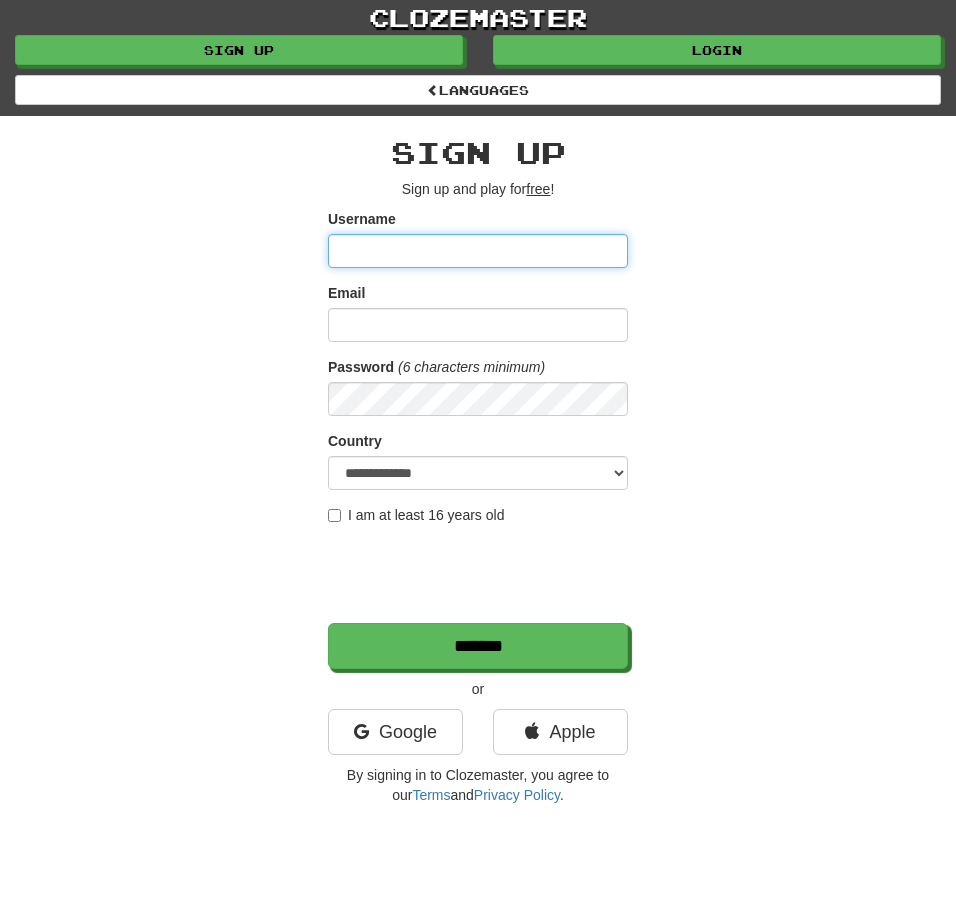 scroll, scrollTop: 0, scrollLeft: 0, axis: both 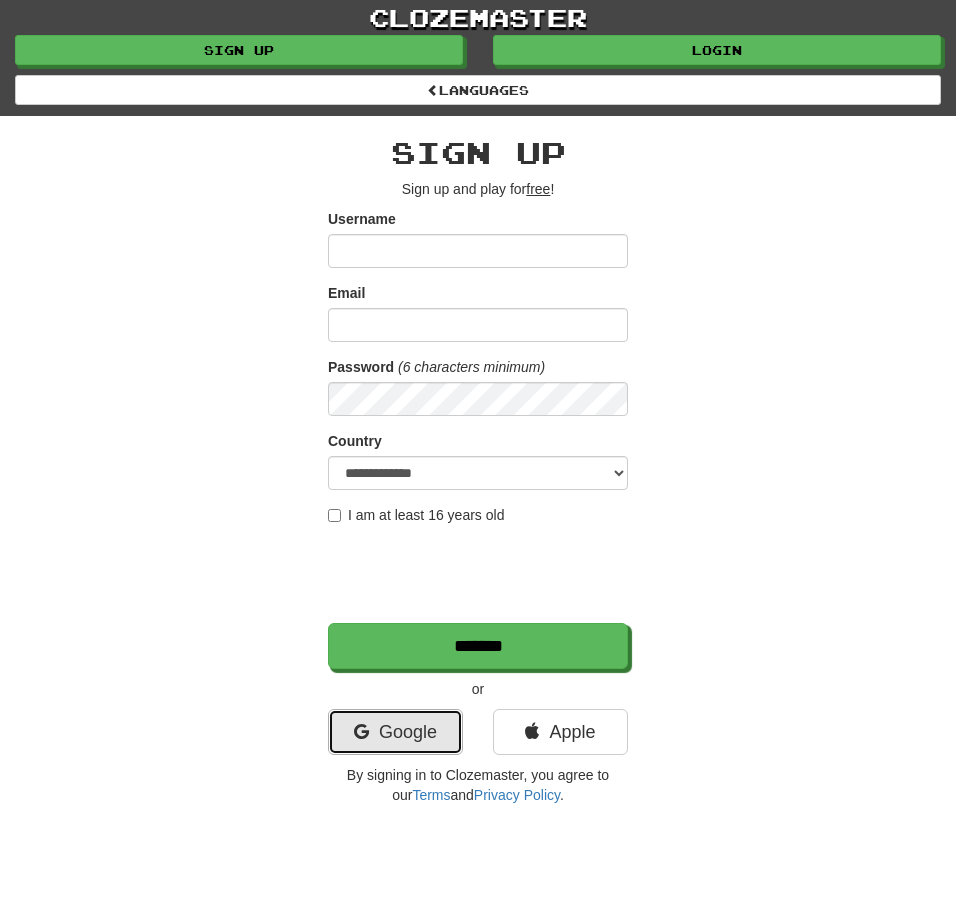 click on "Google" at bounding box center [395, 732] 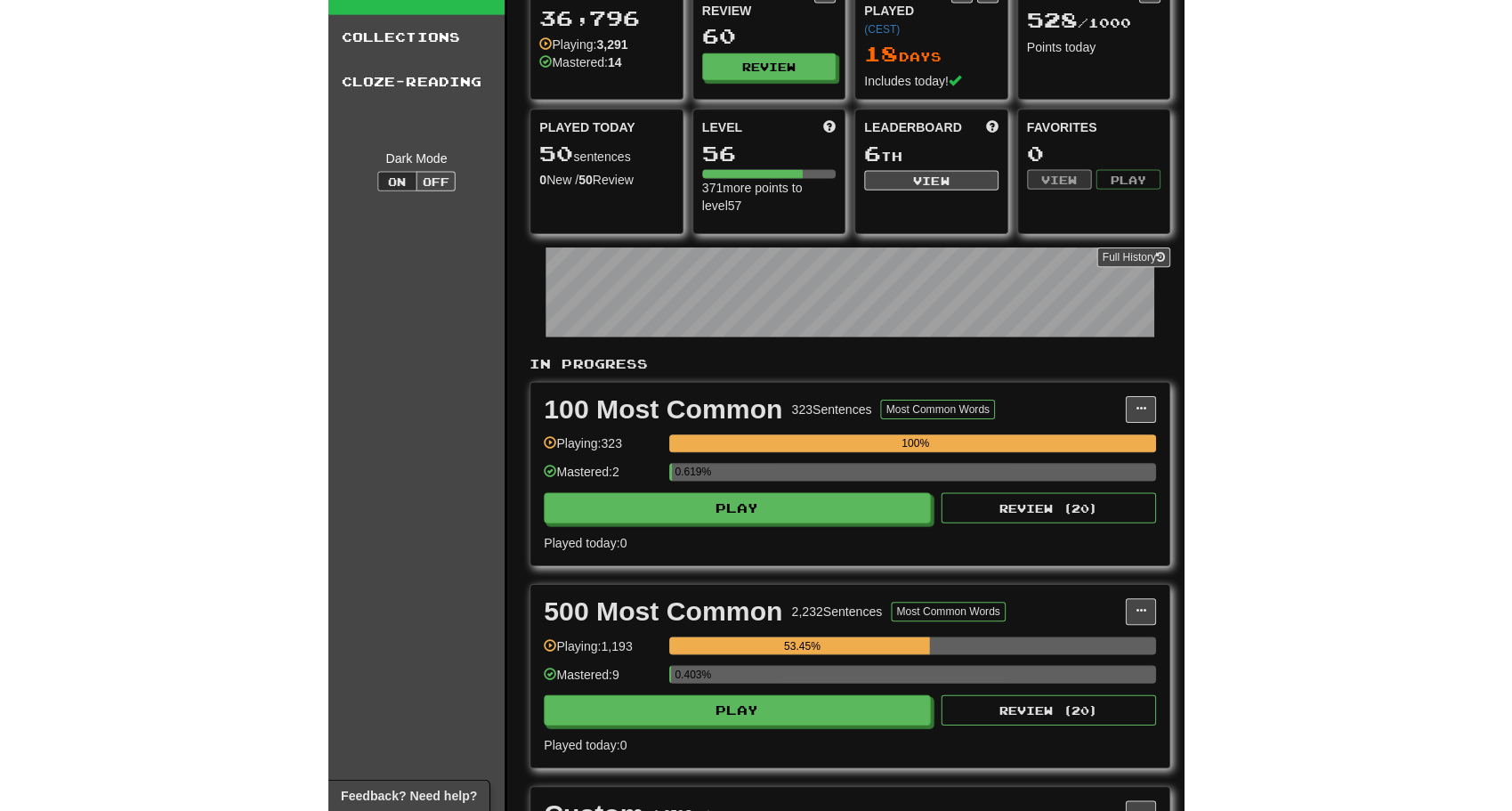 scroll, scrollTop: 0, scrollLeft: 0, axis: both 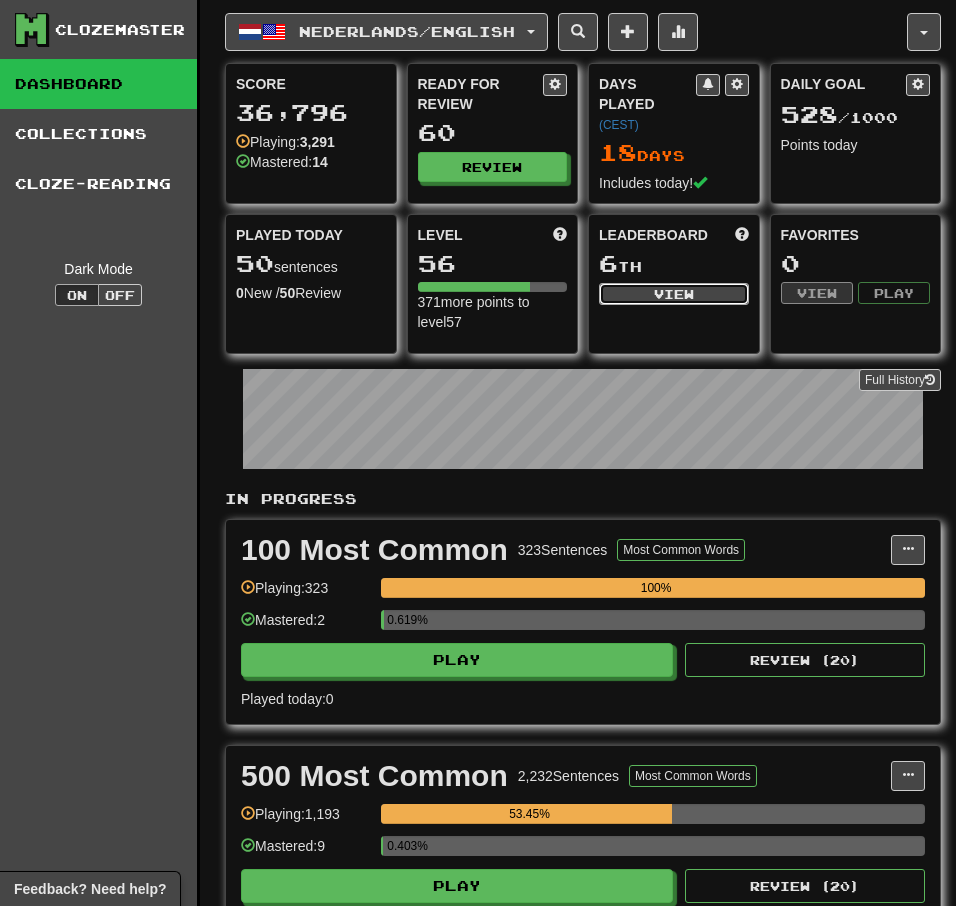 click on "View" at bounding box center [674, 294] 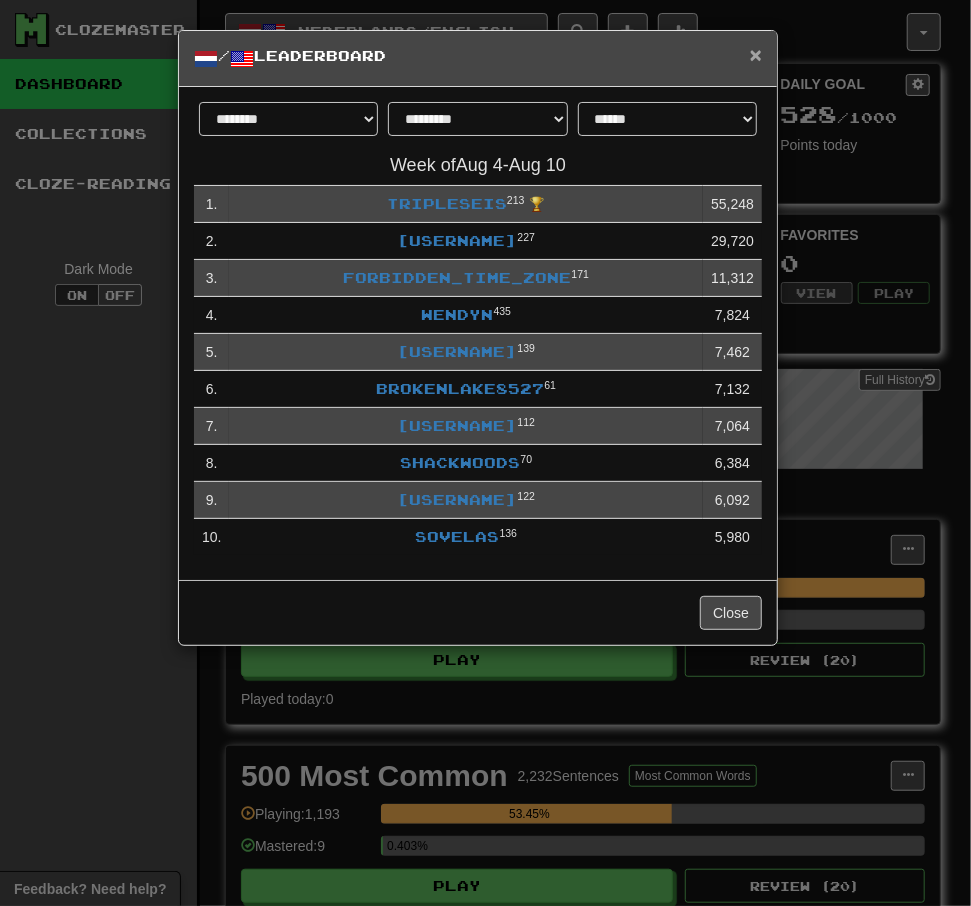 click on "×" at bounding box center [756, 54] 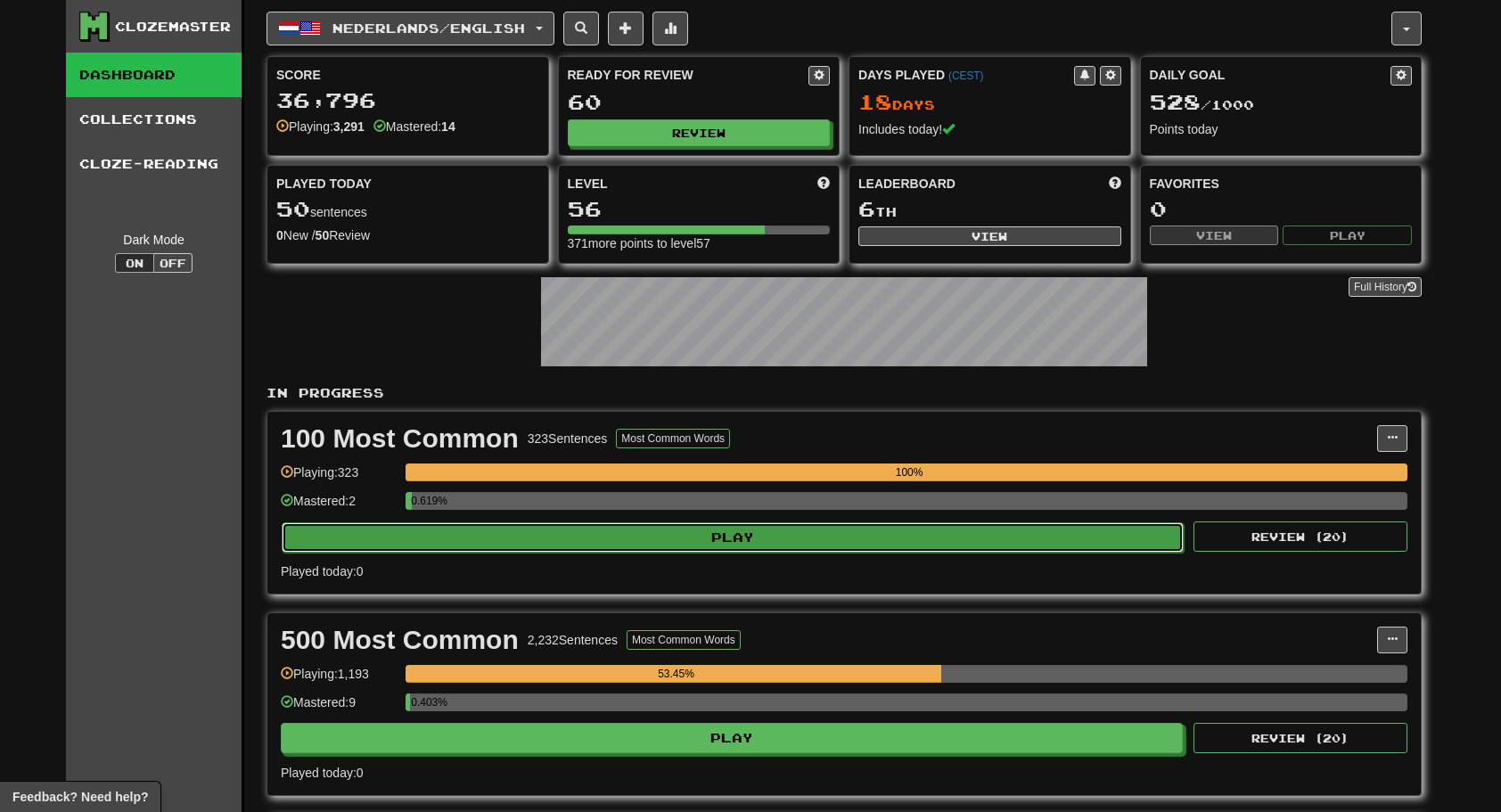 click on "Play" at bounding box center [733, 537] 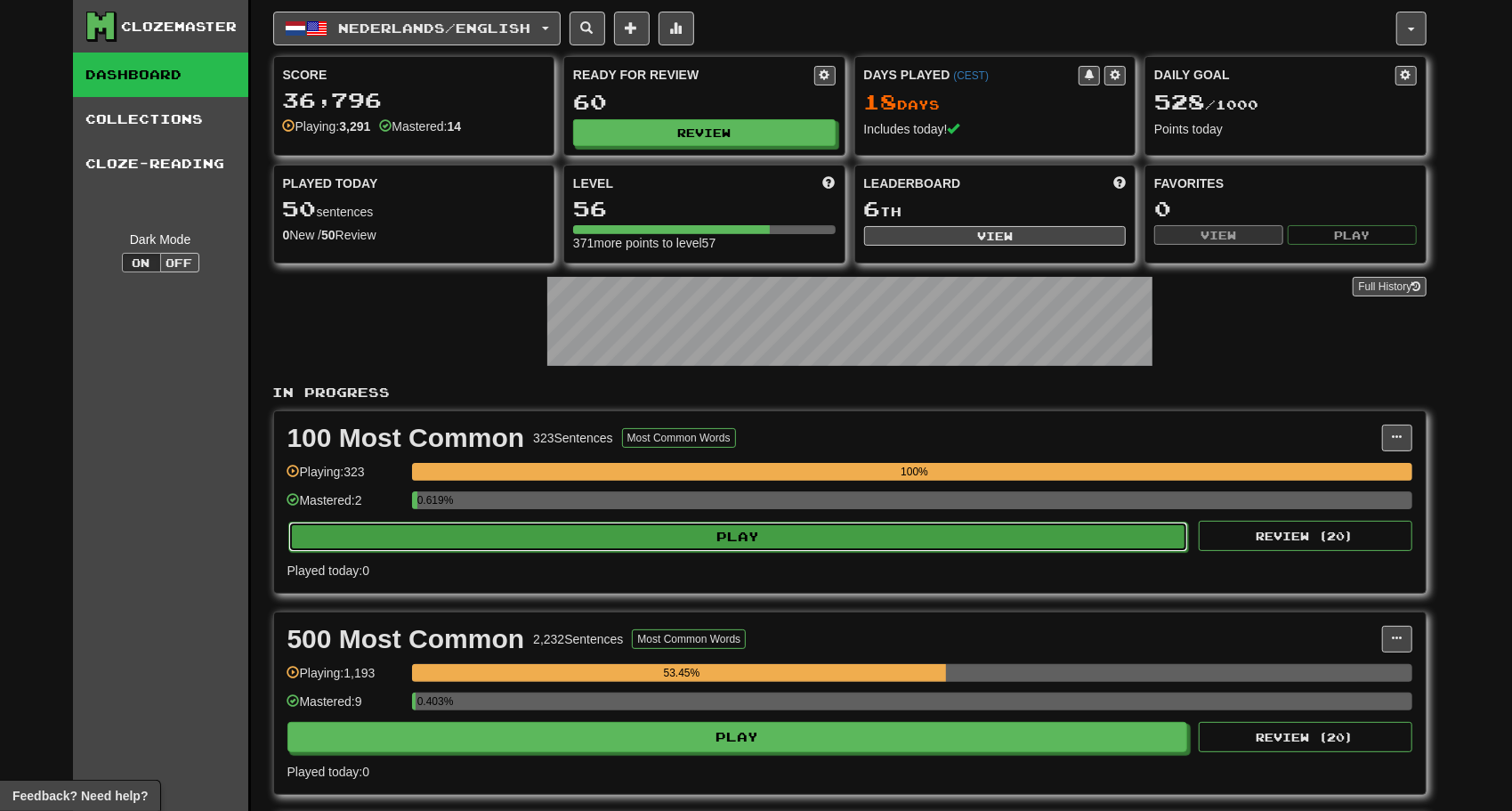 select on "**" 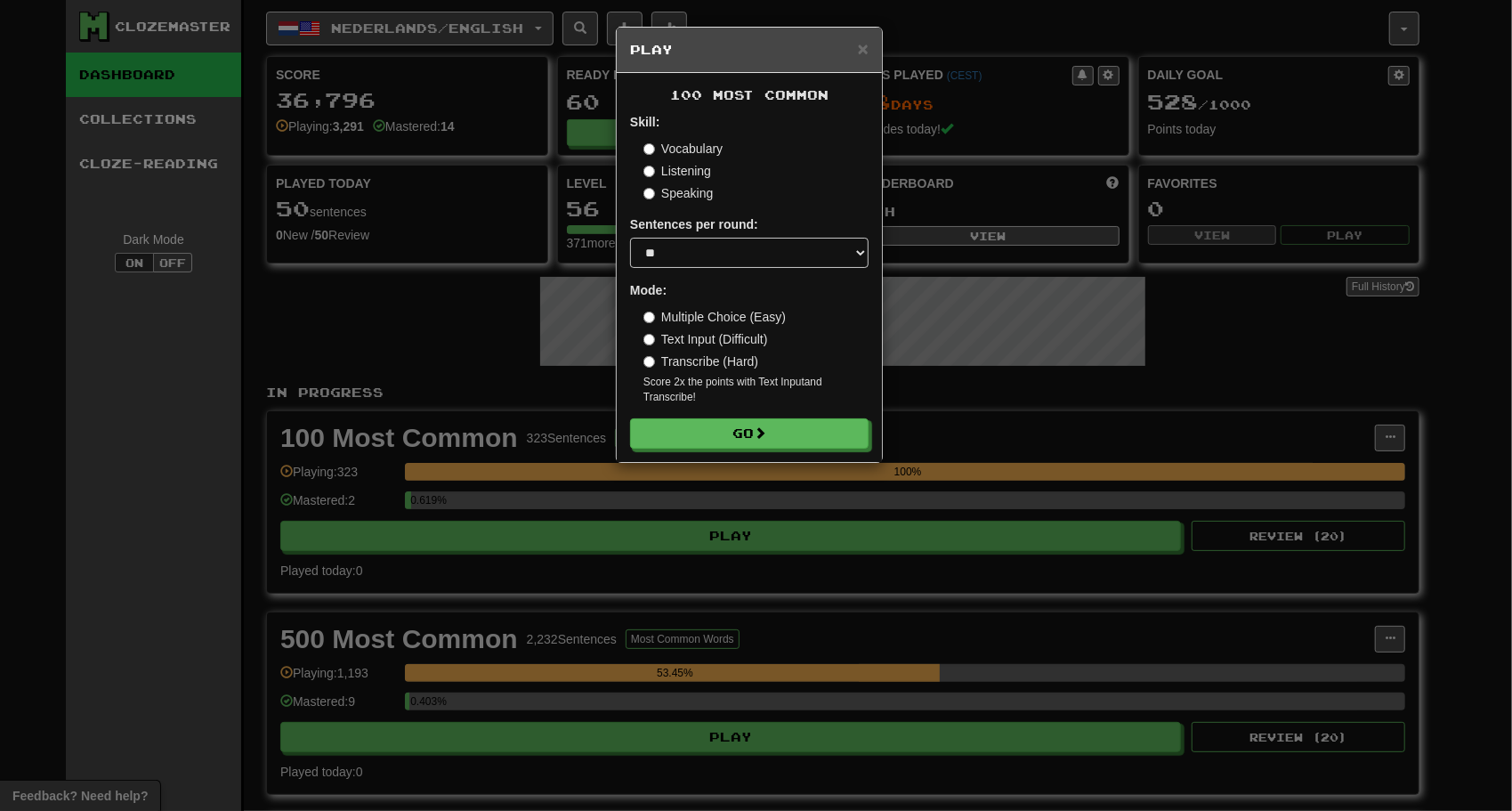 click on "Multiple Choice (Easy) Text Input (Difficult) Transcribe (Hard) Score 2x the points with Text Input  and Transcribe !" at bounding box center (756, 356) 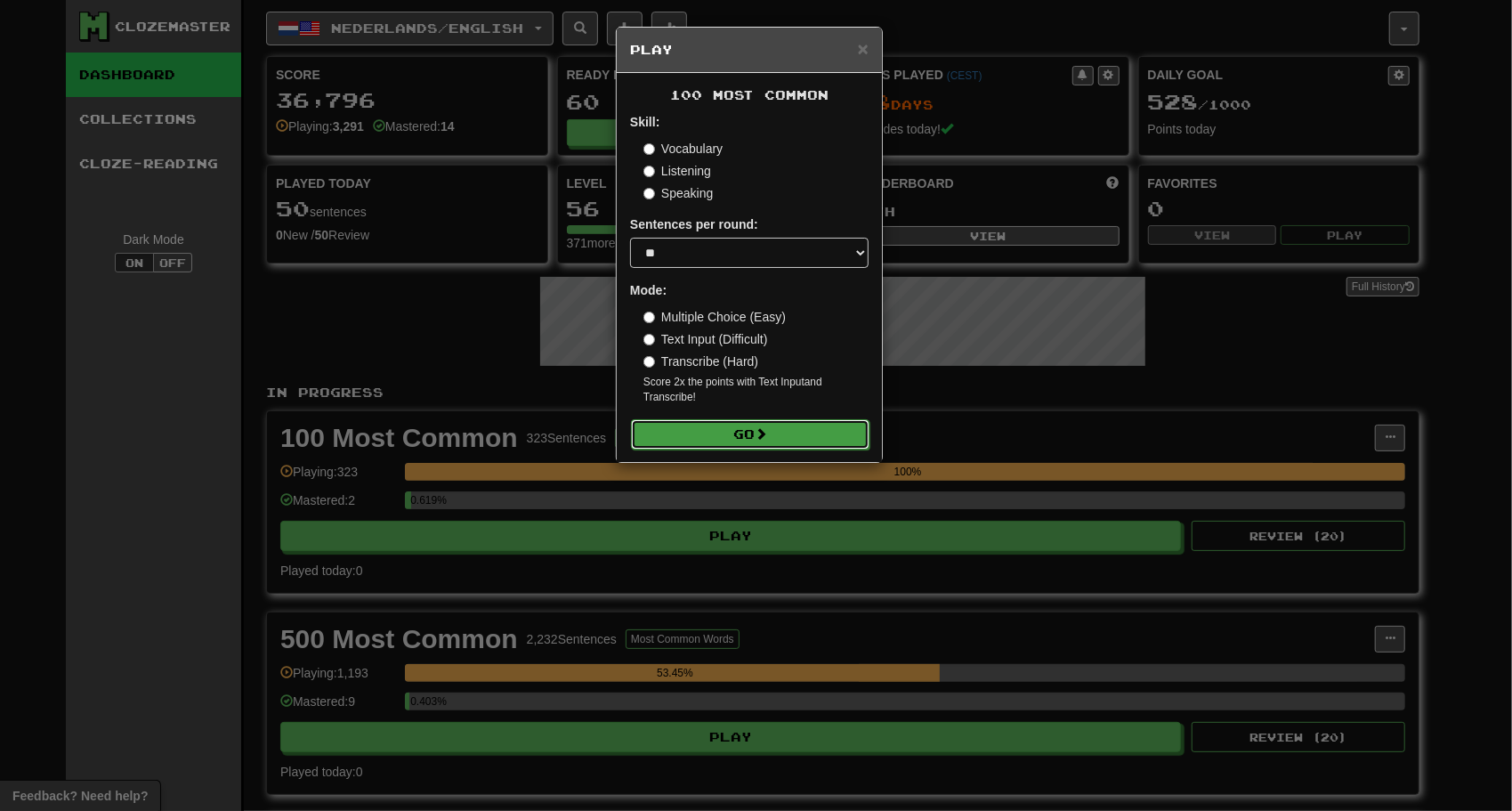click on "Go" at bounding box center (750, 434) 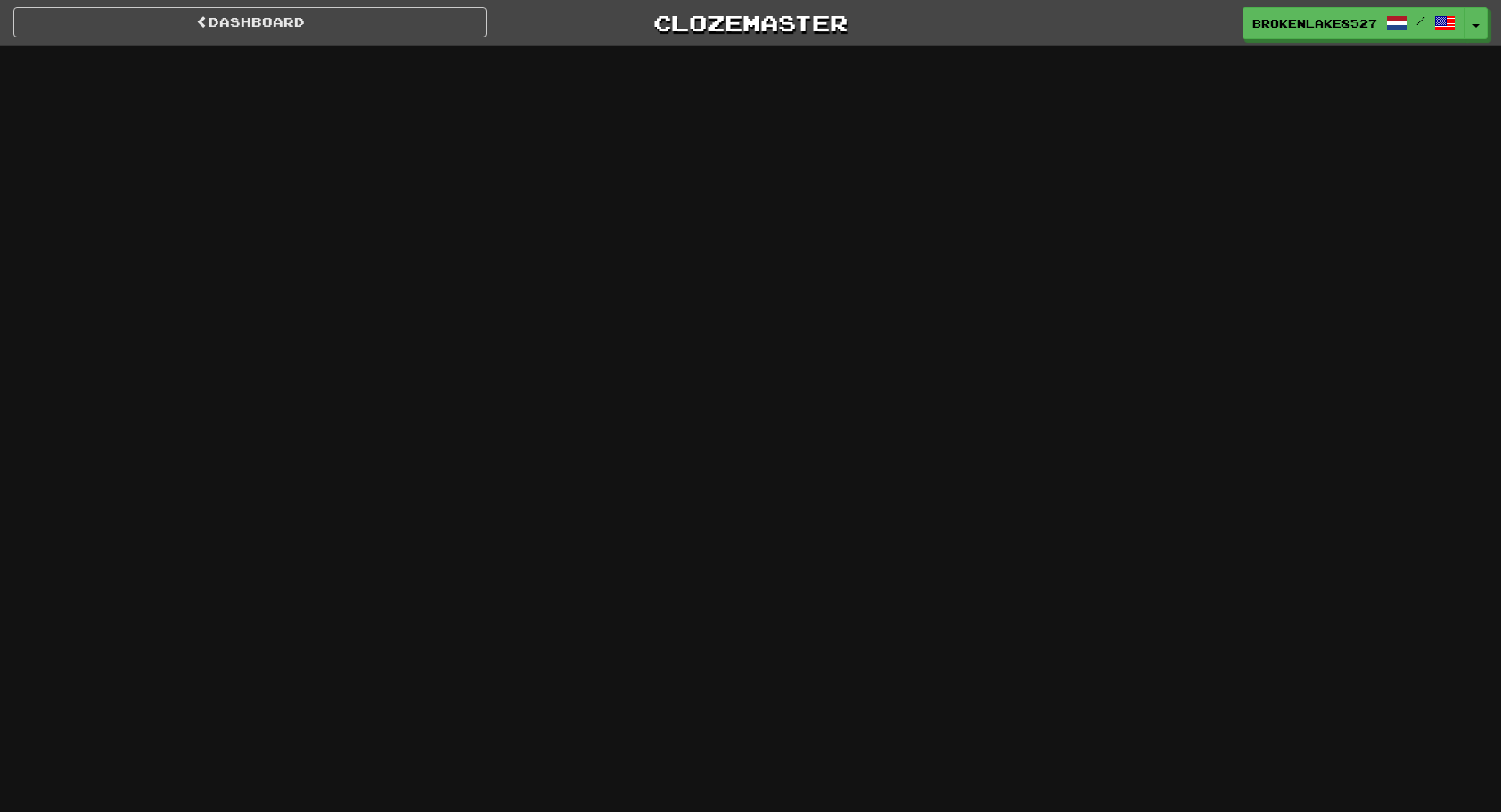 scroll, scrollTop: 0, scrollLeft: 0, axis: both 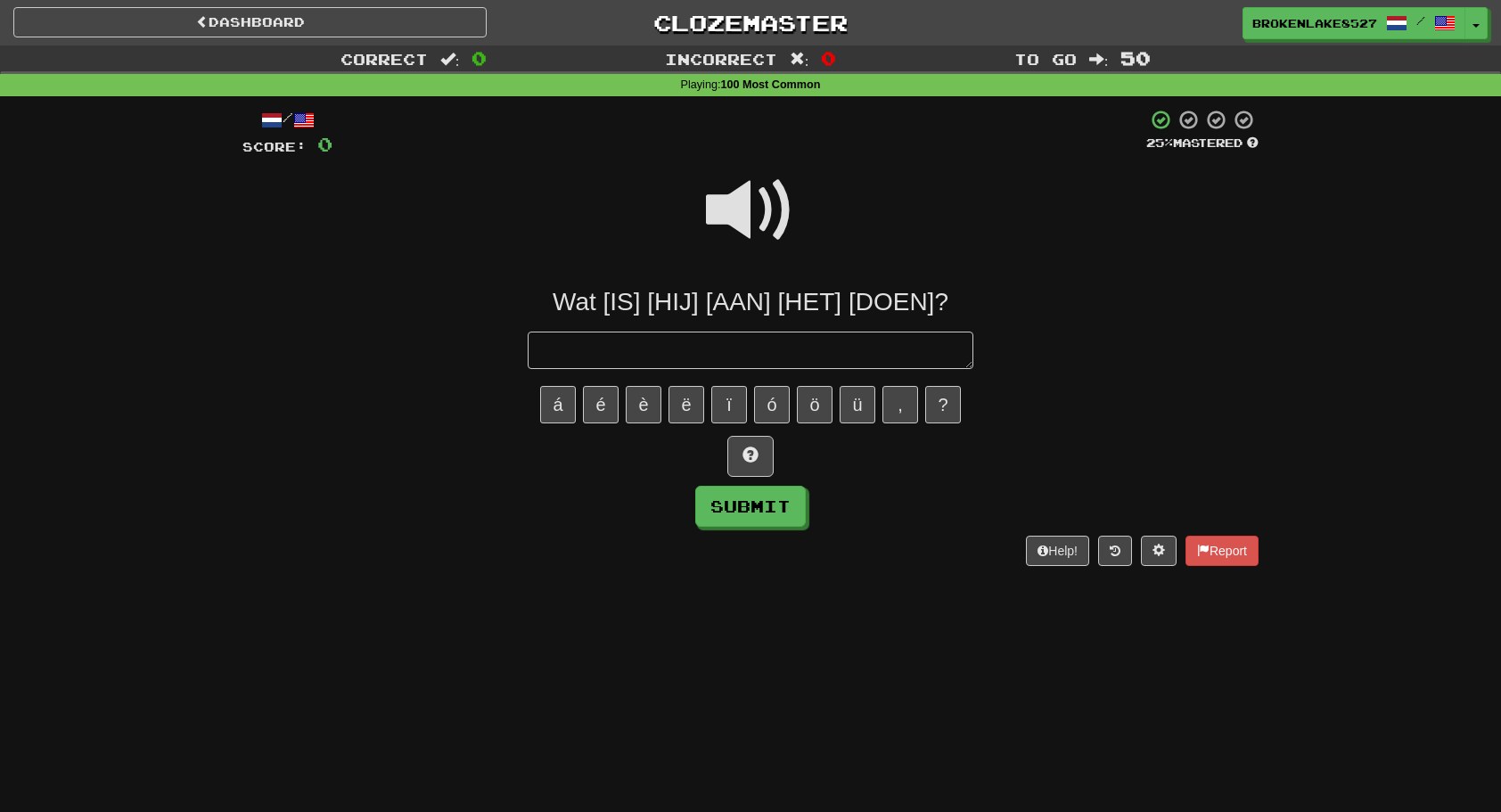 type on "*" 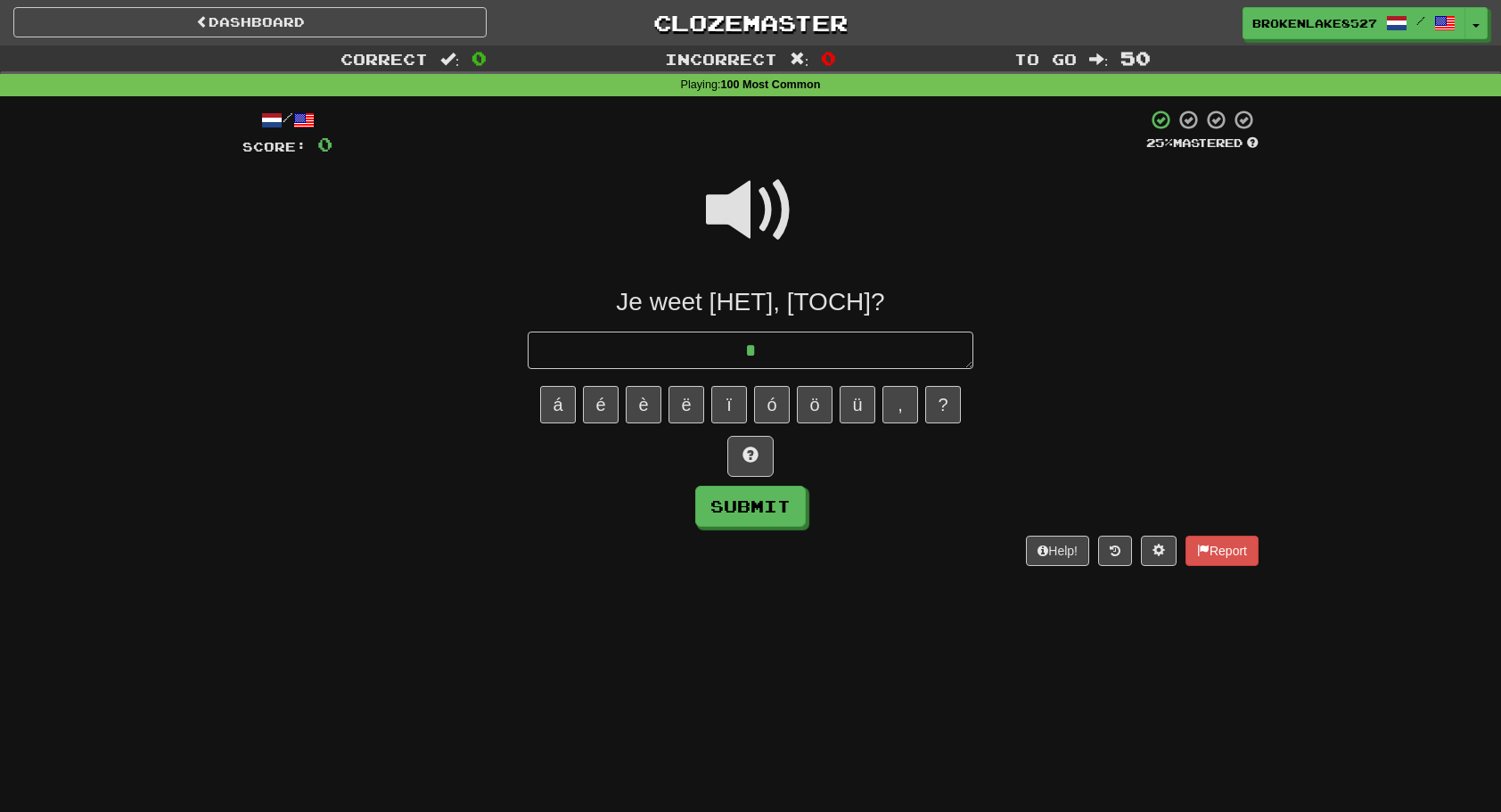 type on "*" 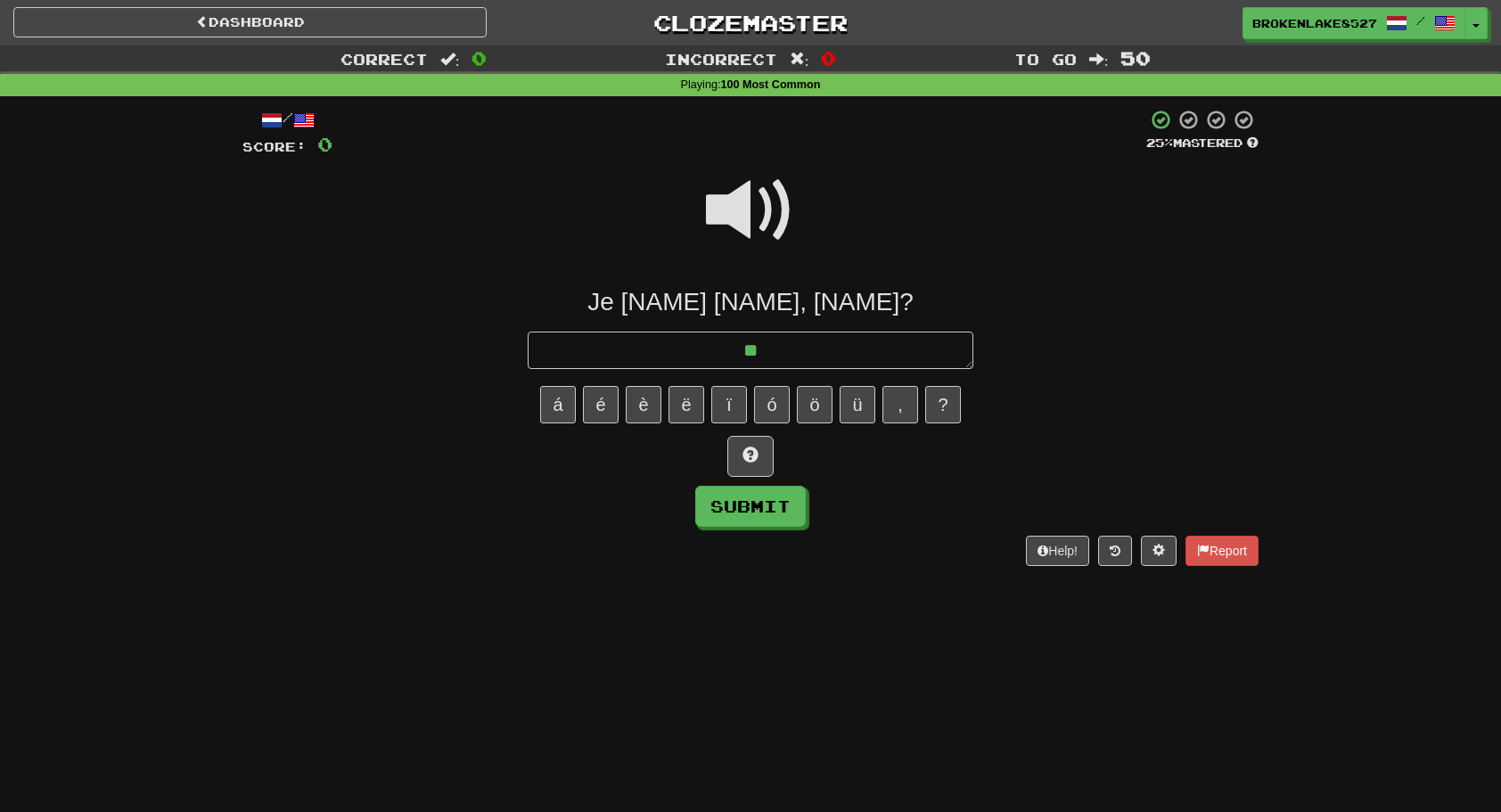 type on "*" 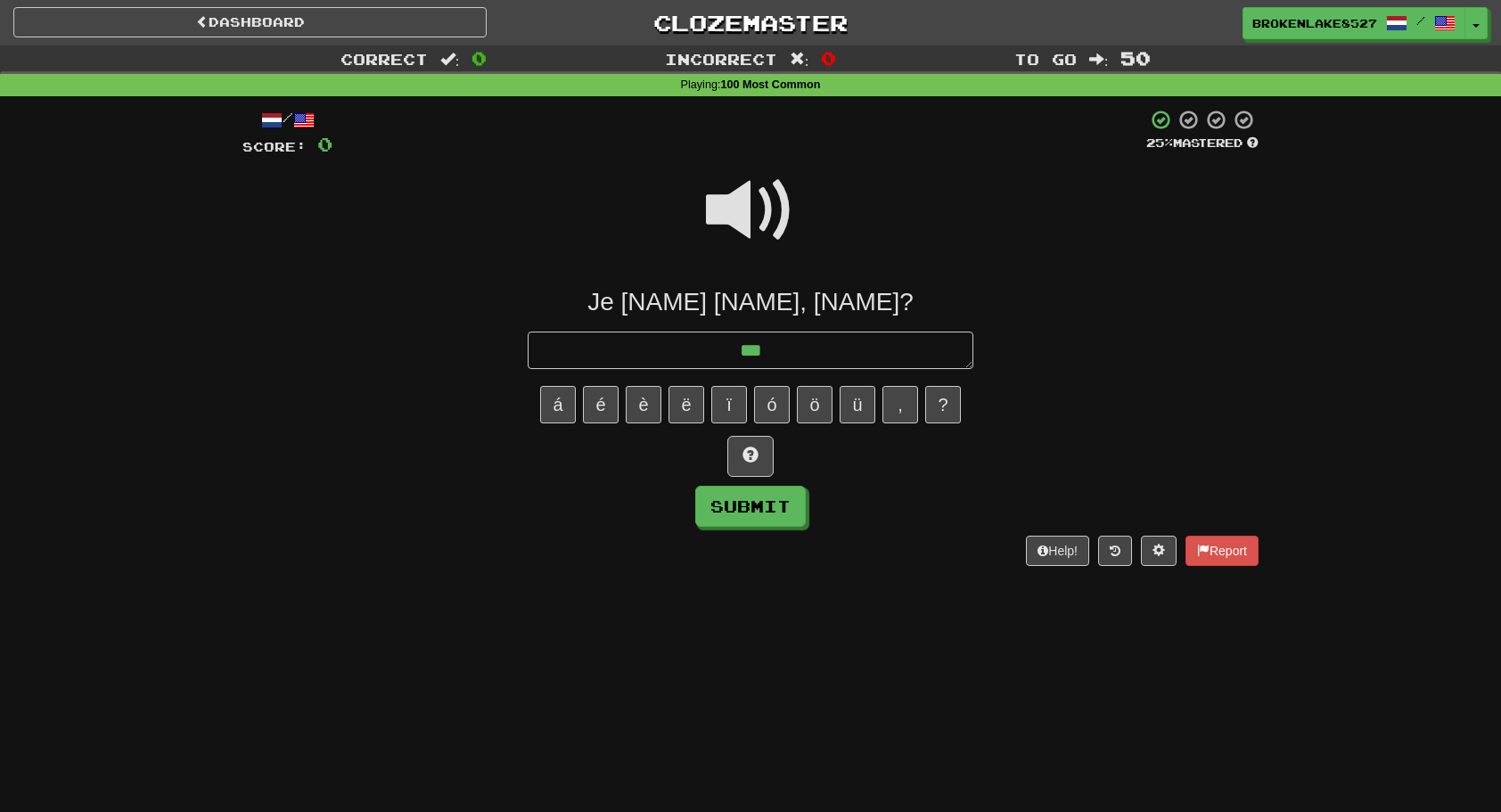 type on "****" 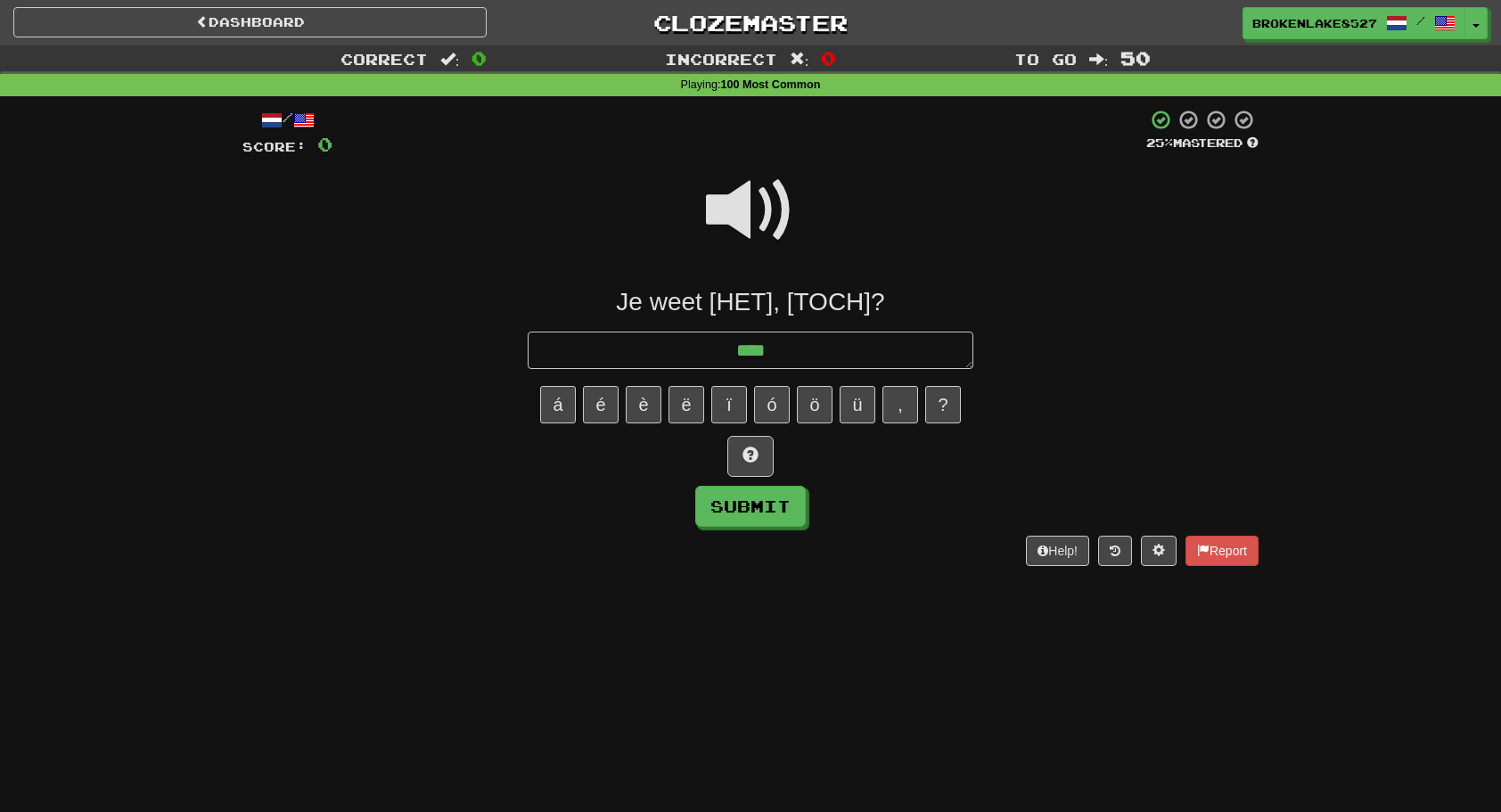 type on "*" 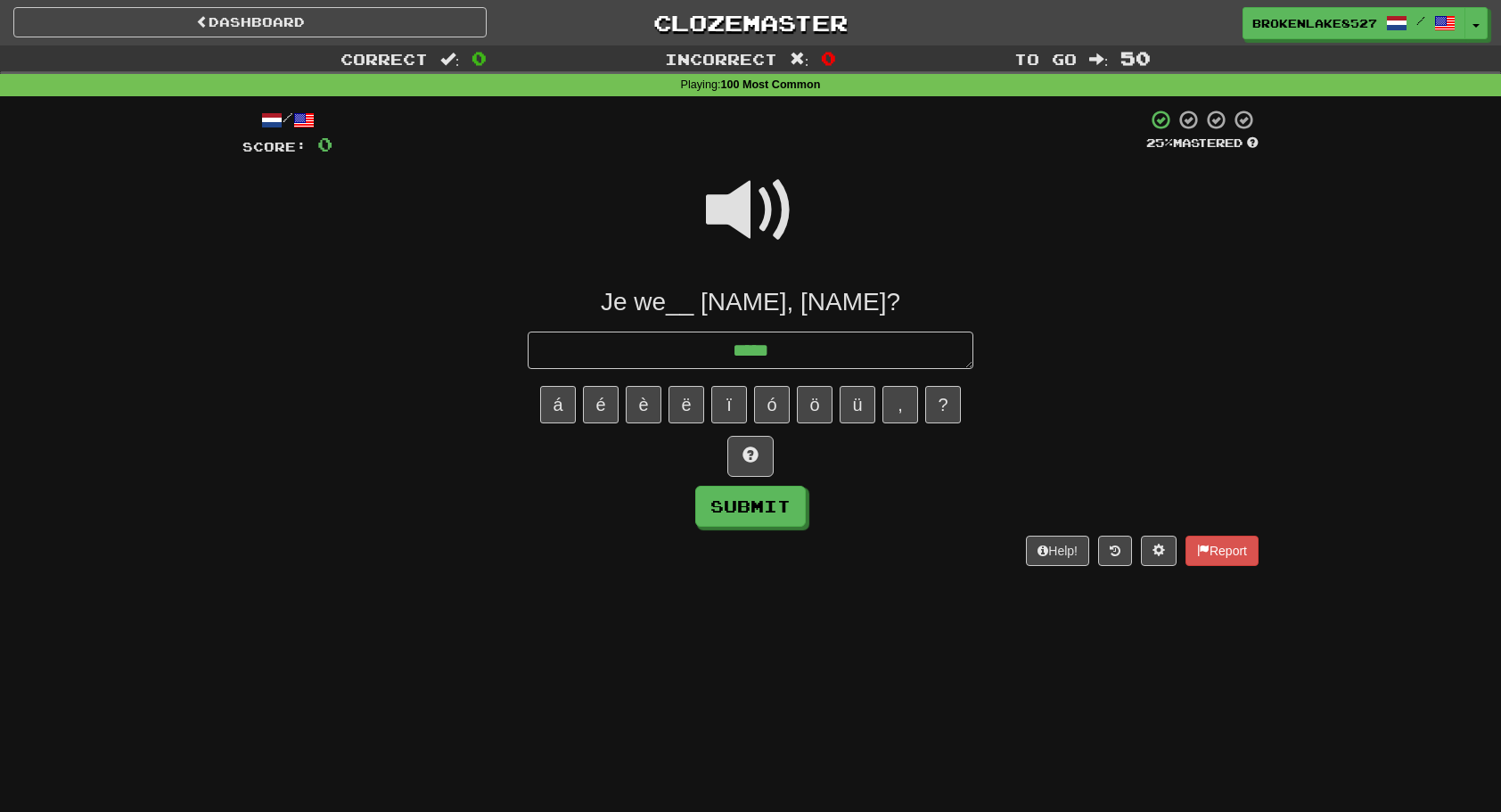 type on "*" 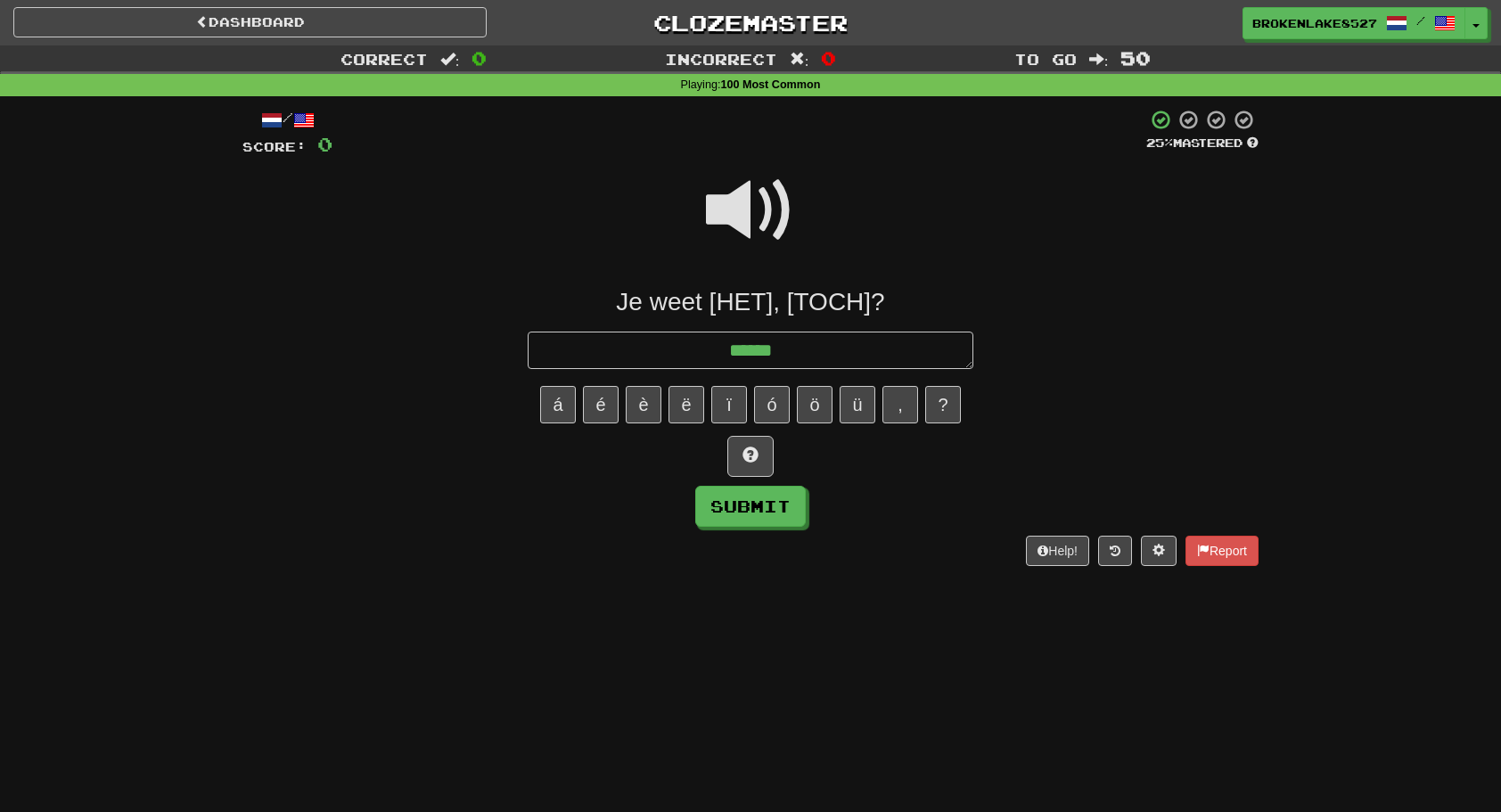 type on "*" 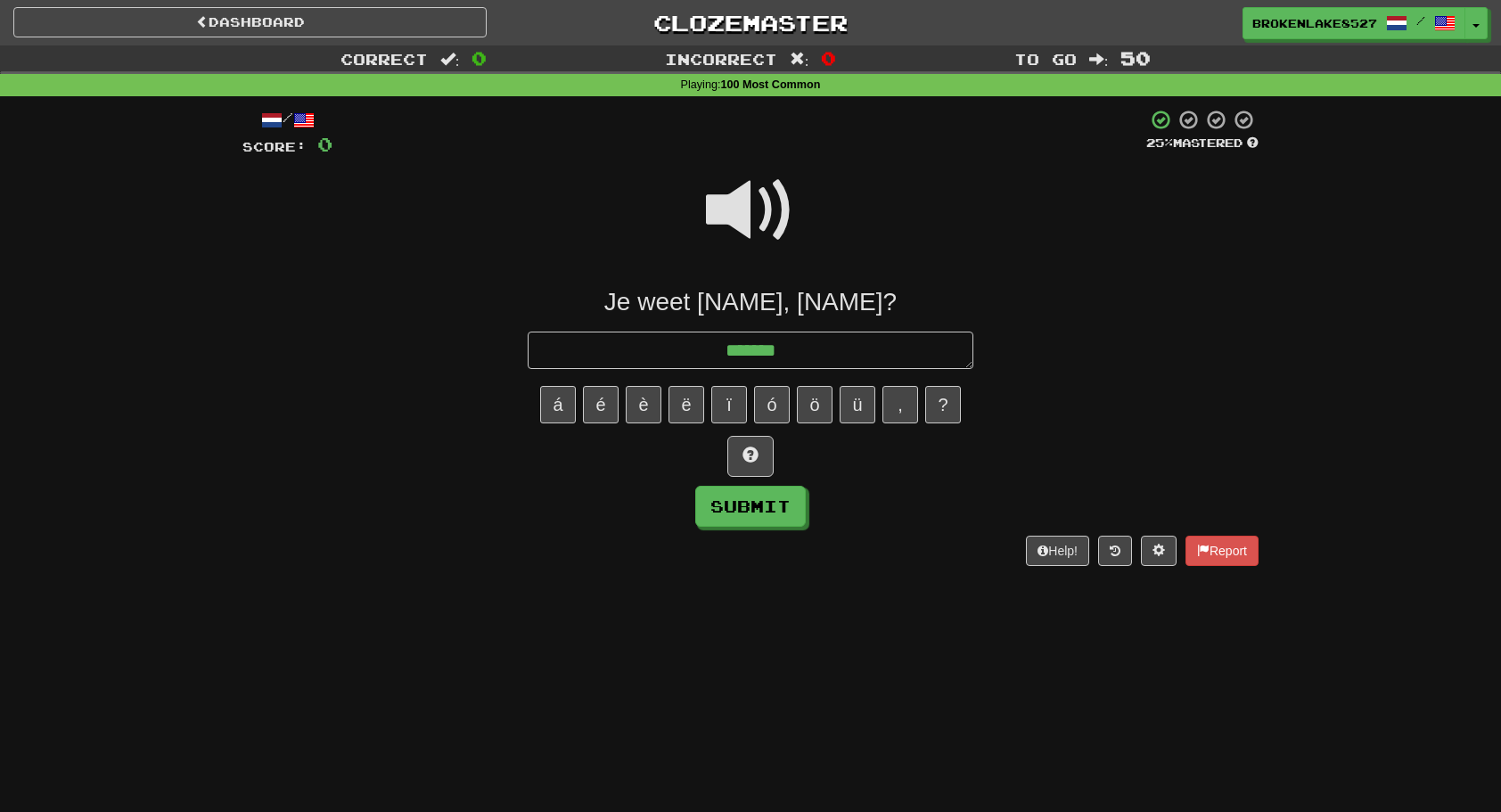 type on "*" 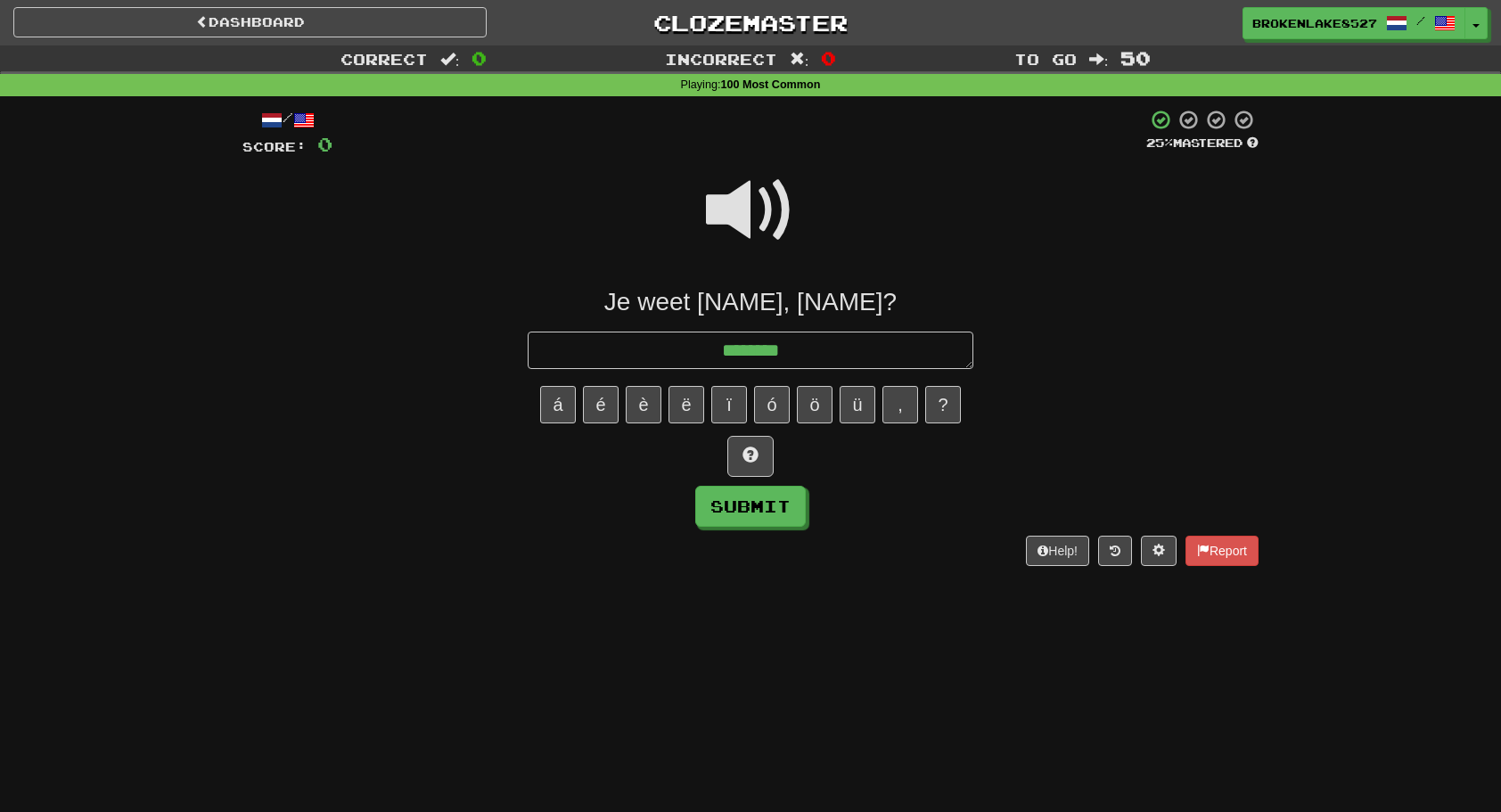 type on "*" 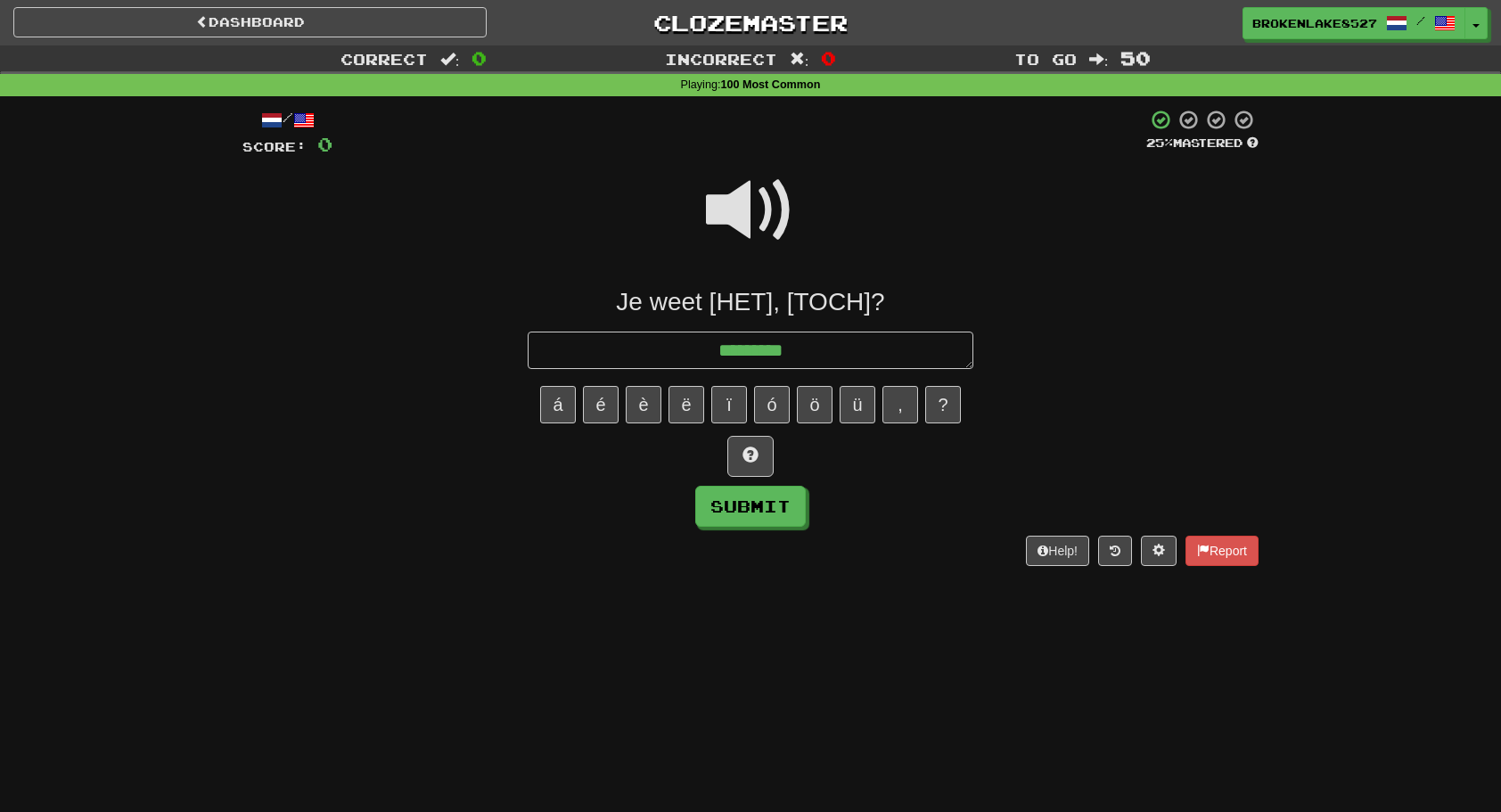 type on "*" 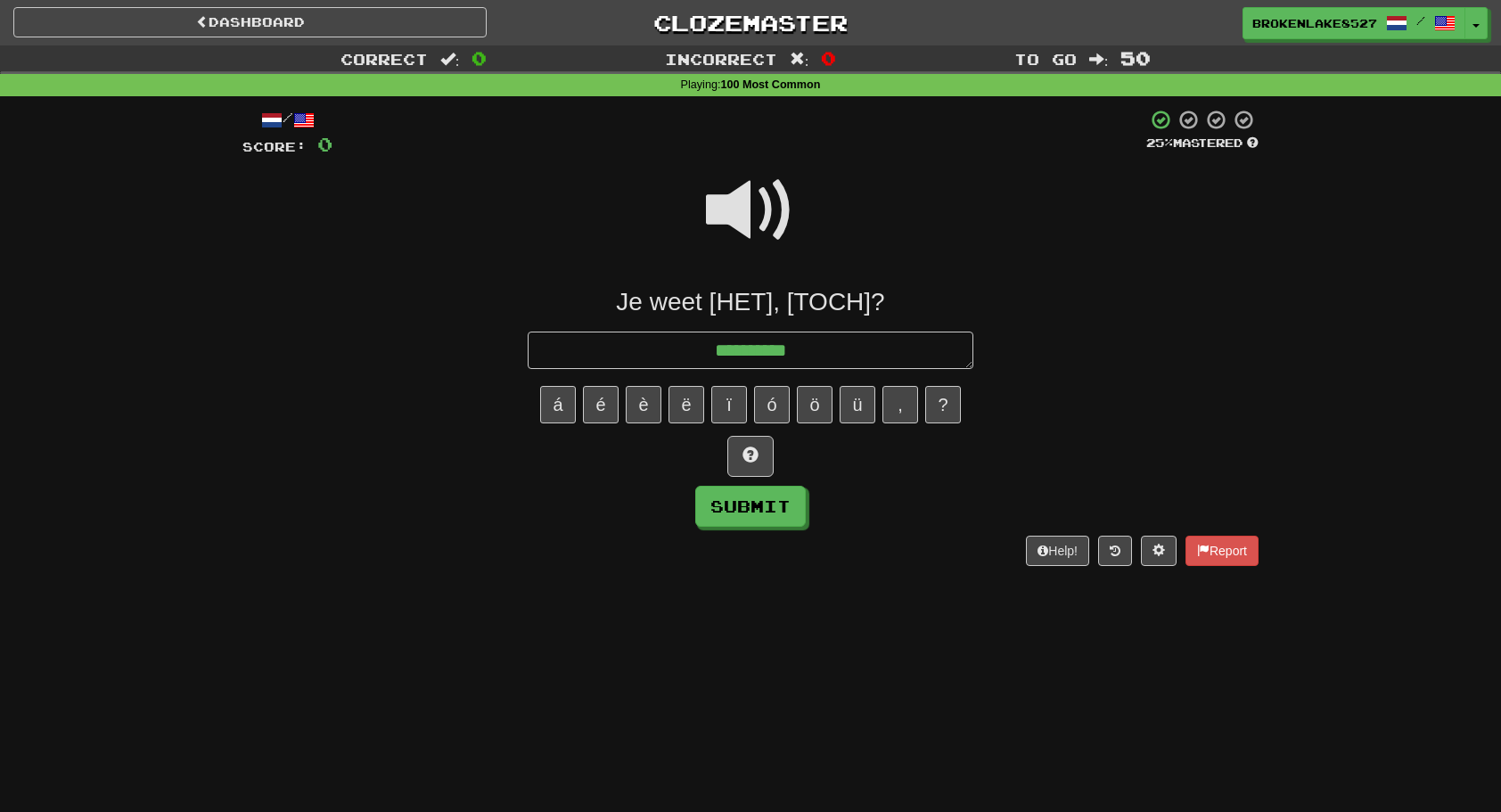 type on "*" 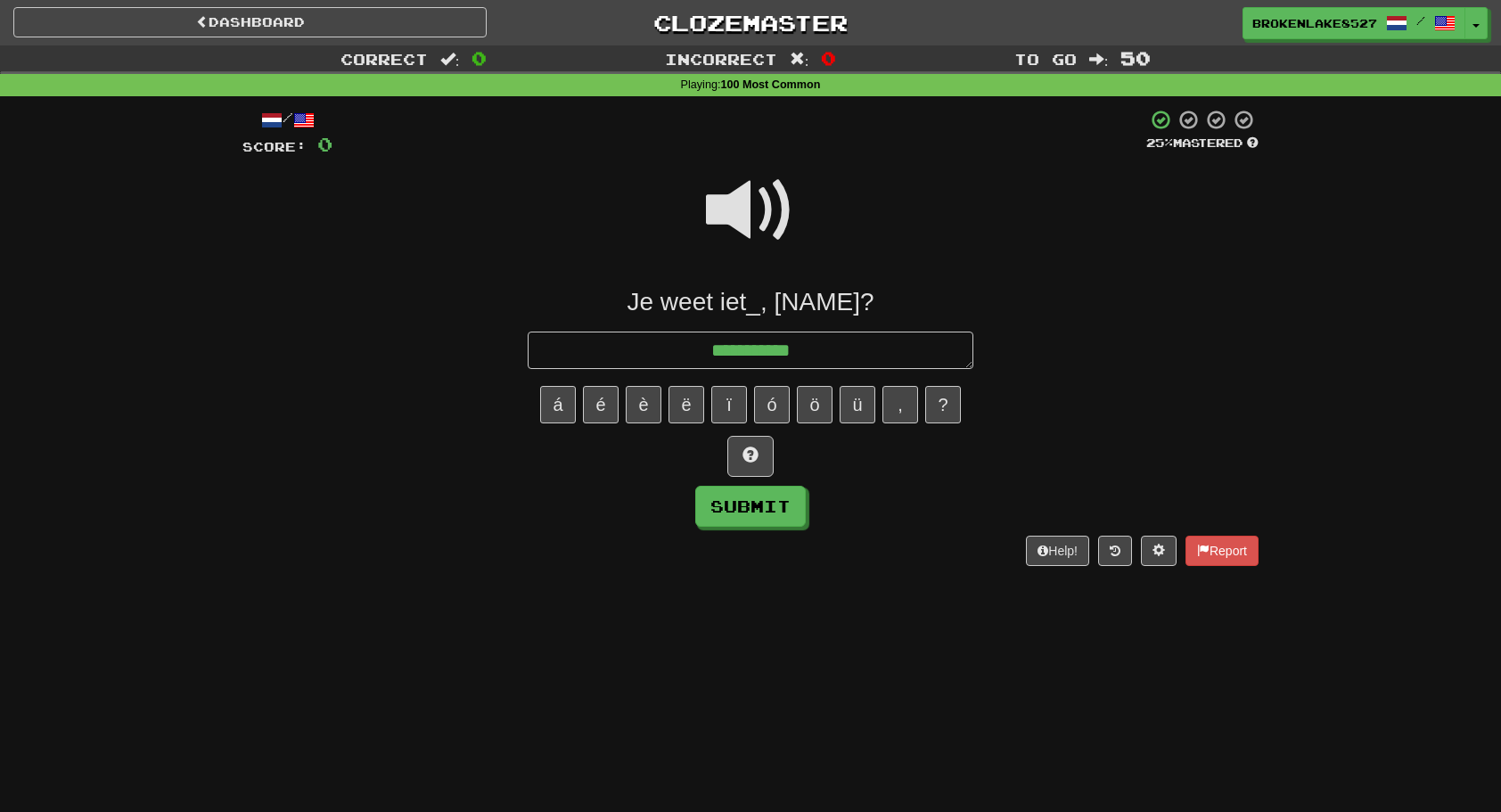 type on "*" 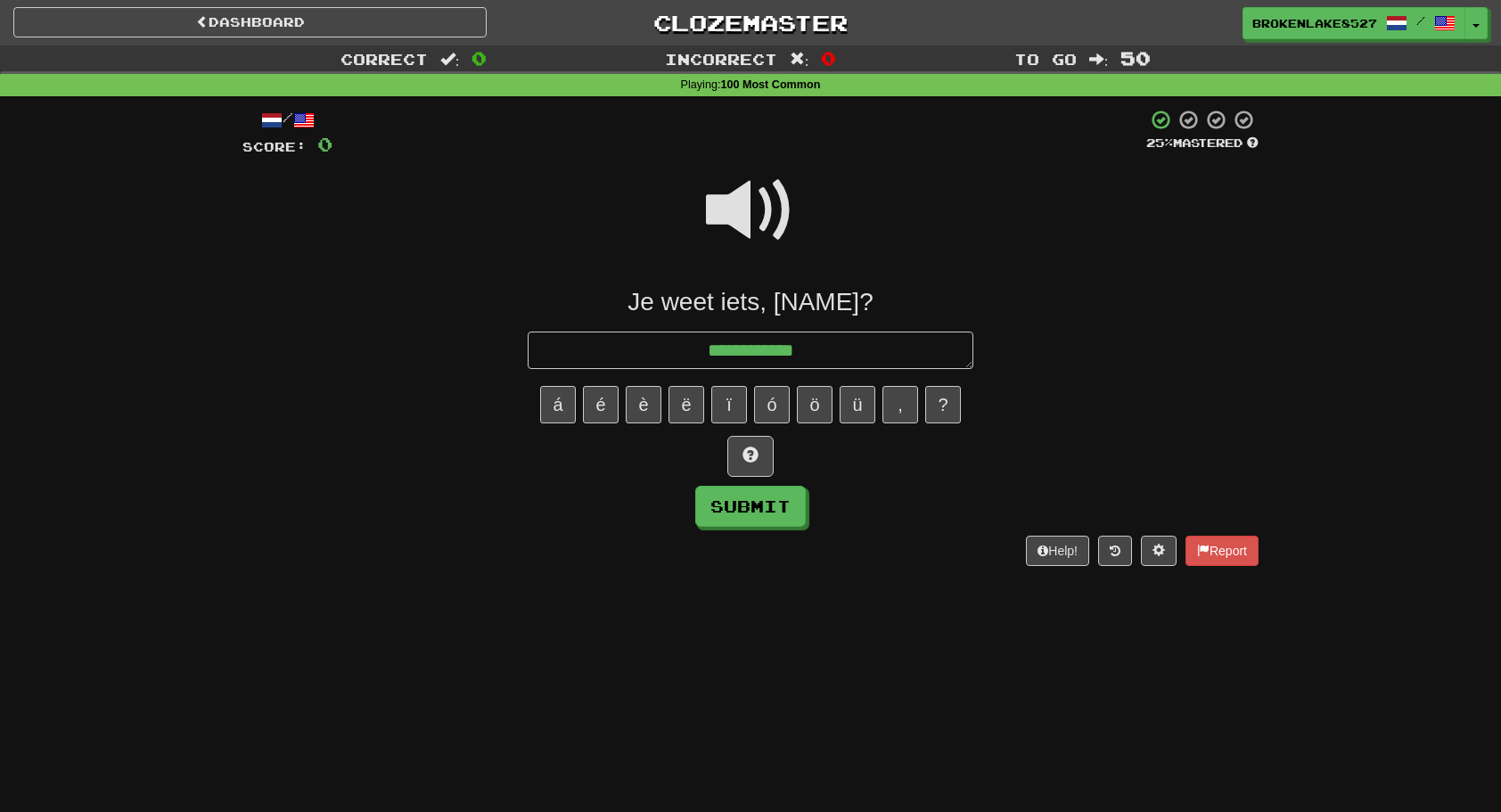 type on "*" 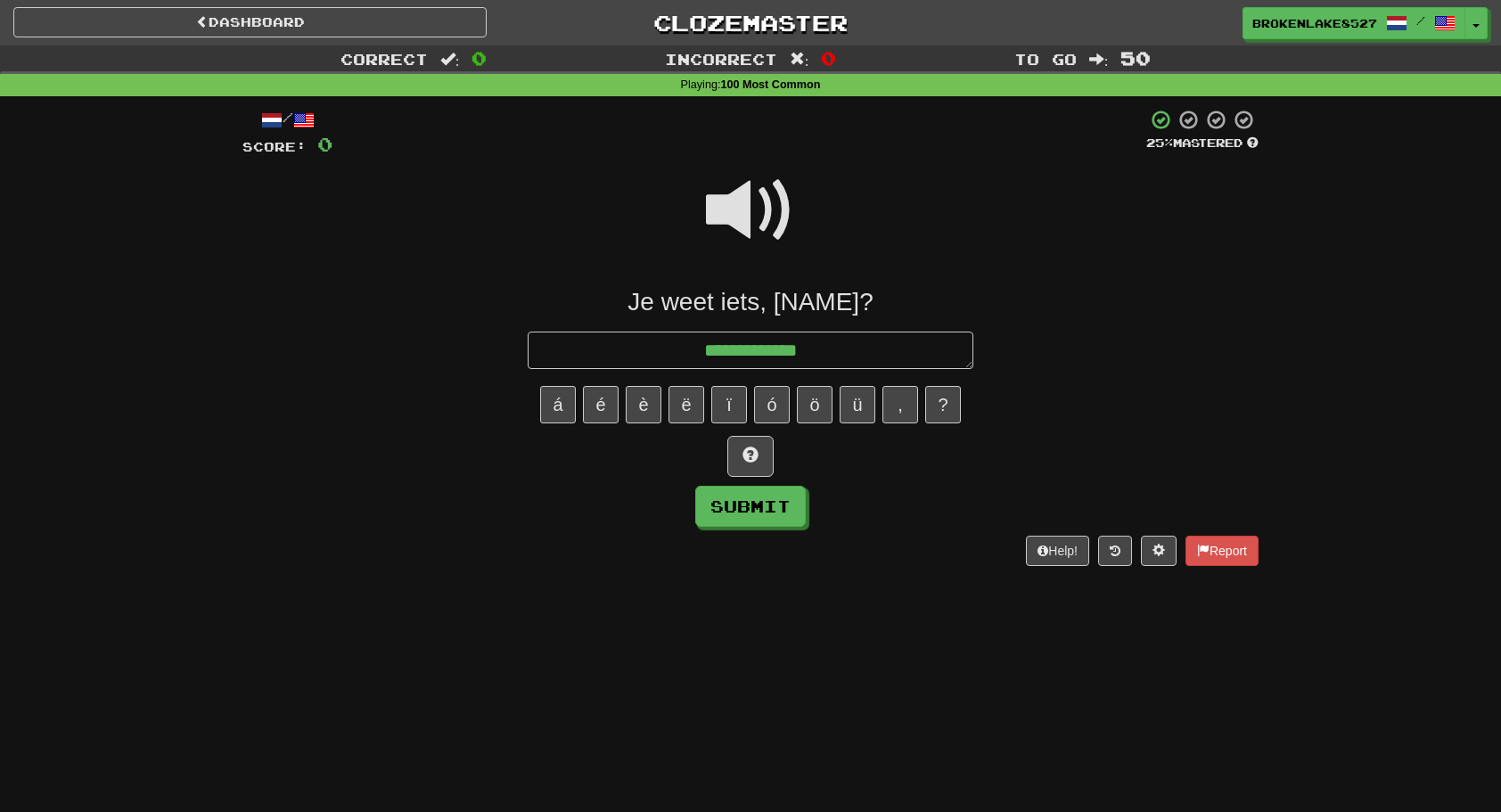type on "*" 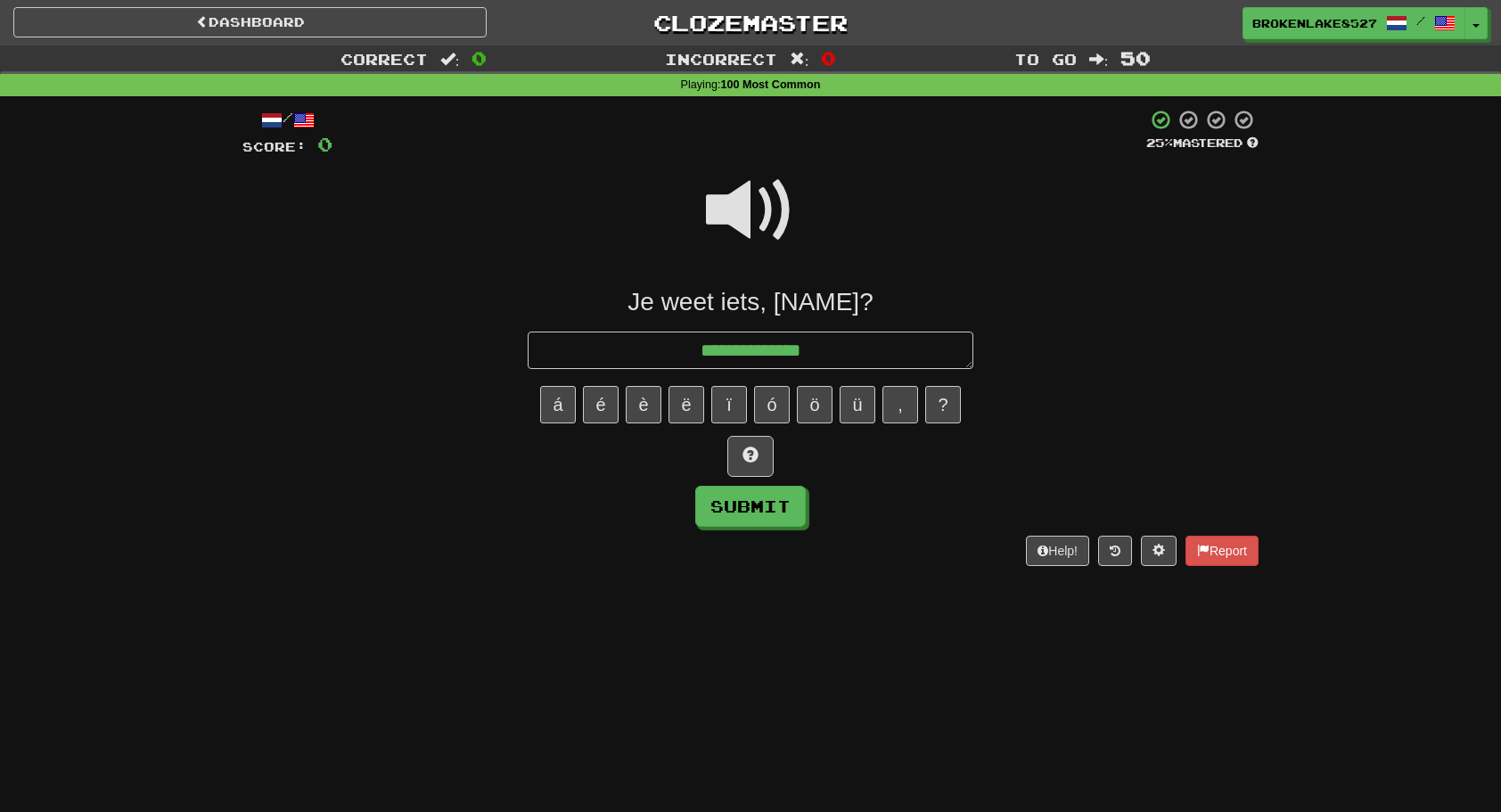 type on "*" 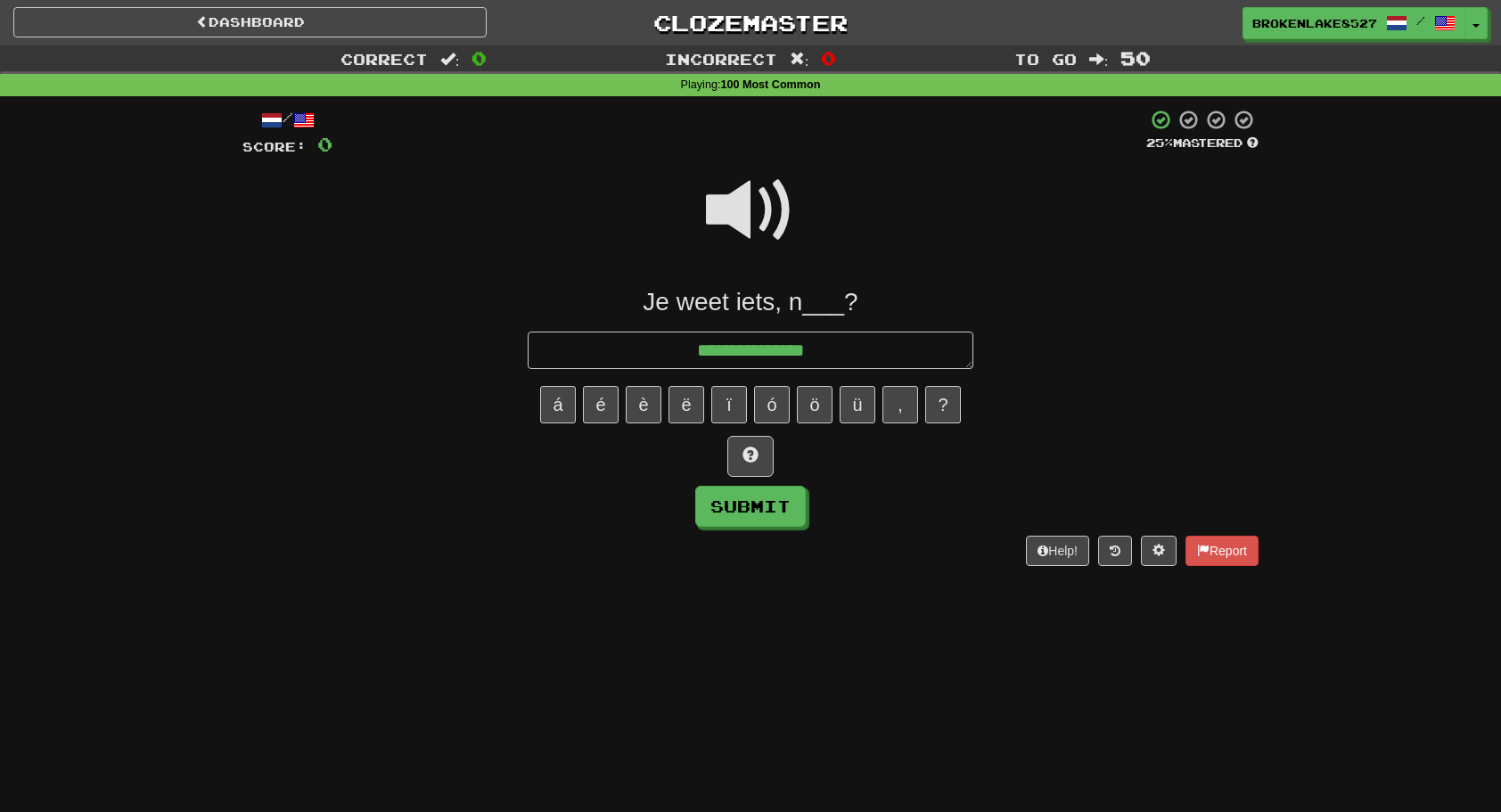 type on "*" 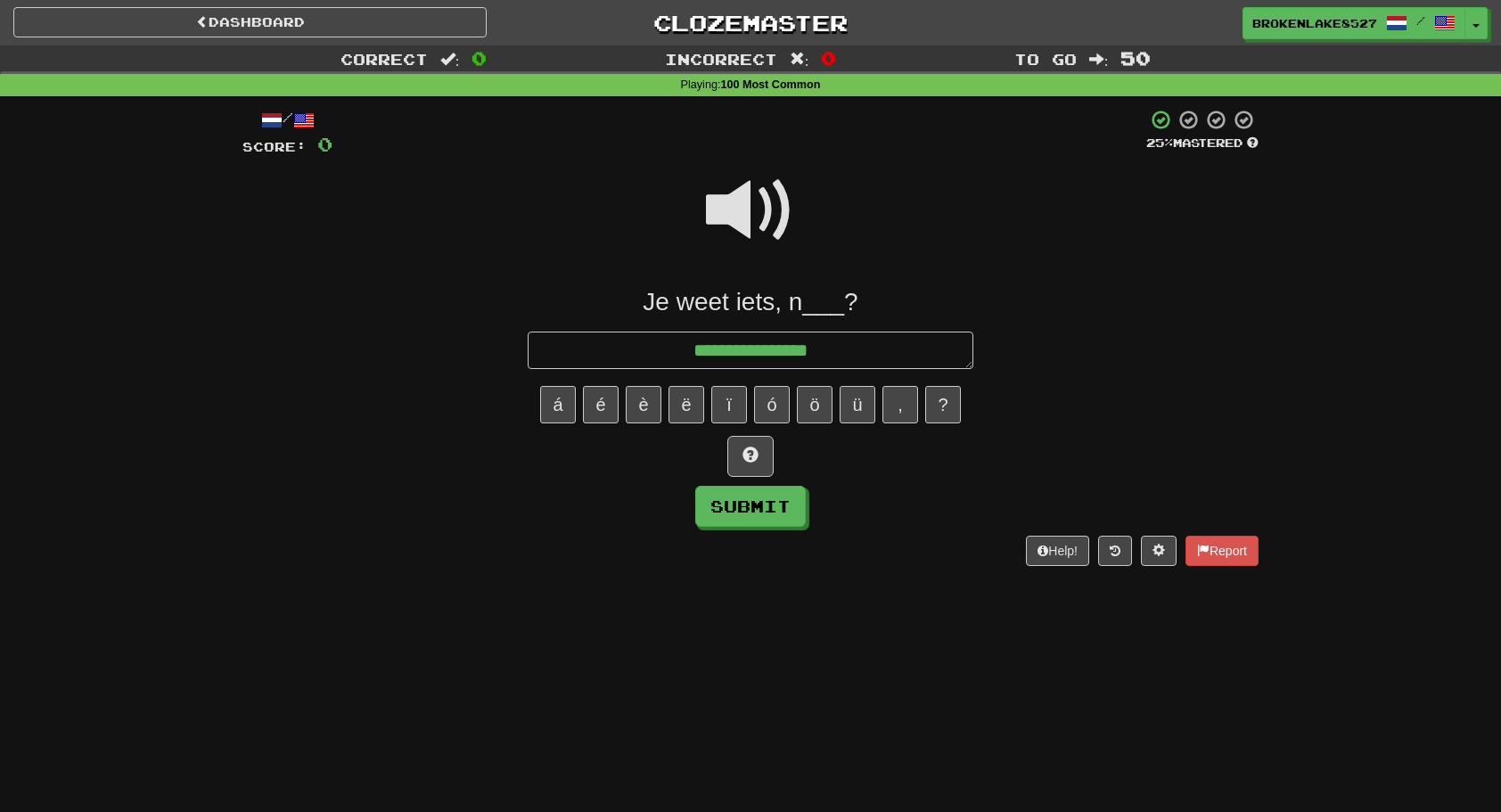 type on "**********" 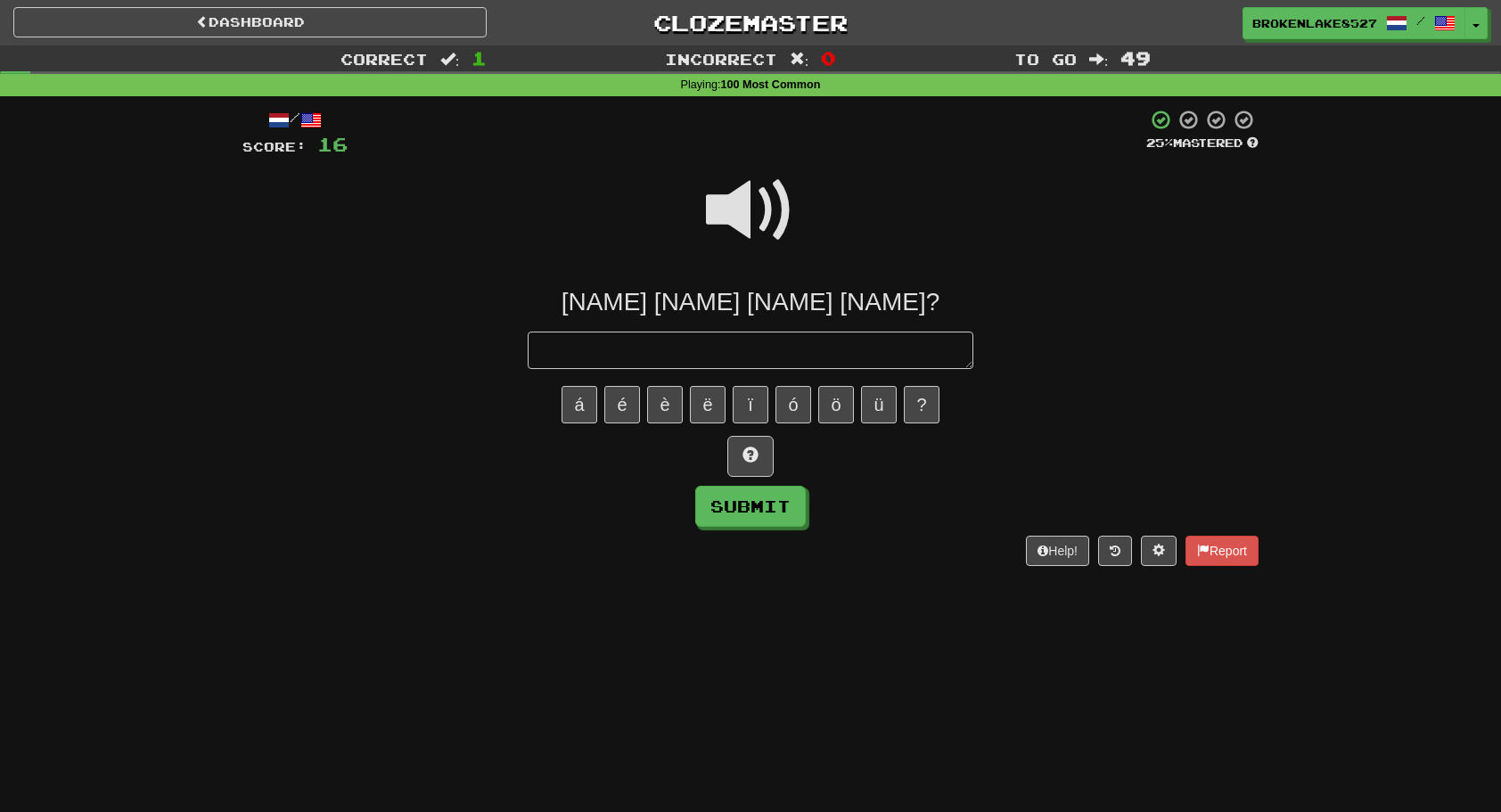 type on "*" 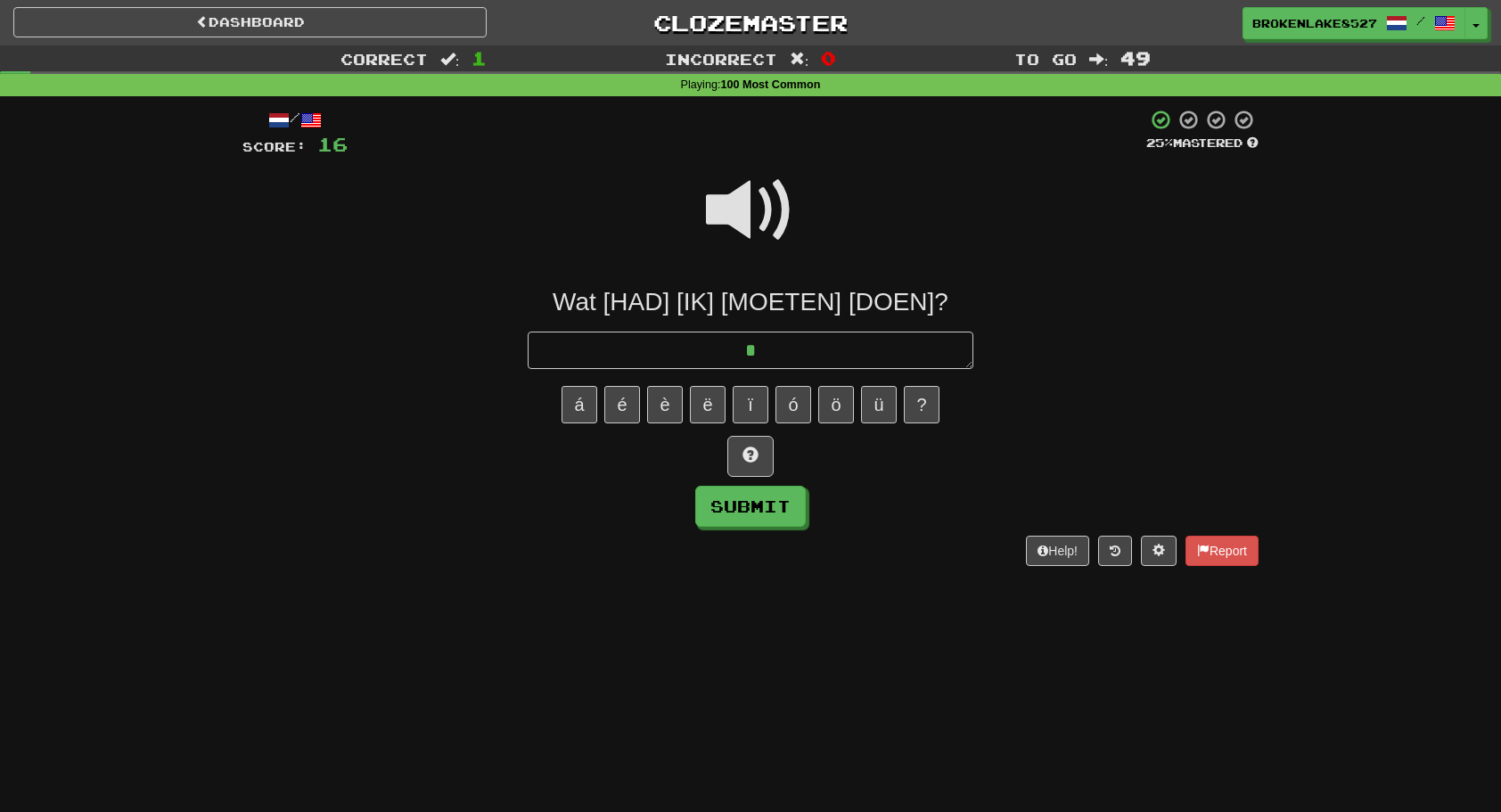 type on "*" 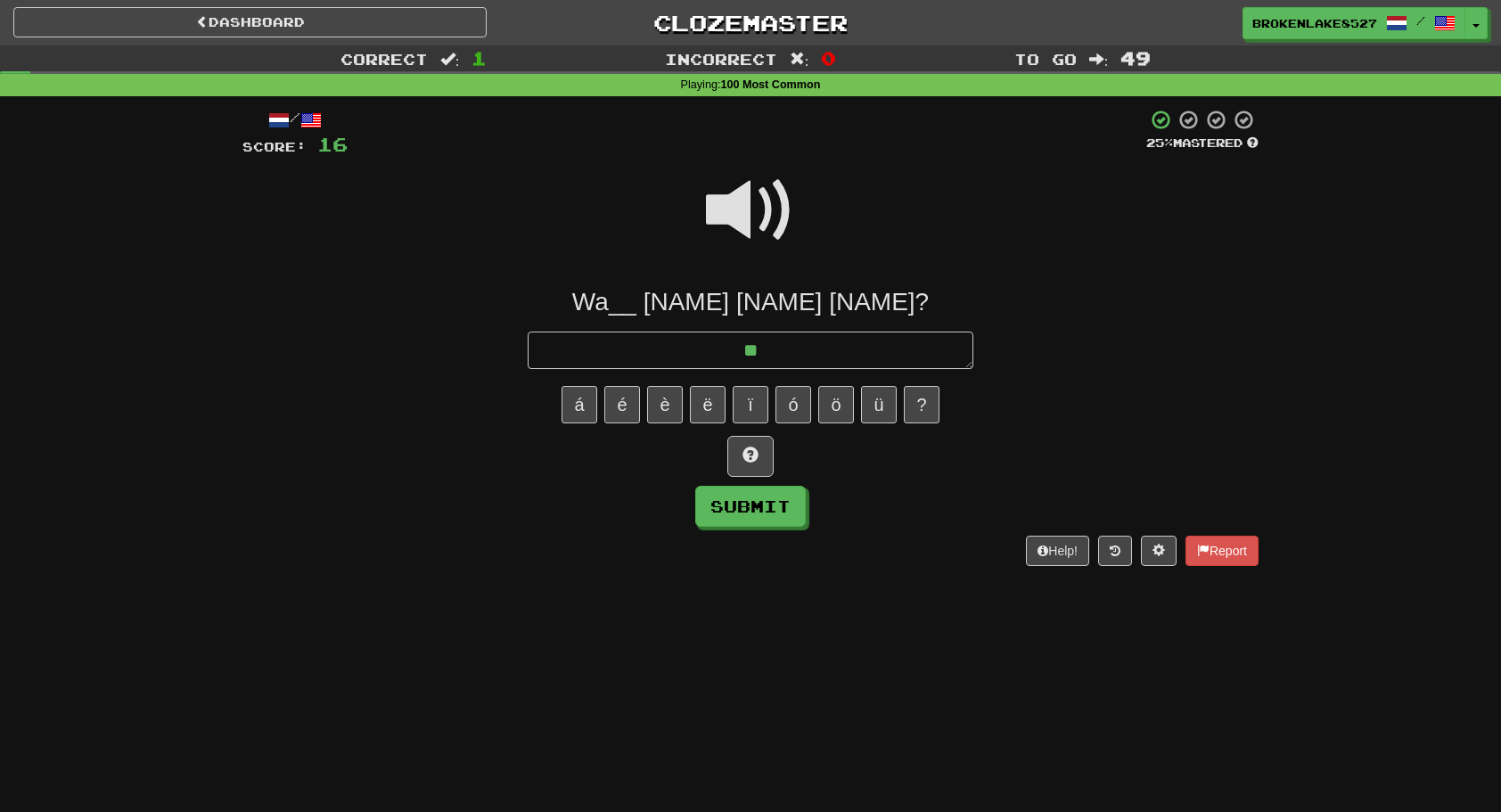 type on "*" 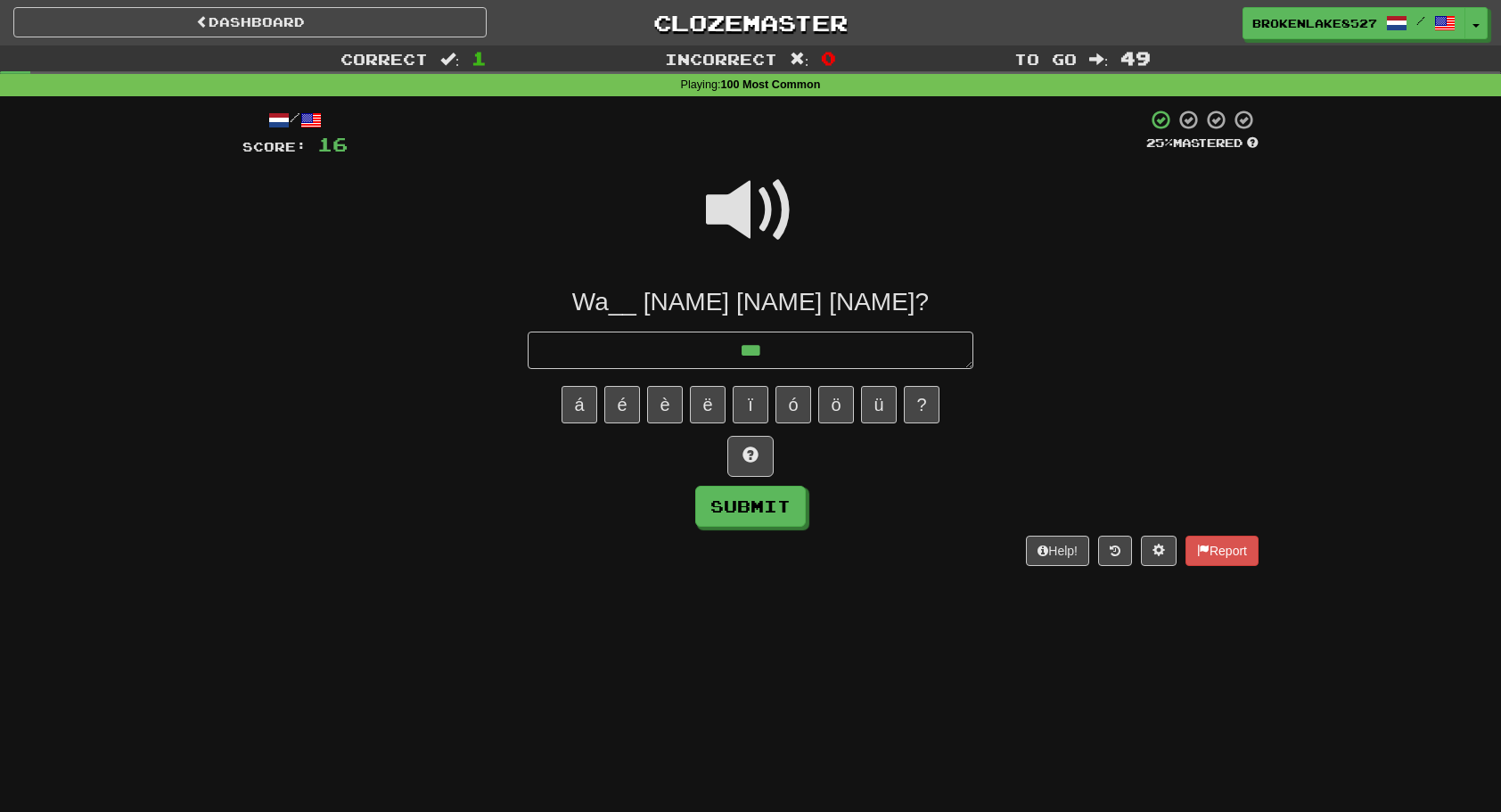 type on "*" 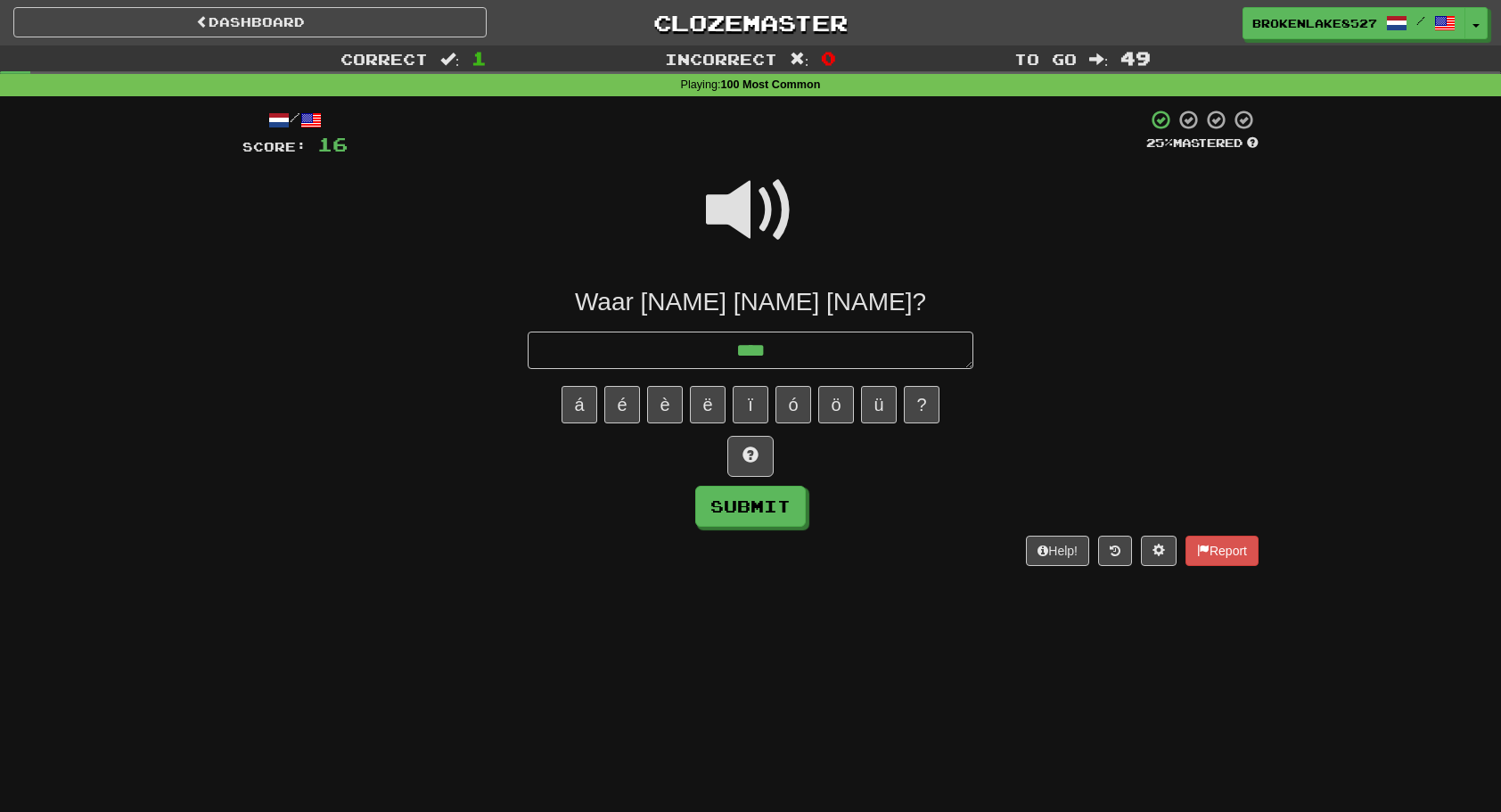 type on "*" 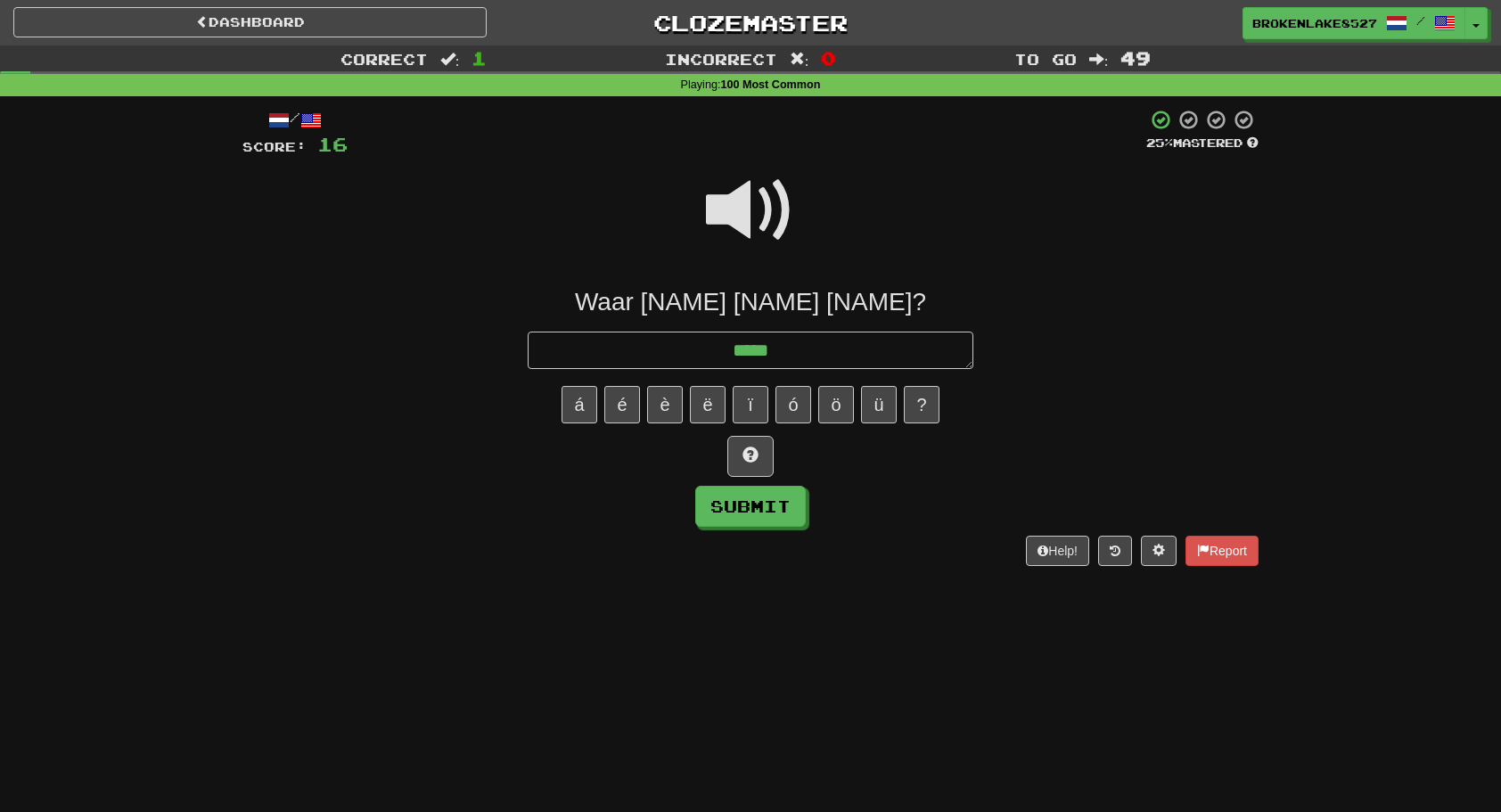 type on "******" 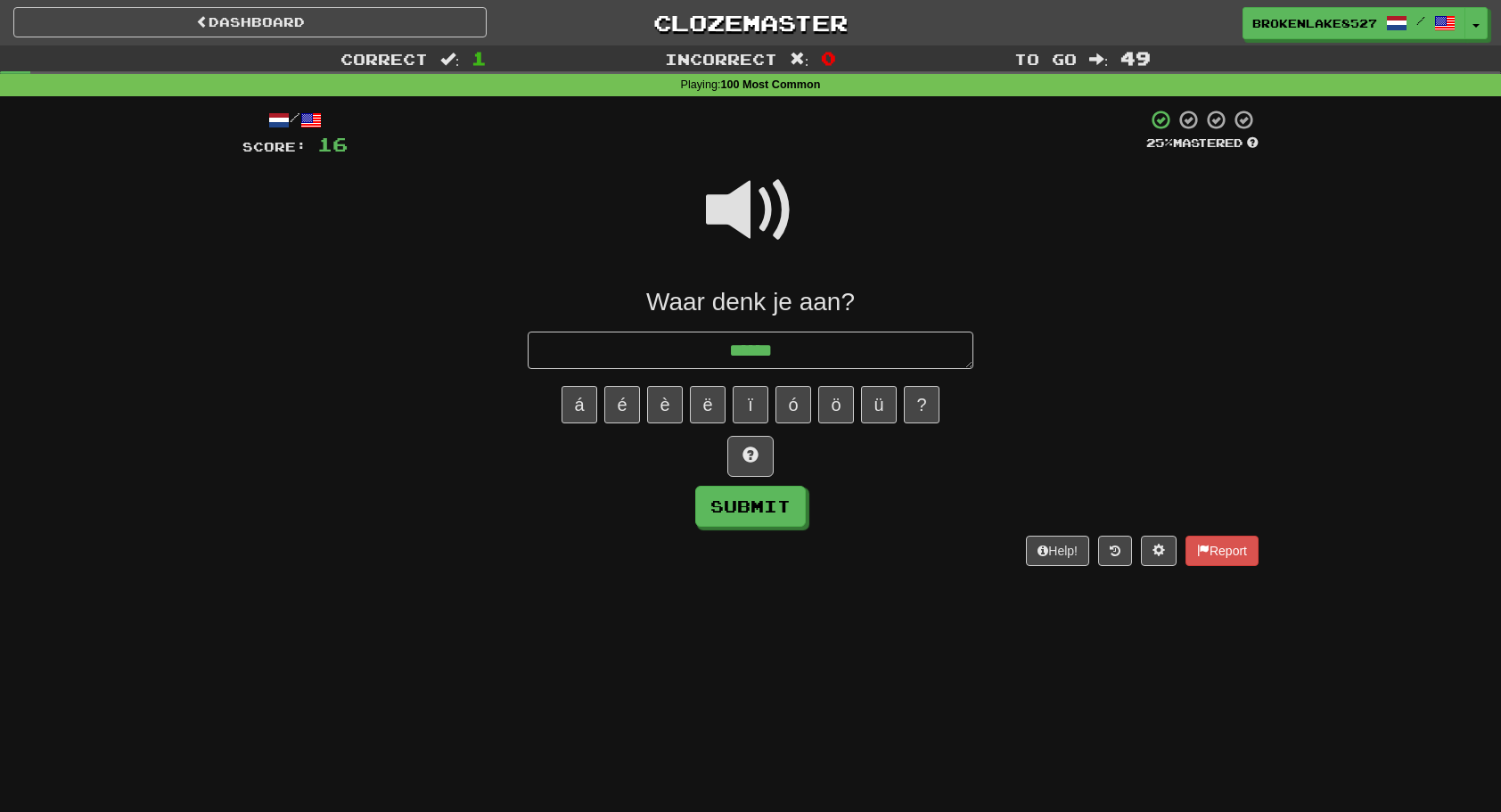 type on "*" 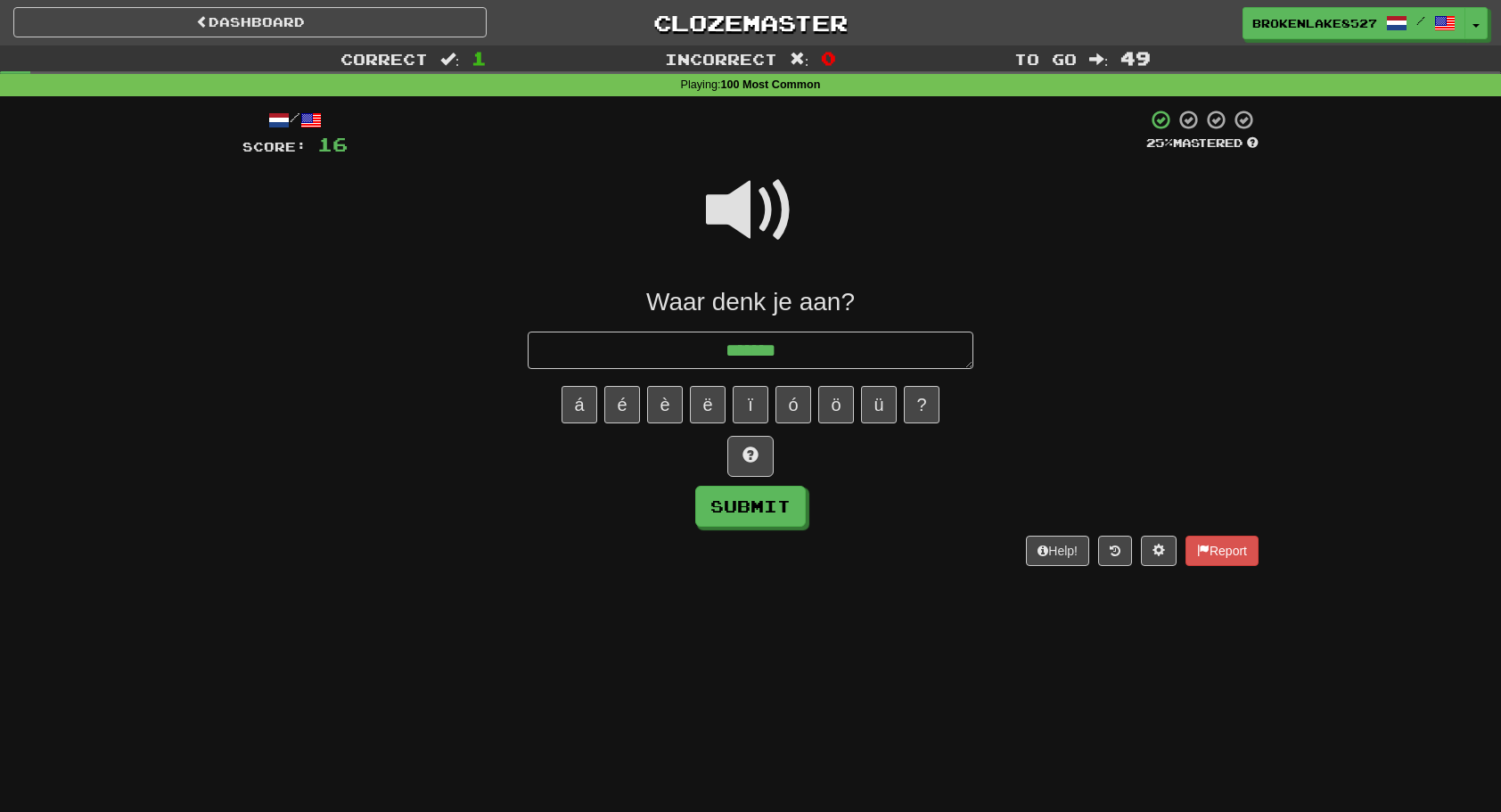 type on "*" 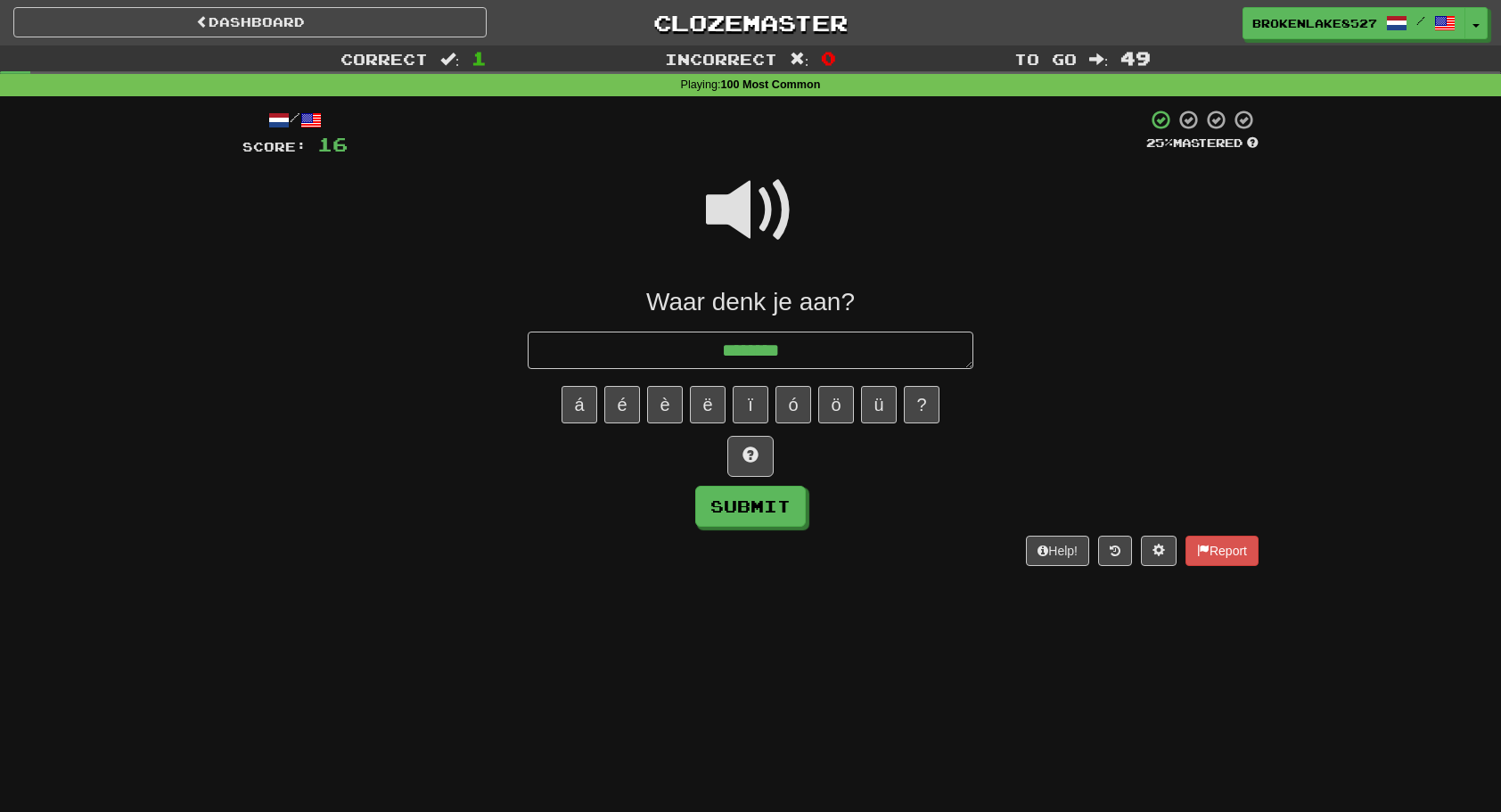 type on "*" 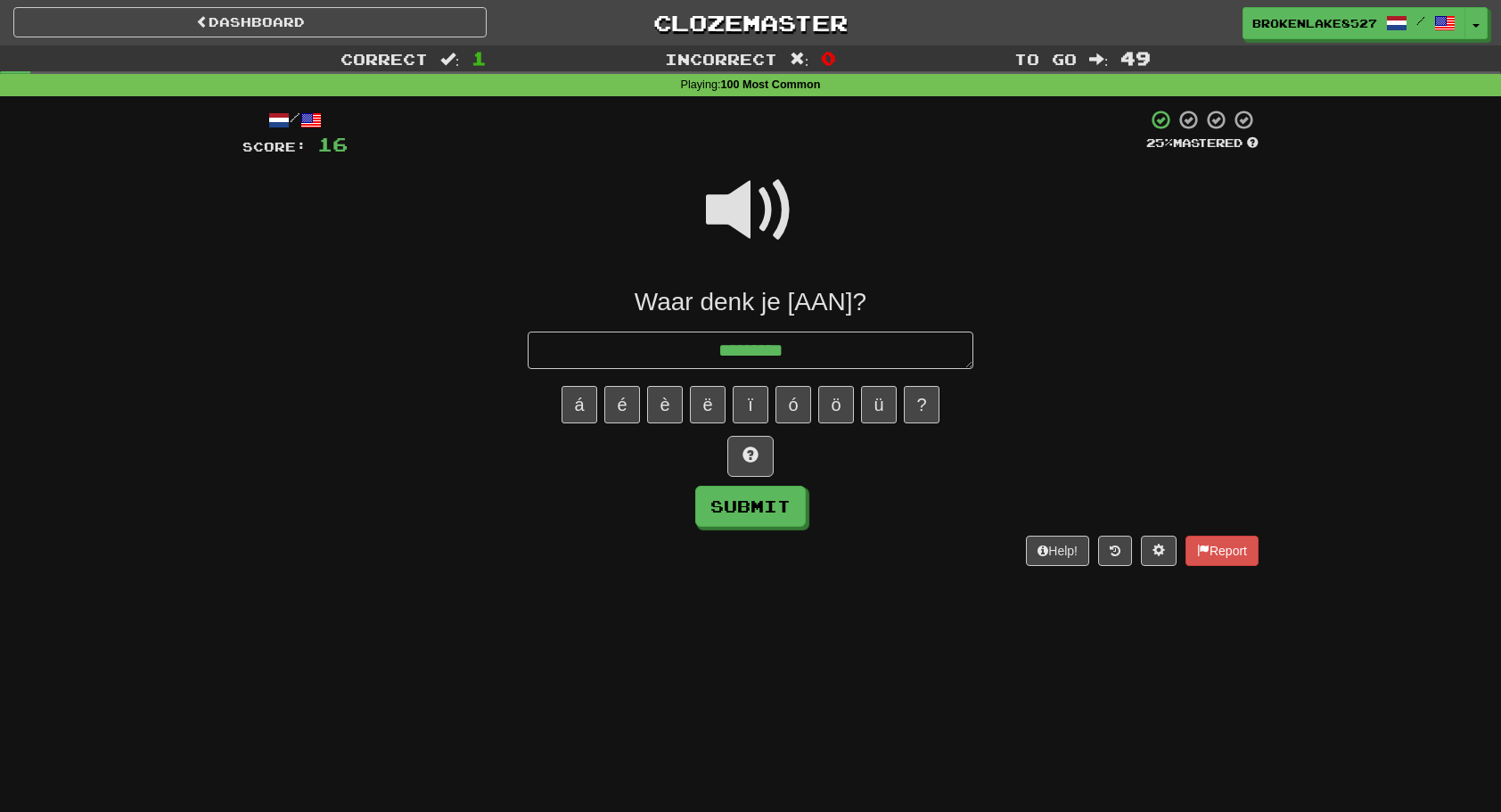 type on "*" 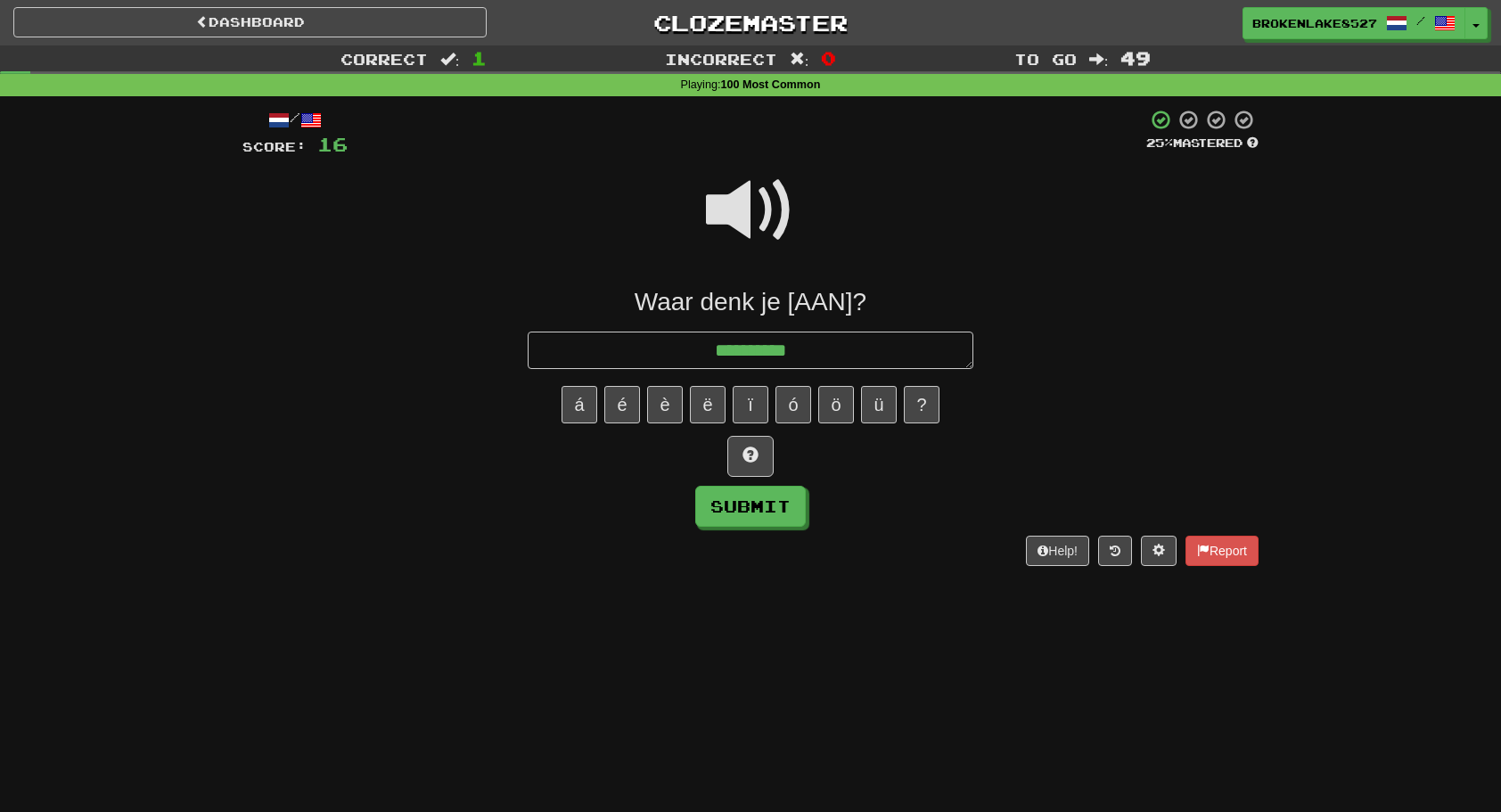 type on "*" 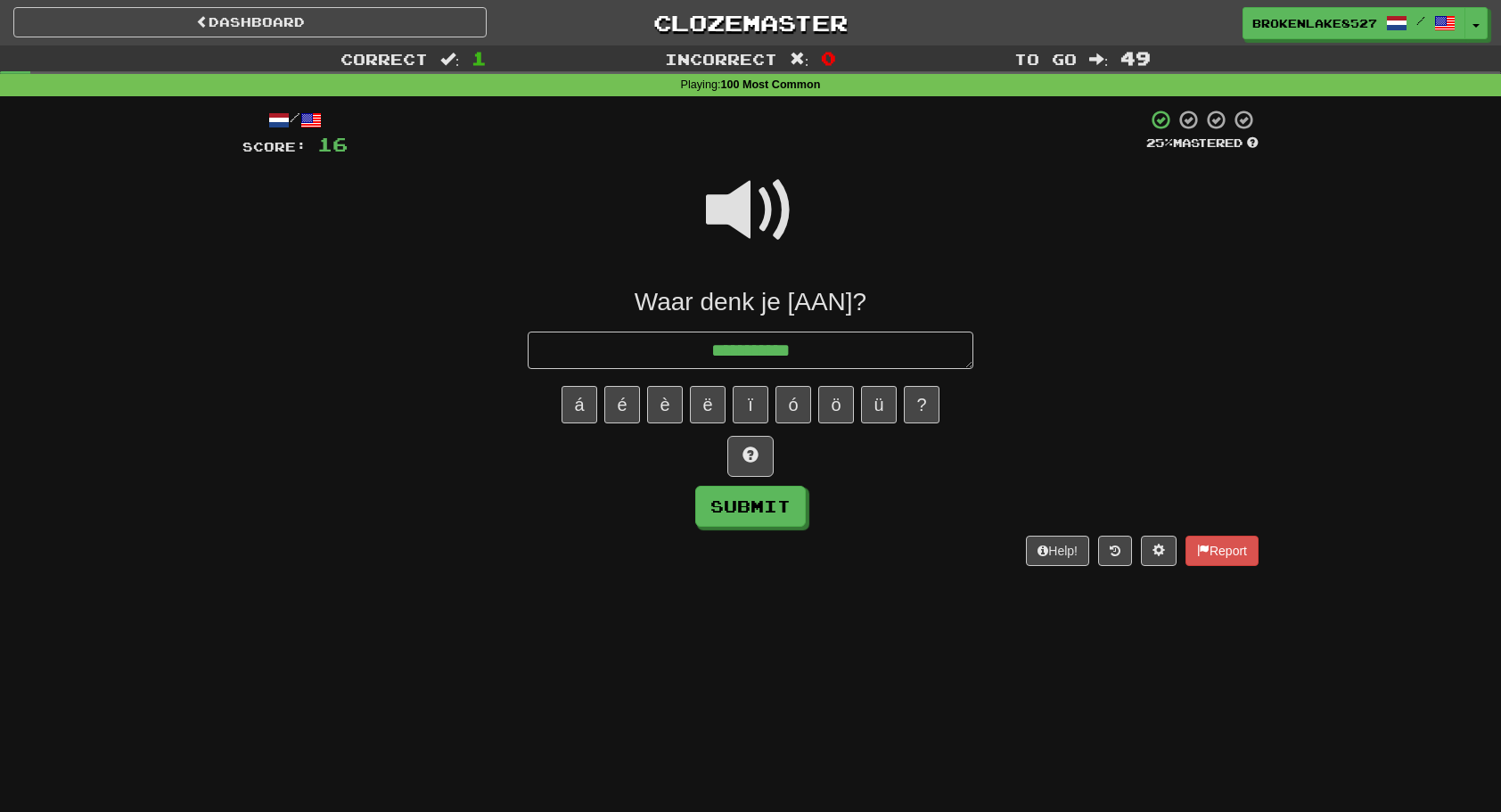 type on "**********" 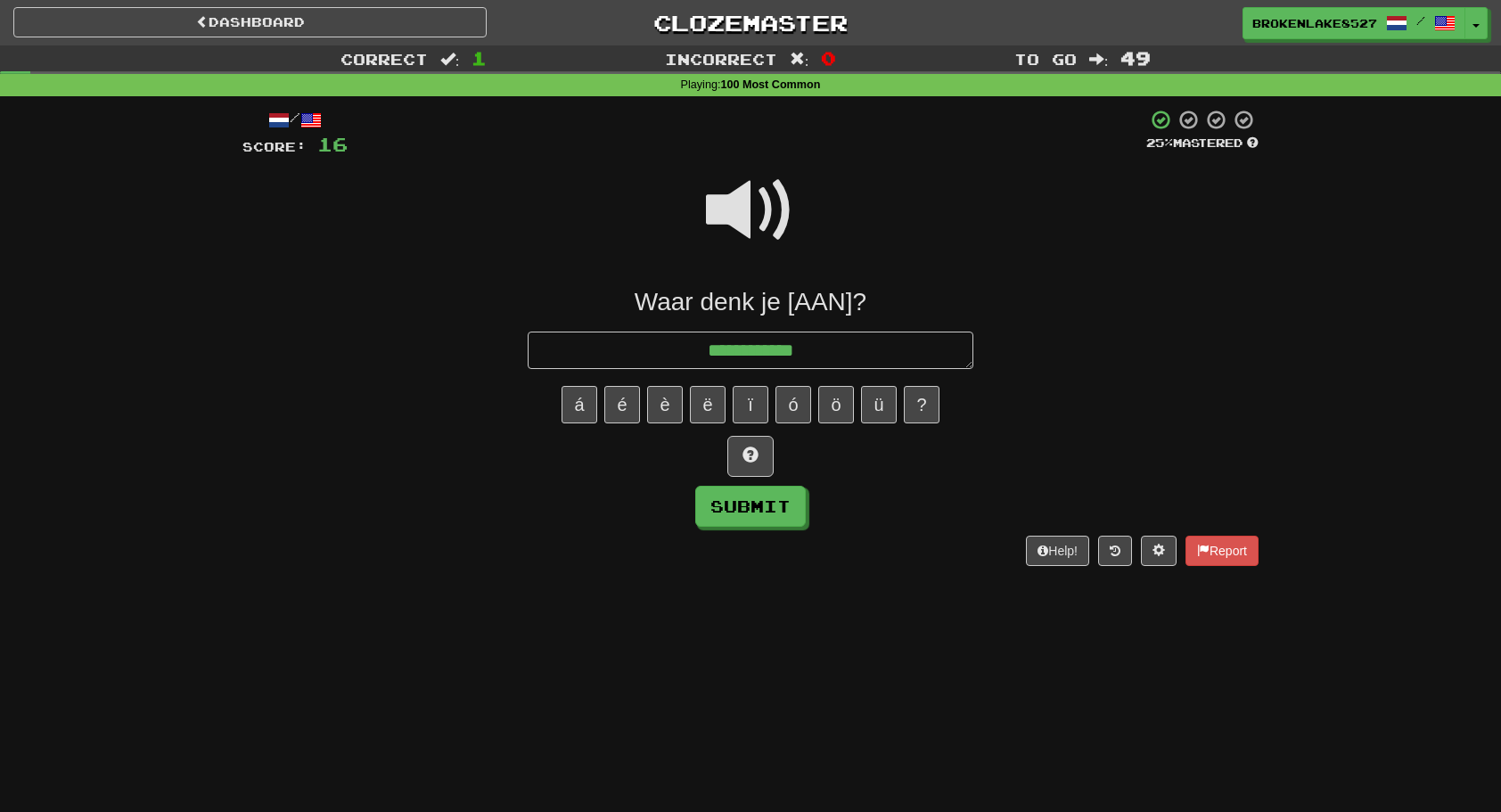 type on "*" 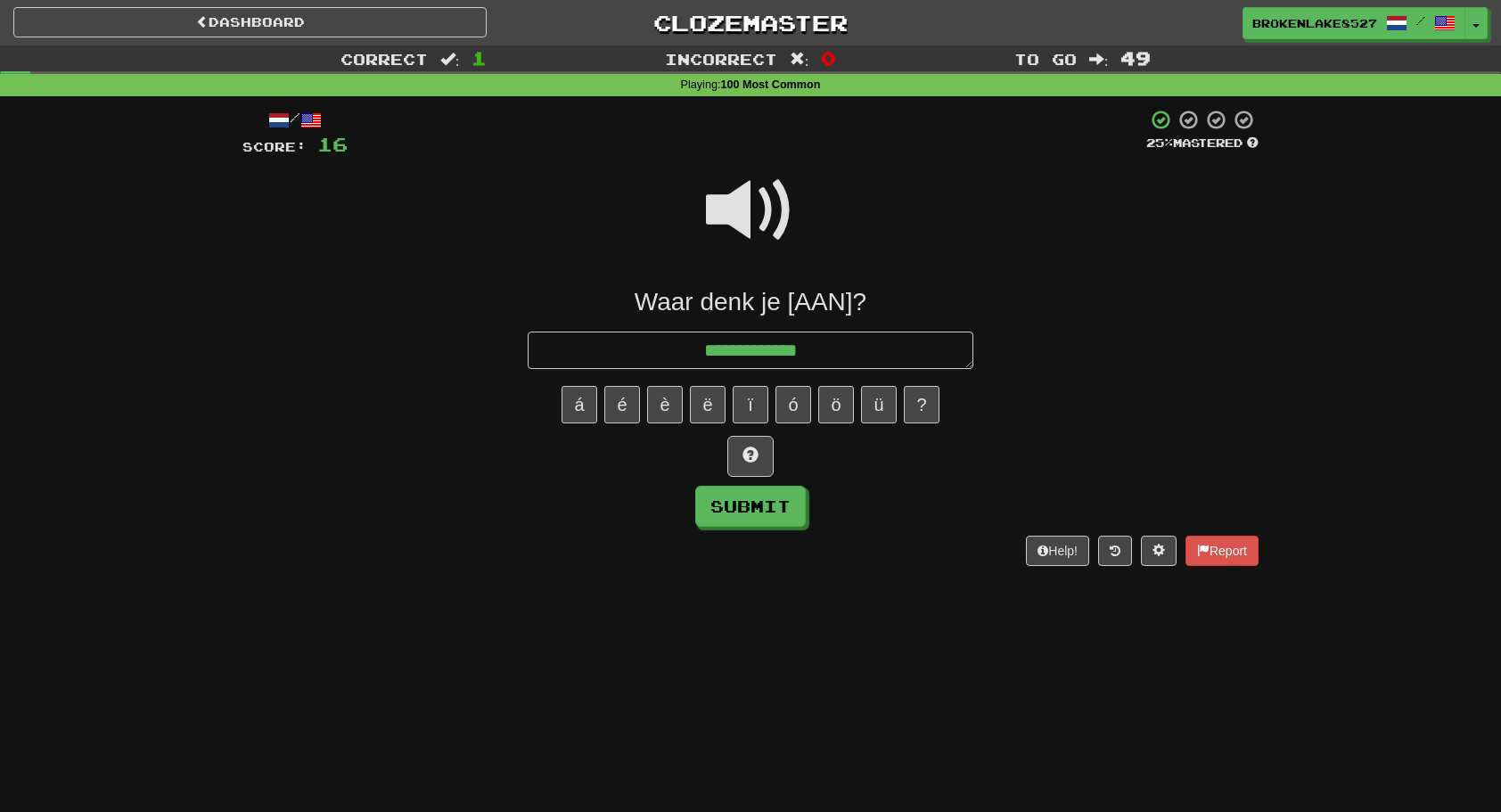 type on "*" 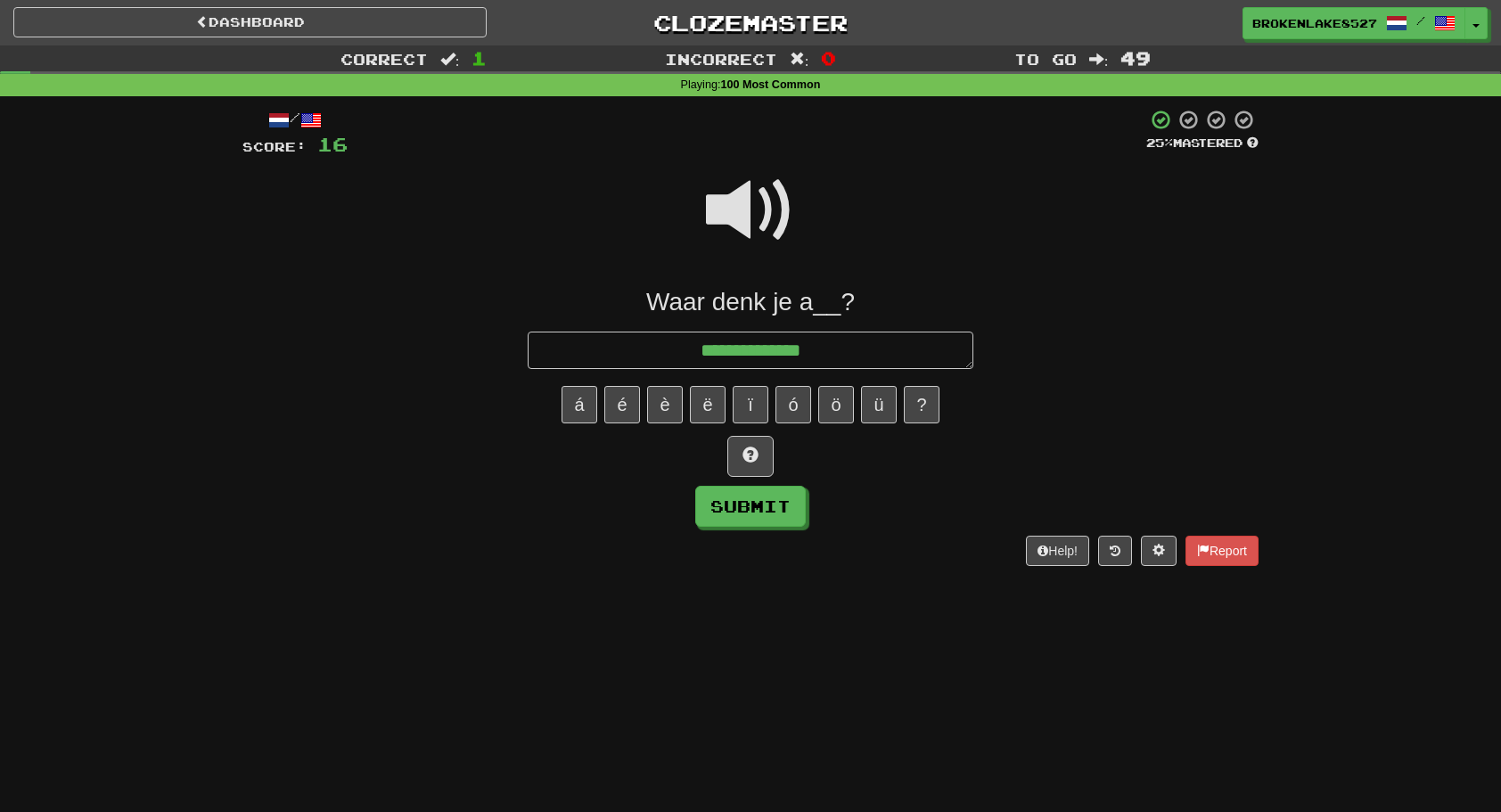 type on "*" 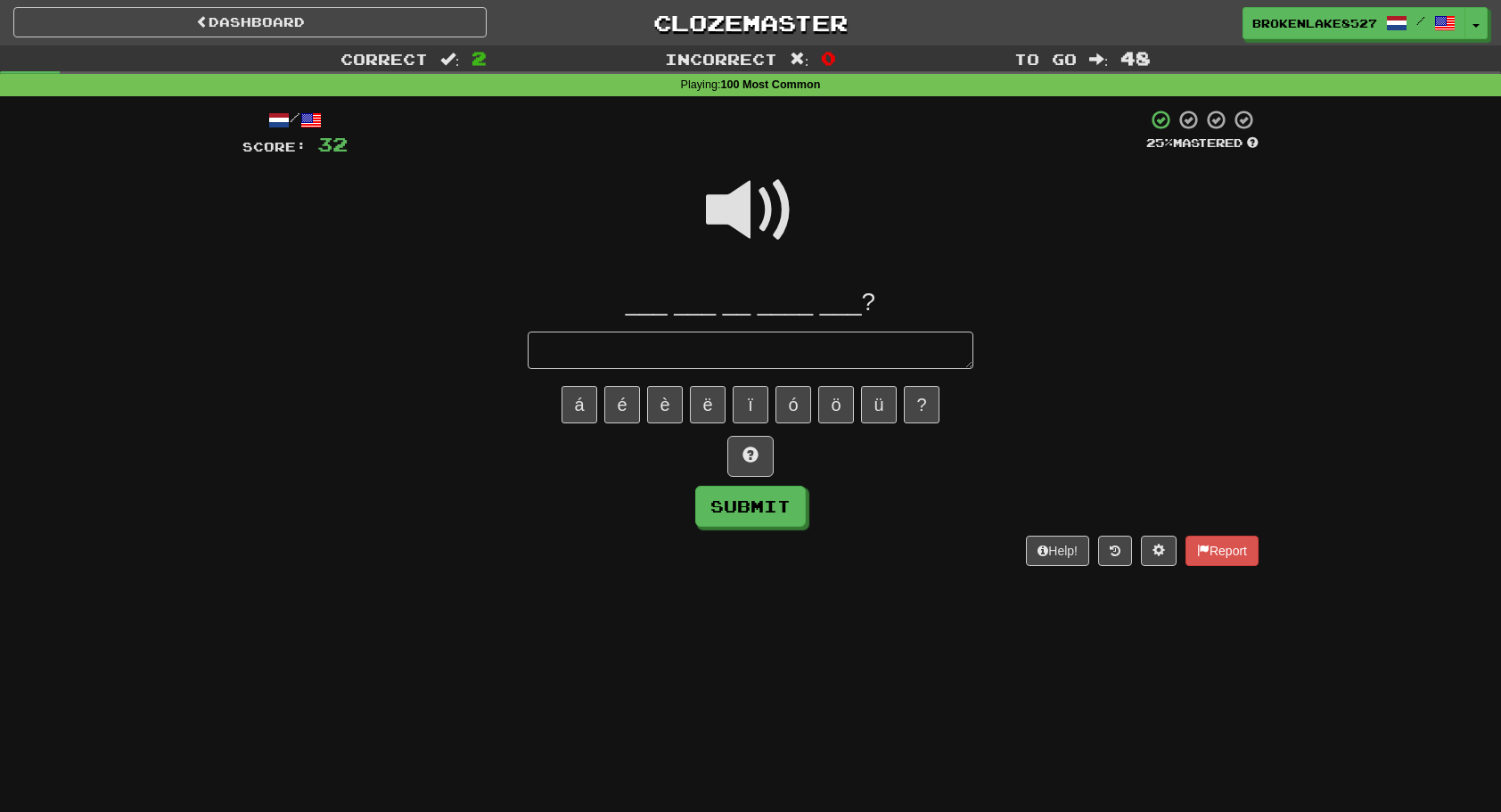 type on "*" 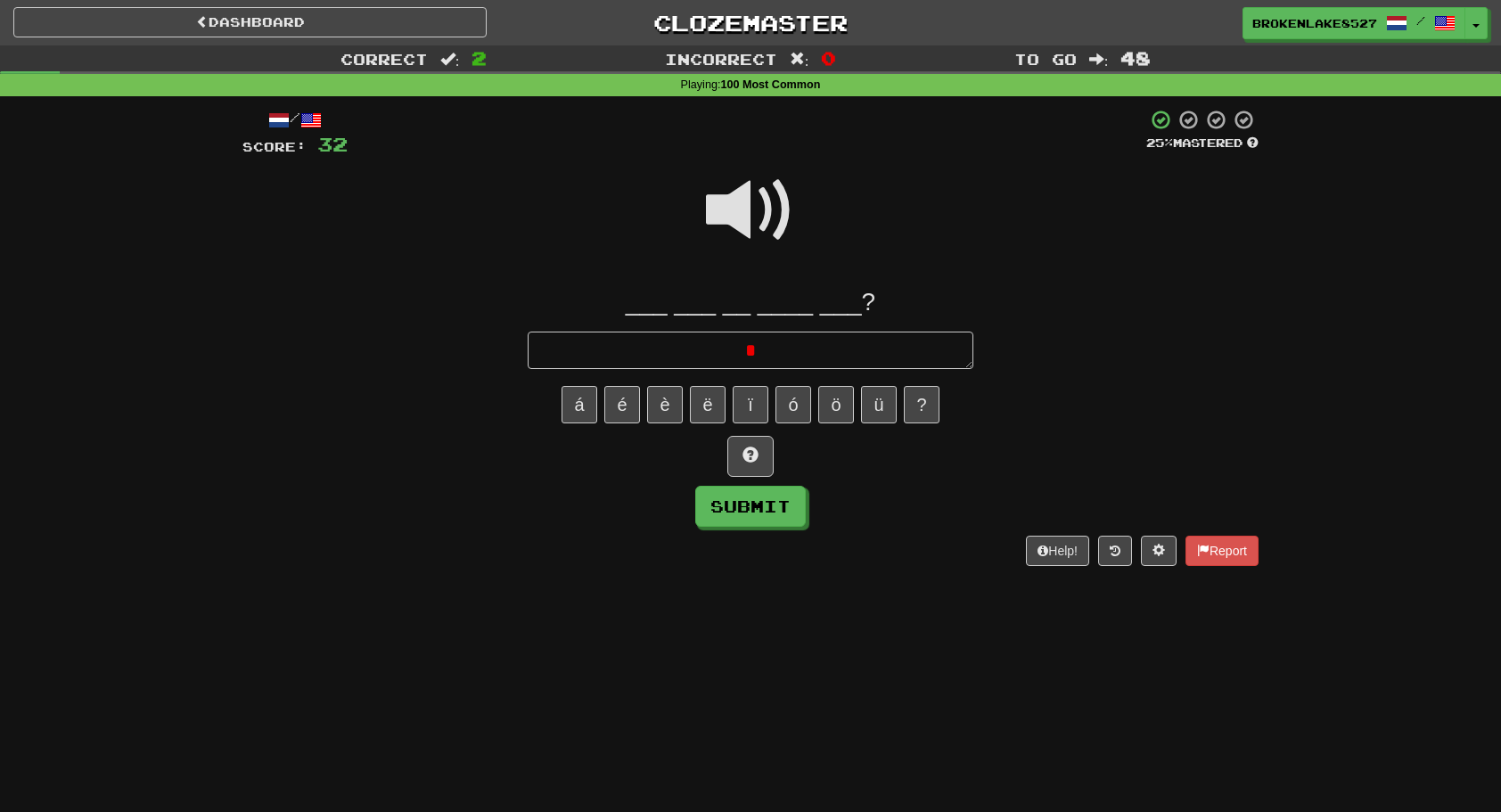 type 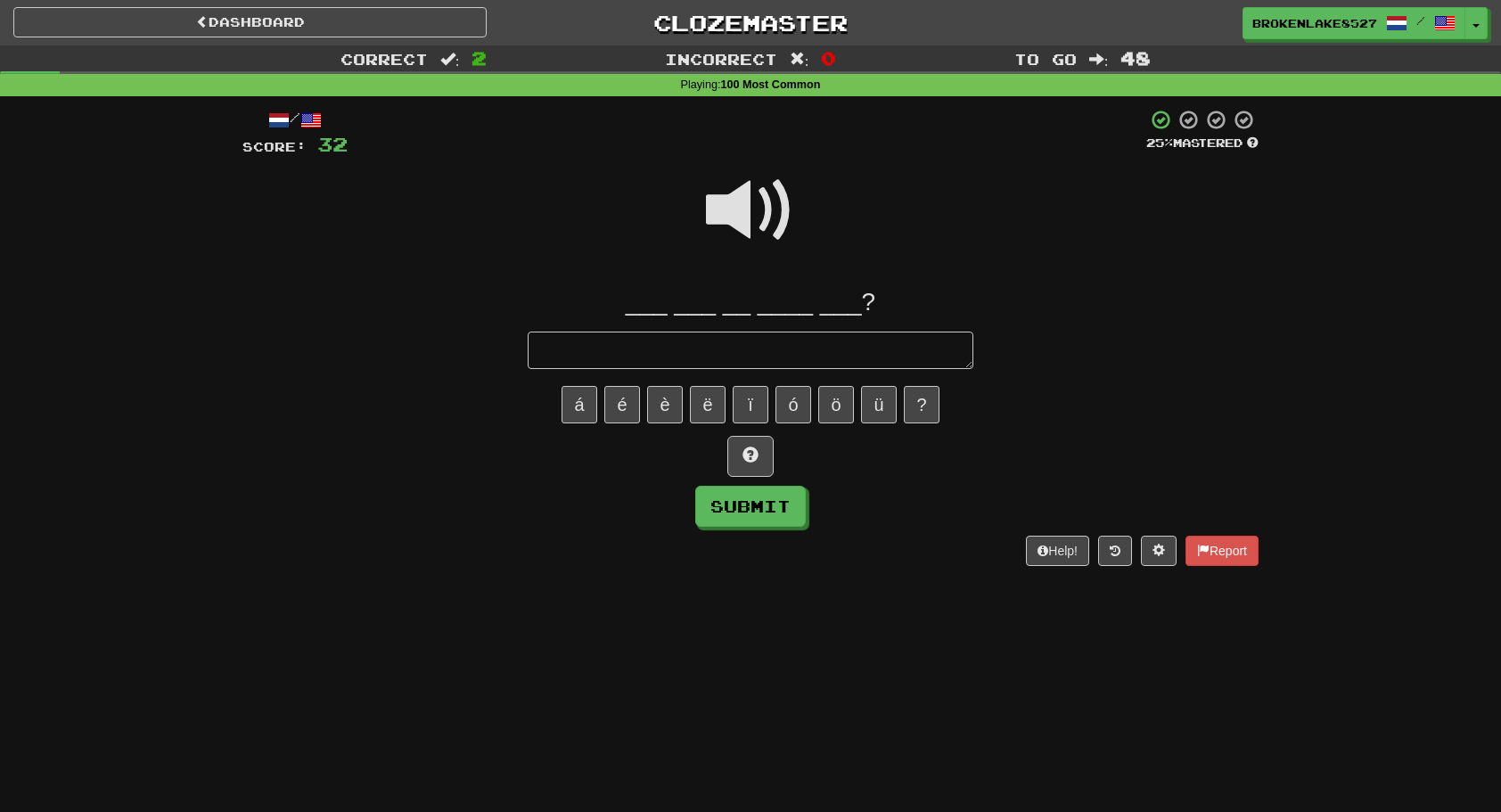 type on "*" 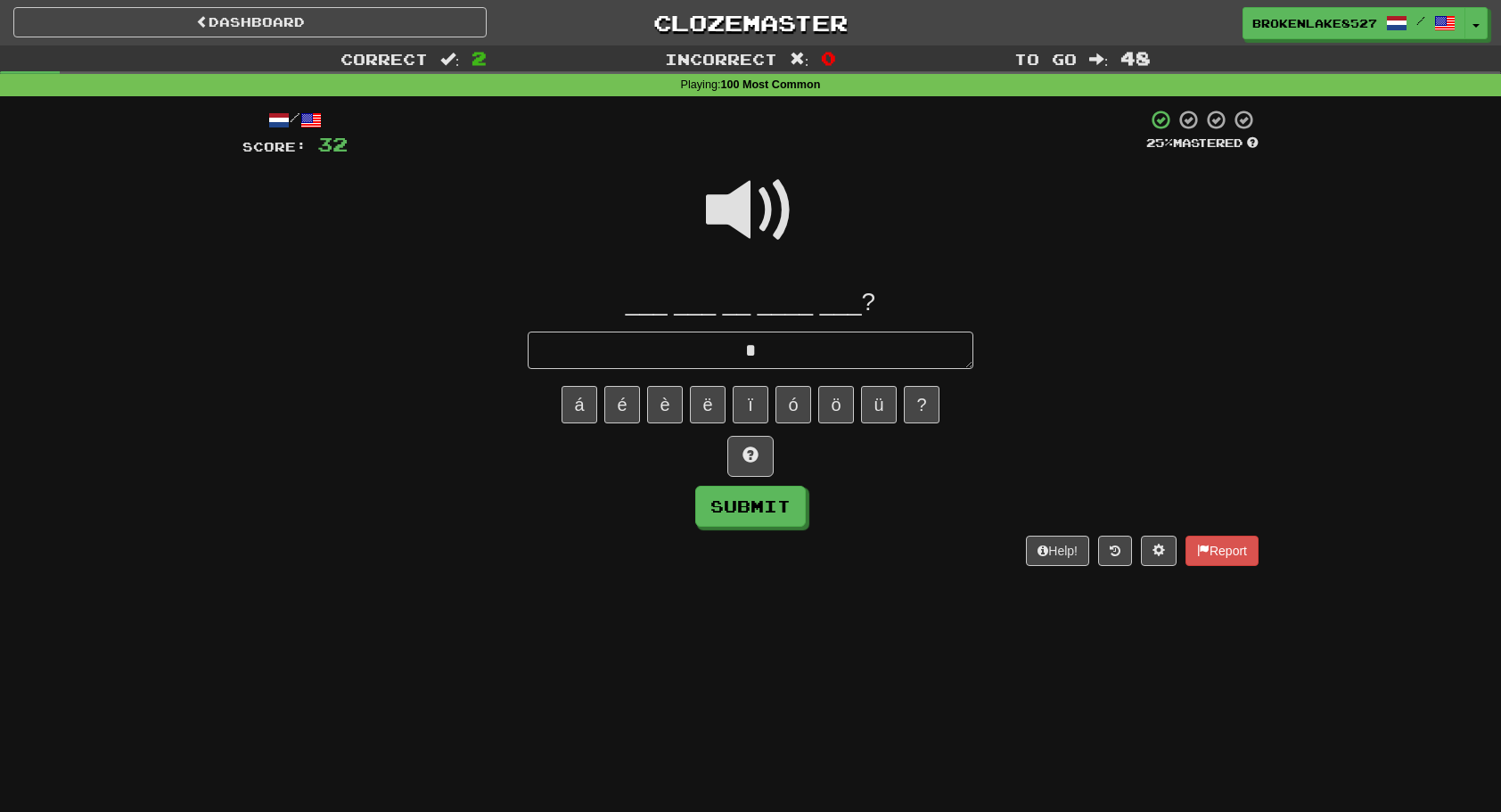 type on "*" 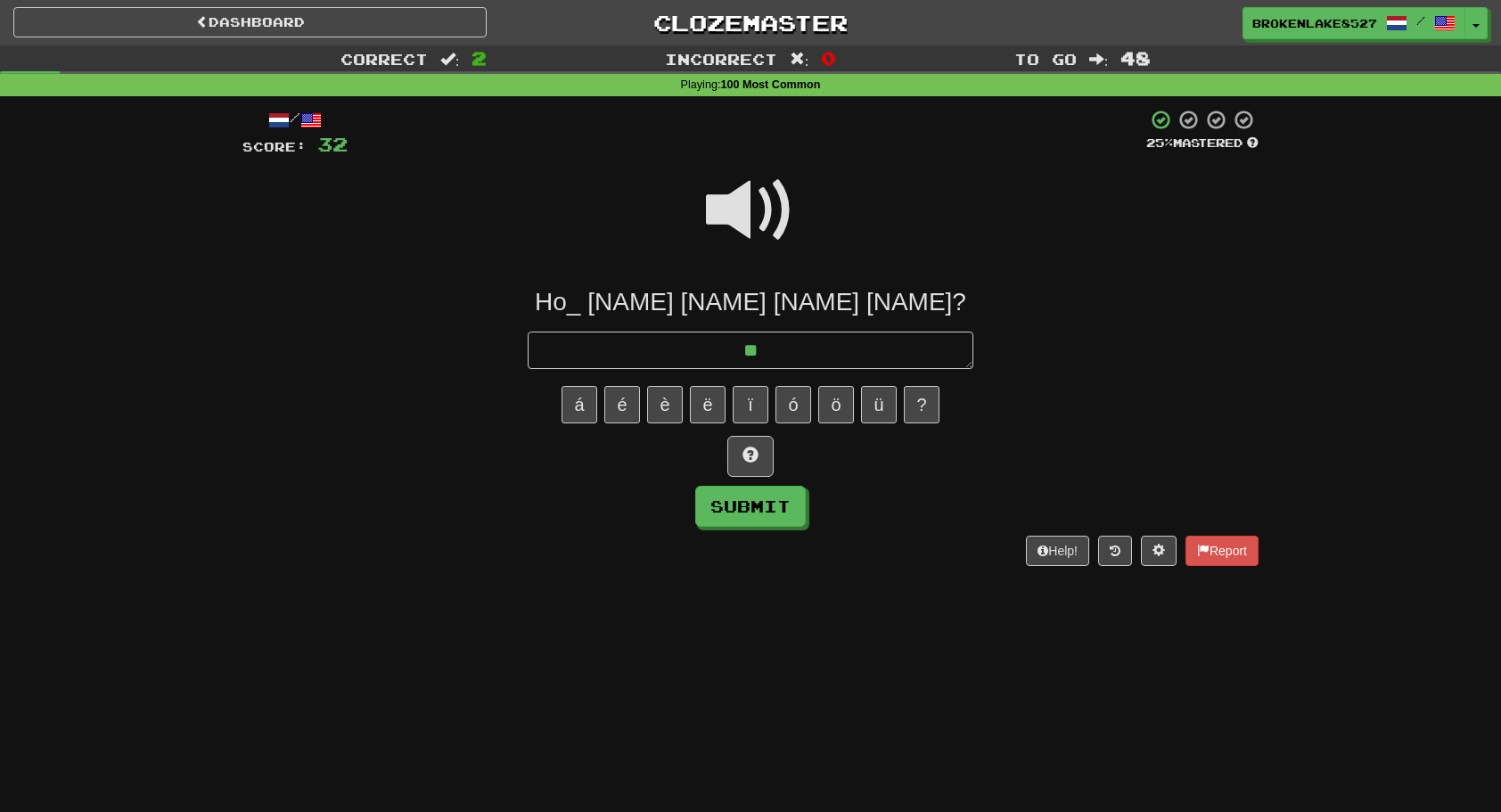 type on "*" 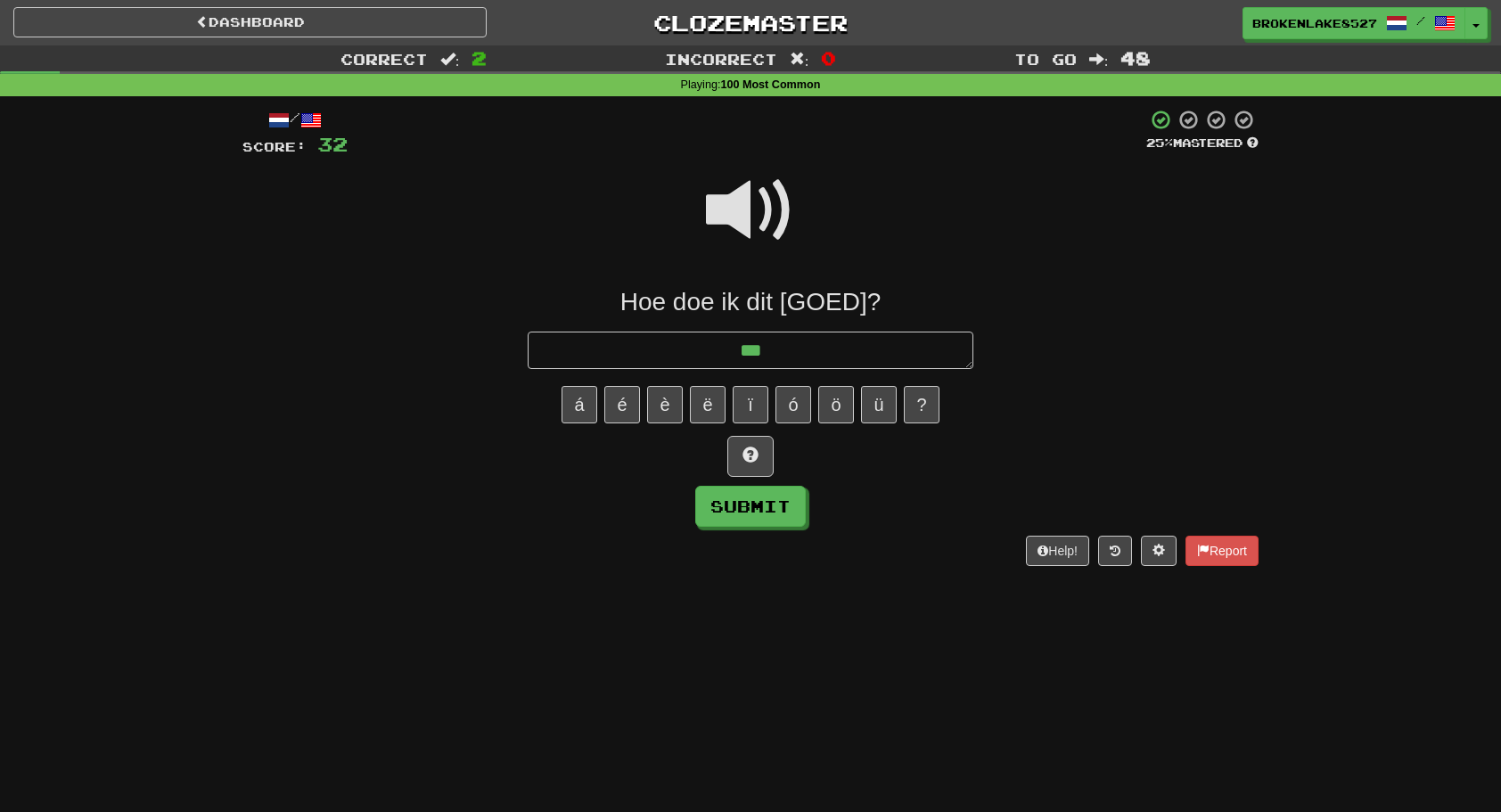 type on "*" 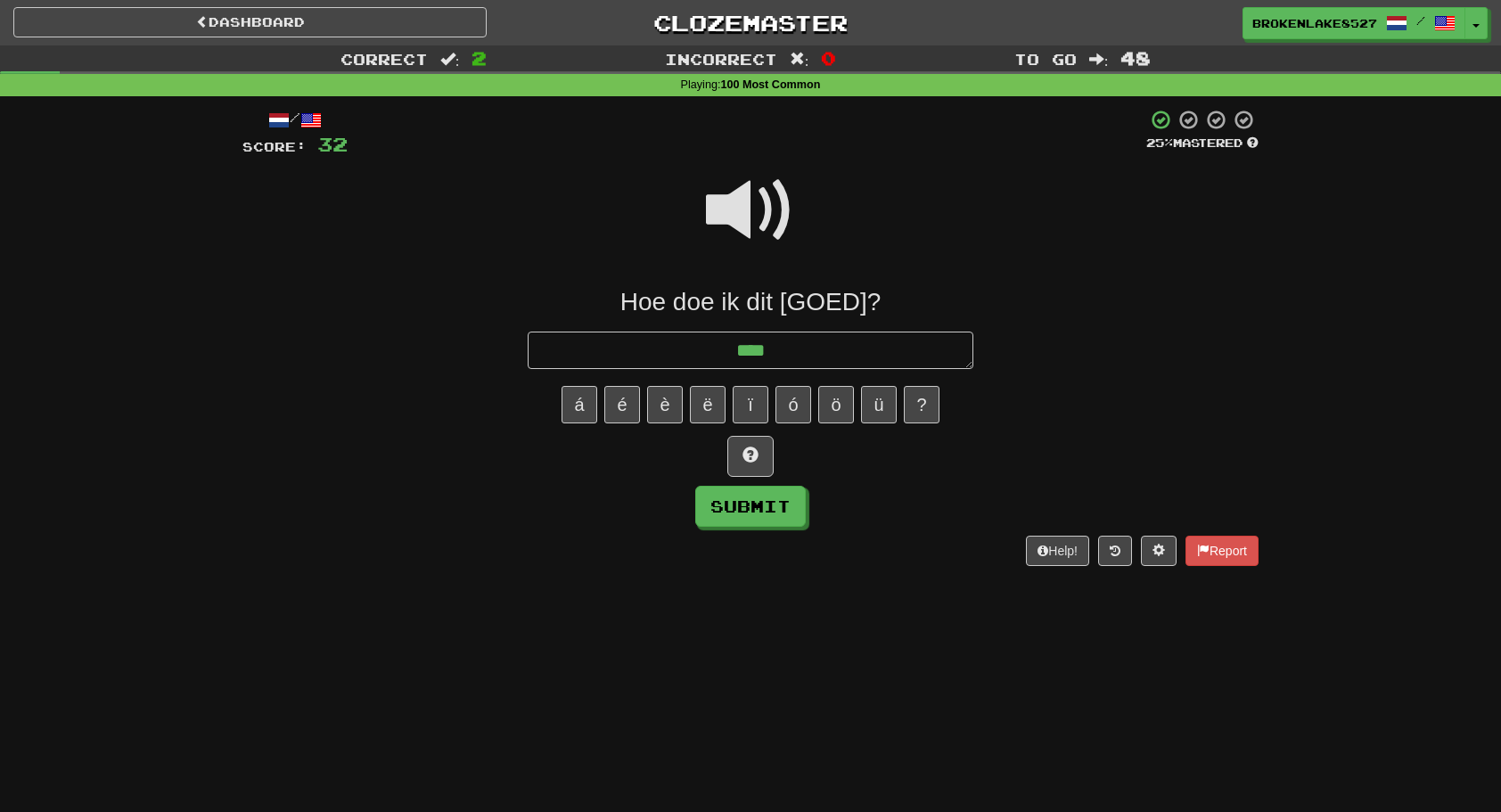 type on "*" 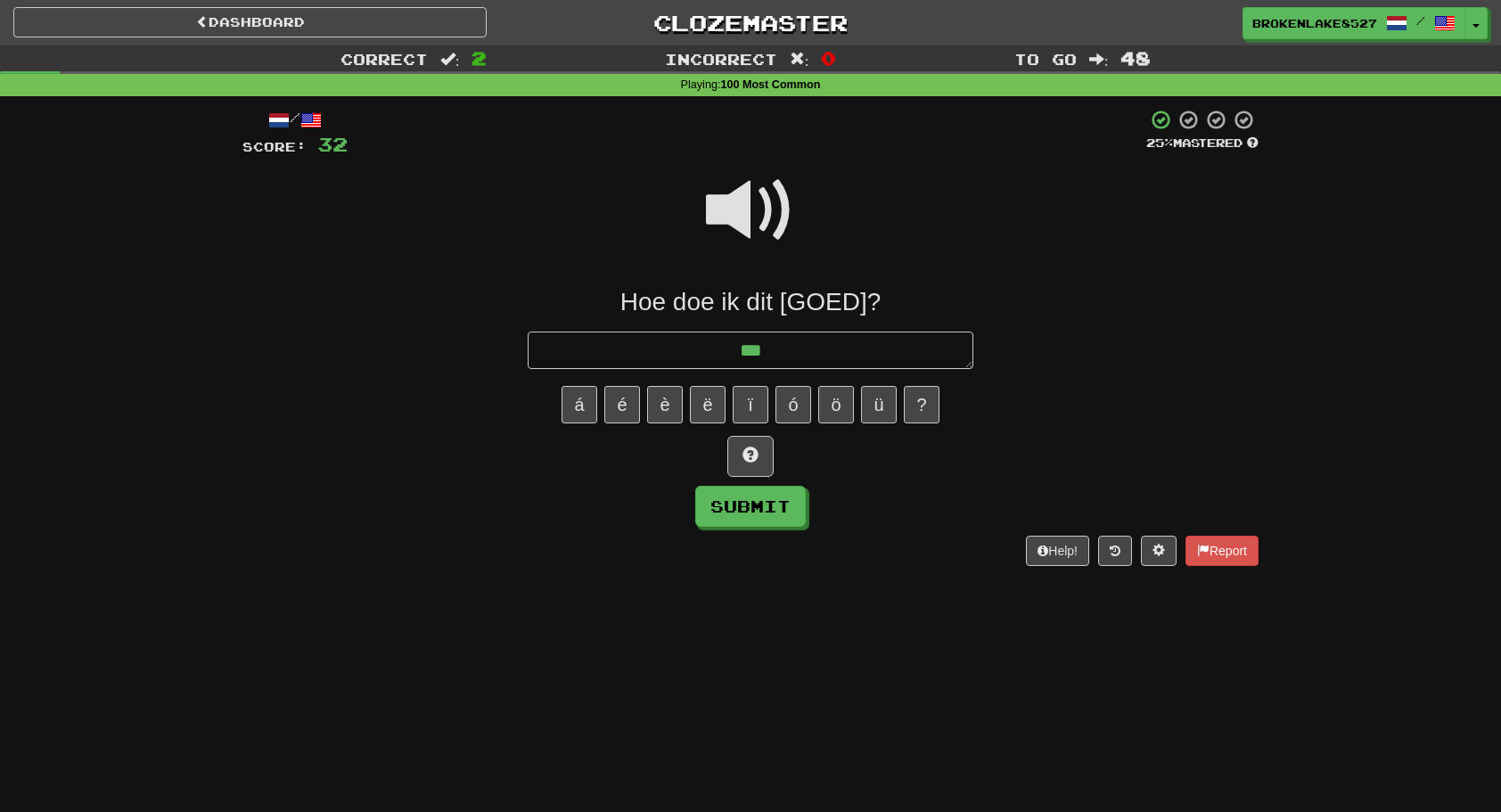 type on "*" 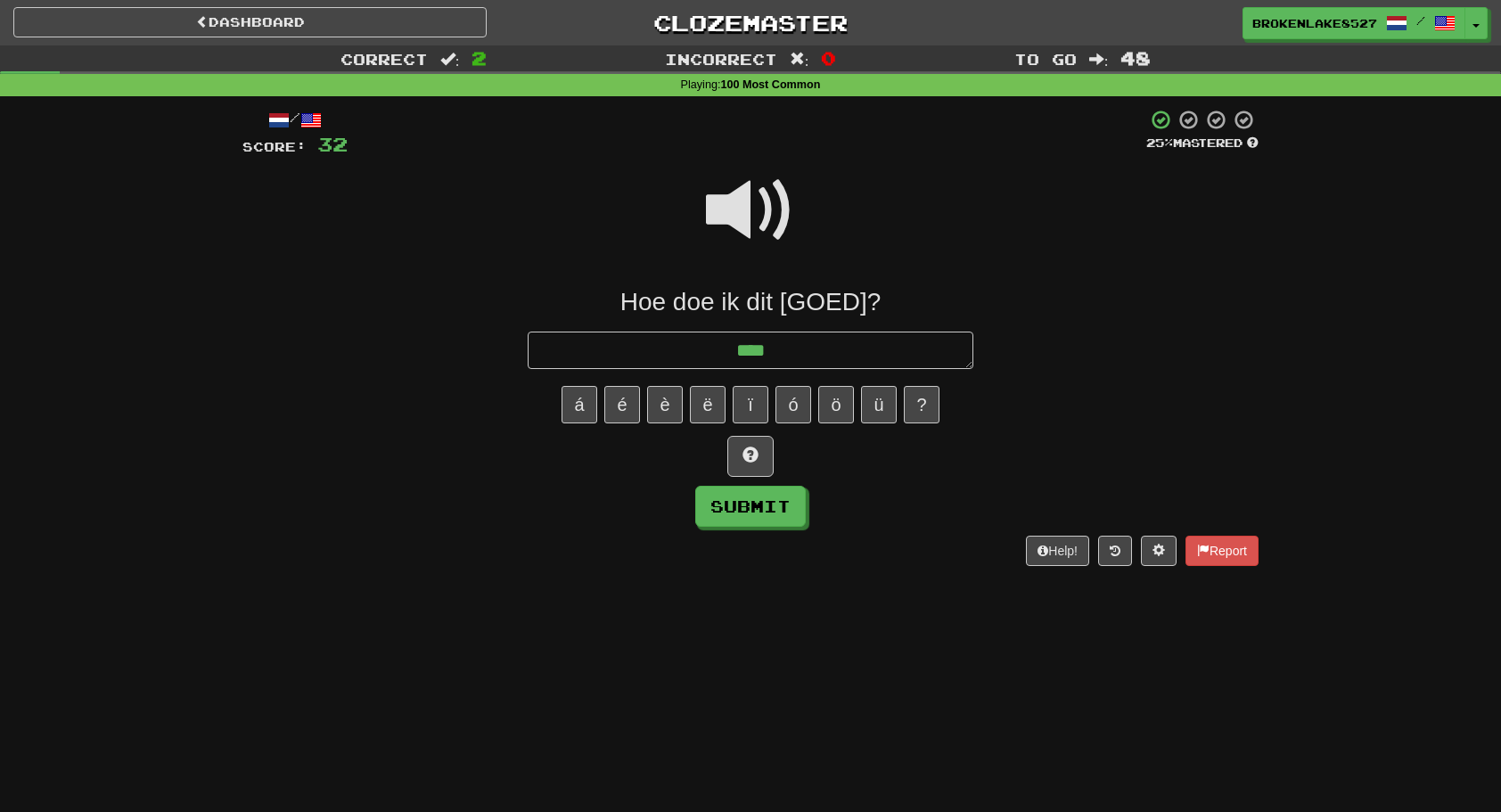 type on "*" 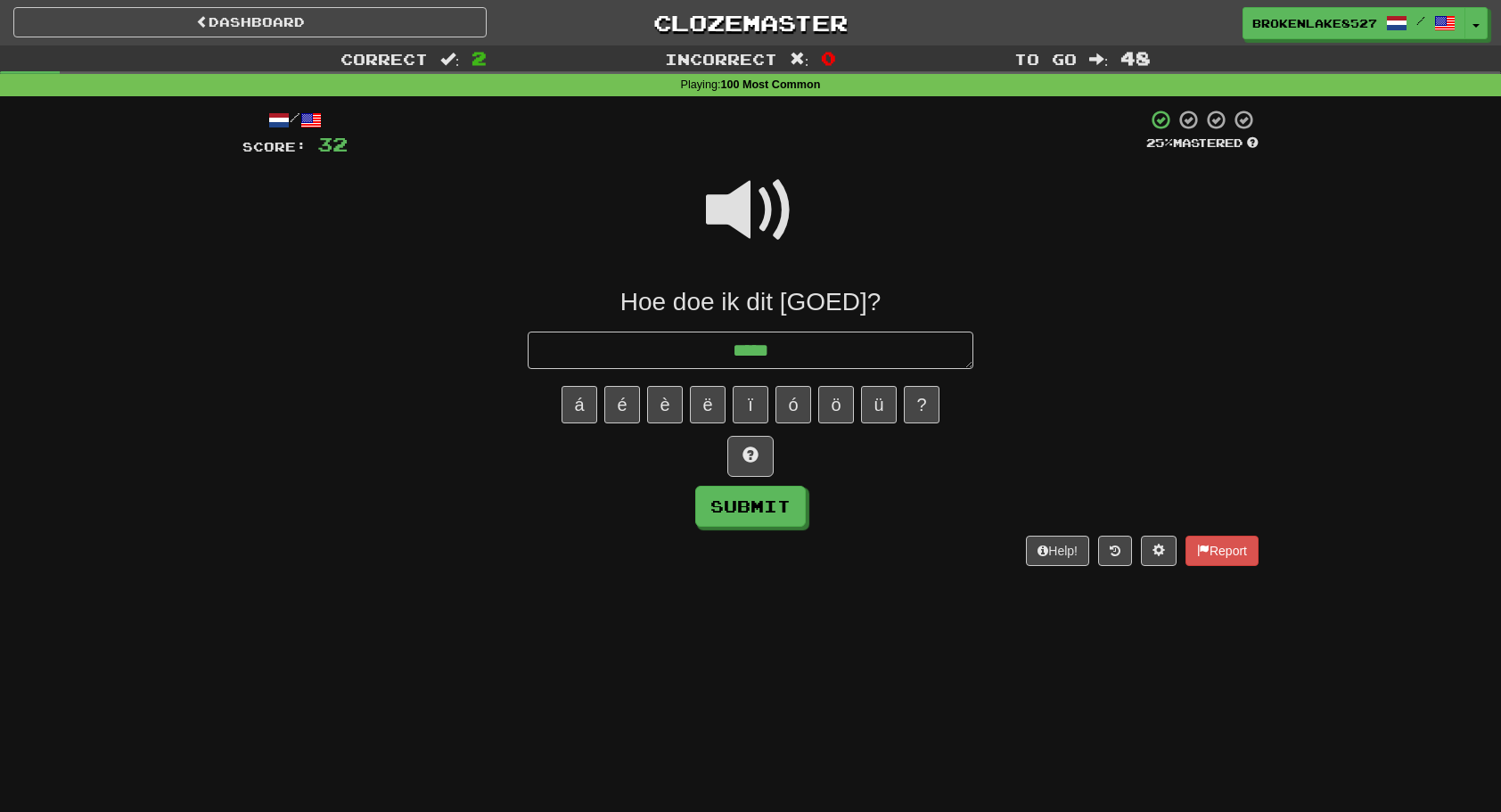 type on "*" 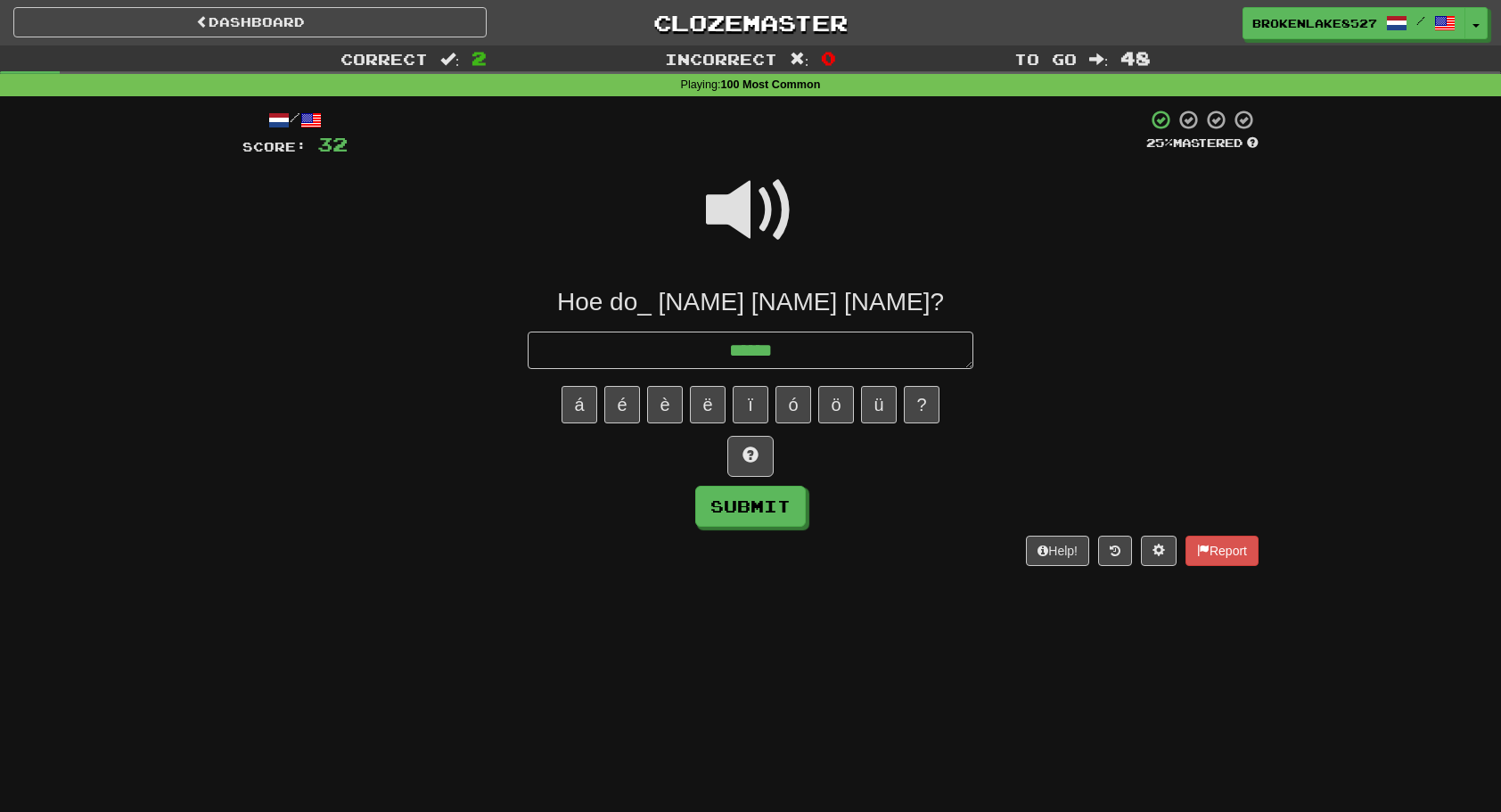 type on "*" 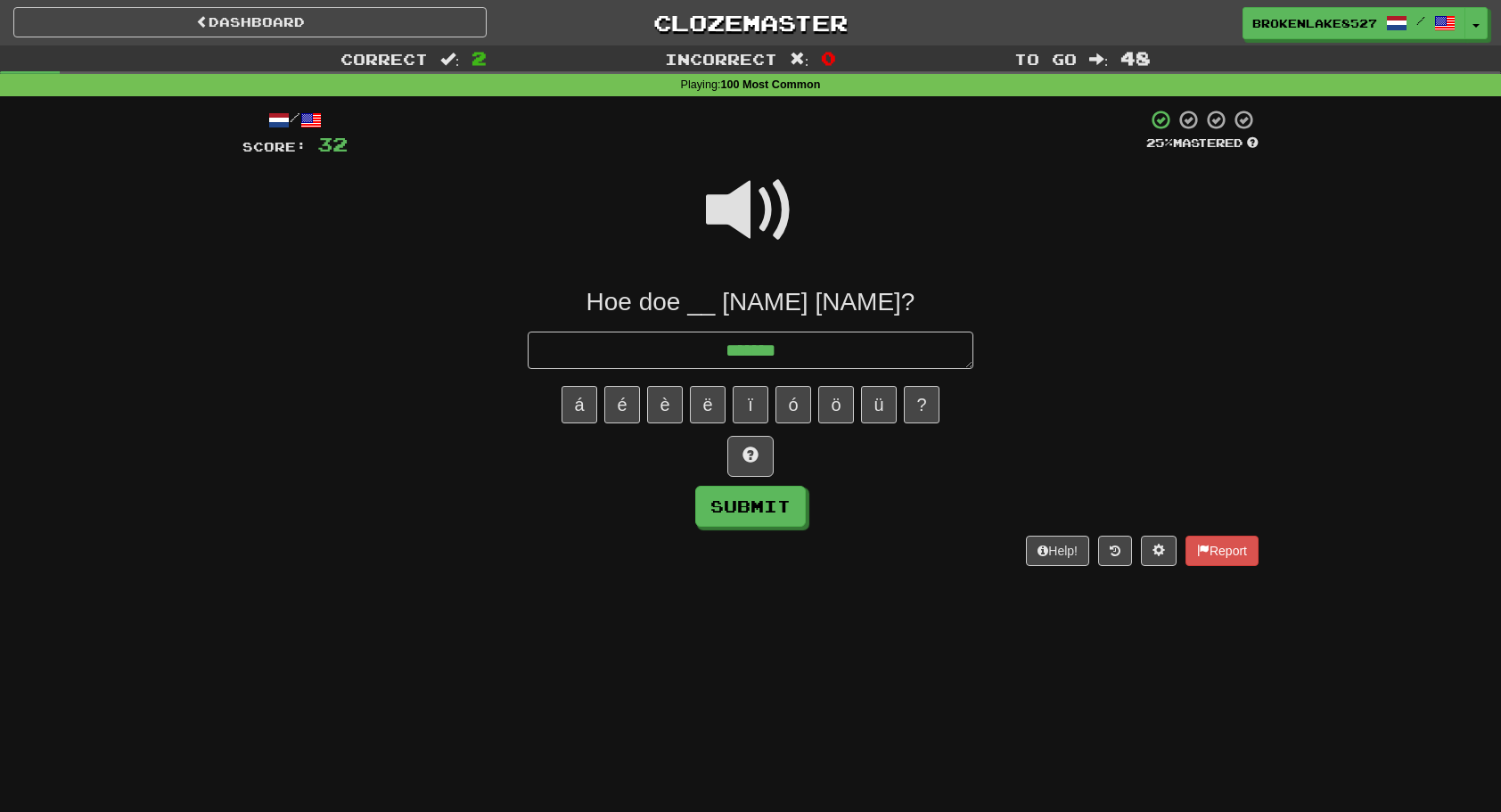 type on "*" 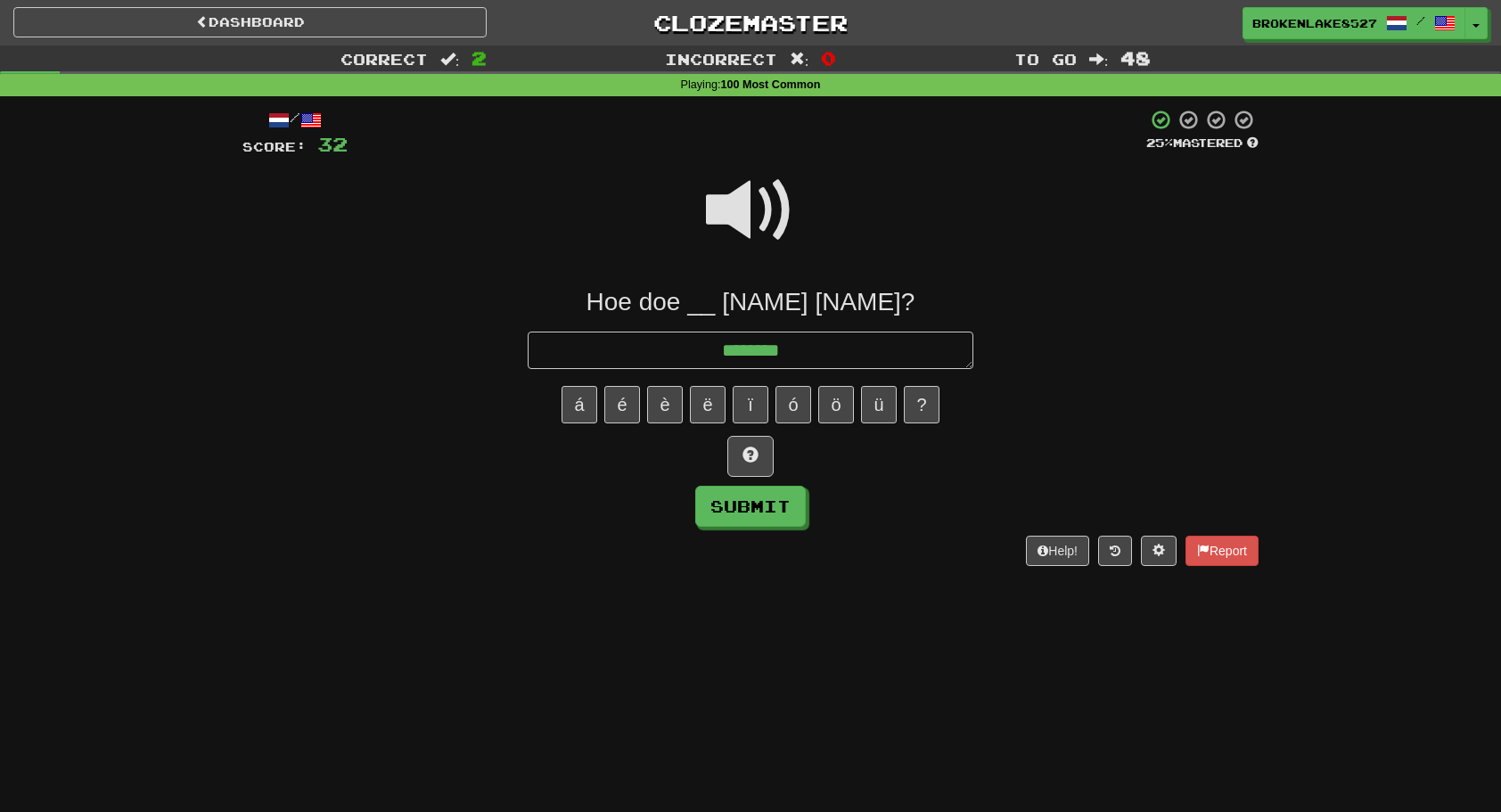 type on "*" 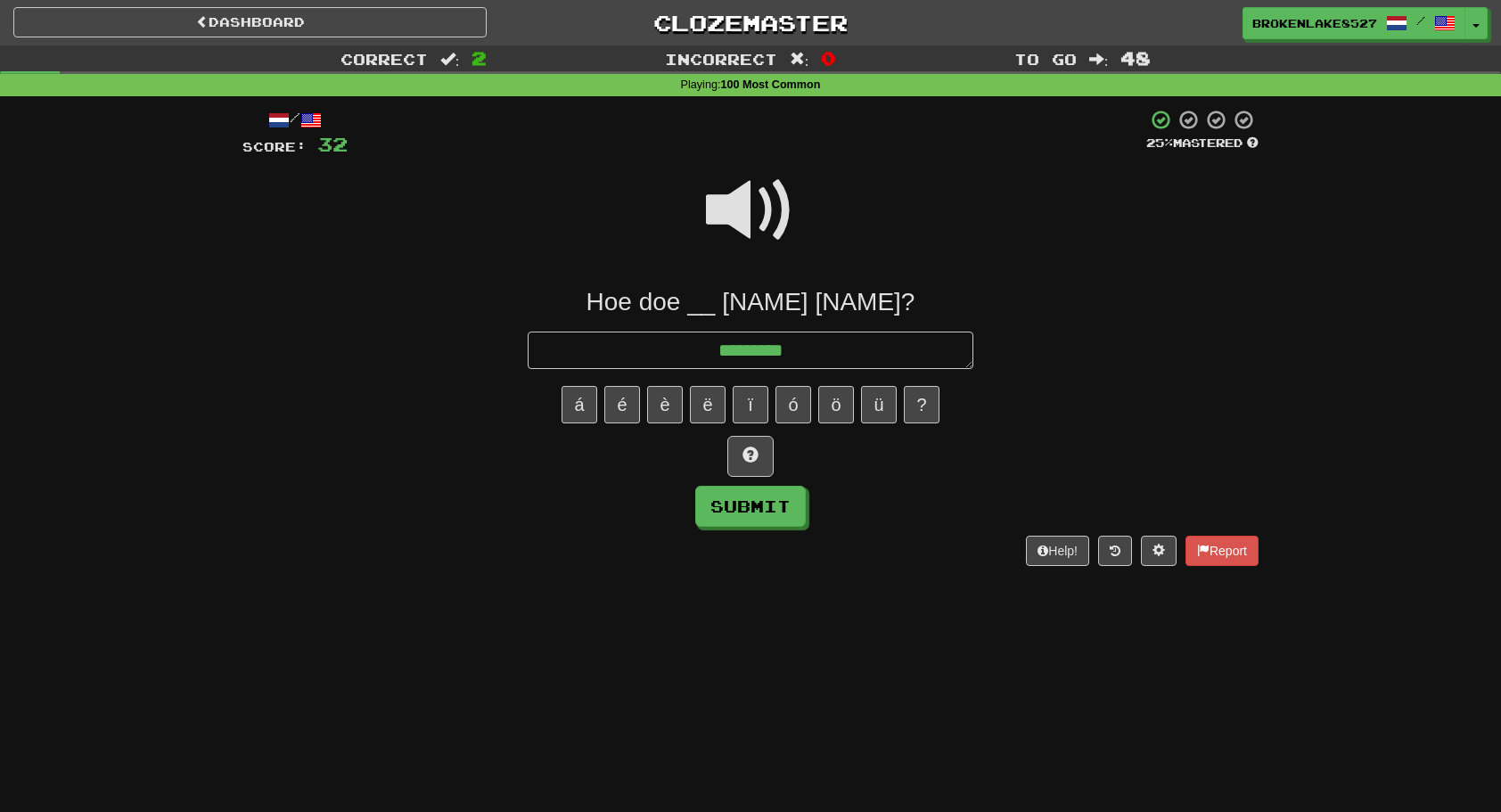 type on "*" 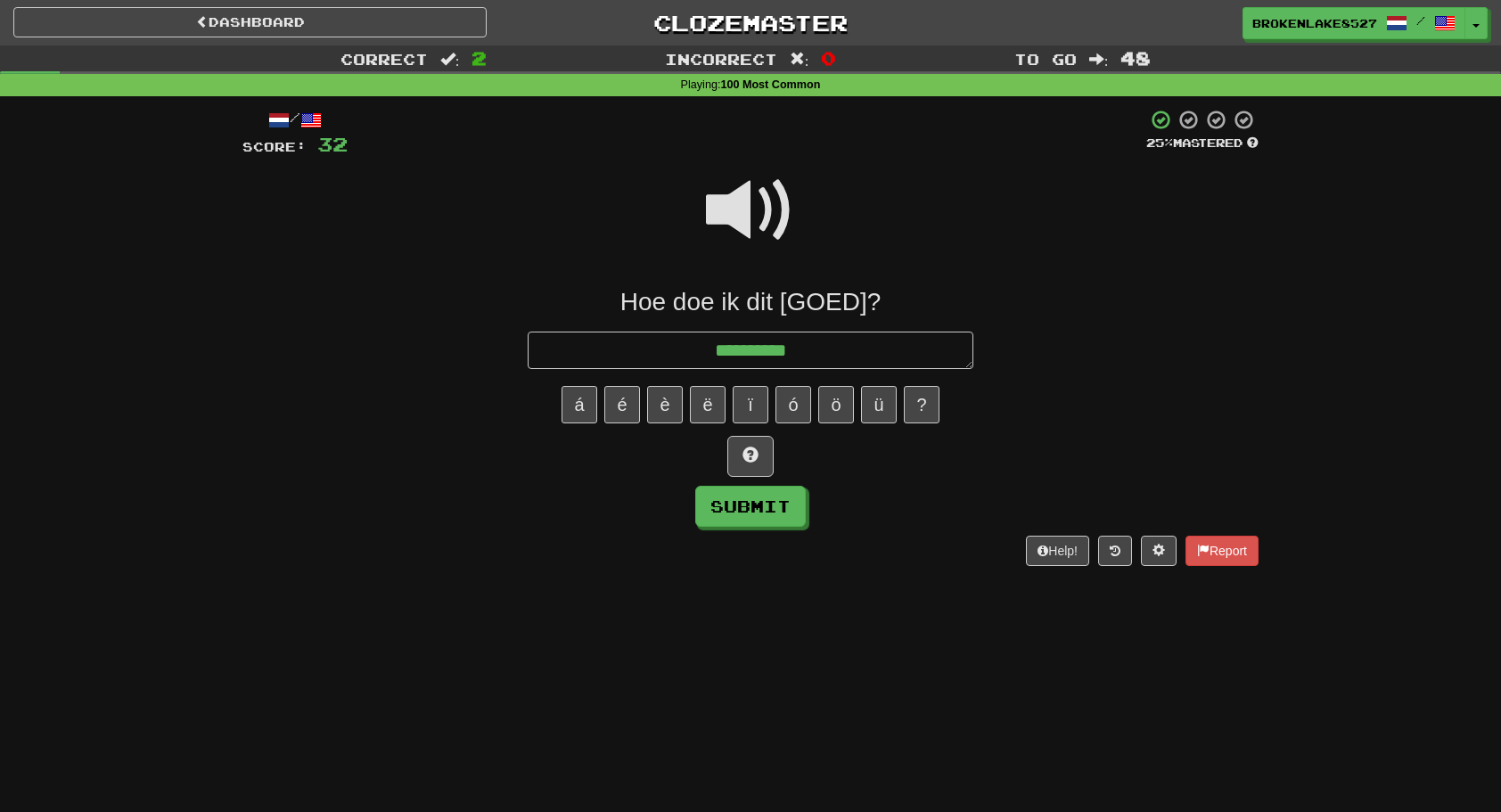 type on "*" 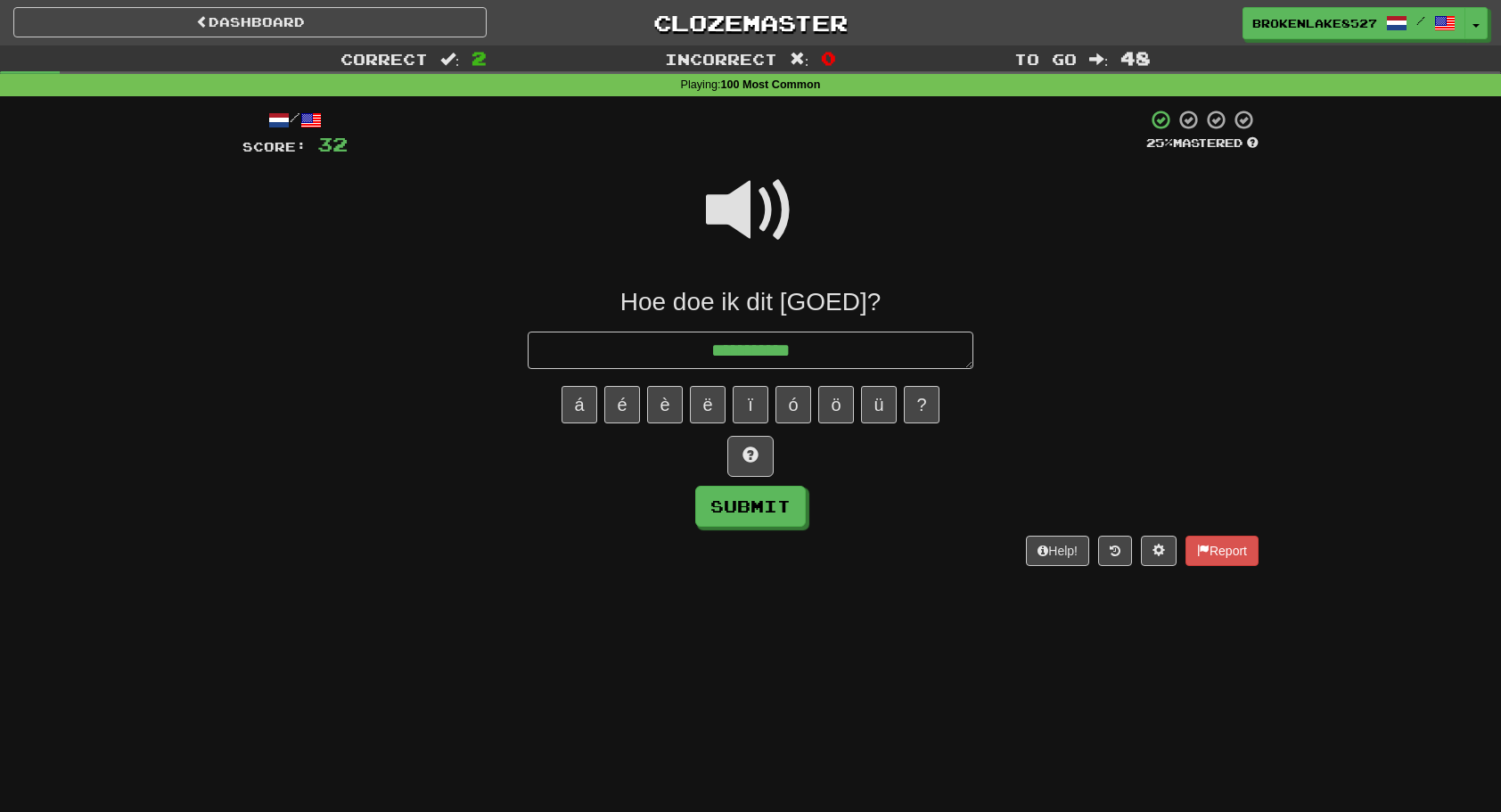 type on "*" 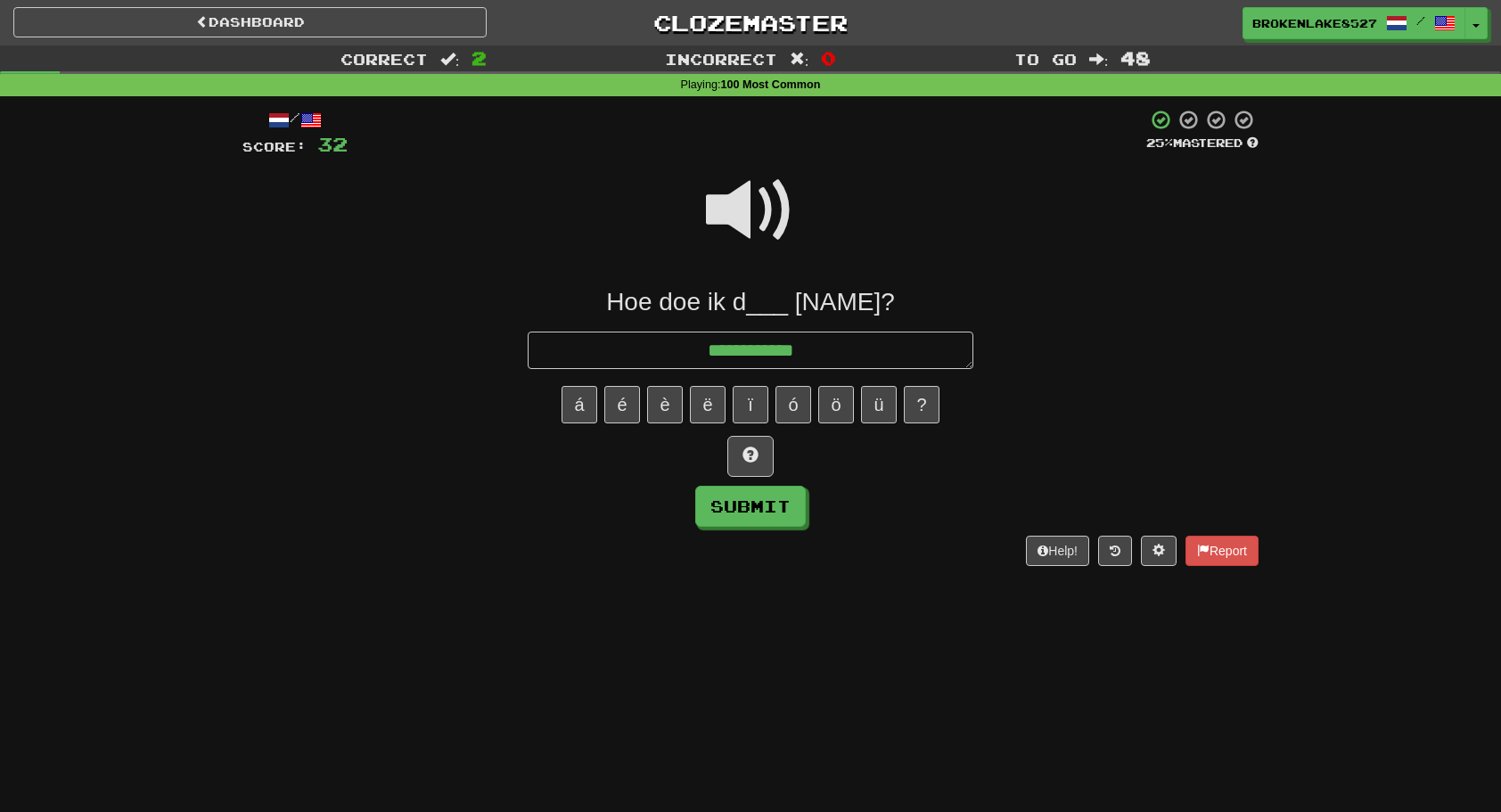 type on "*" 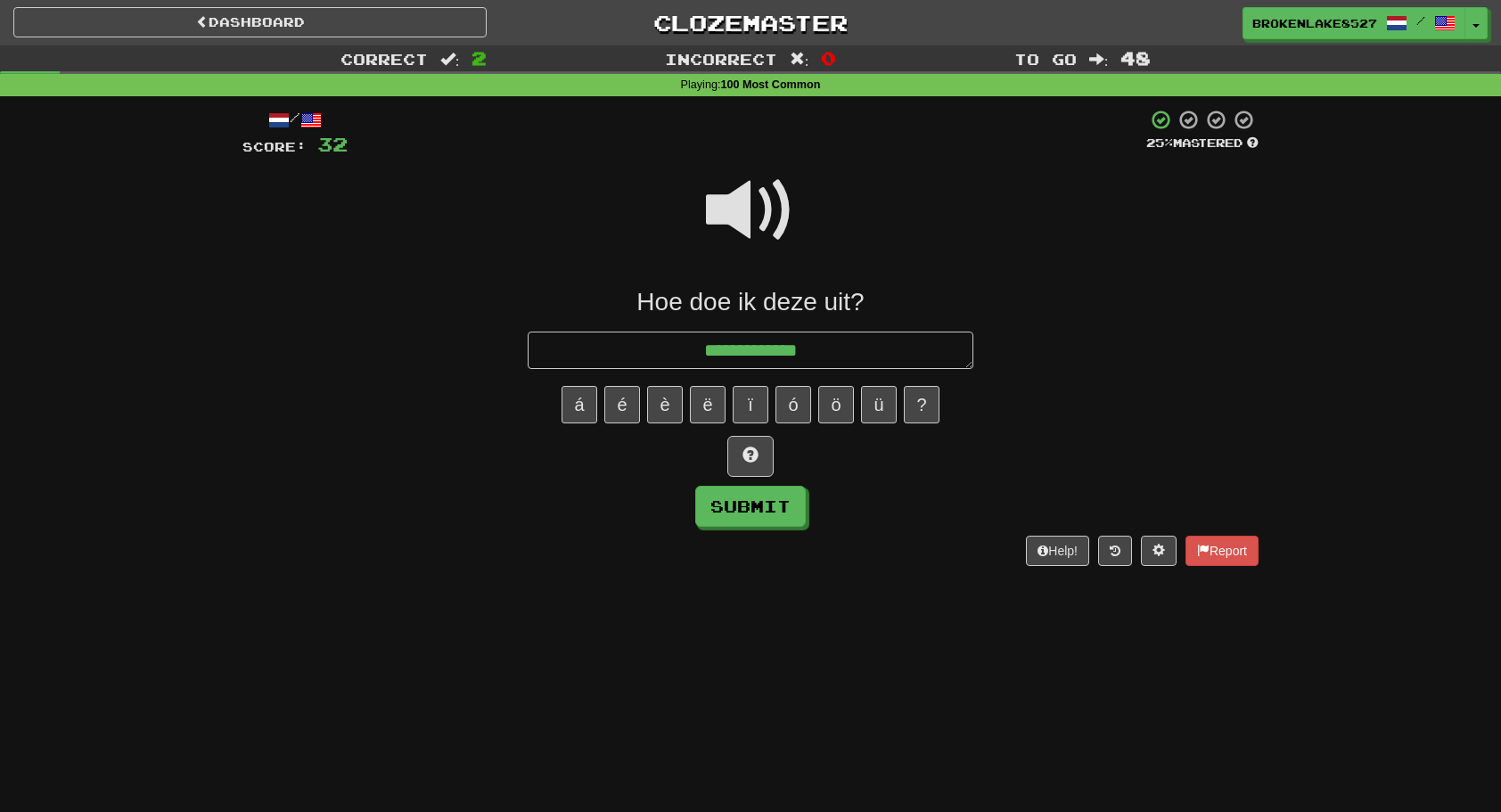 type on "*" 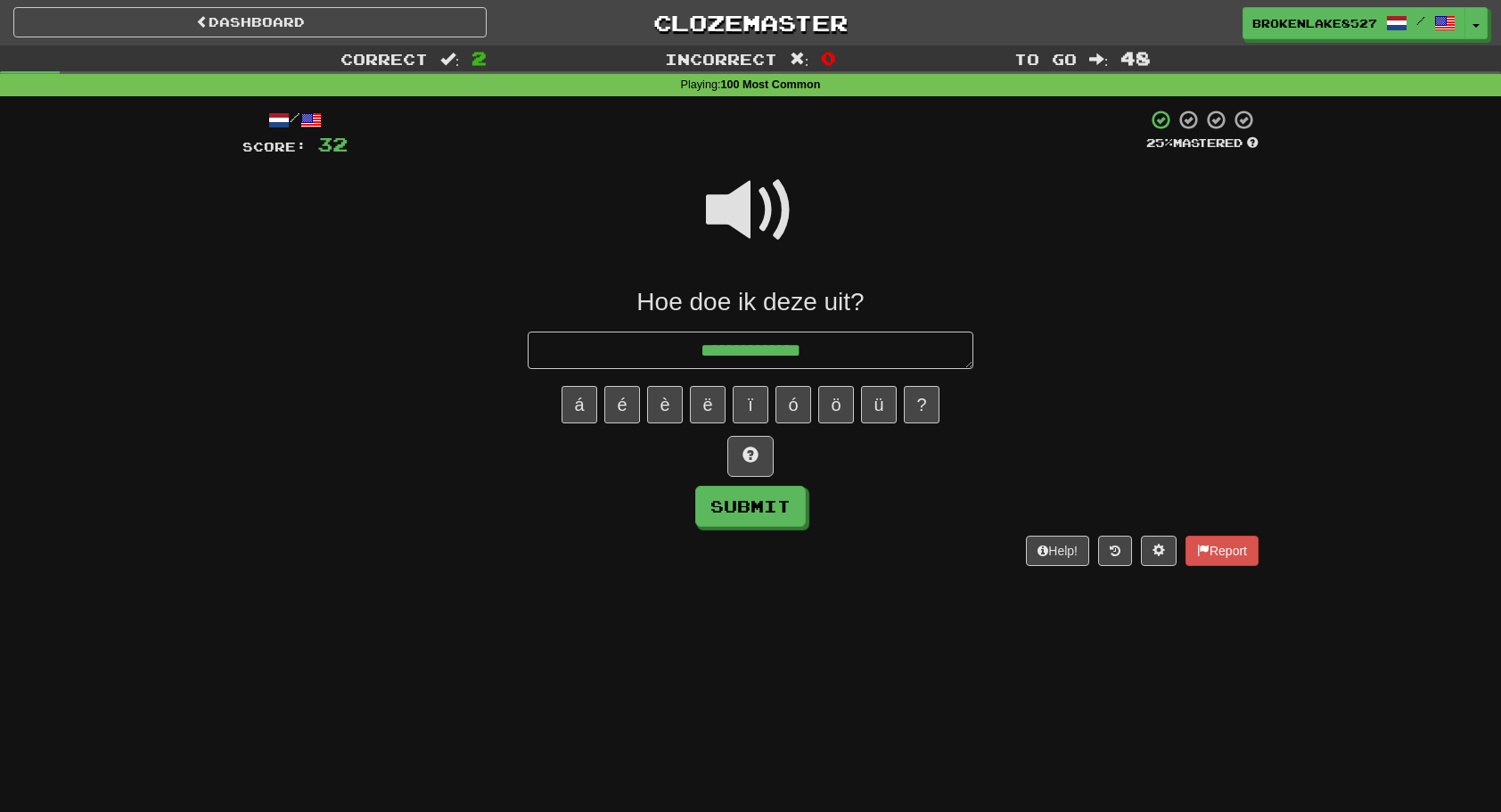 type on "*" 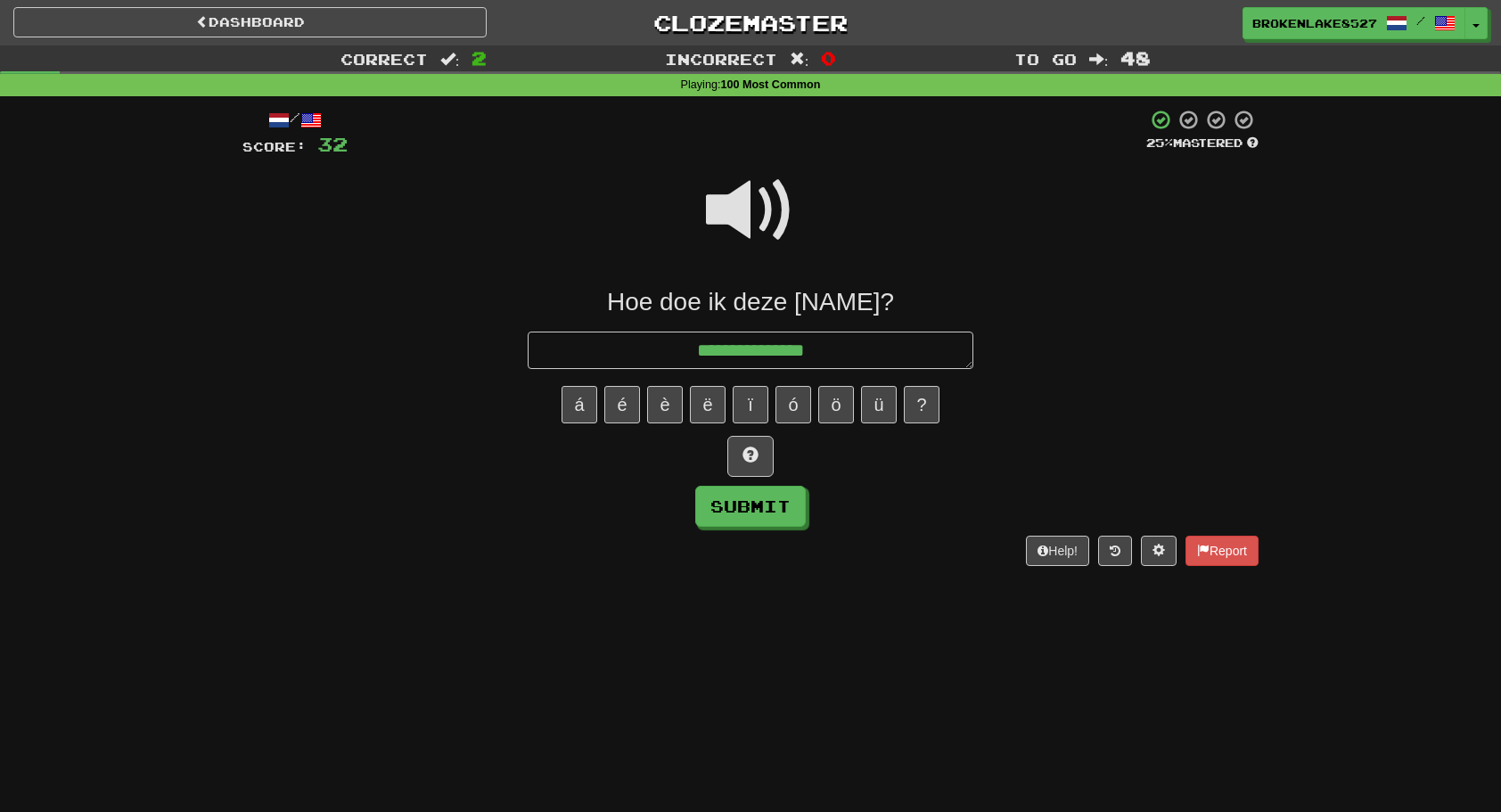 type on "*" 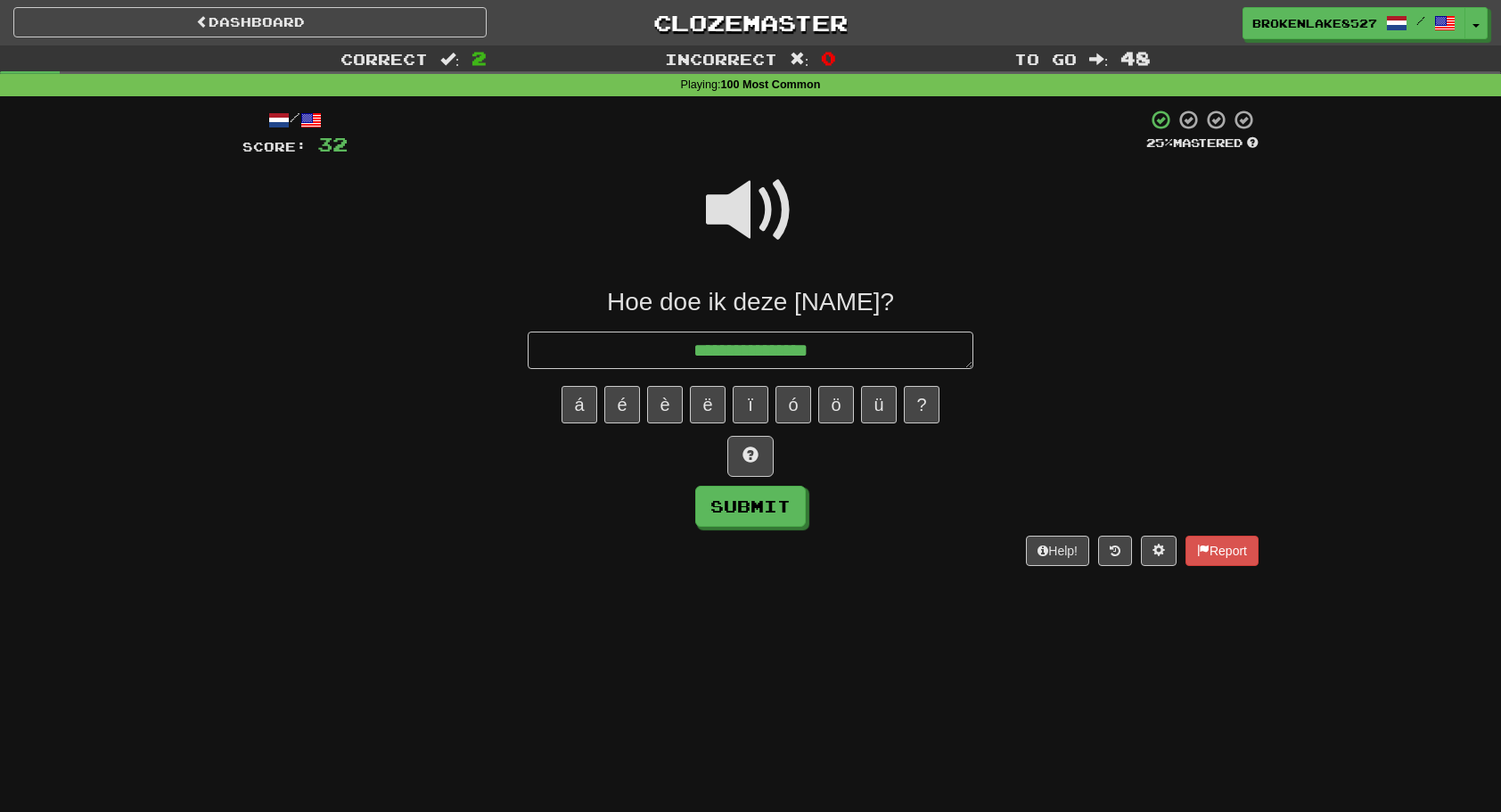 type on "**********" 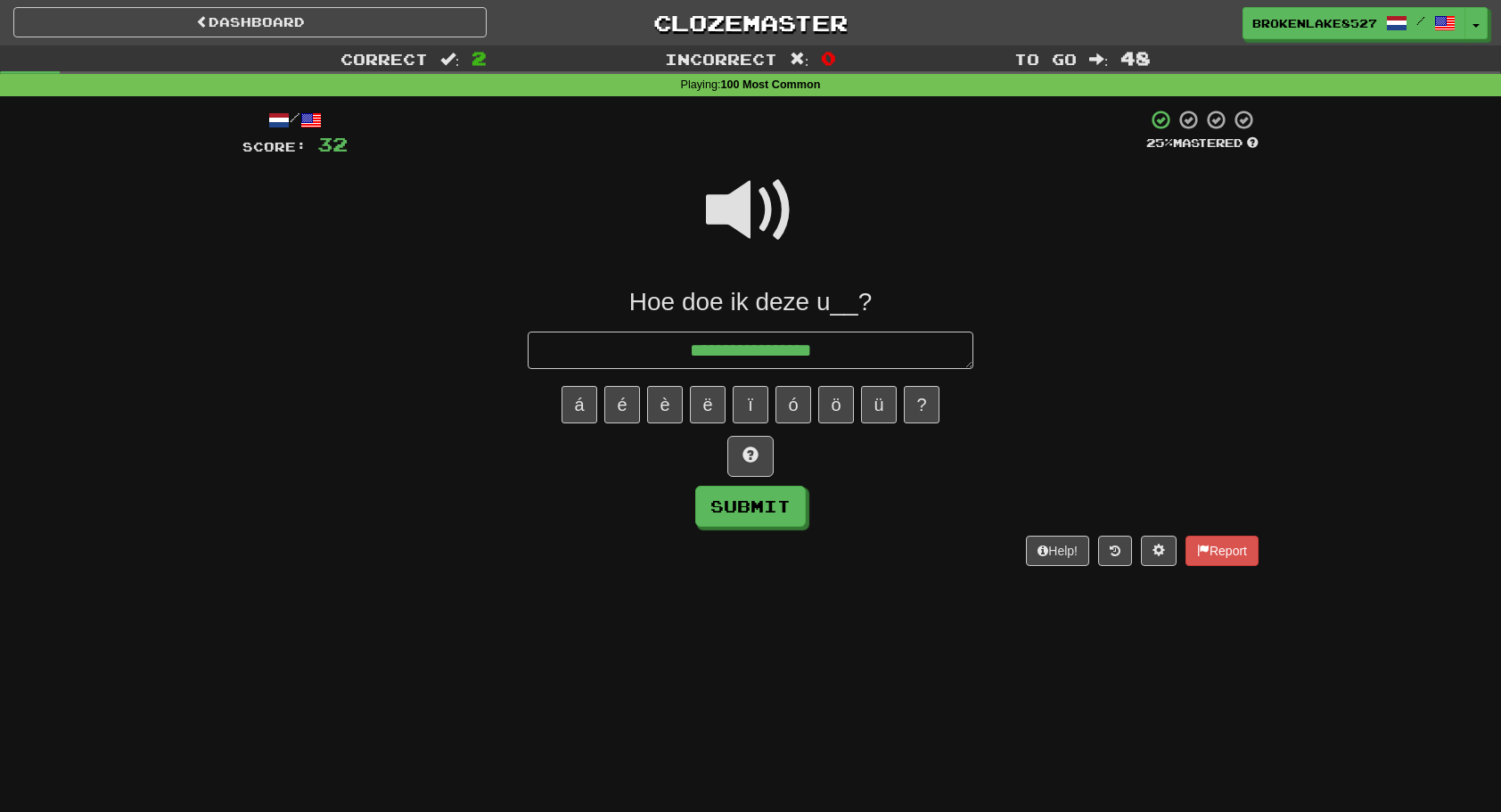 type on "*" 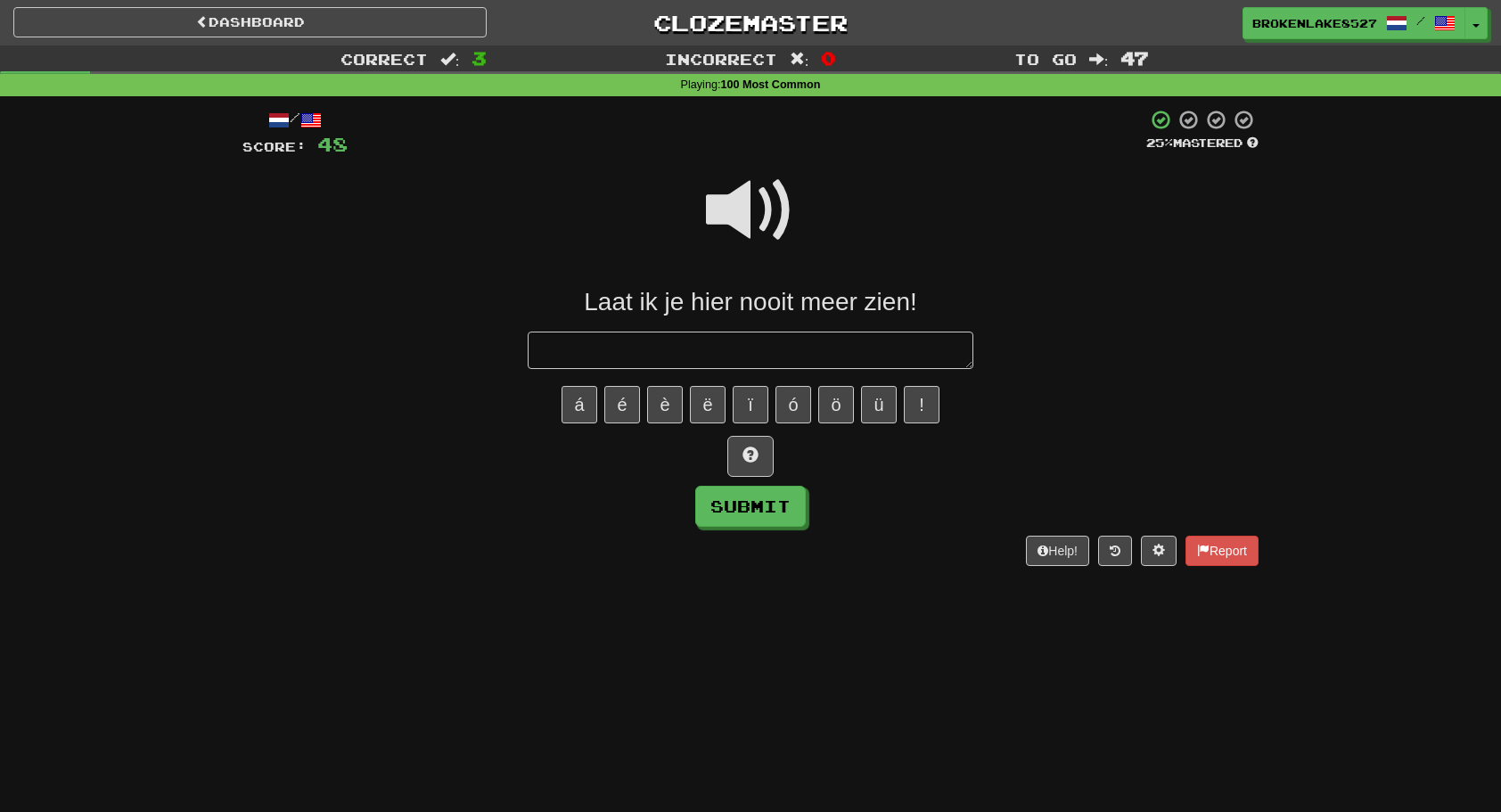 type on "*" 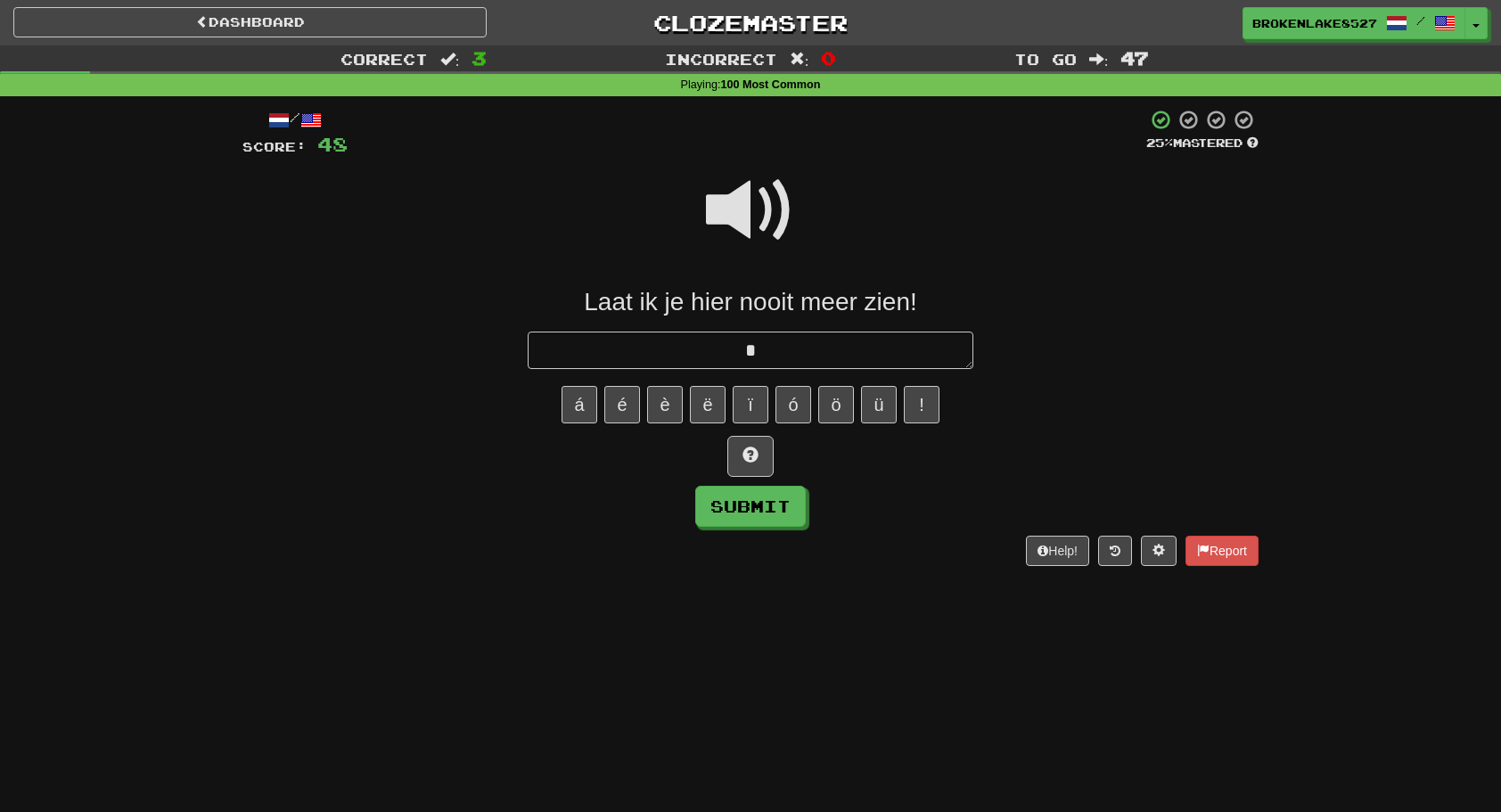 type on "*" 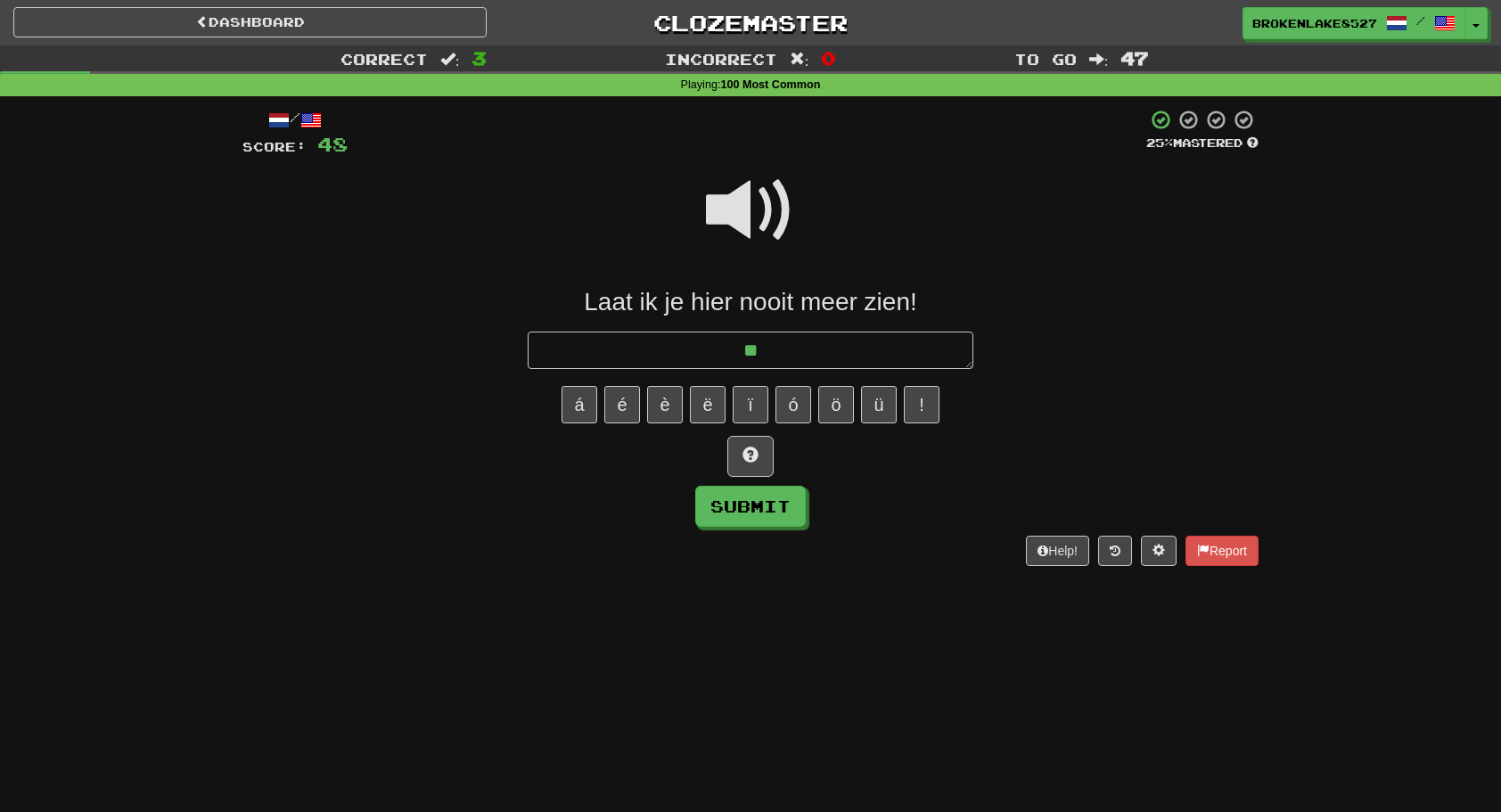 type on "*" 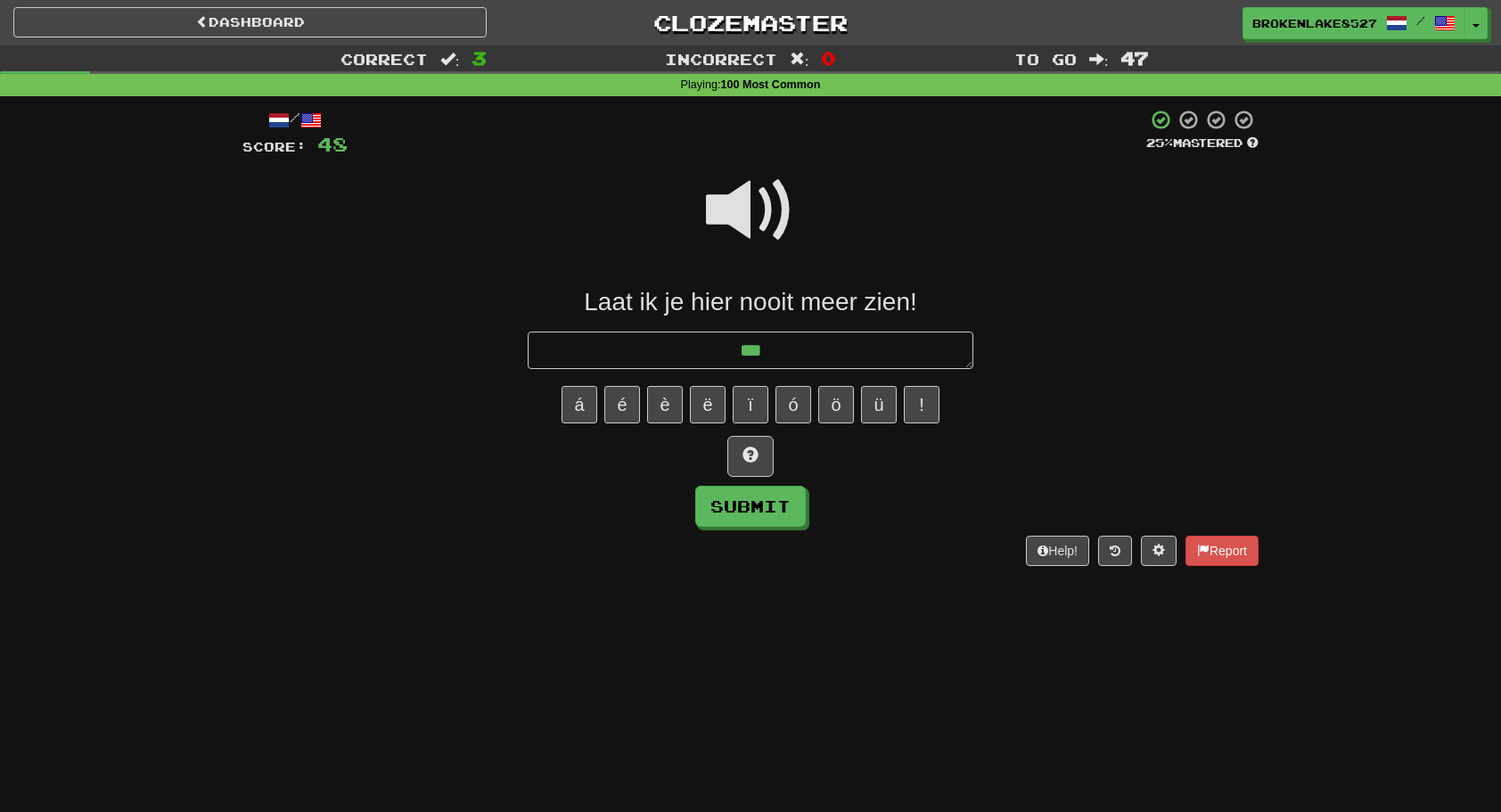 type on "*" 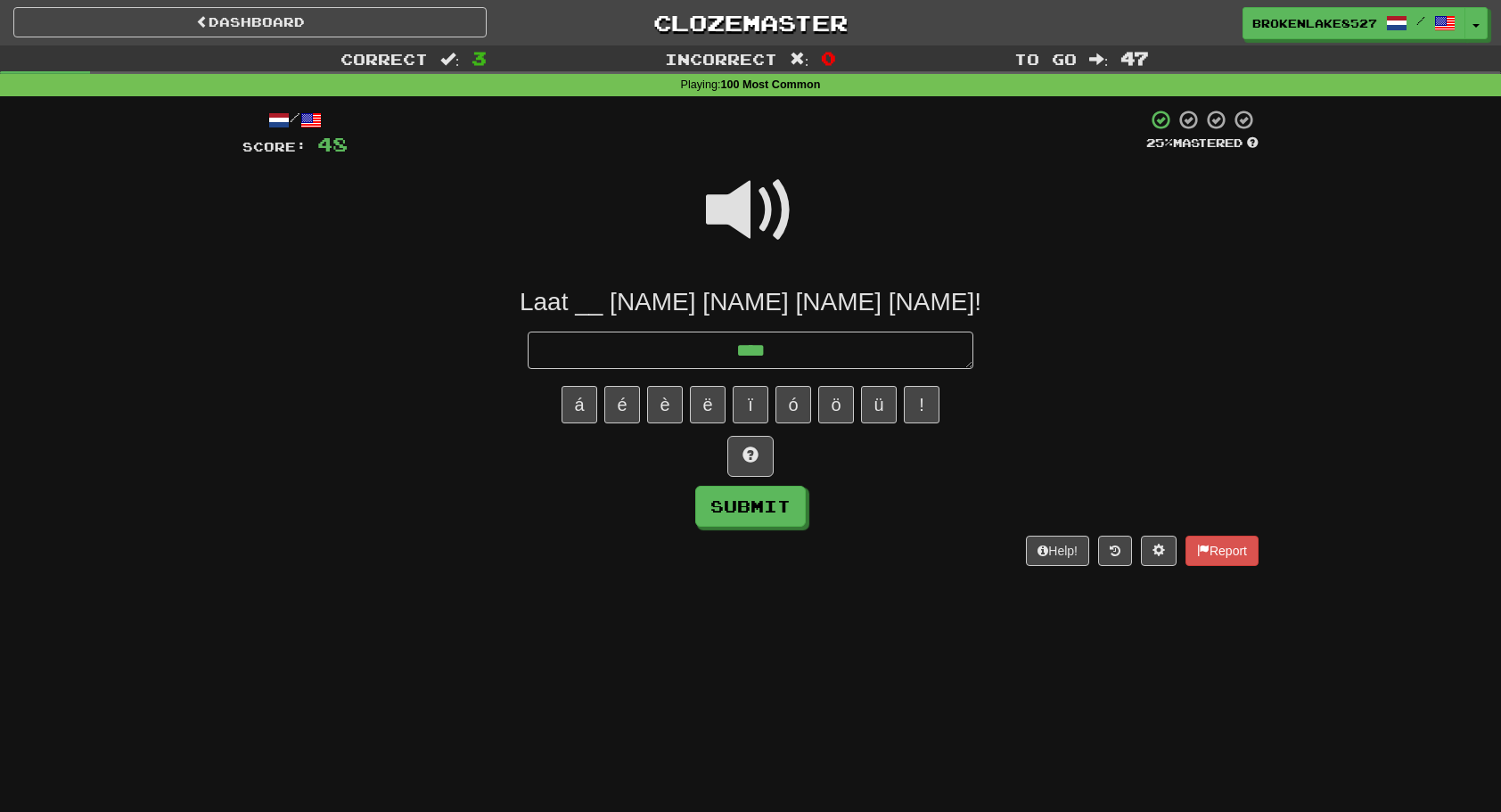 type on "*" 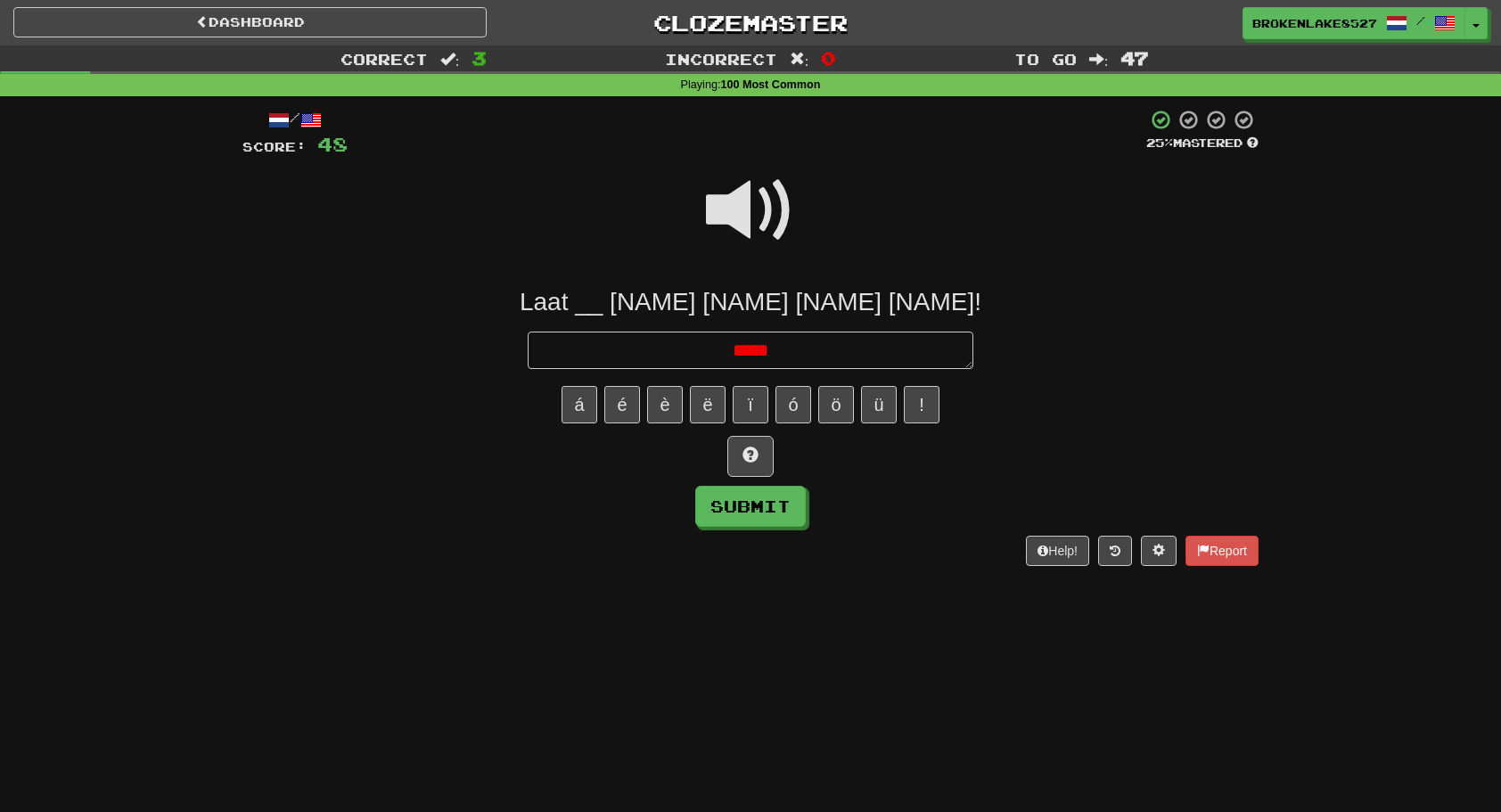 type on "*" 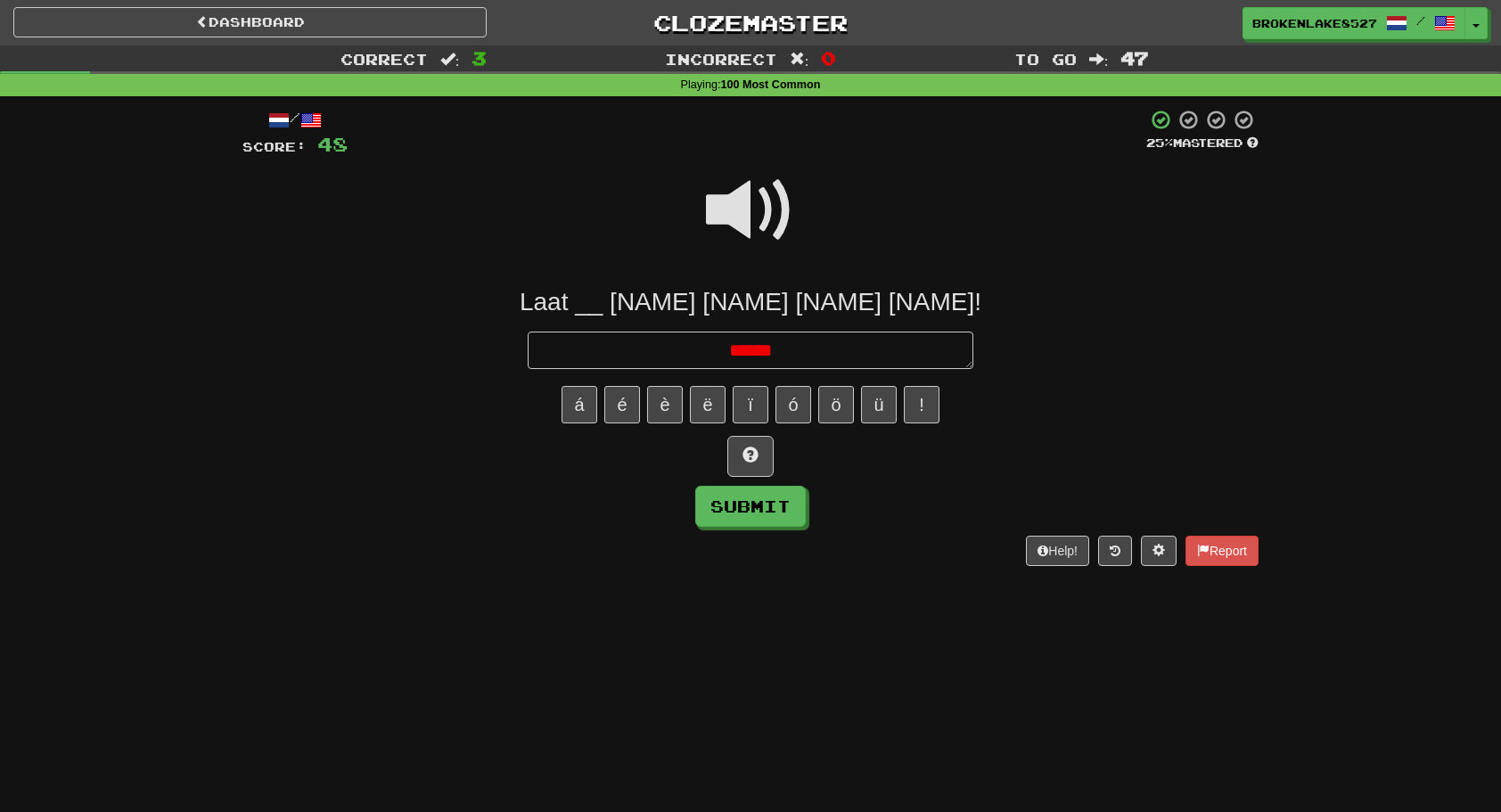 type on "*" 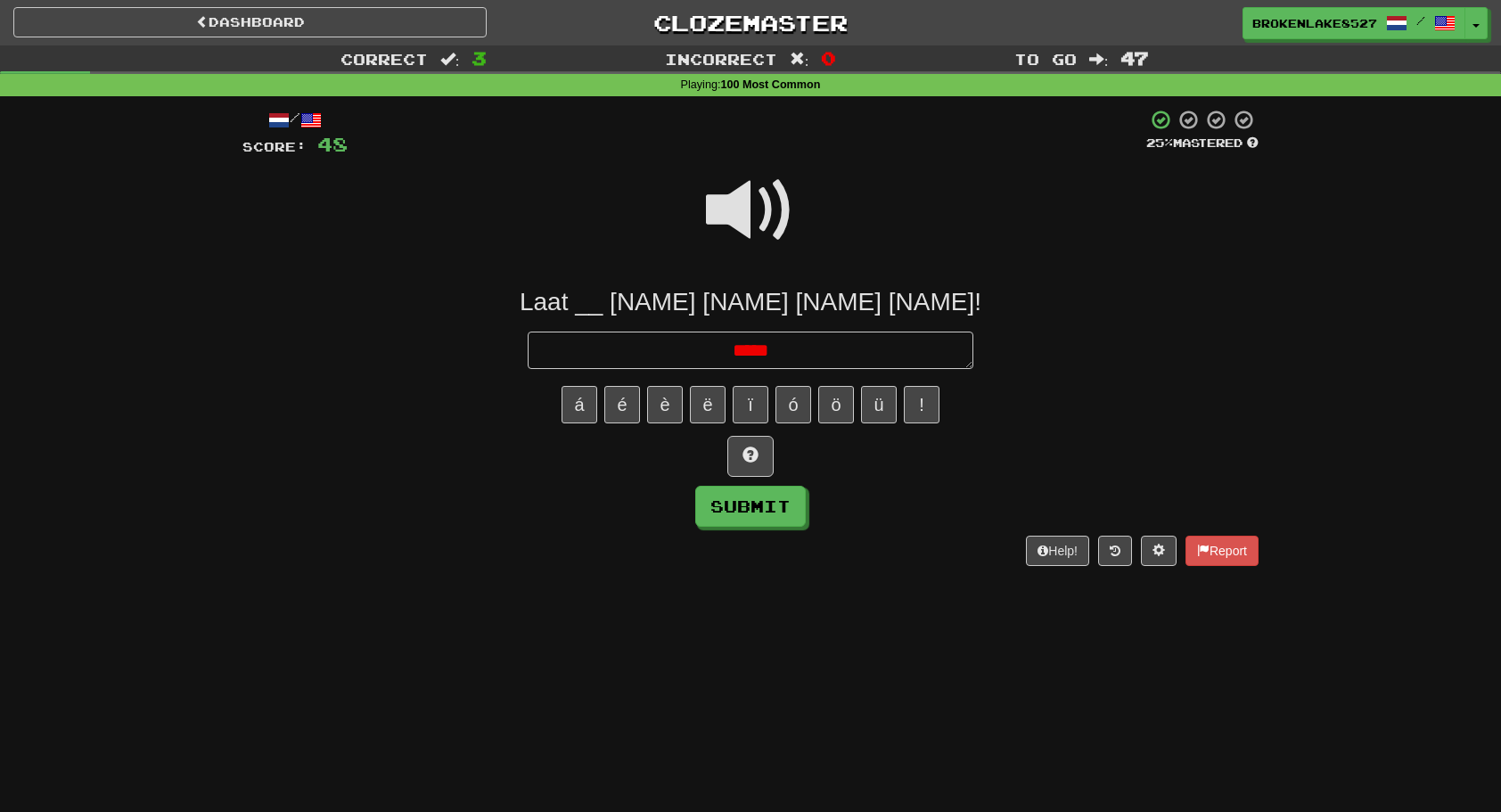 type on "*" 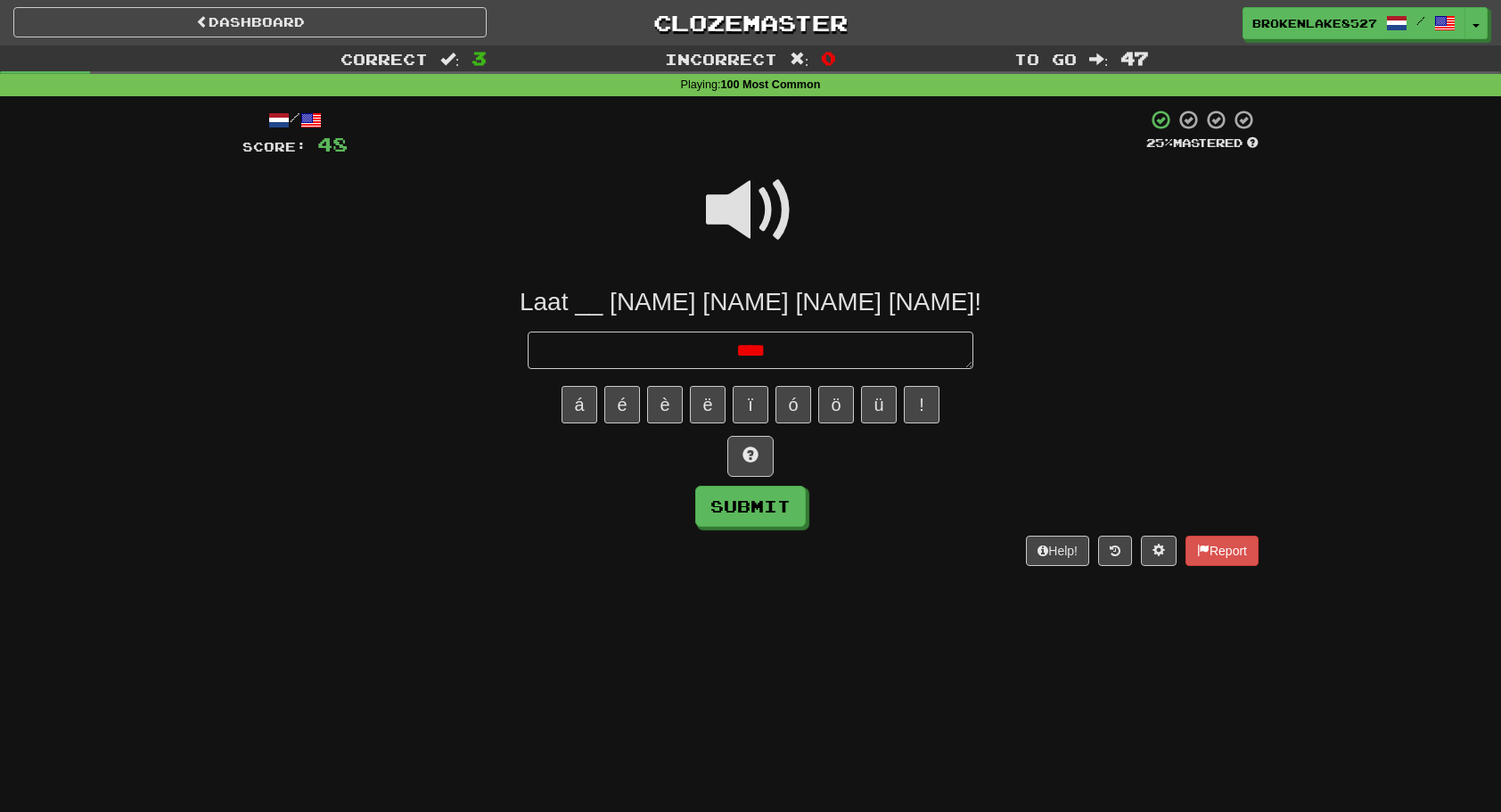 type on "*" 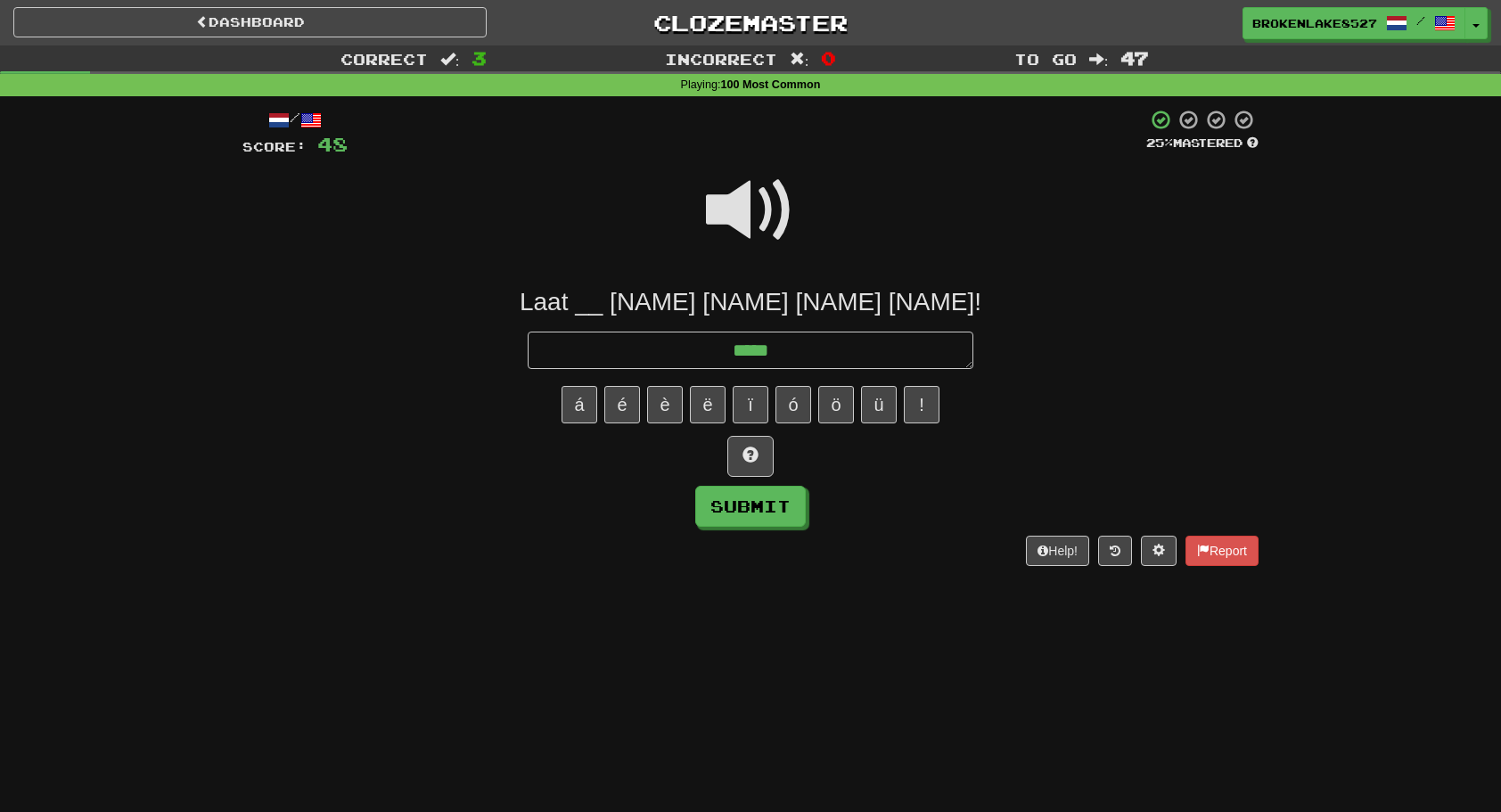type on "*" 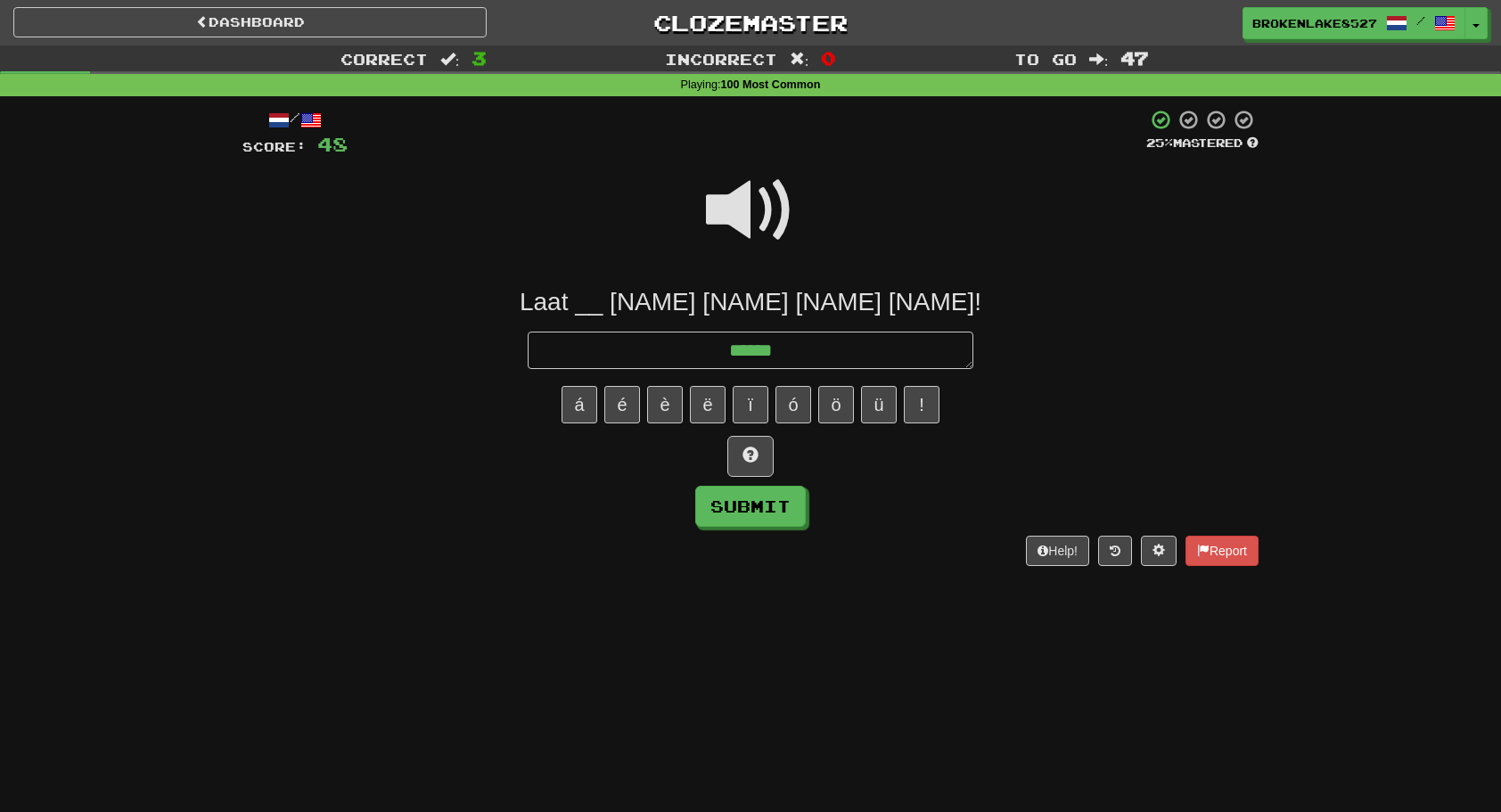 type on "*" 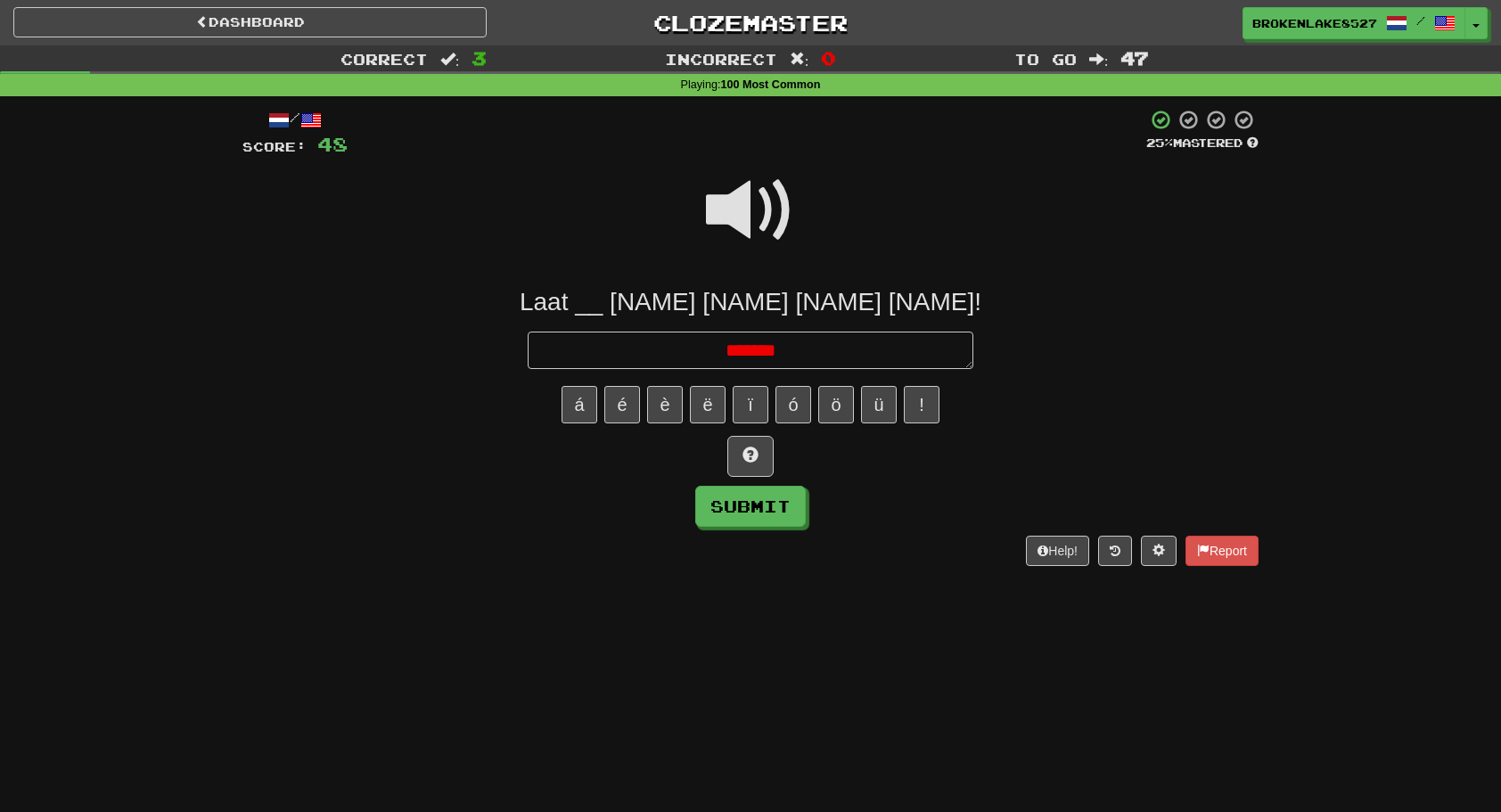 type on "*" 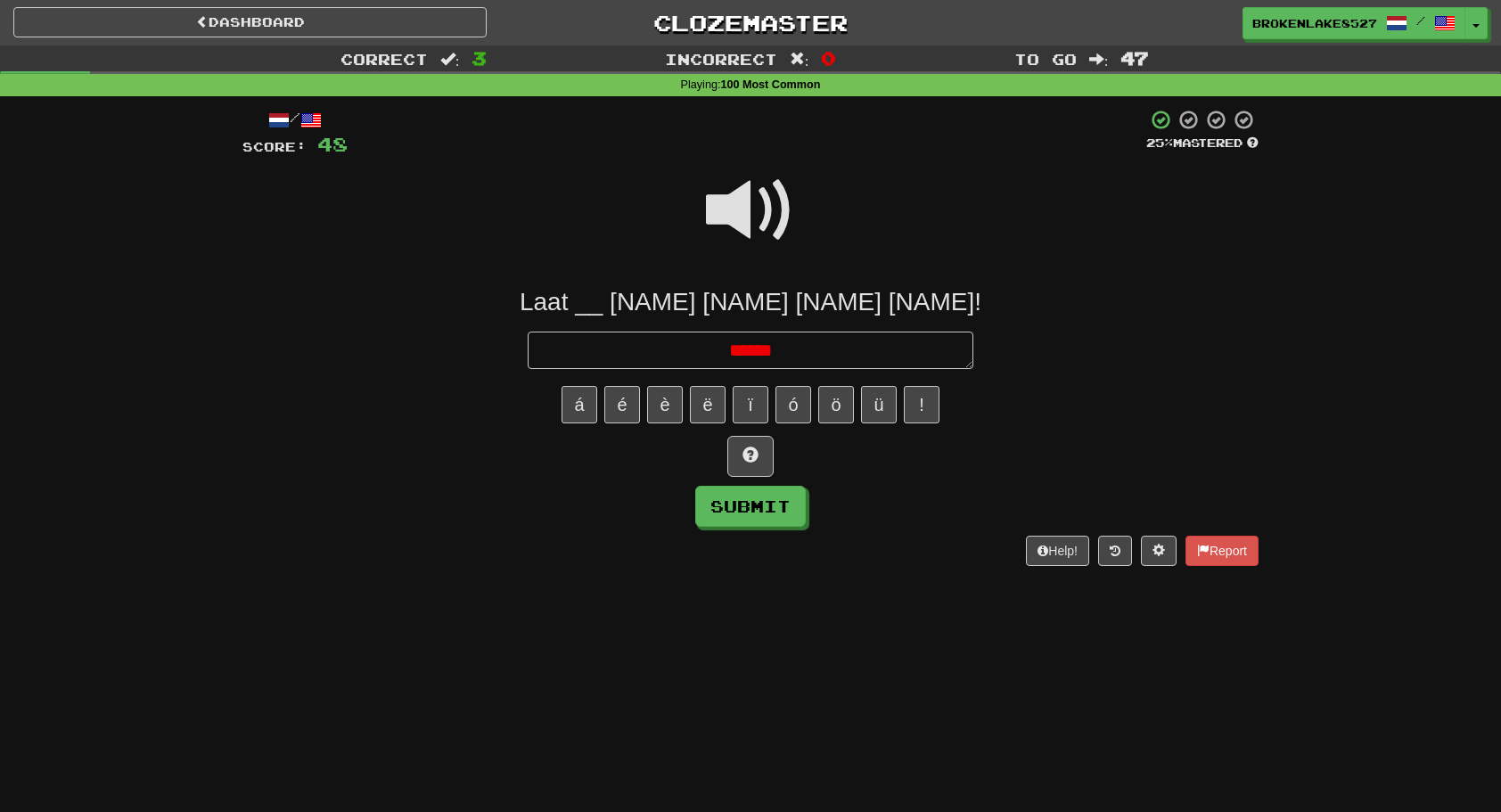 type on "*" 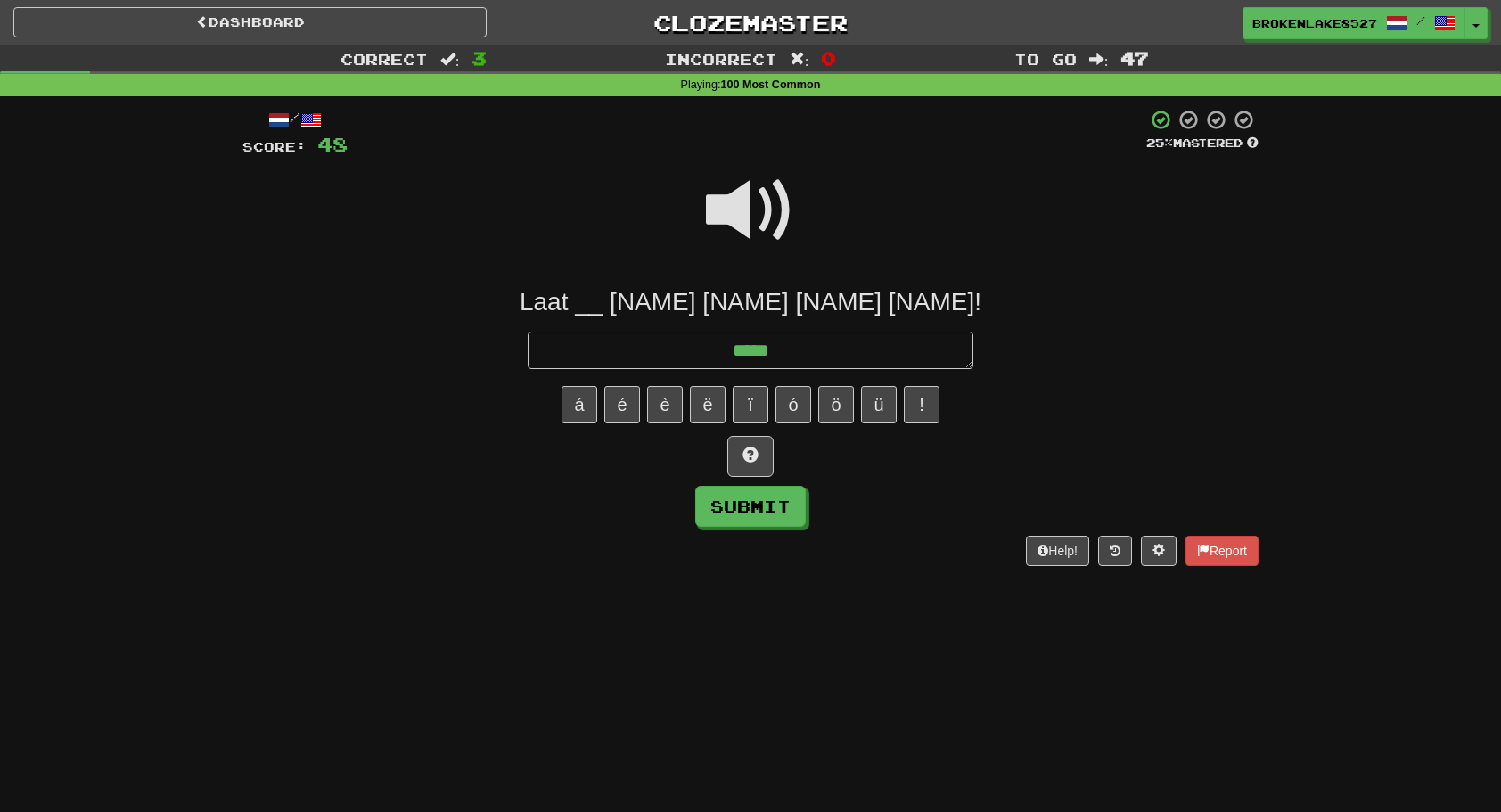 type on "*" 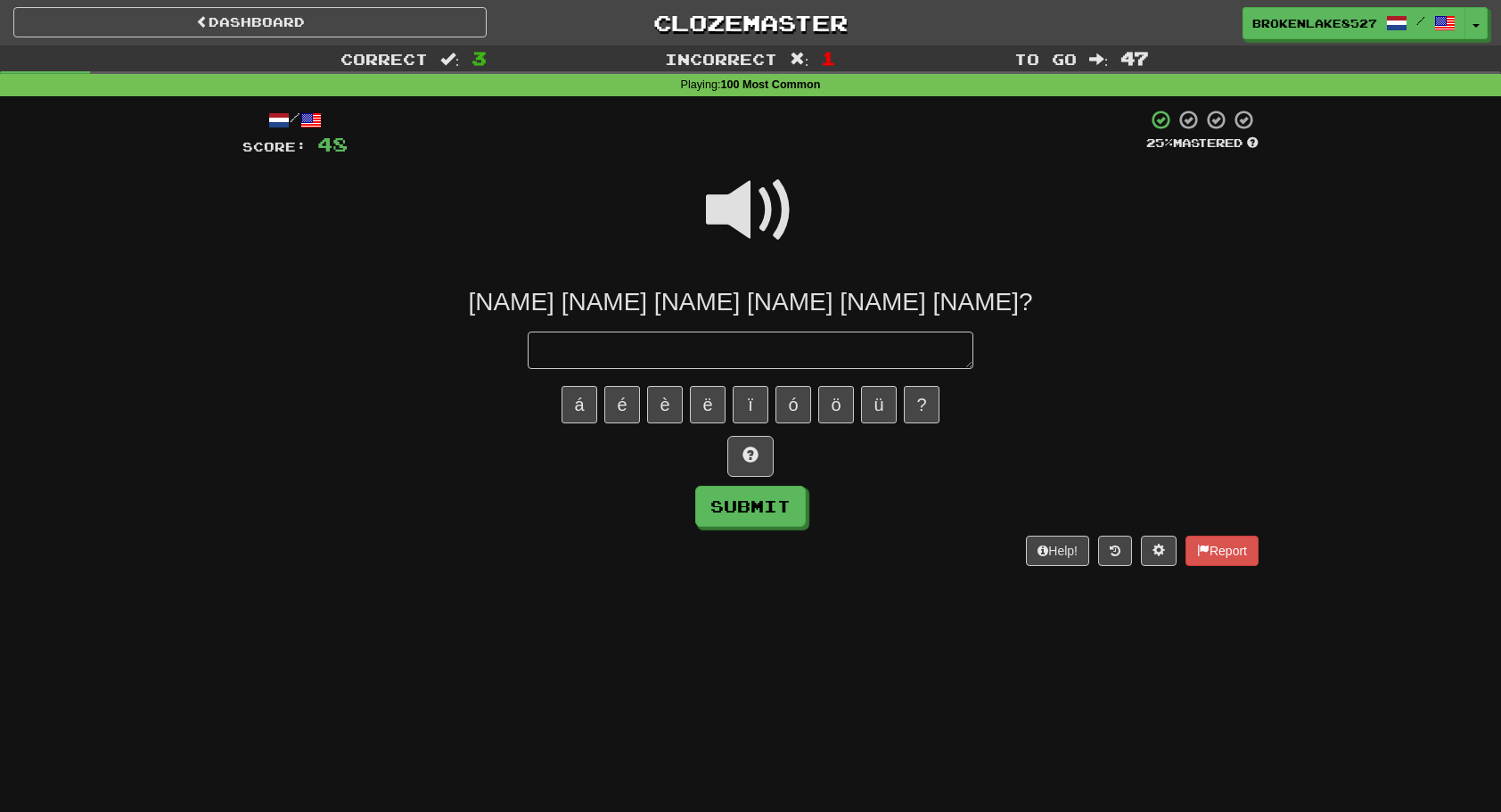type on "*" 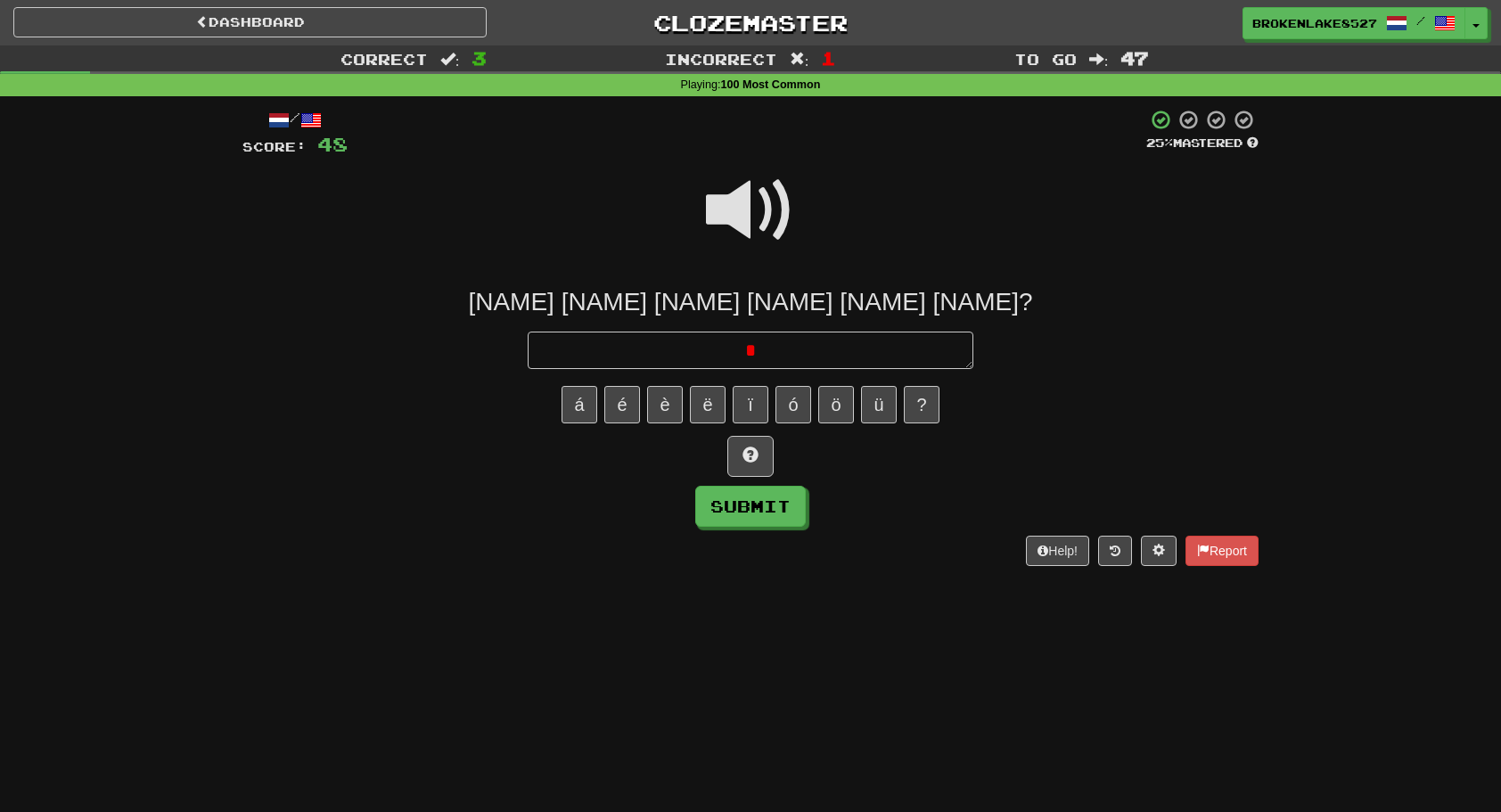 type 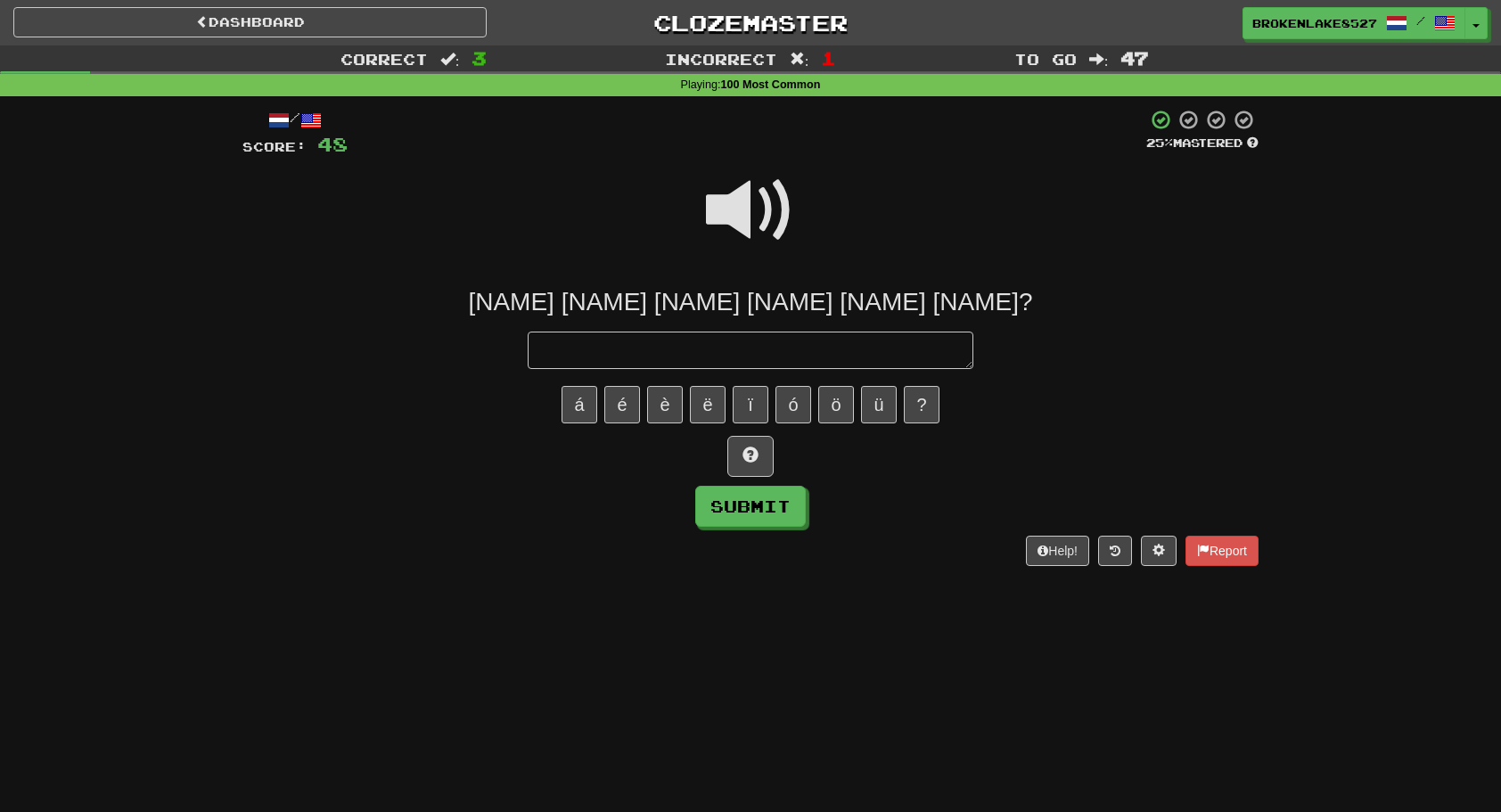 type on "*" 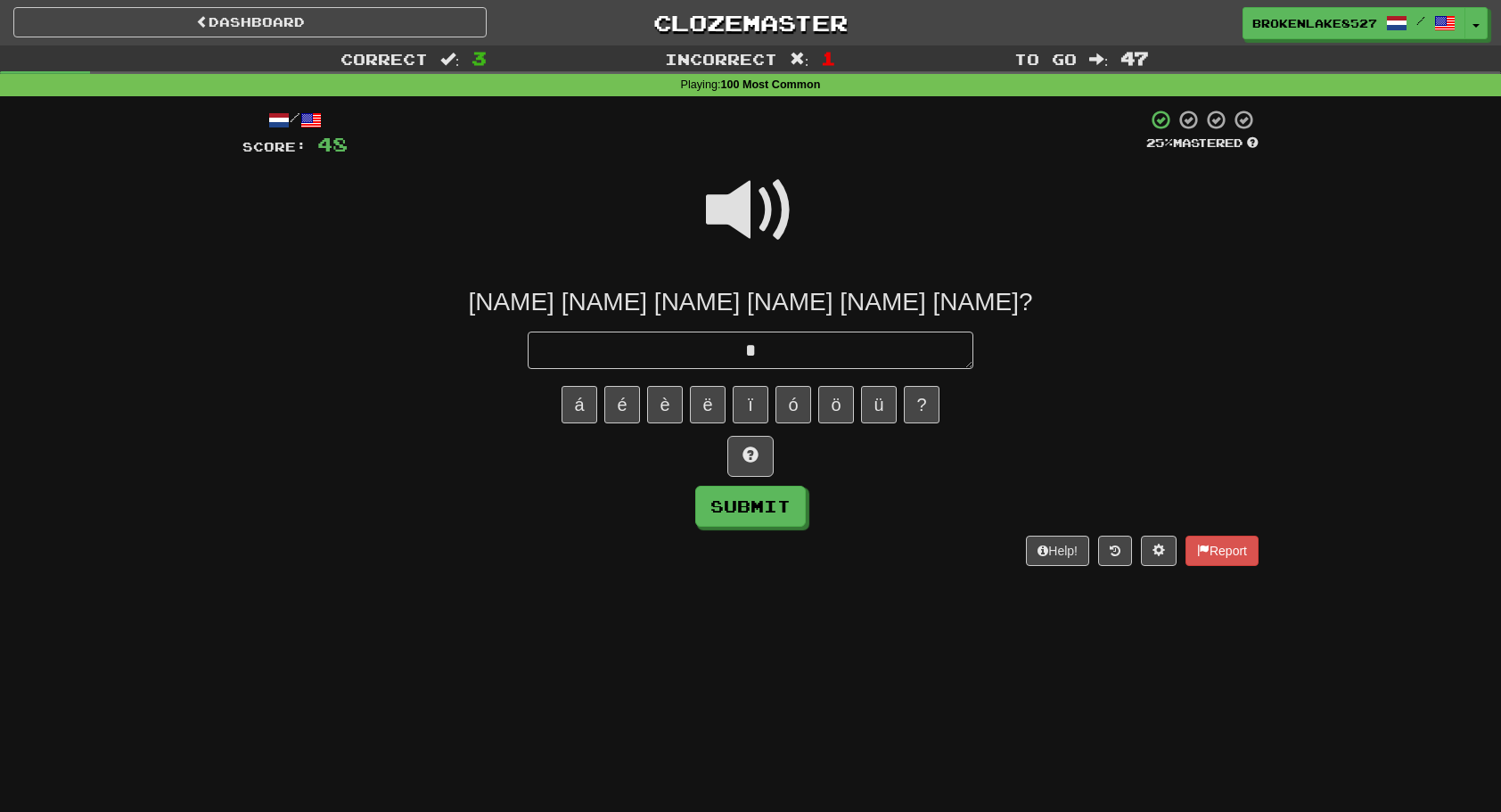 type on "**" 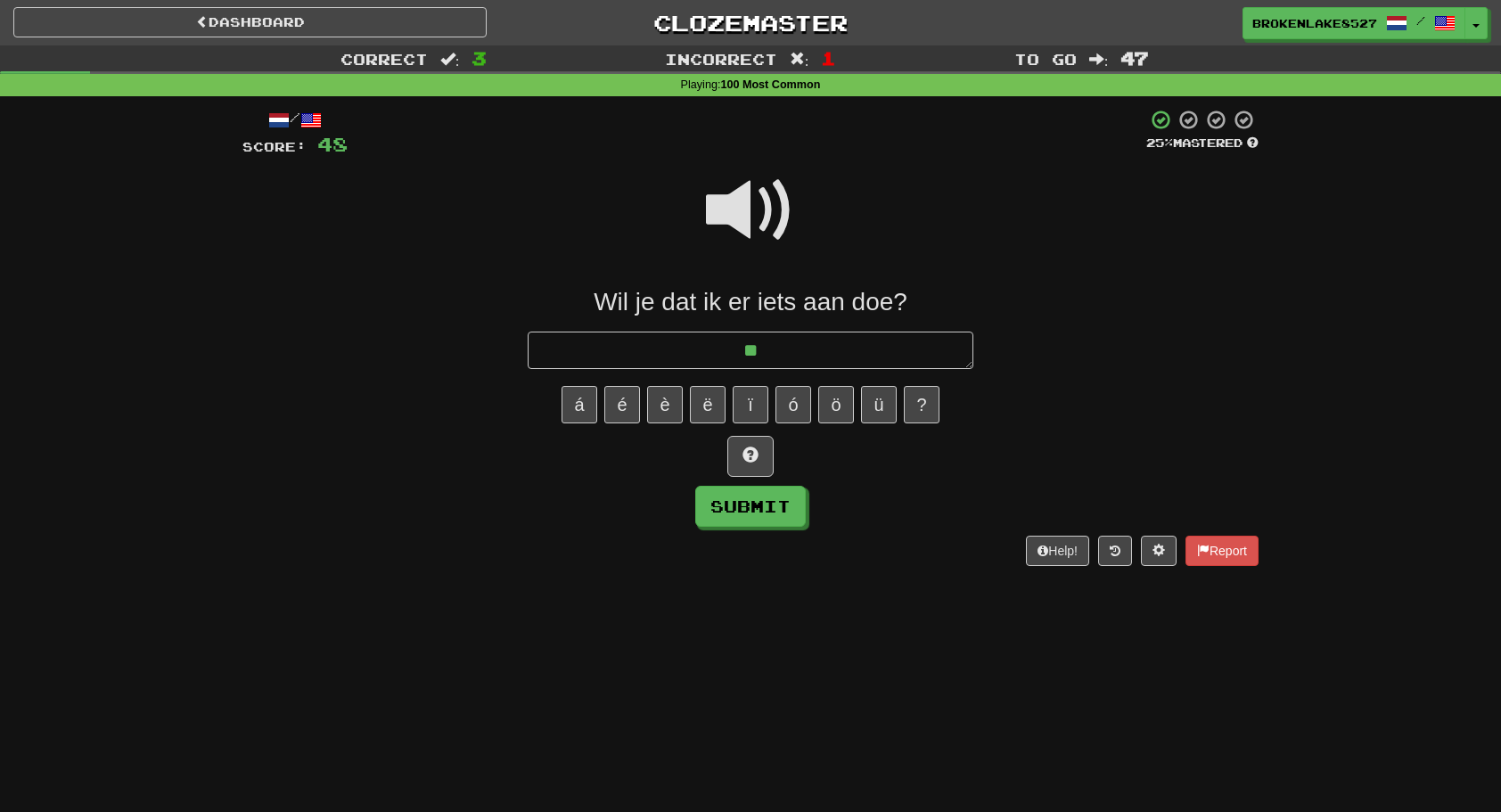 type on "*" 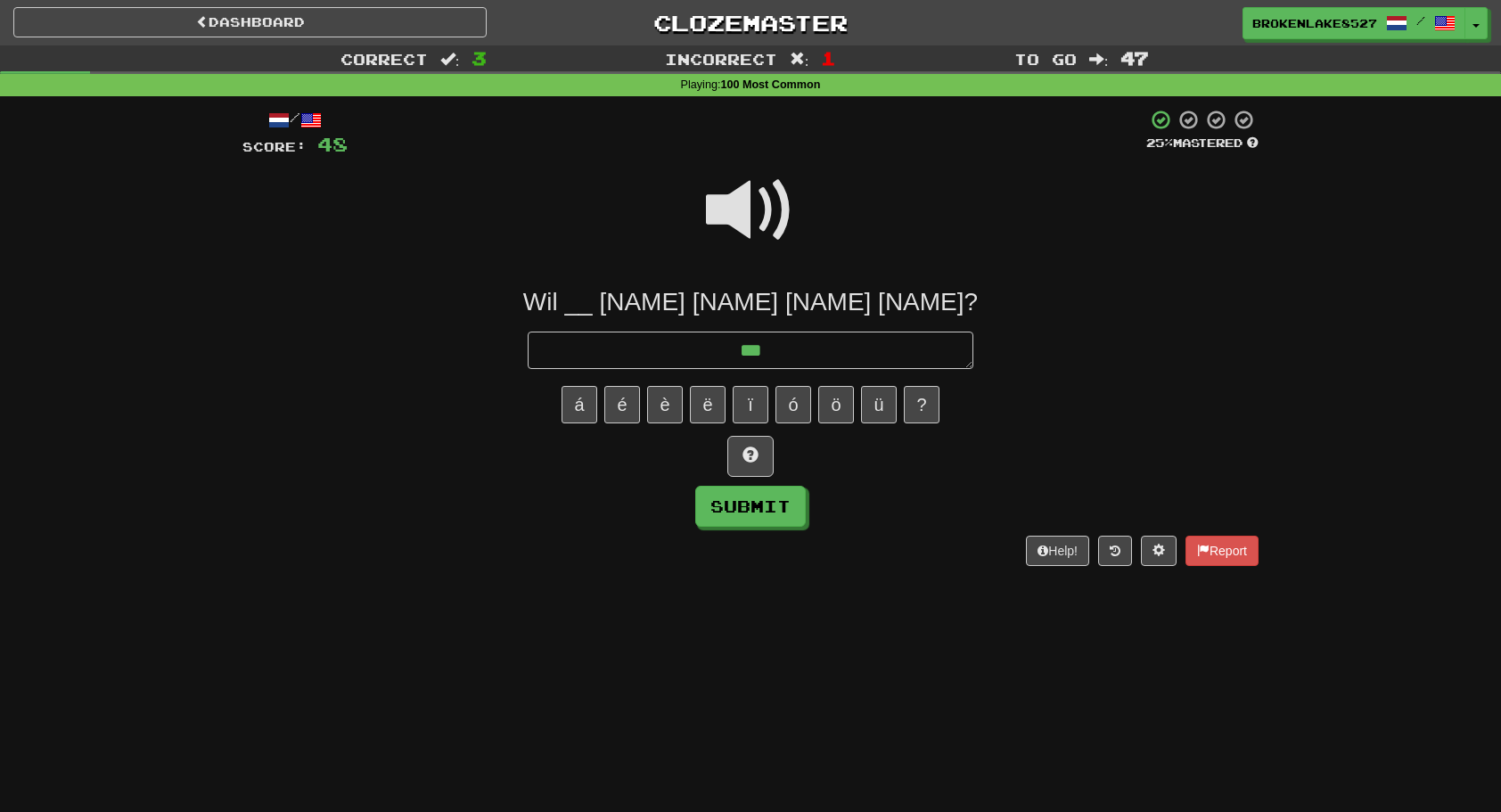 type on "*" 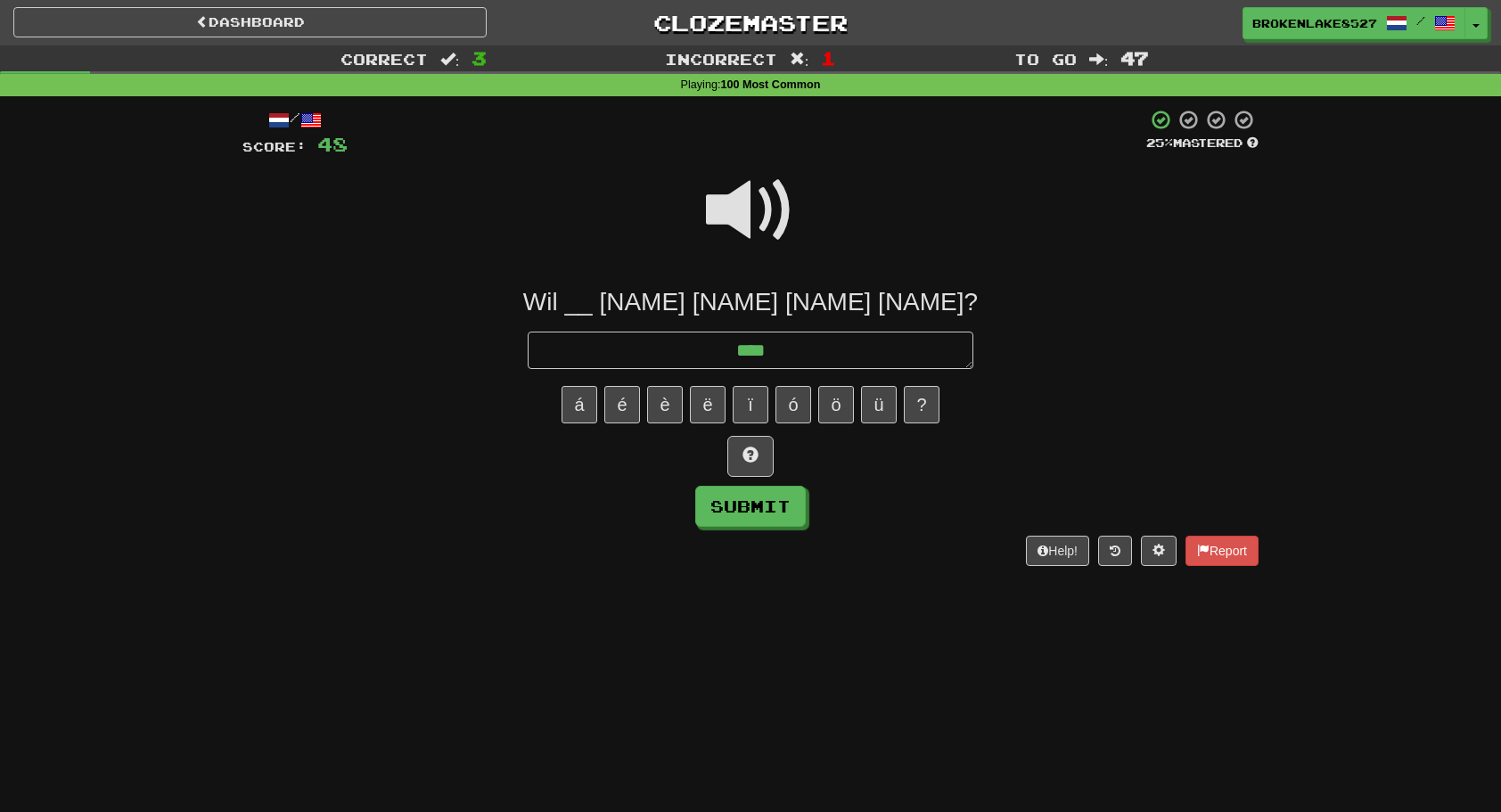 type on "*" 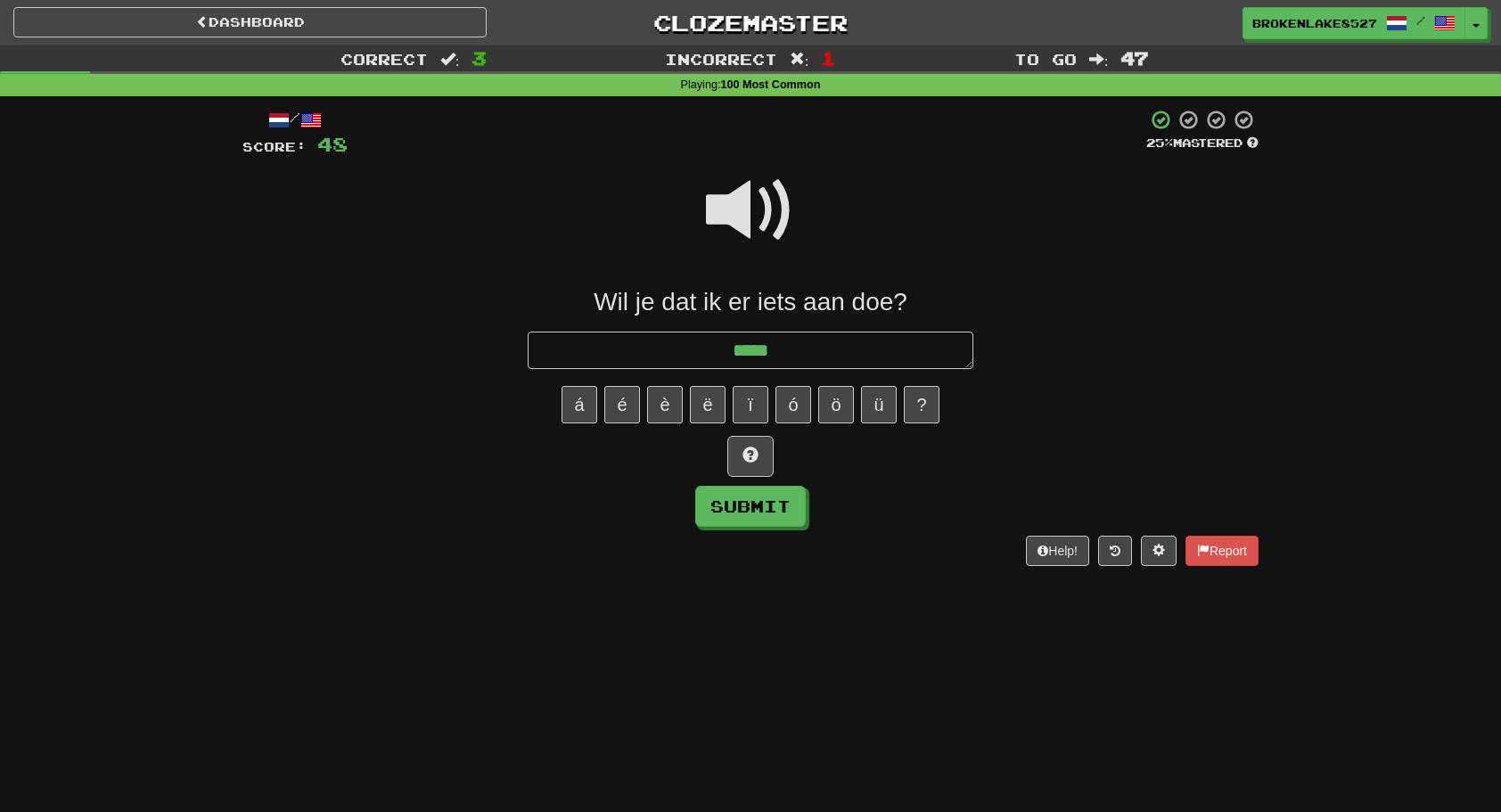 type on "*" 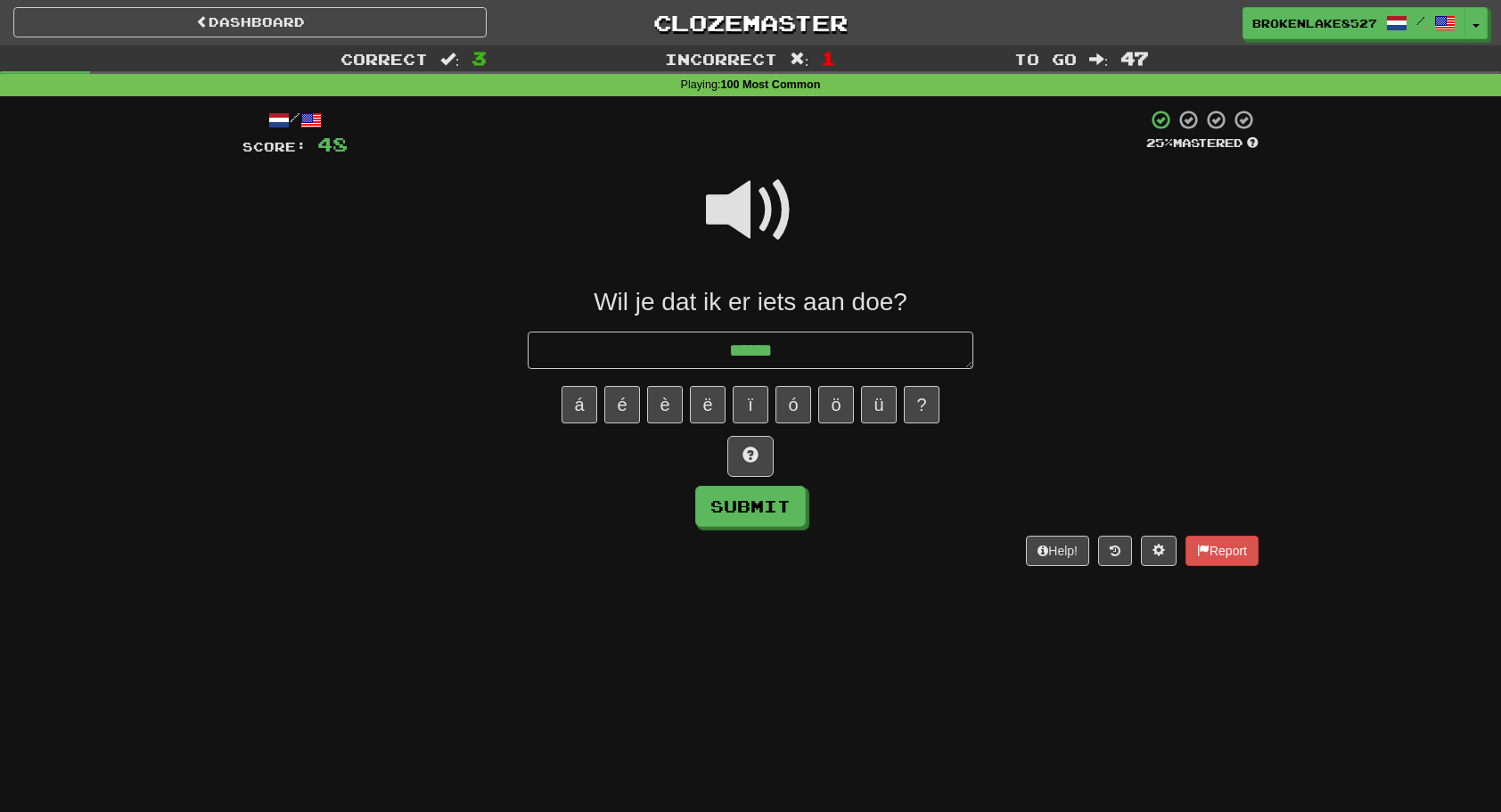 type on "*" 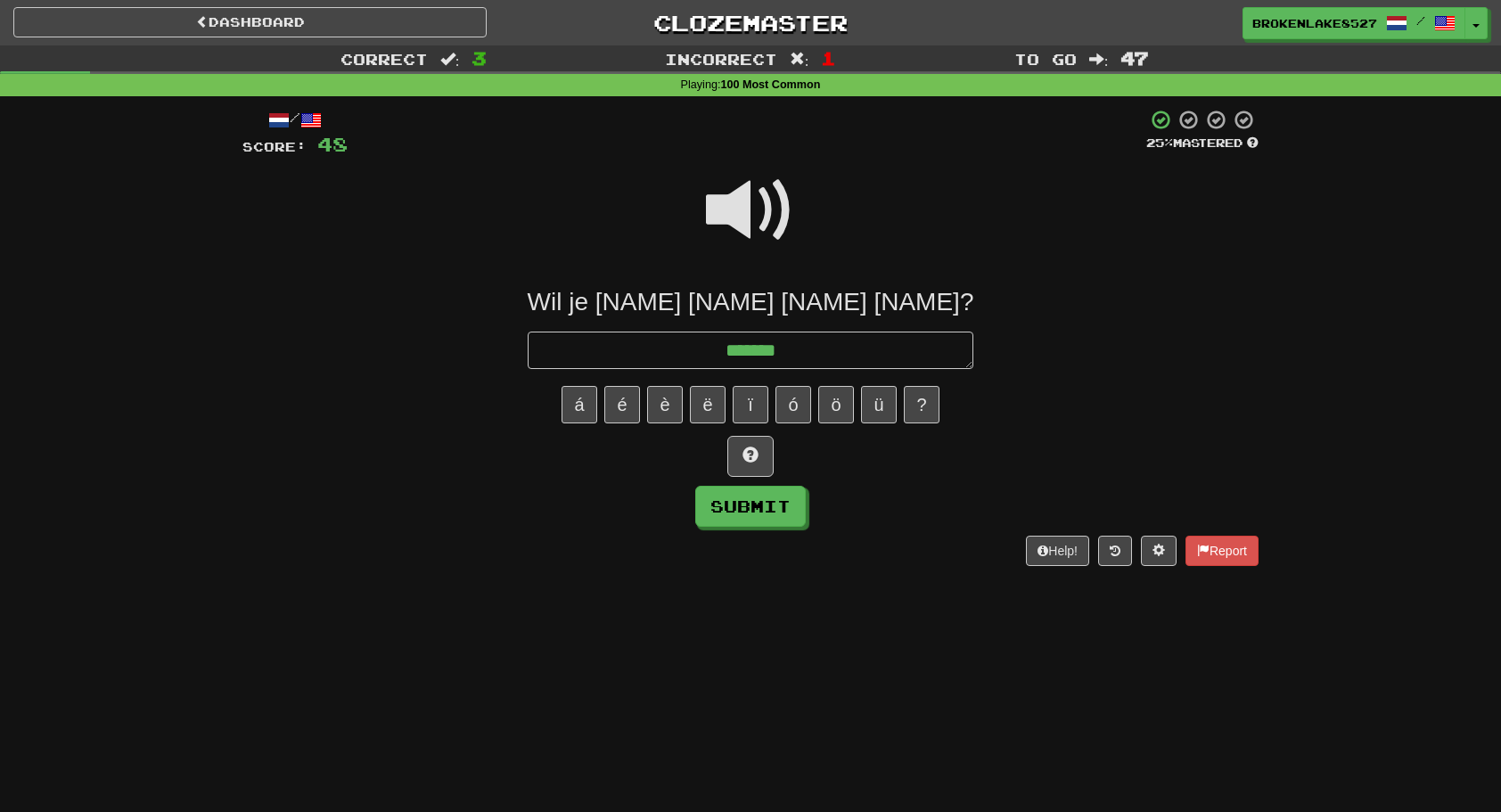 type on "*" 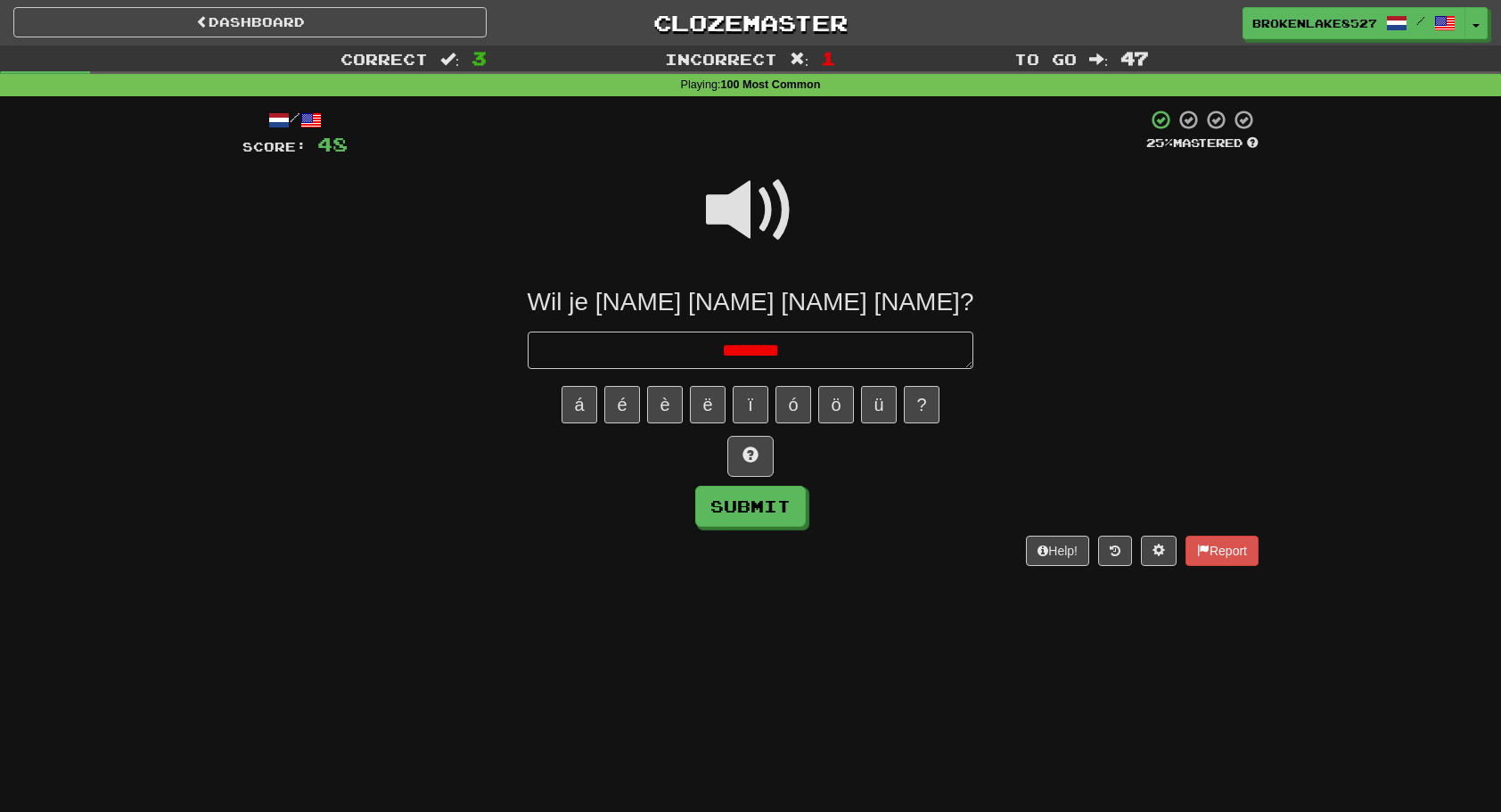 type on "*" 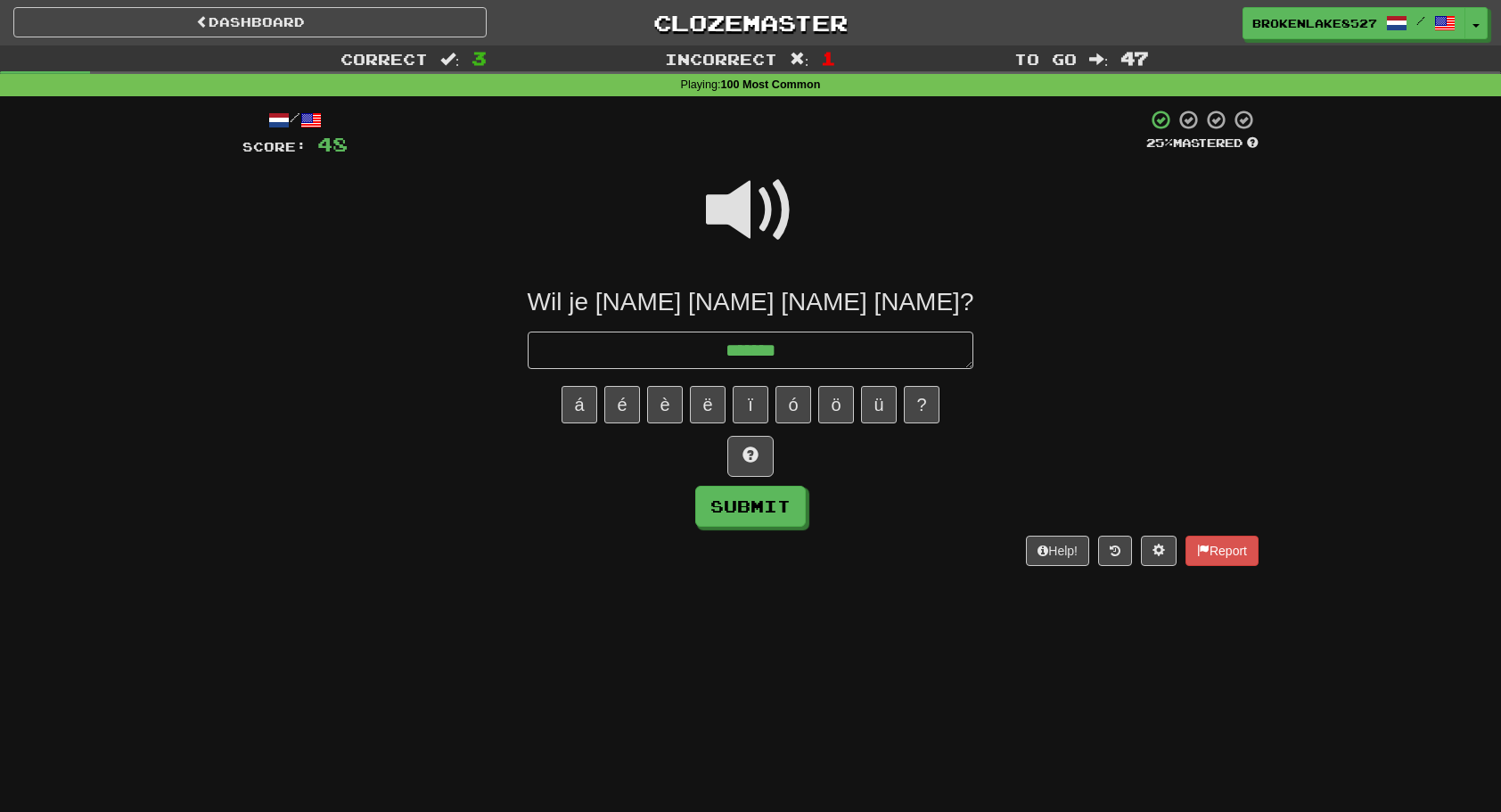 type on "*" 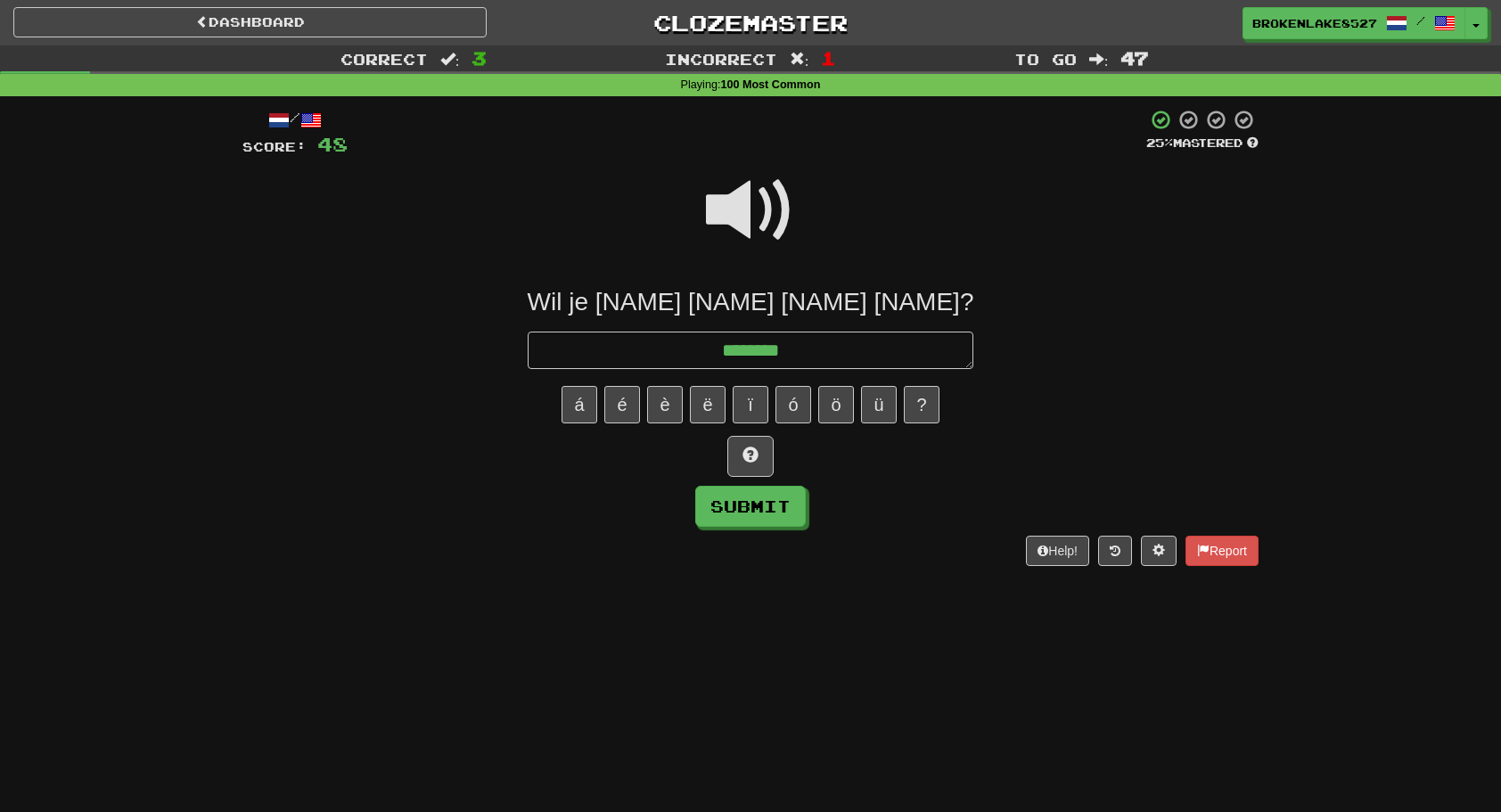 type on "*" 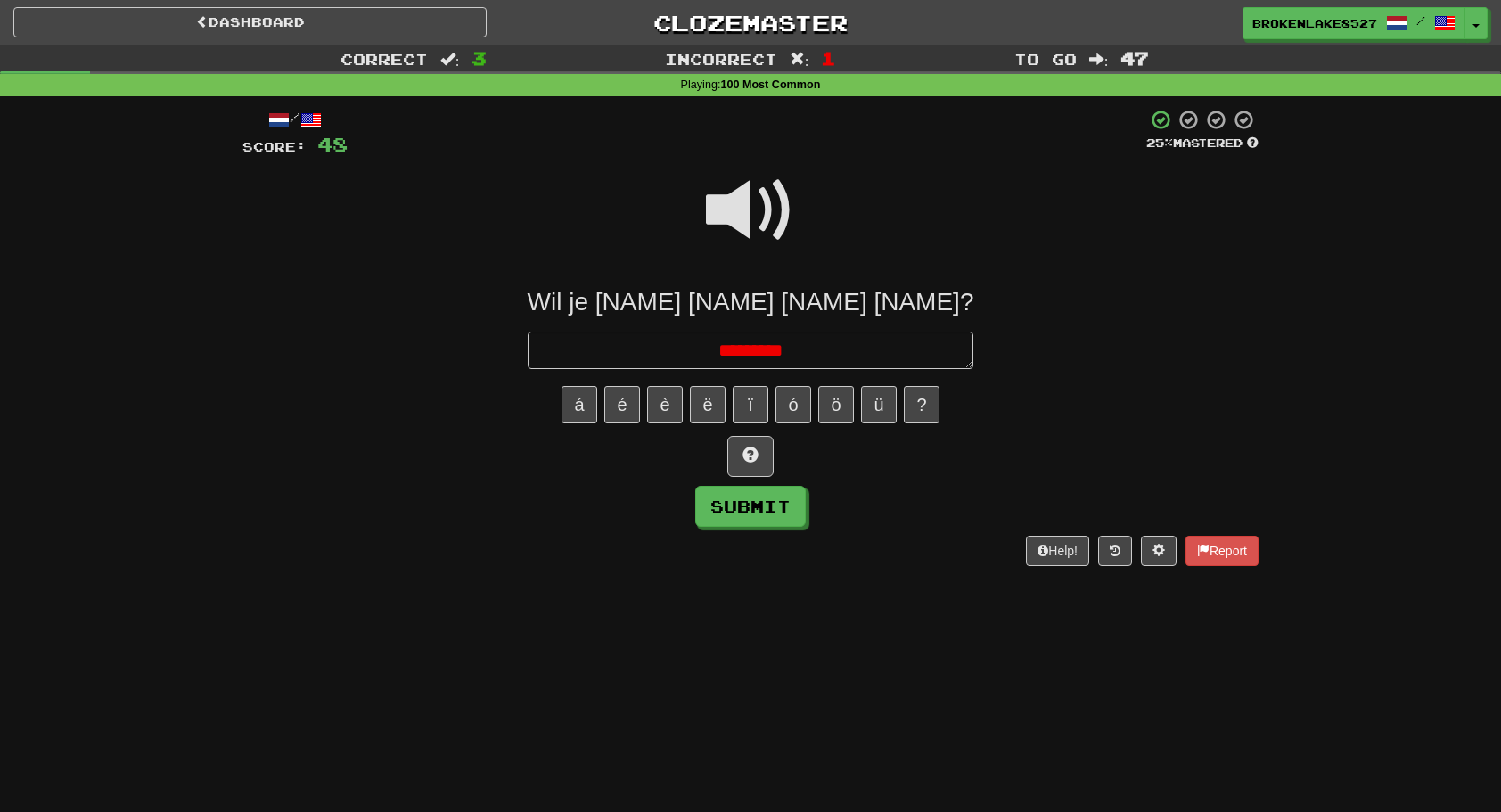 type on "*" 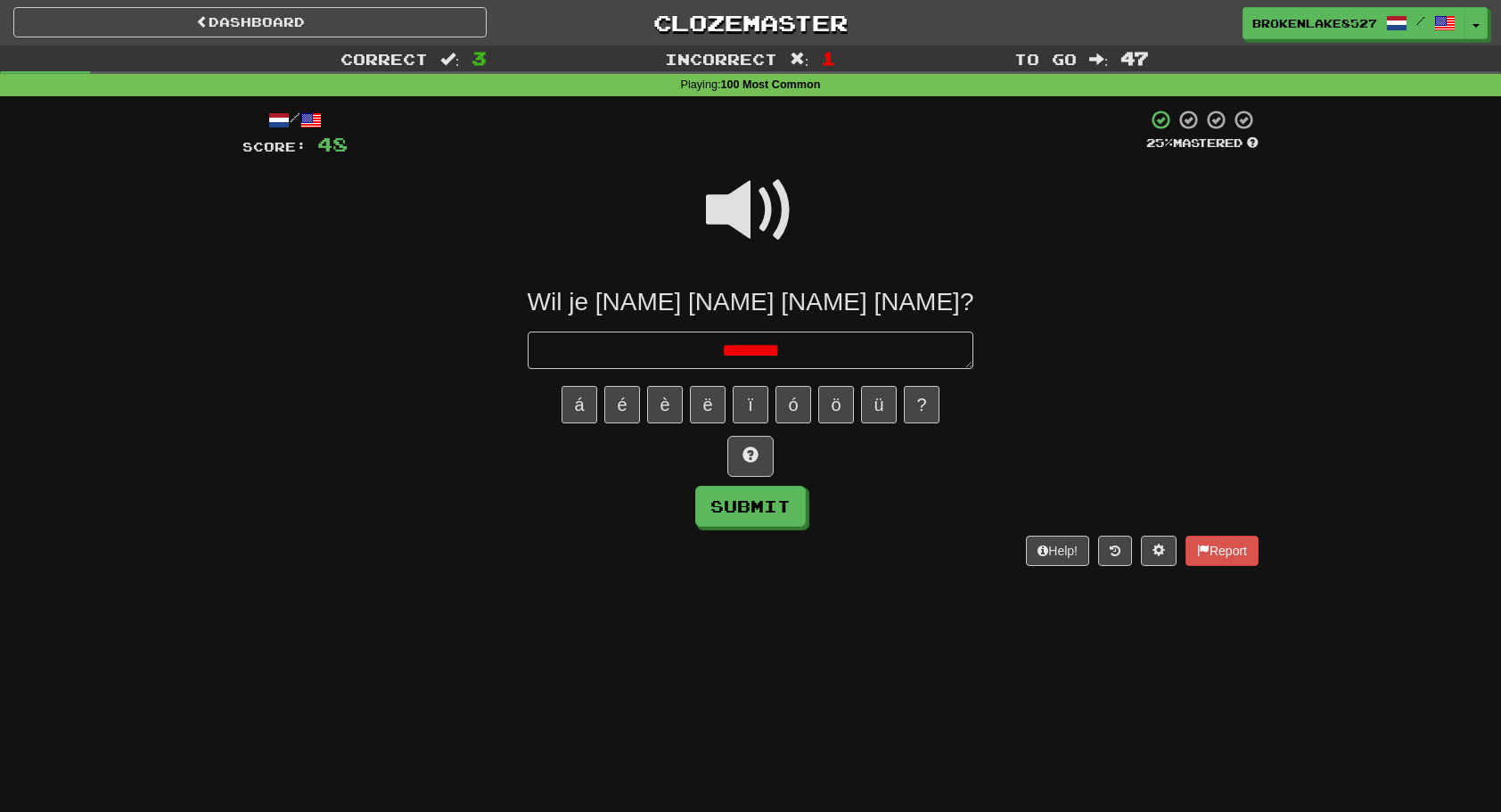 type on "*" 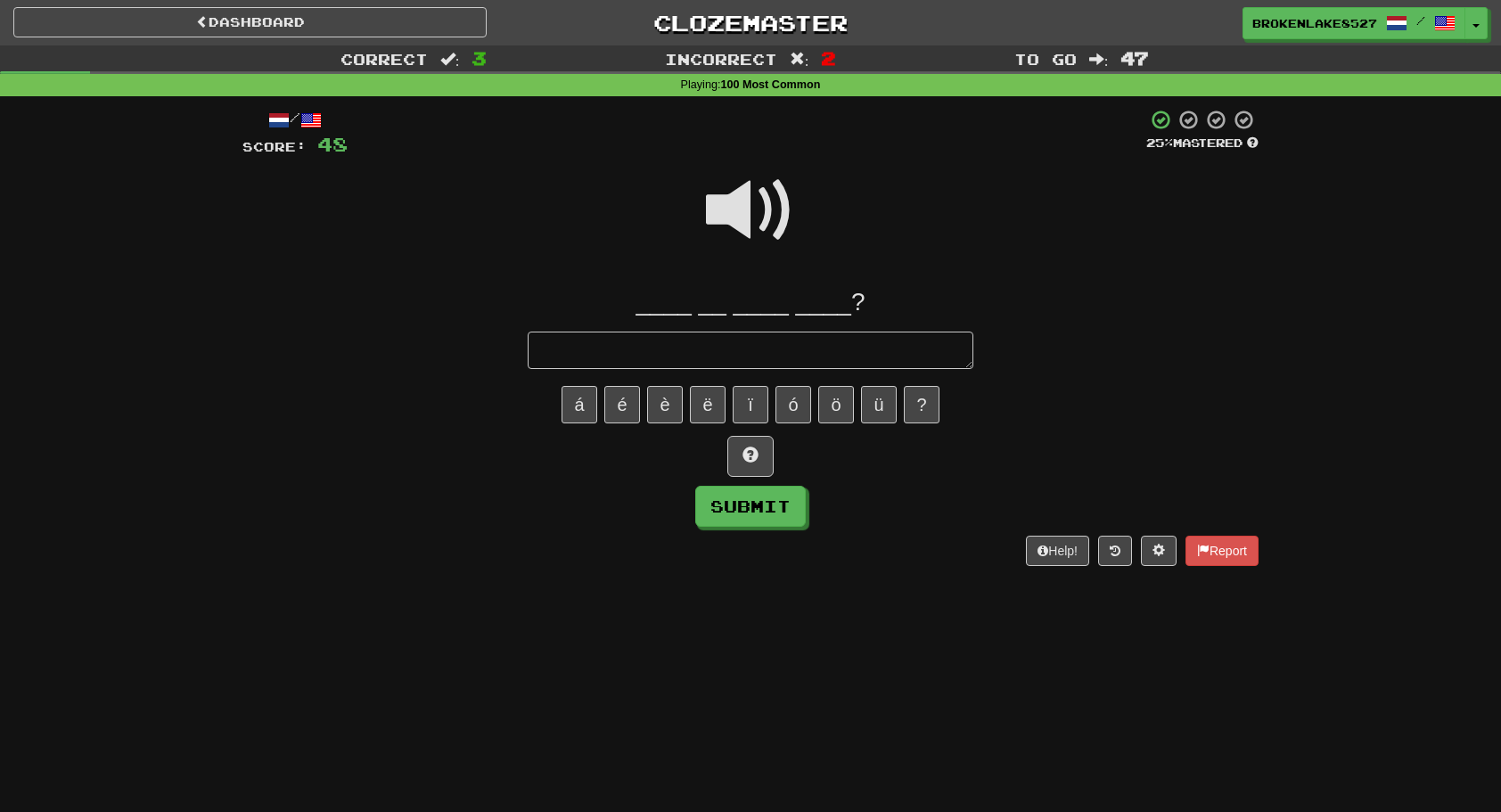 type on "*" 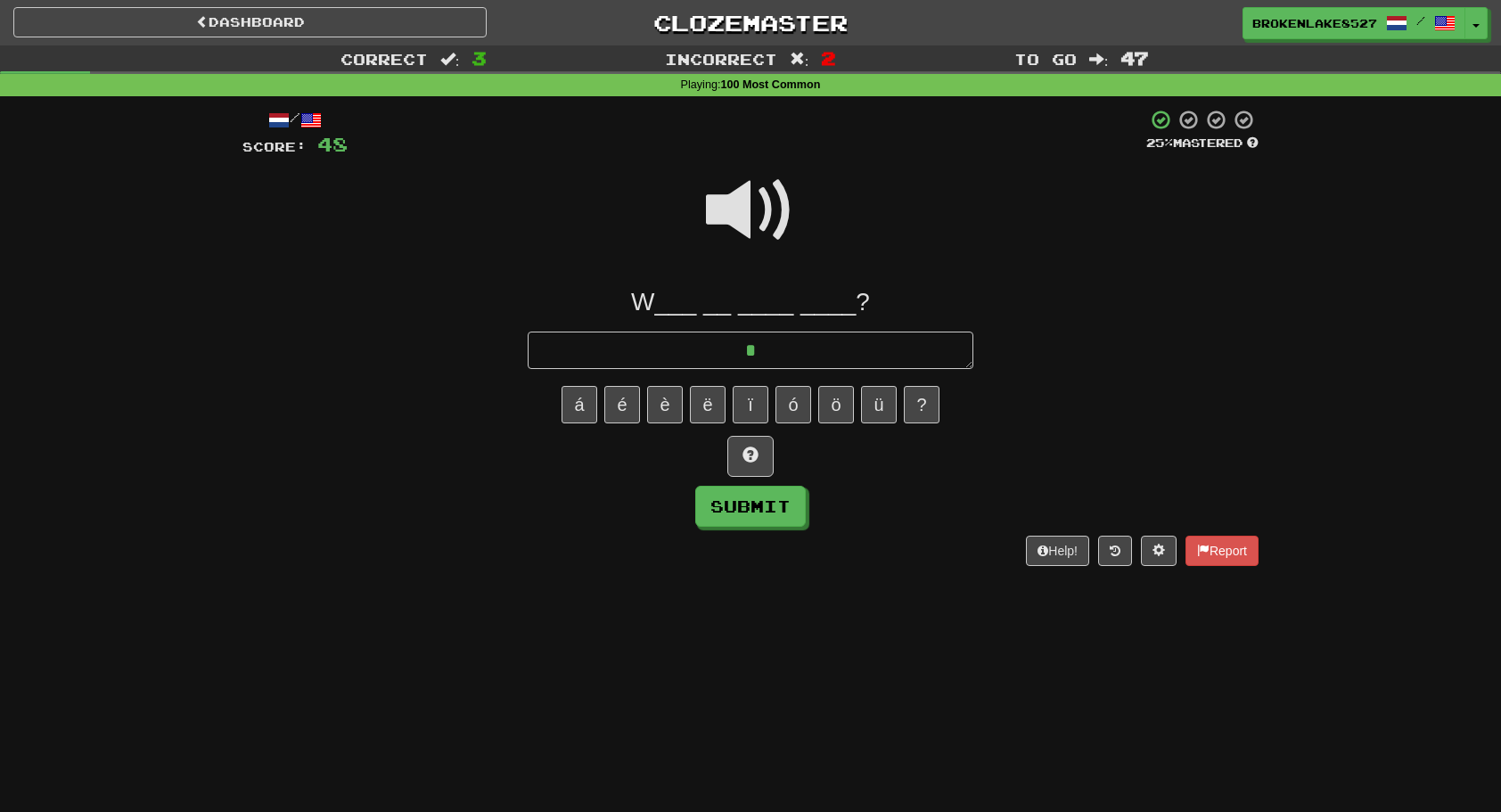 type on "*" 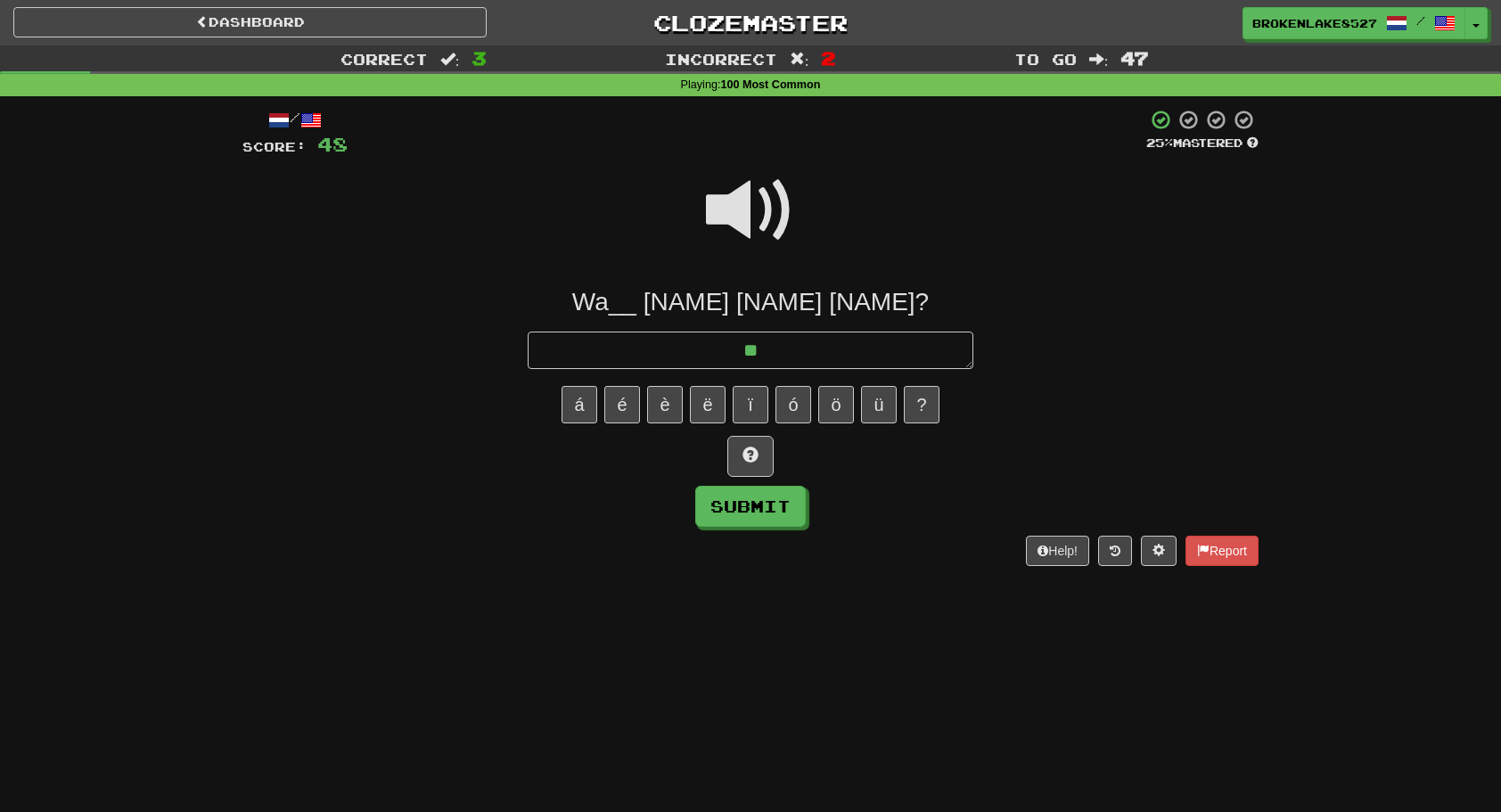 type on "*" 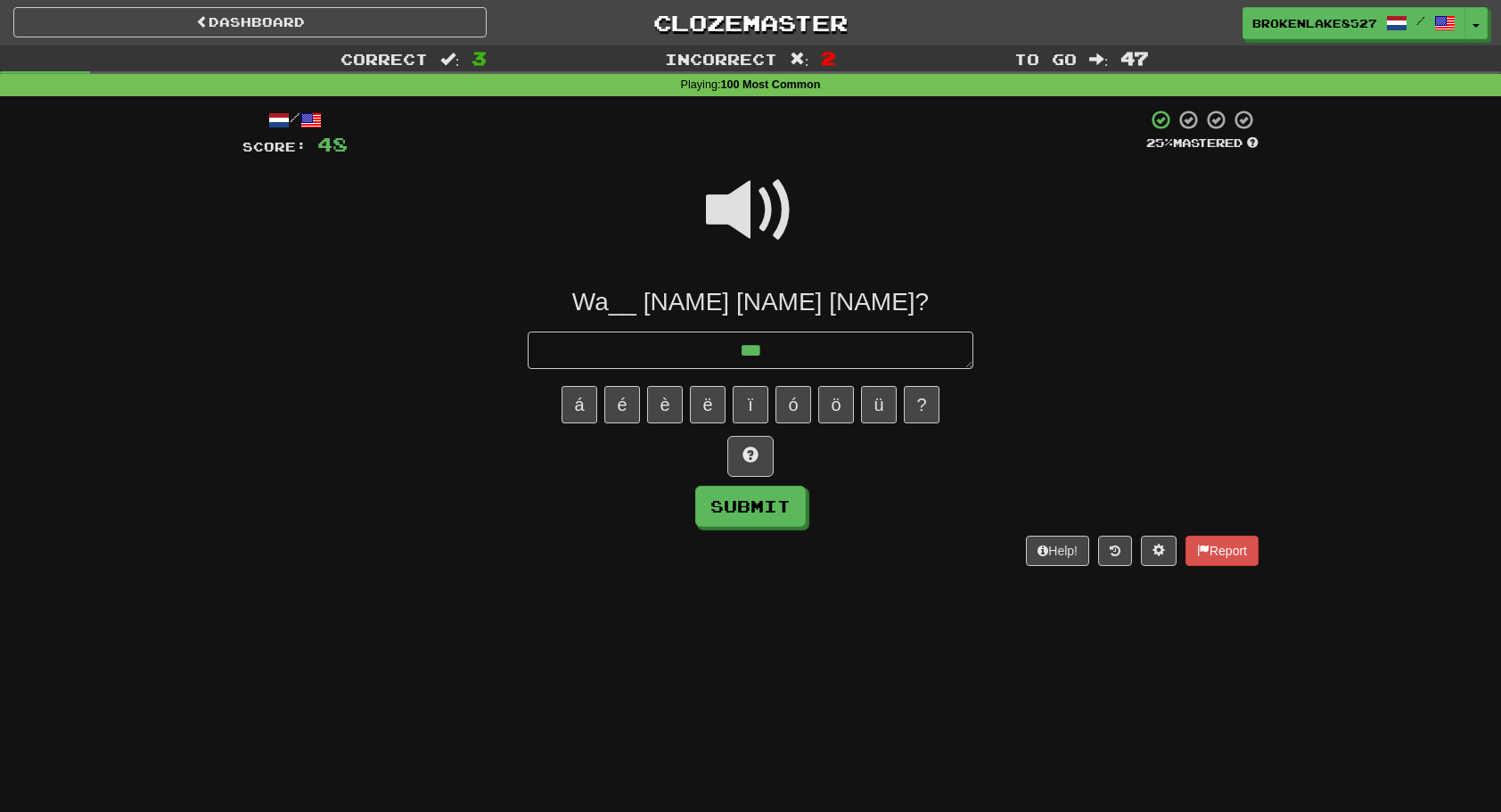 type on "*" 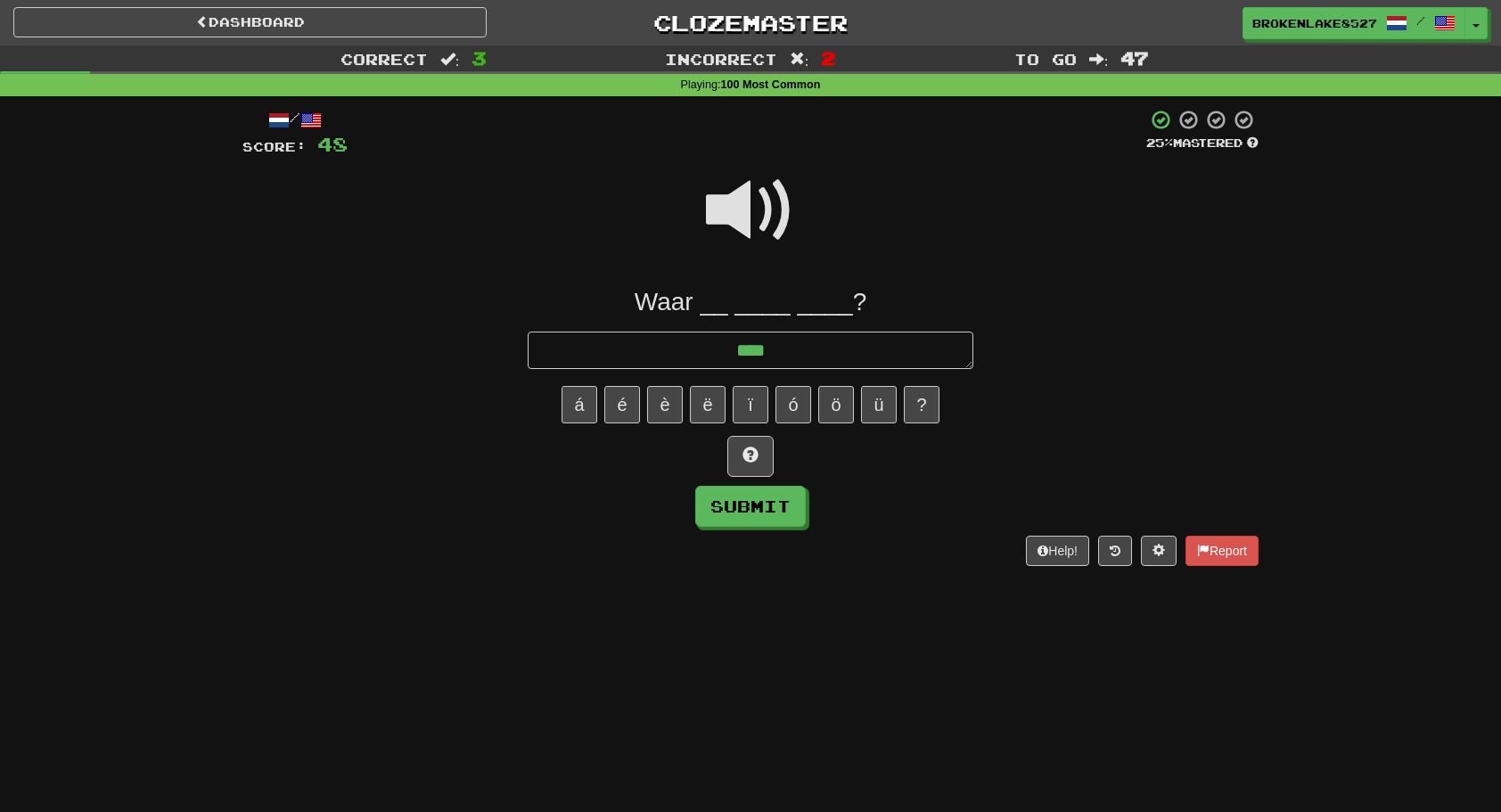type on "*" 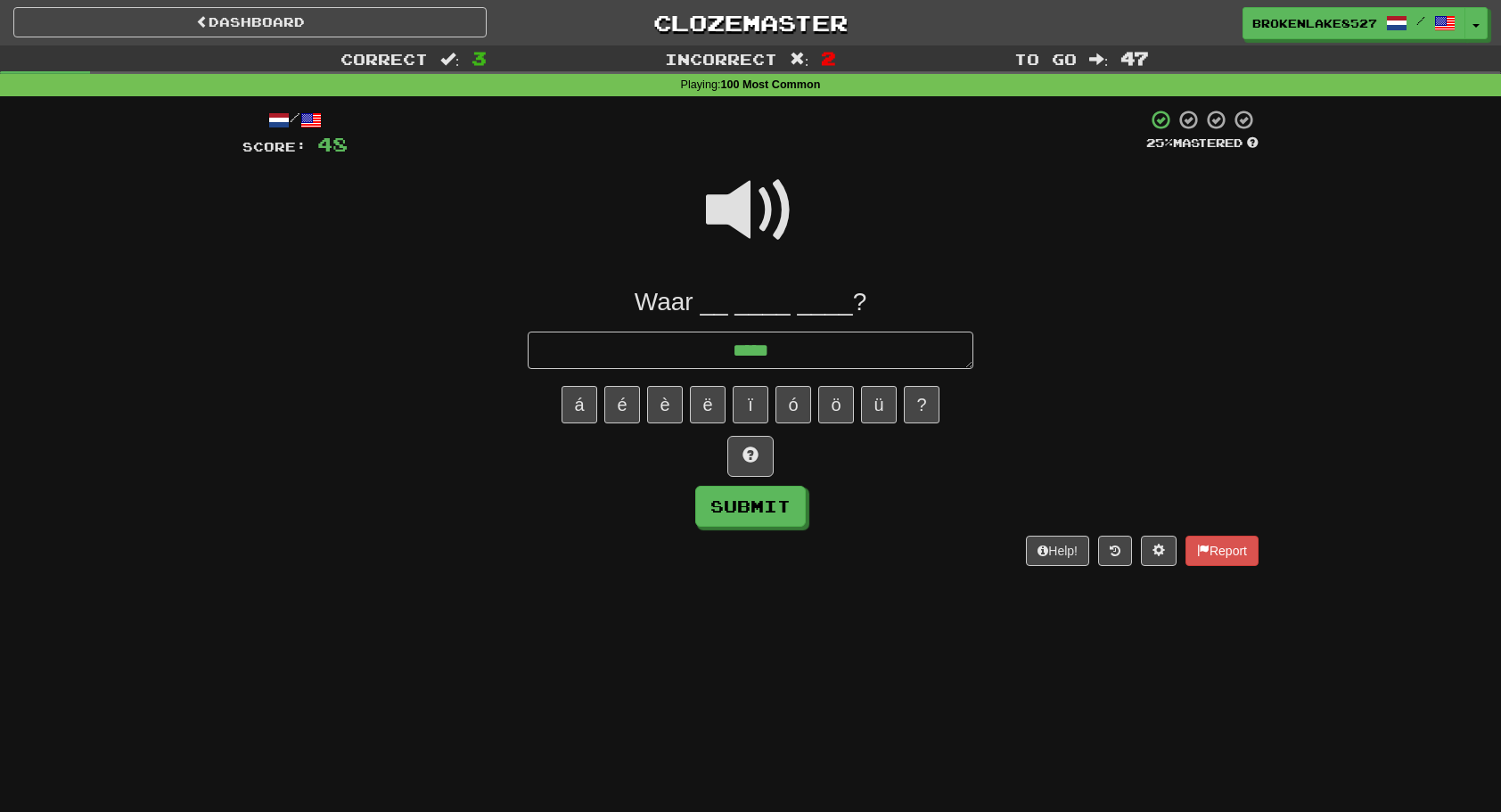 type on "*" 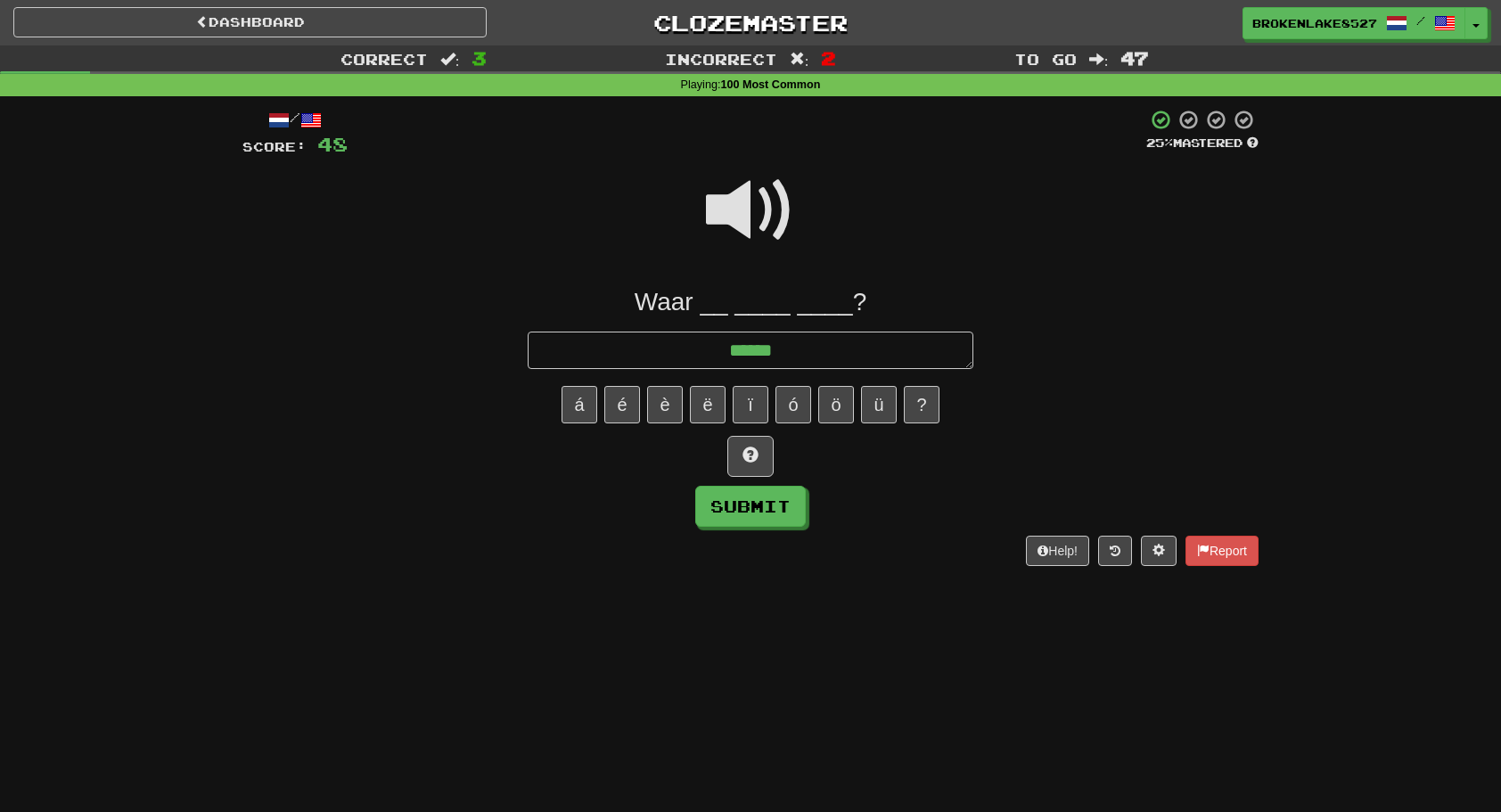 type on "*" 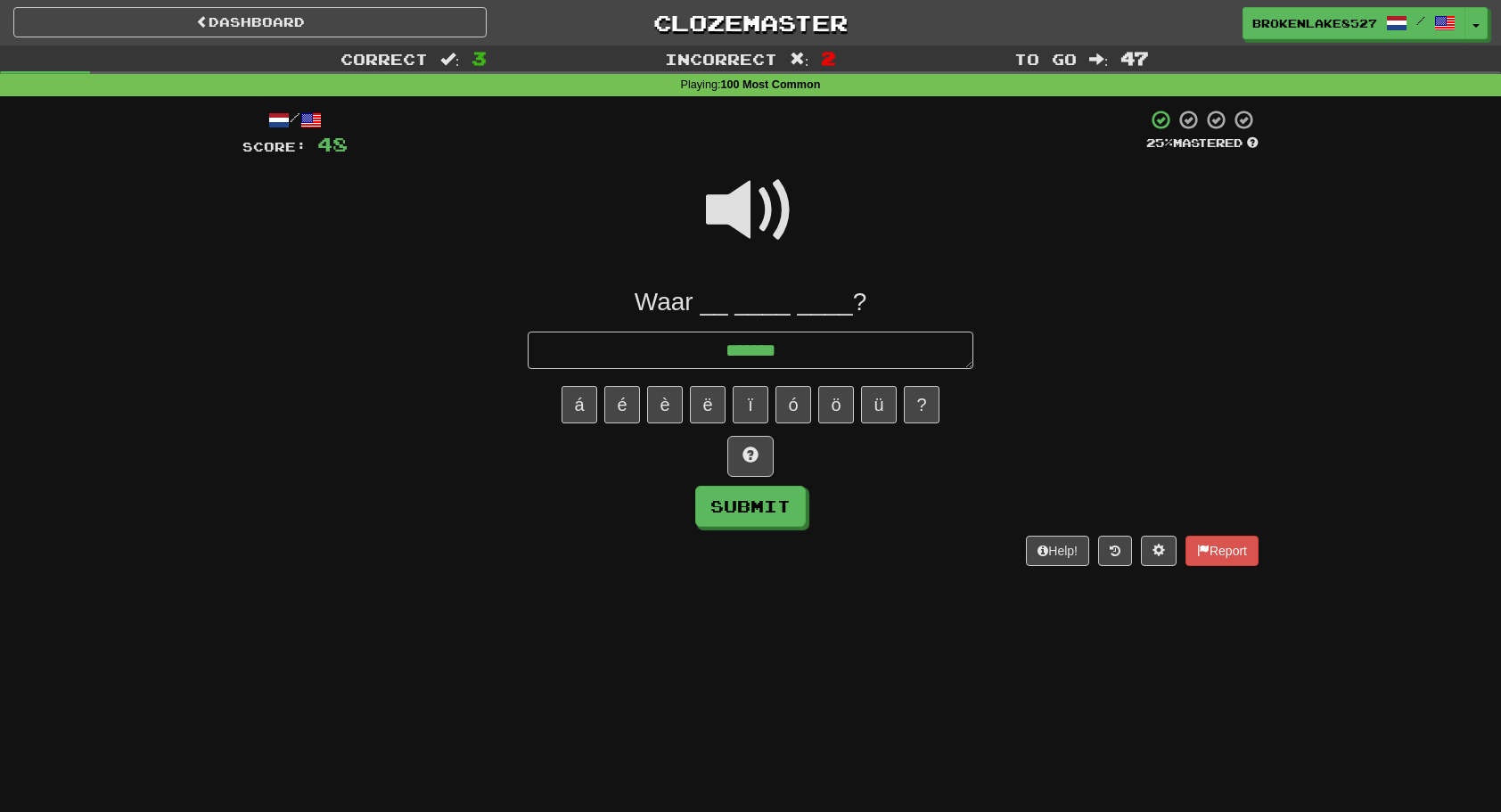 type on "*" 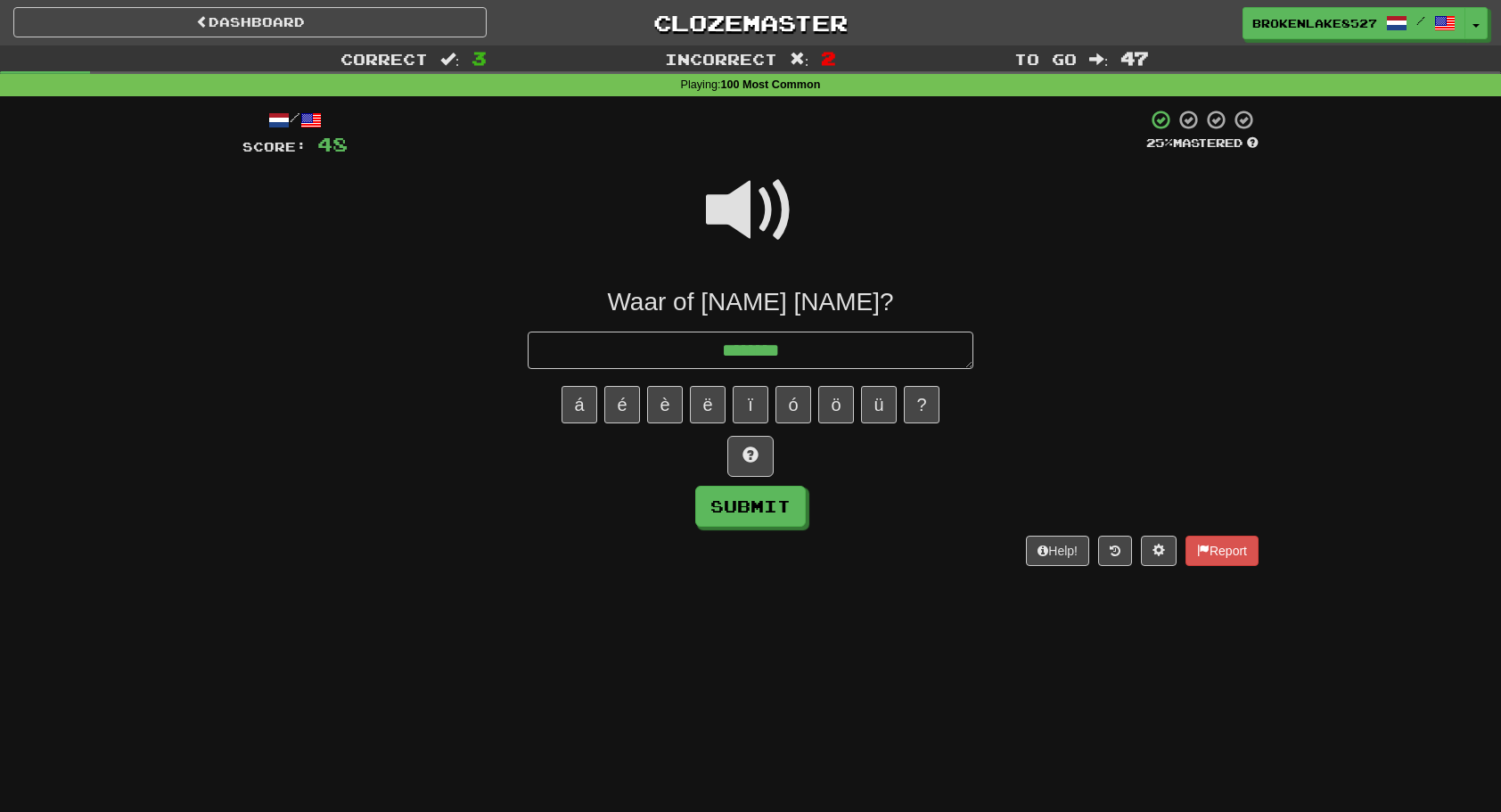 type on "*" 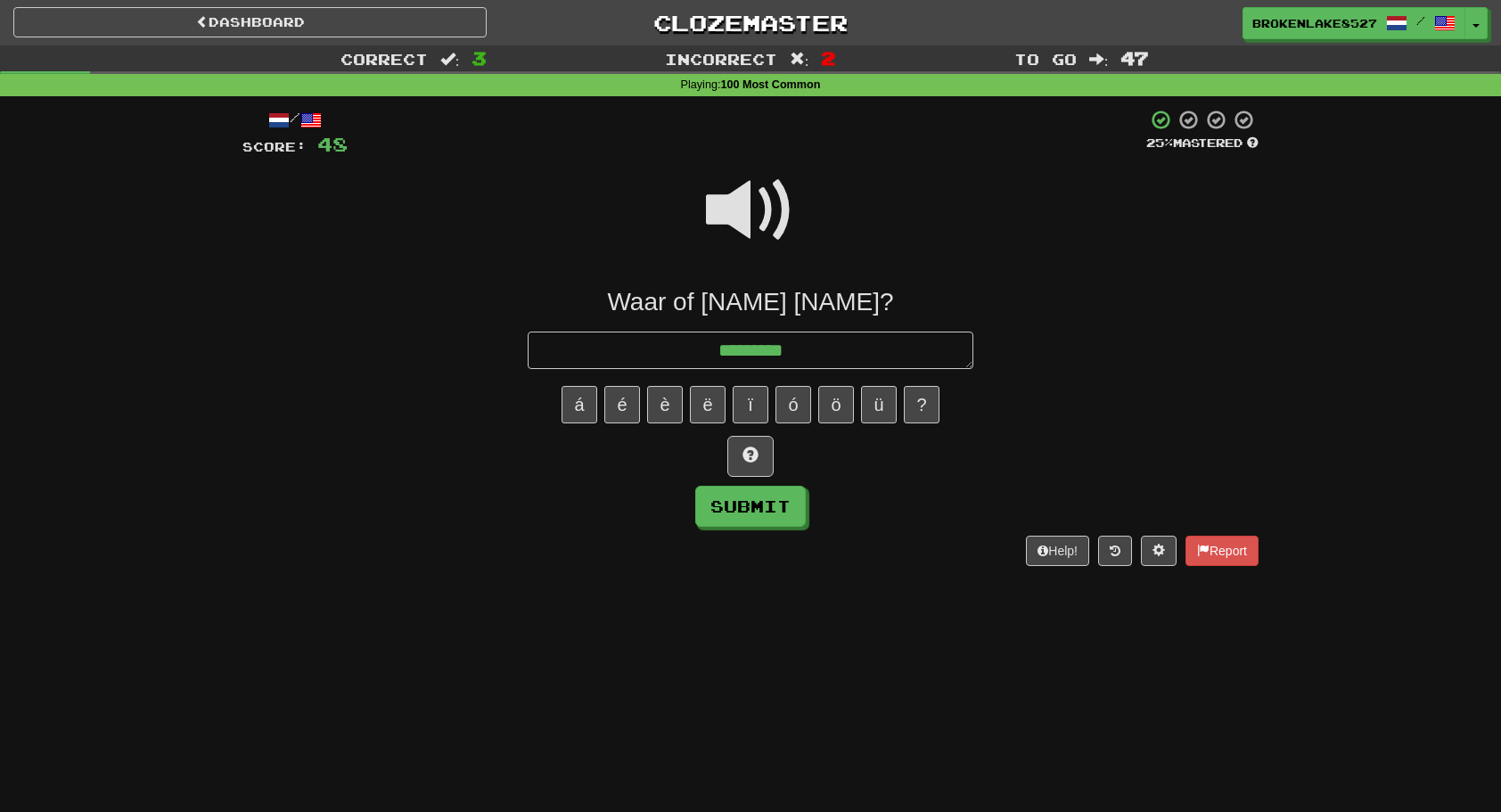 type on "*" 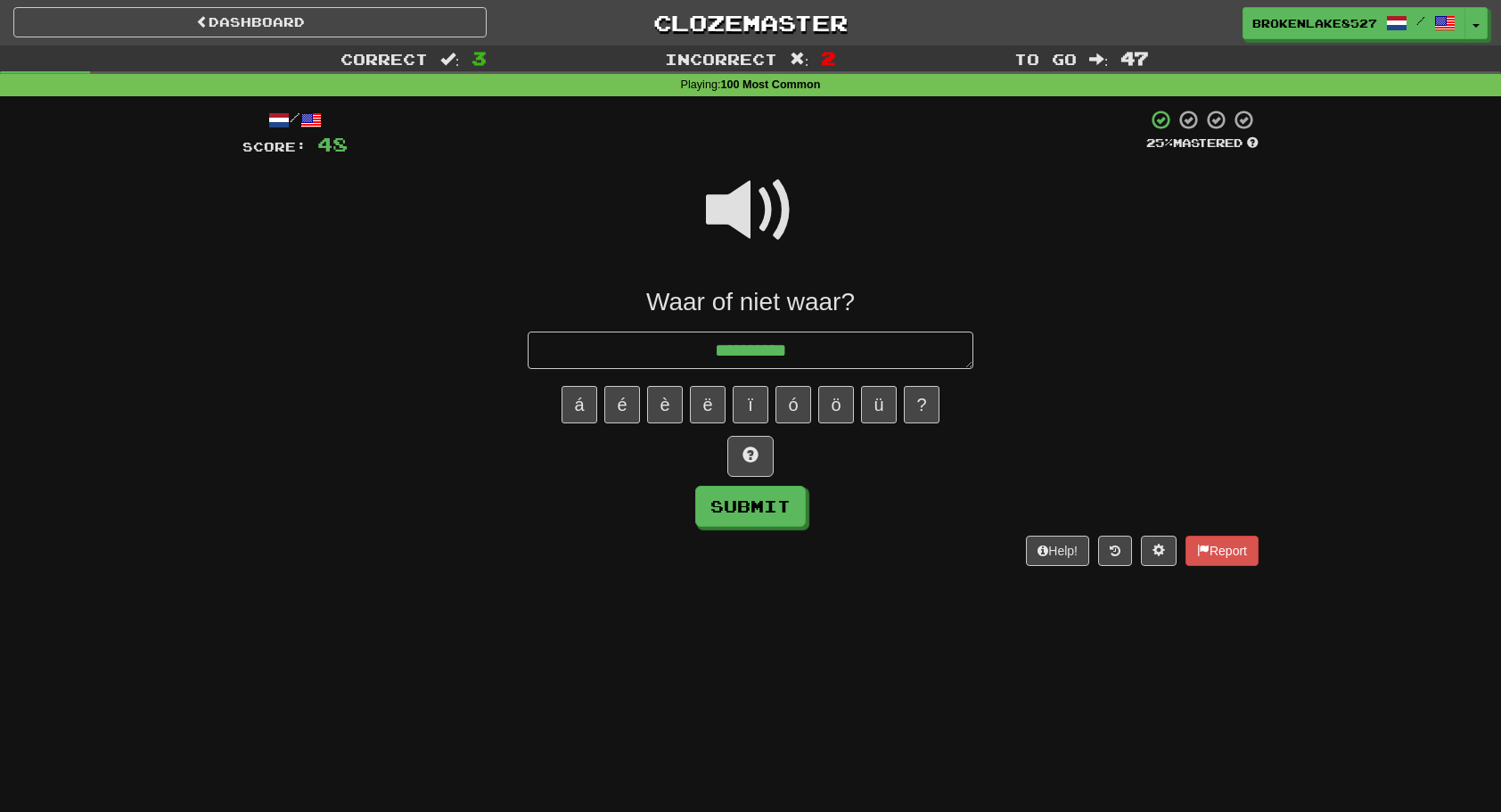 type on "*" 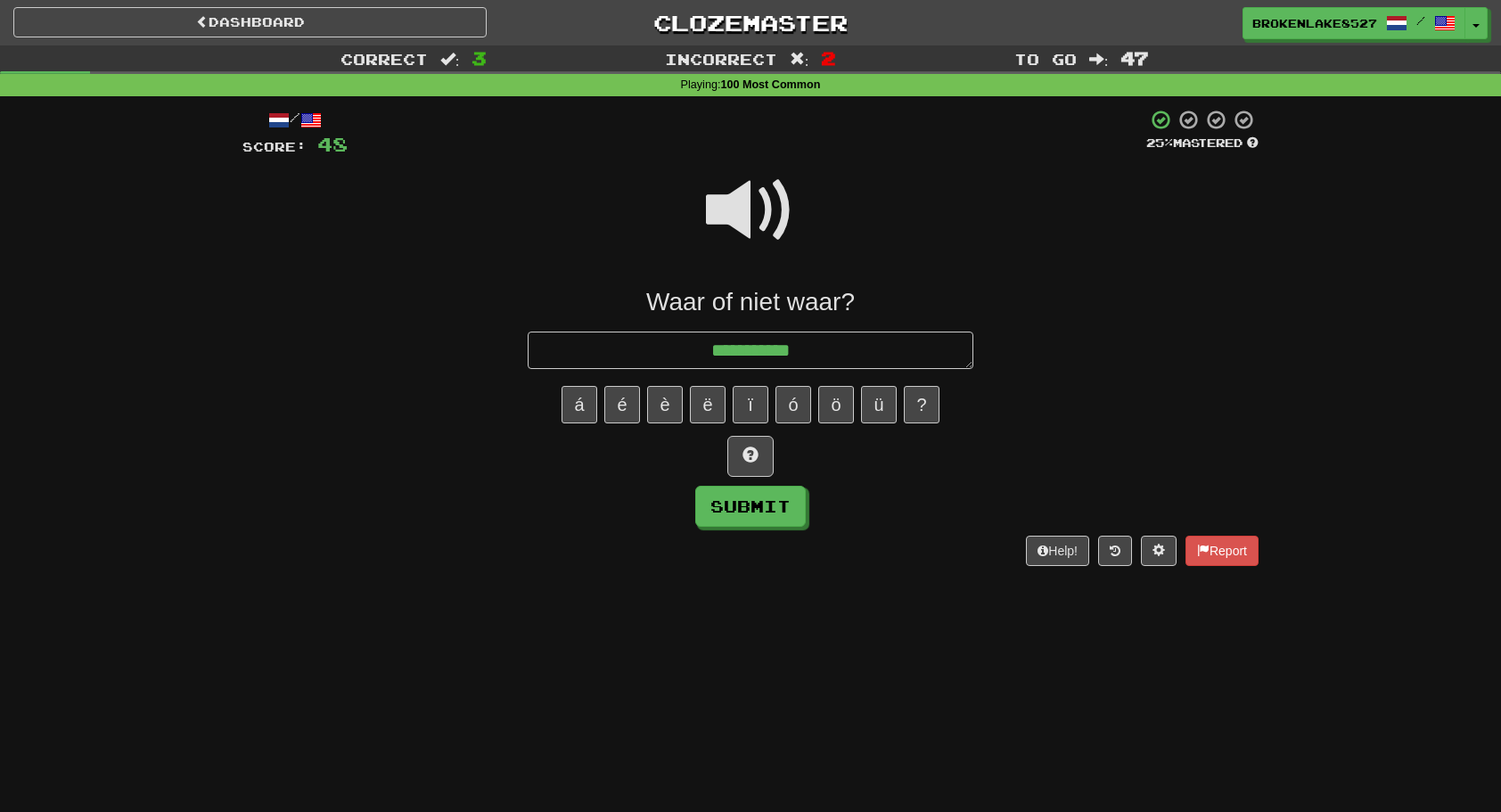 type on "*" 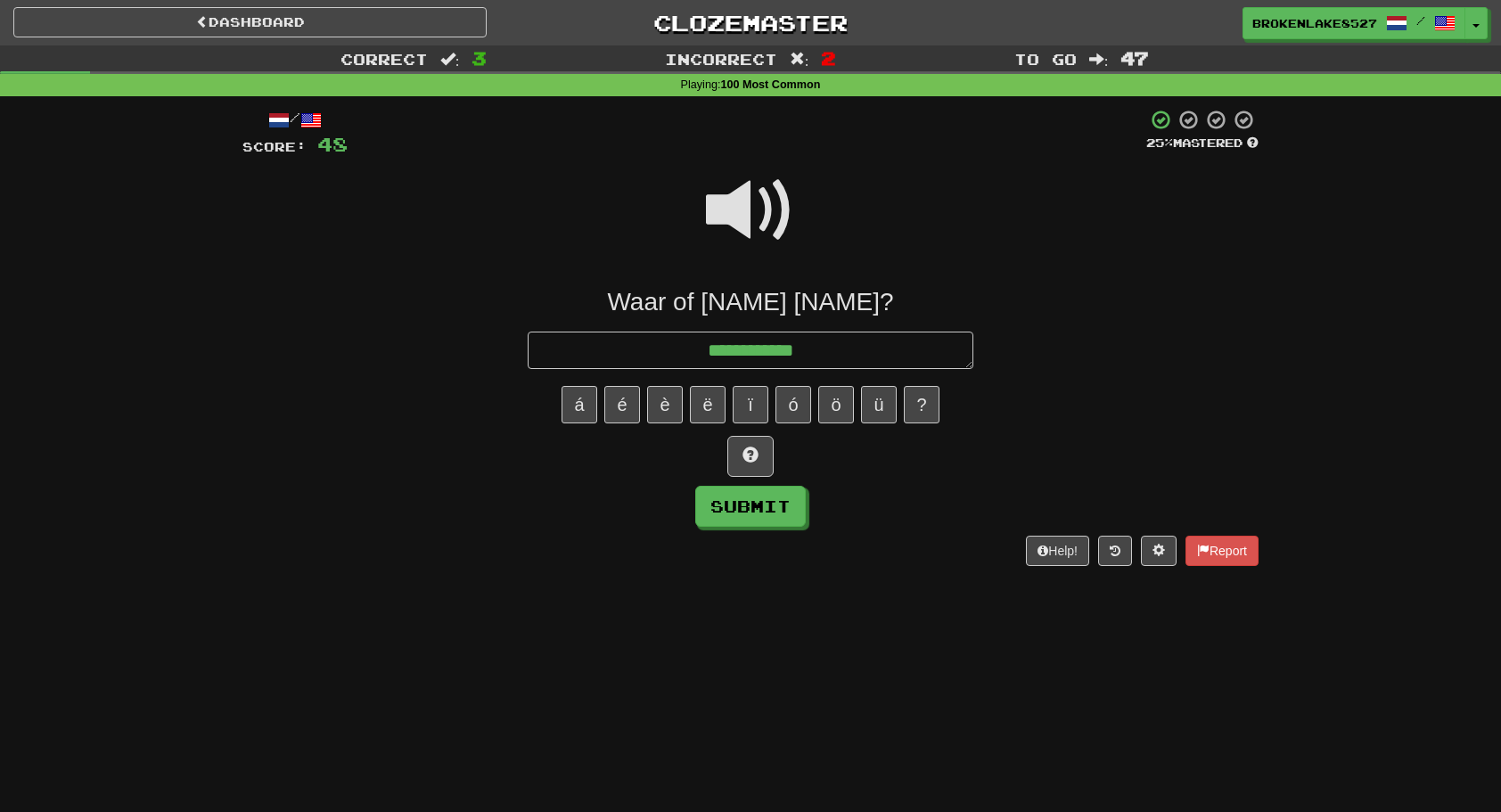type on "*" 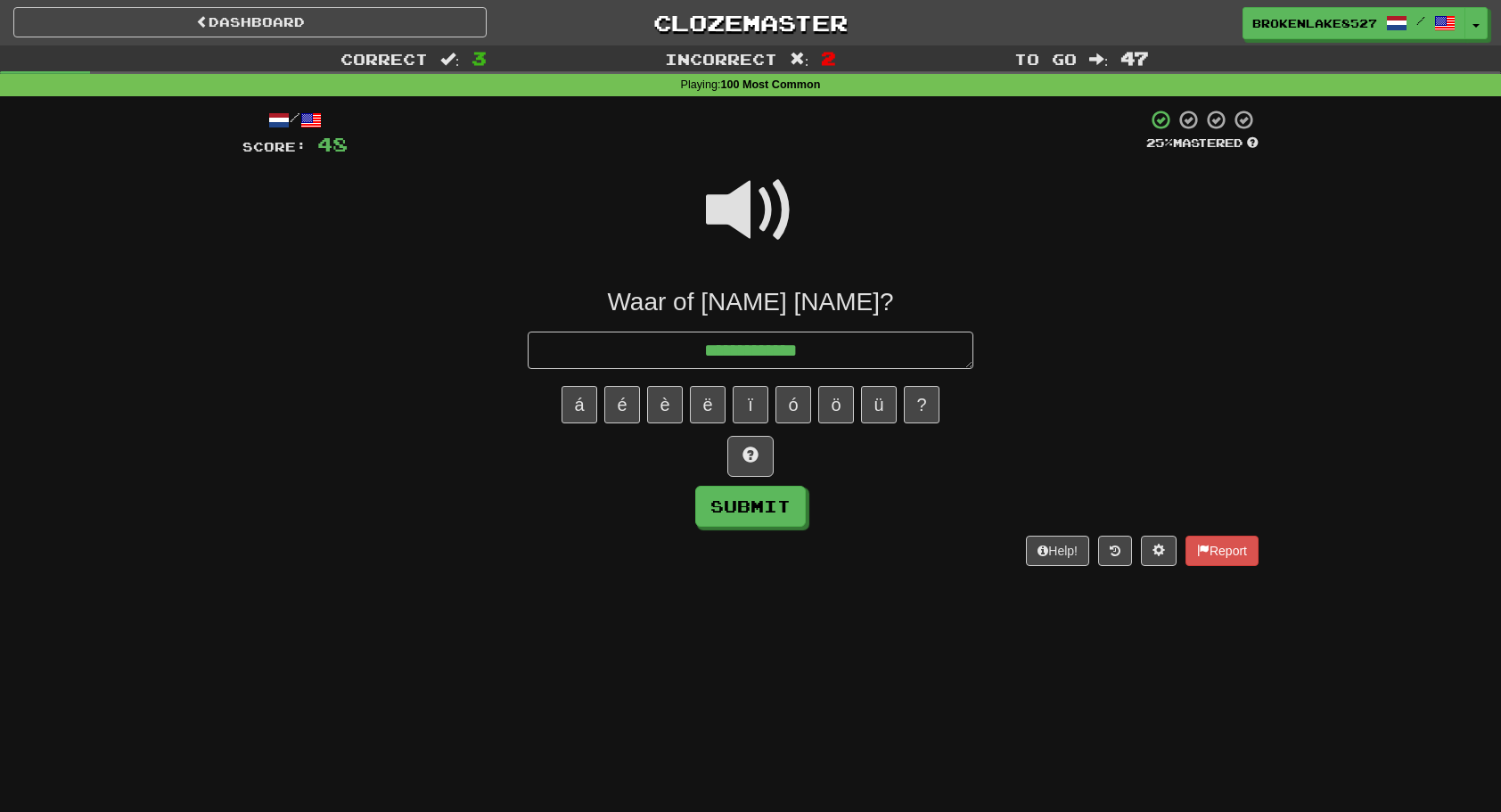 type on "*" 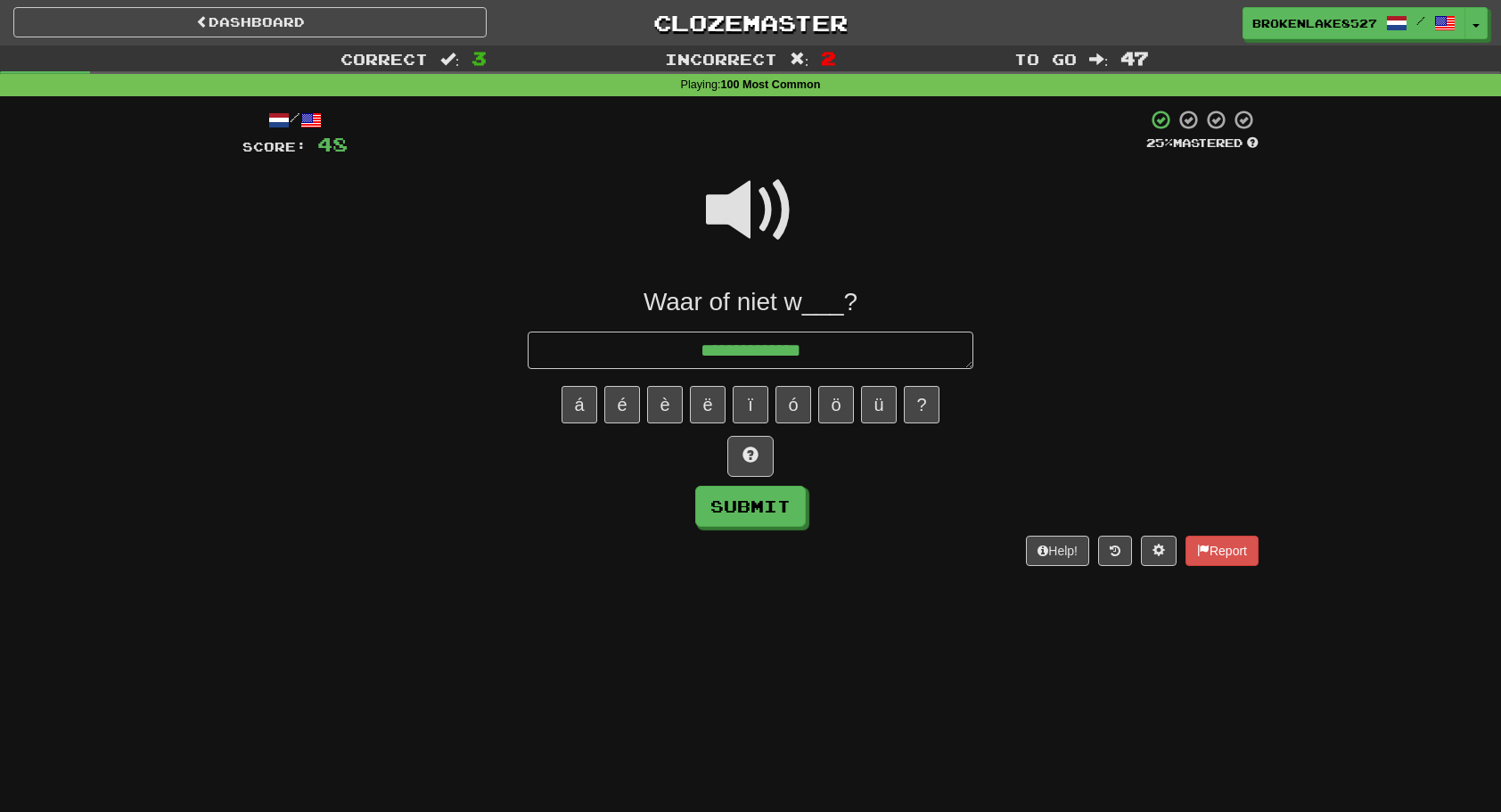 type on "*" 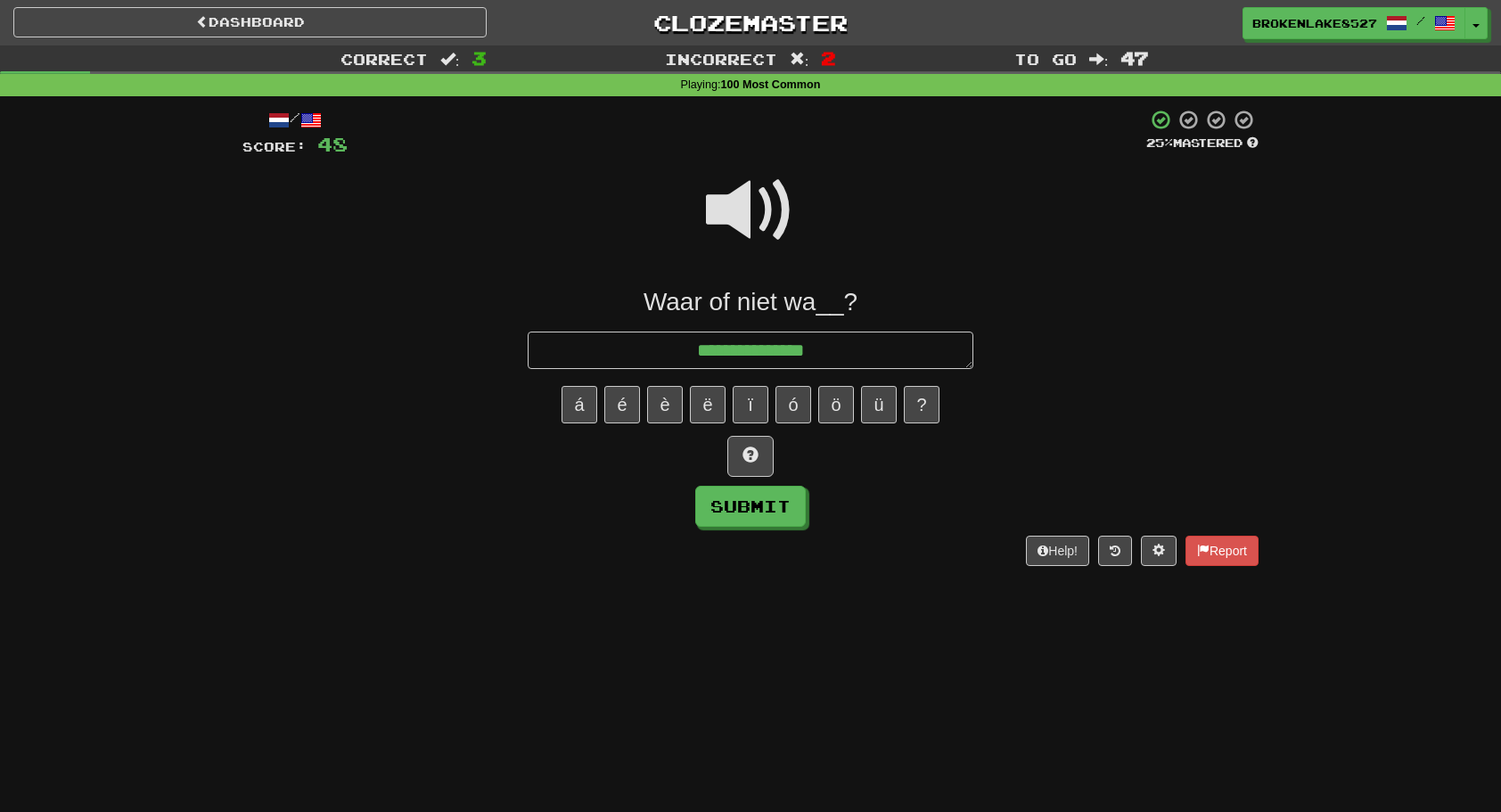 type on "*" 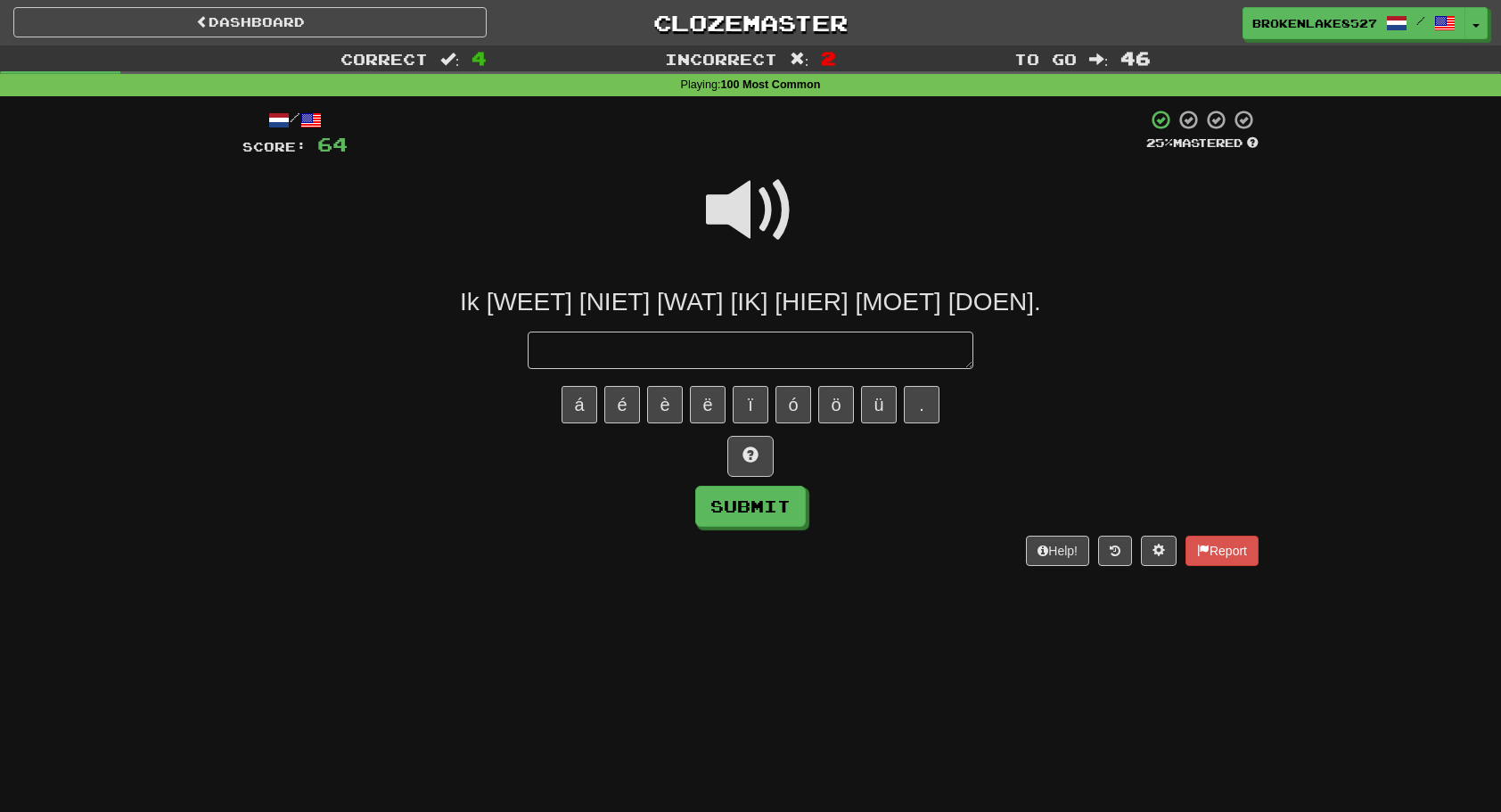 type on "*" 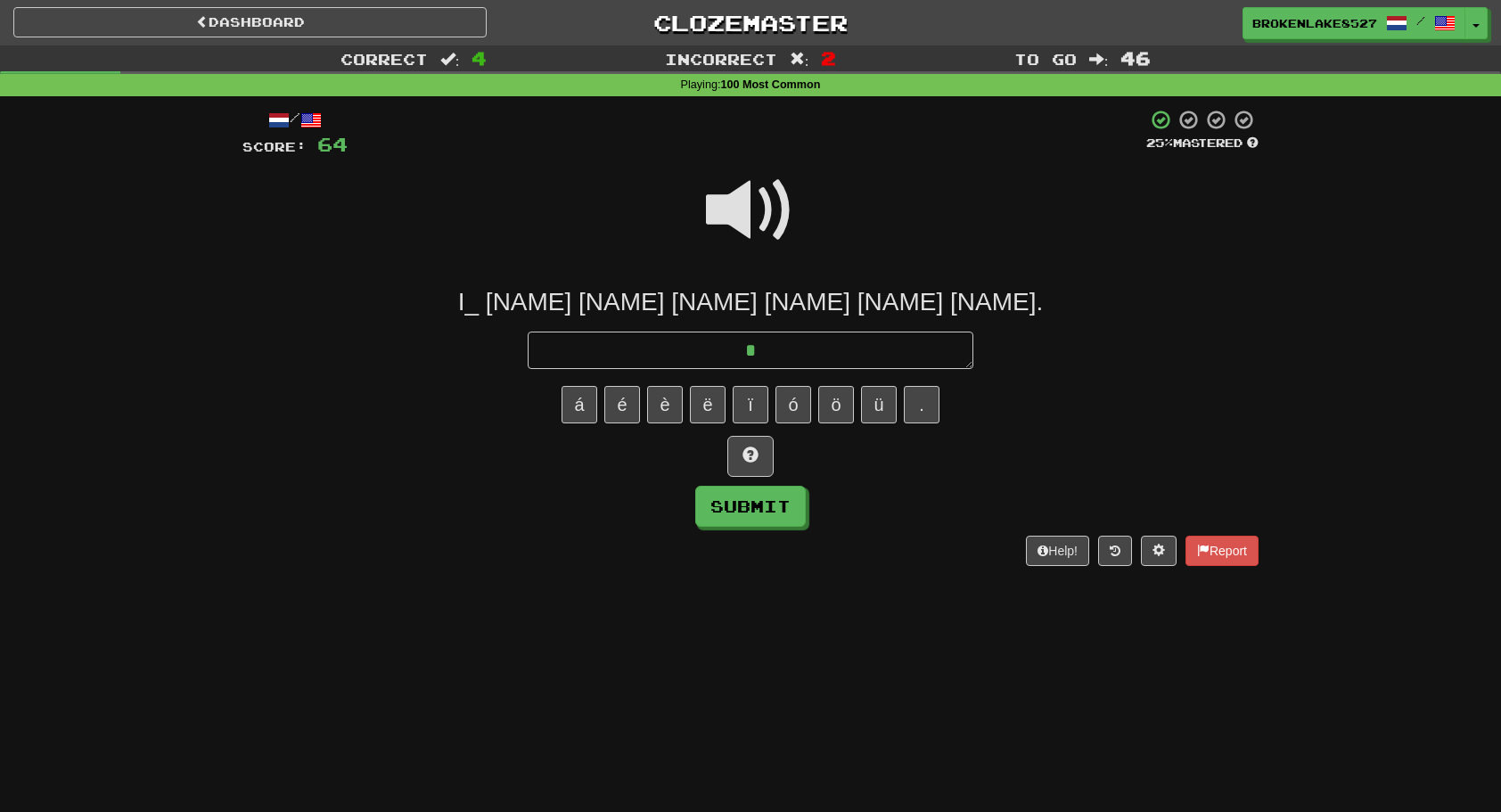 type on "*" 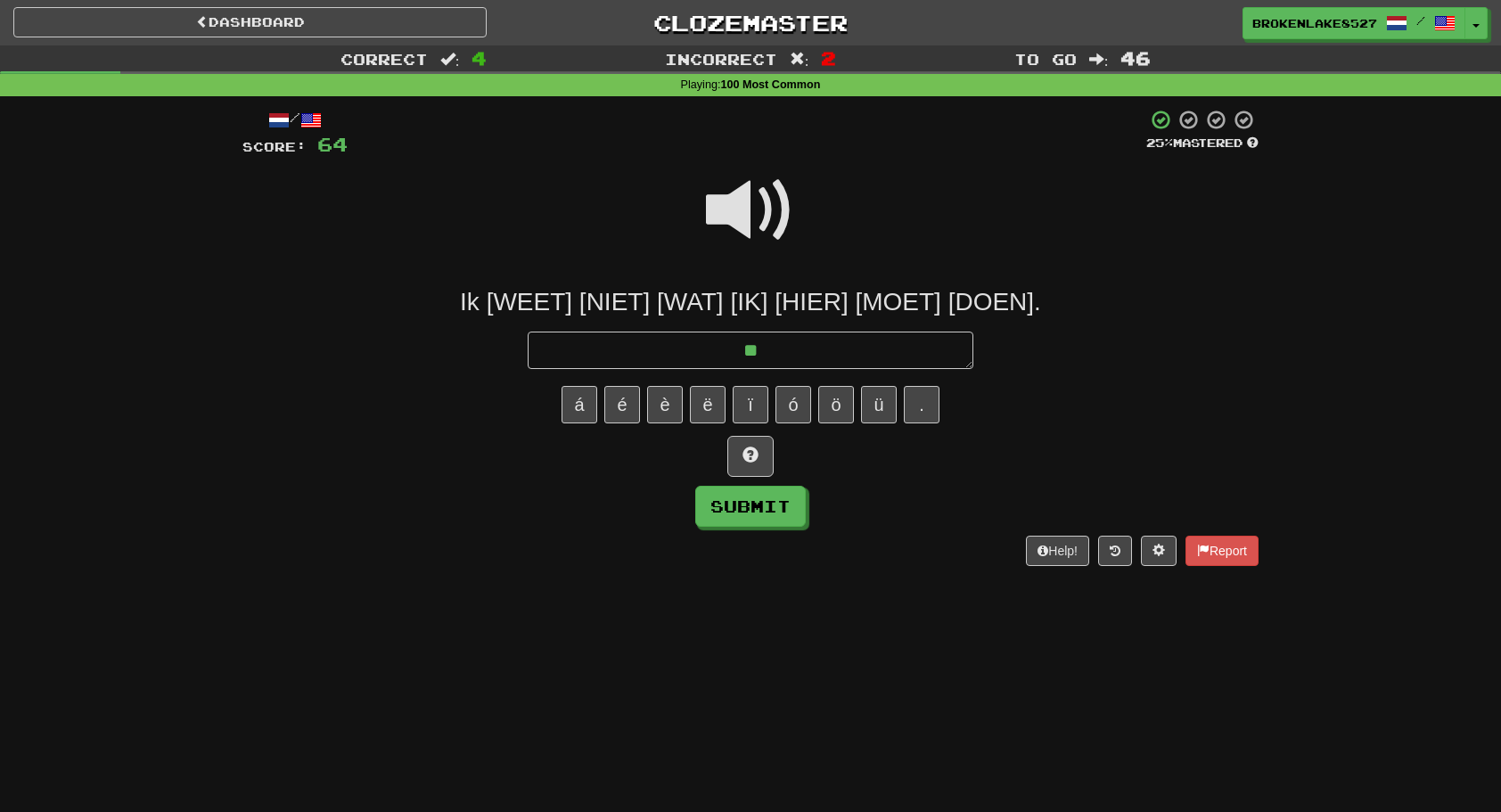 type on "*" 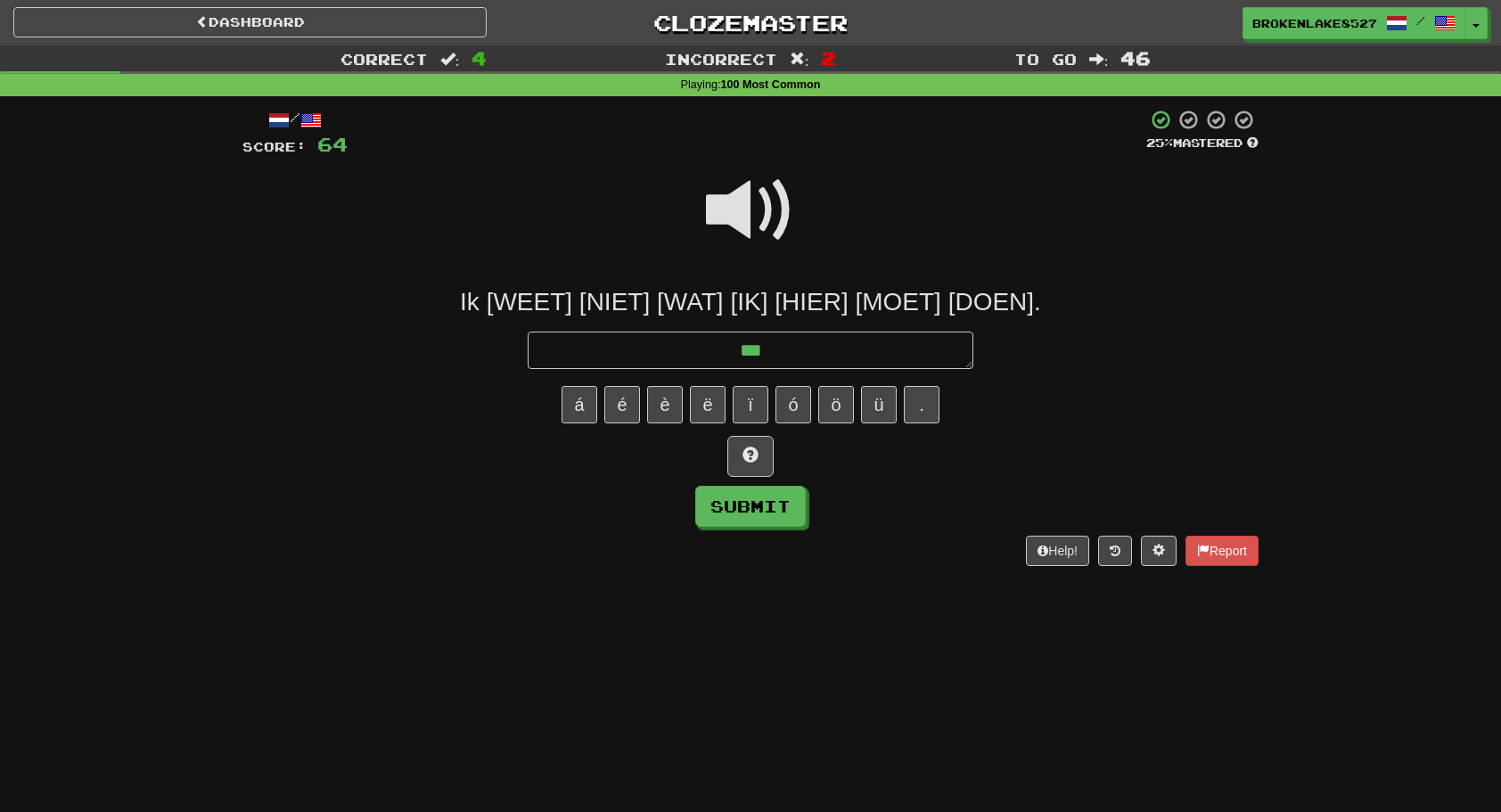 type on "*" 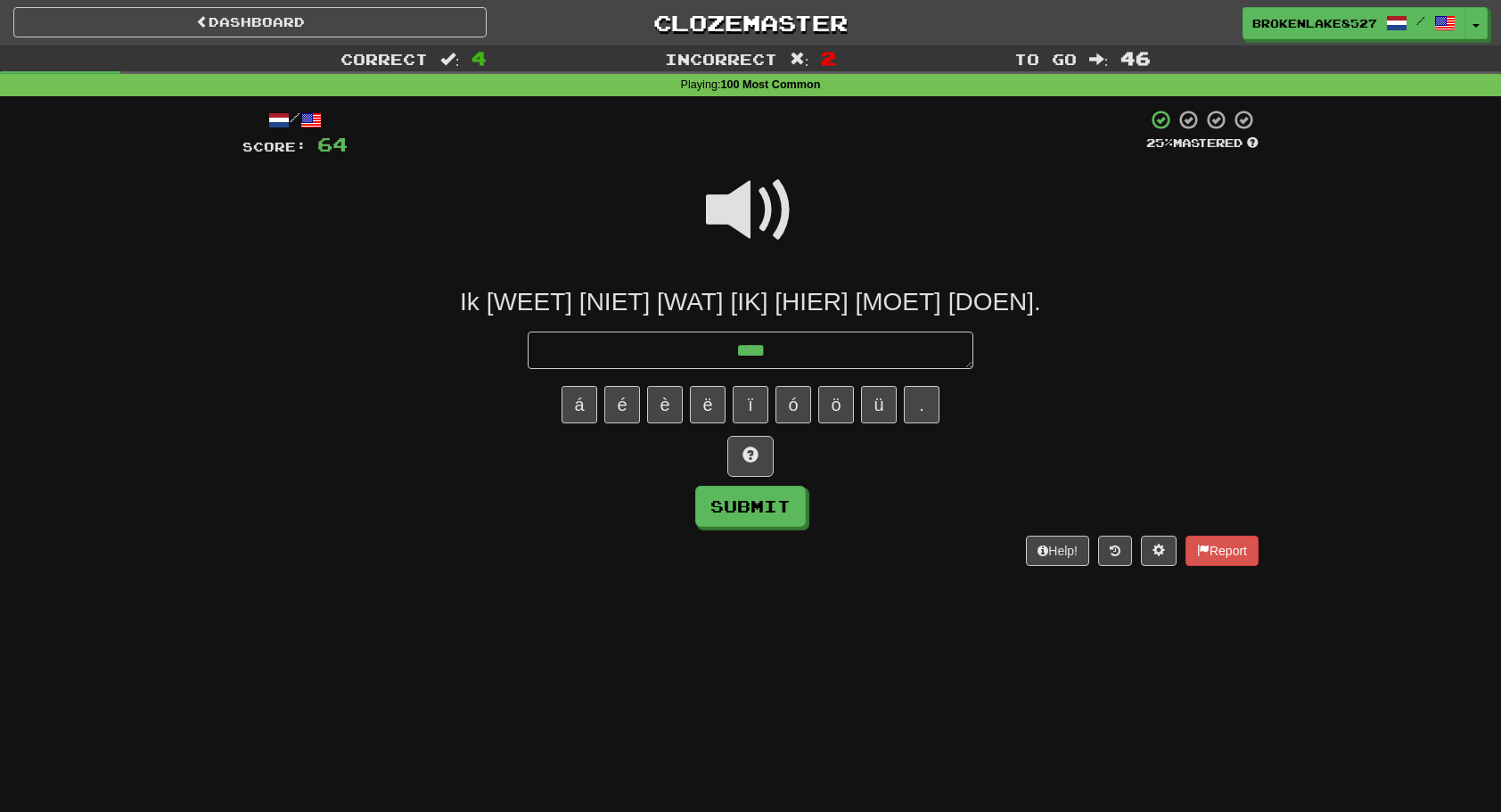 type on "*" 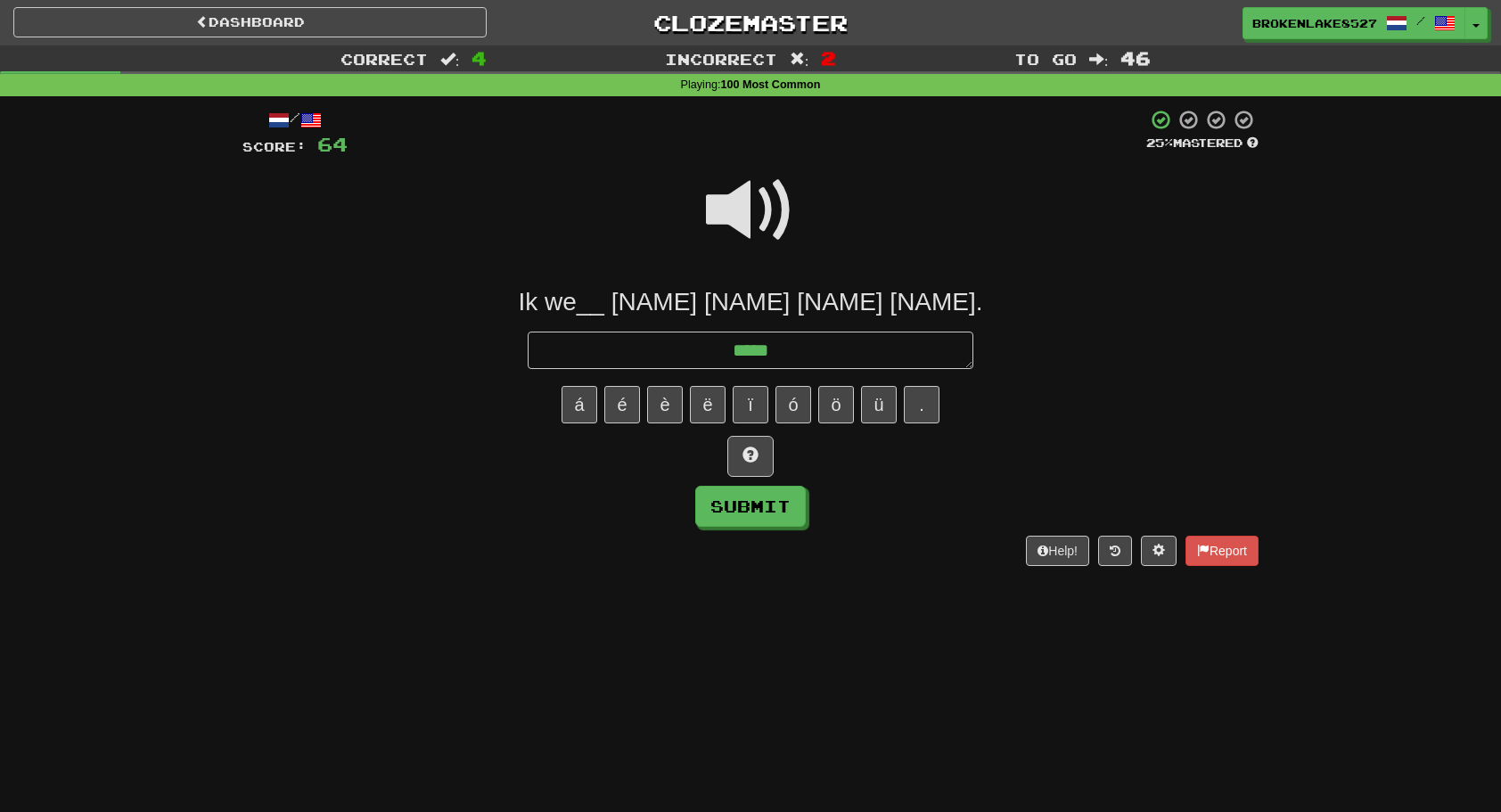 type on "*" 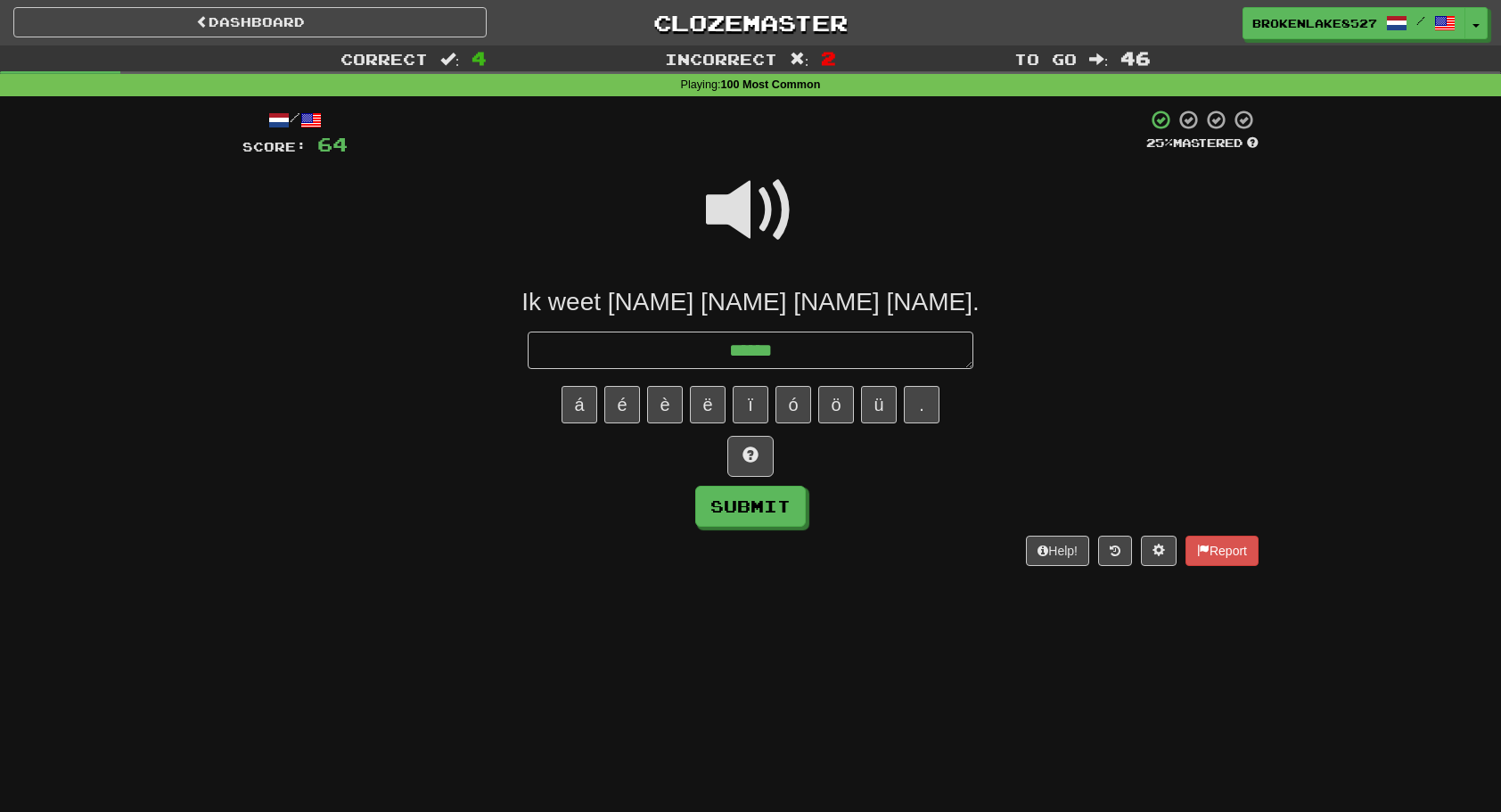 type on "*" 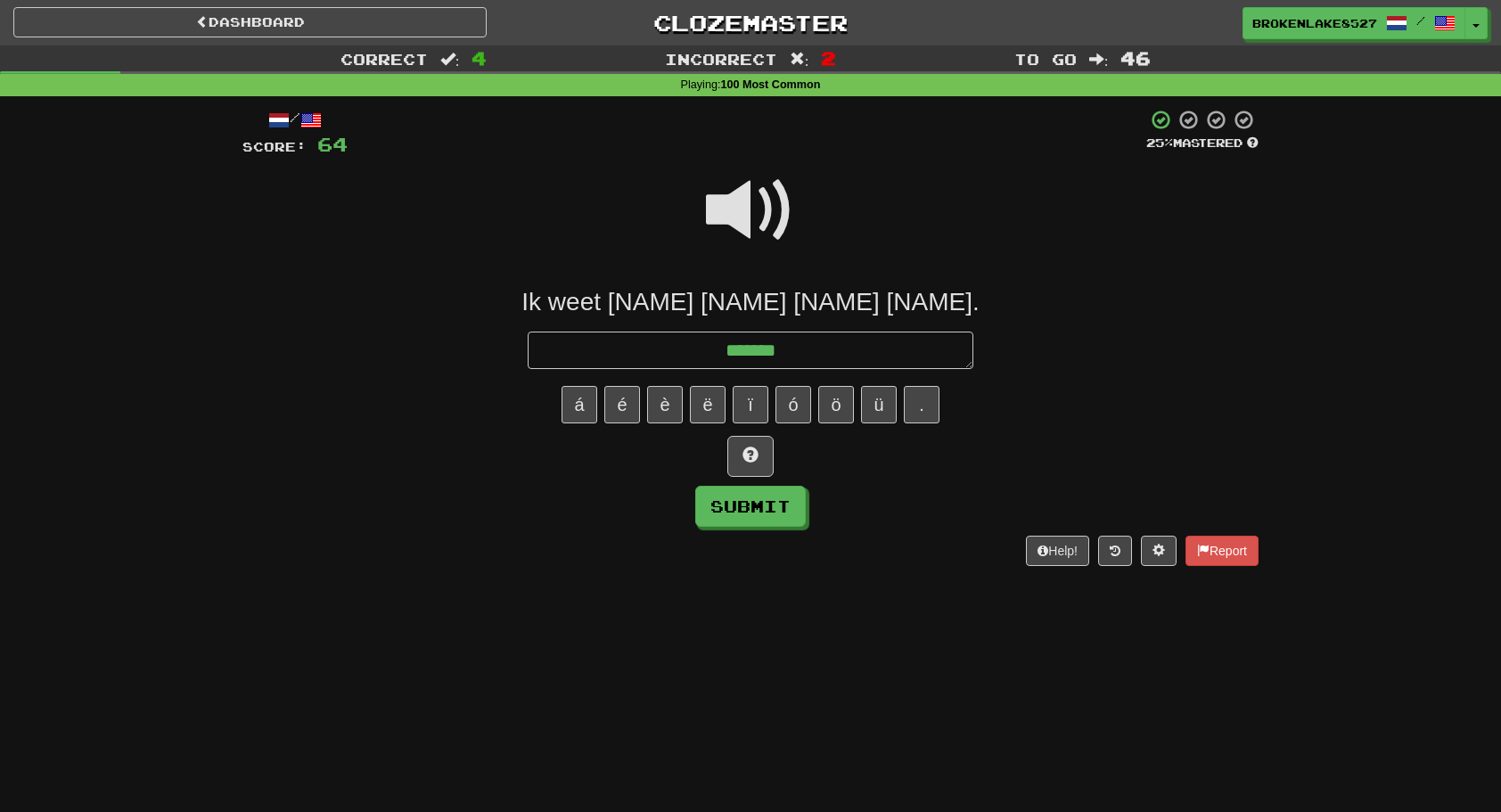 type on "*" 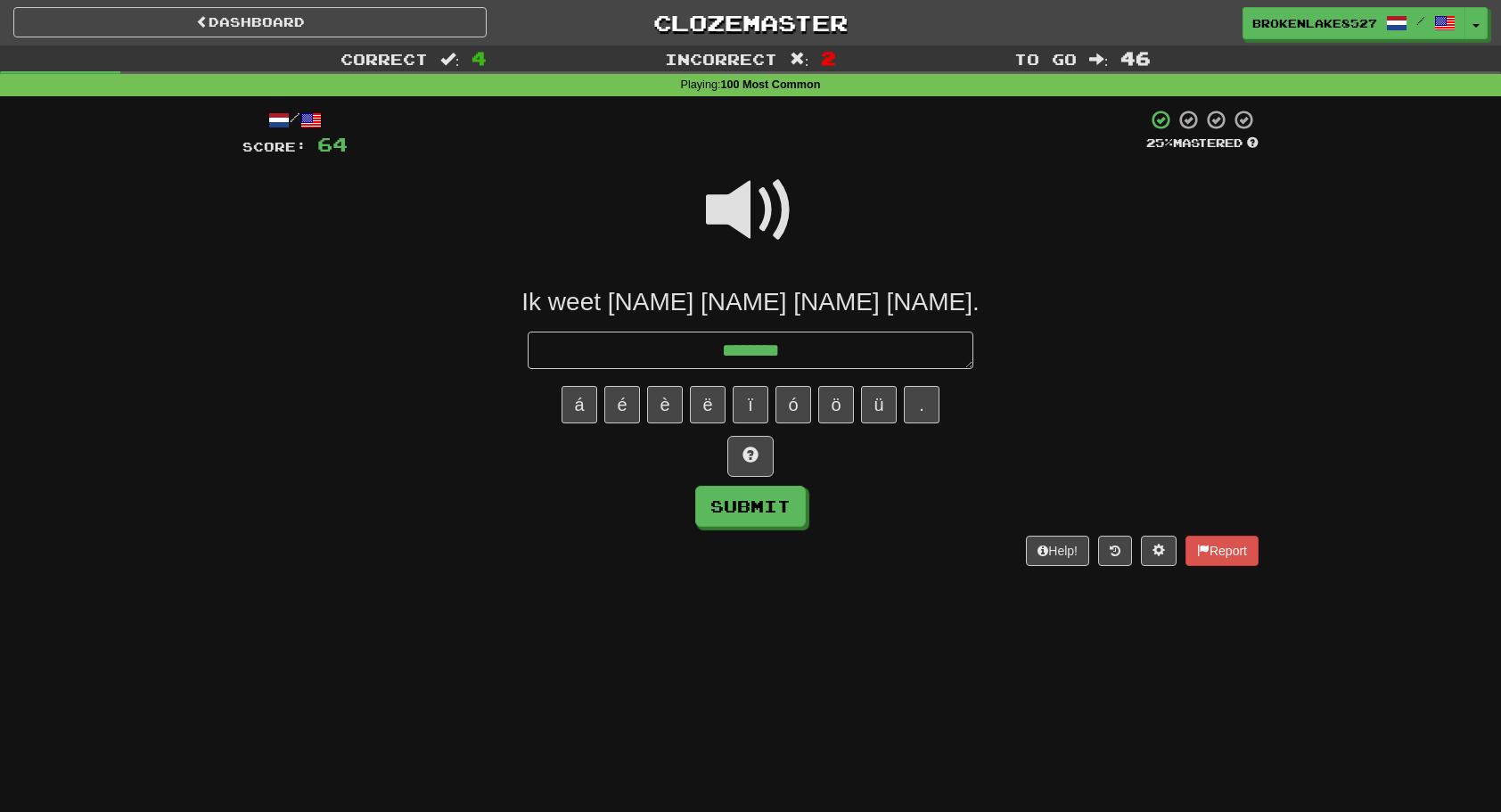 type 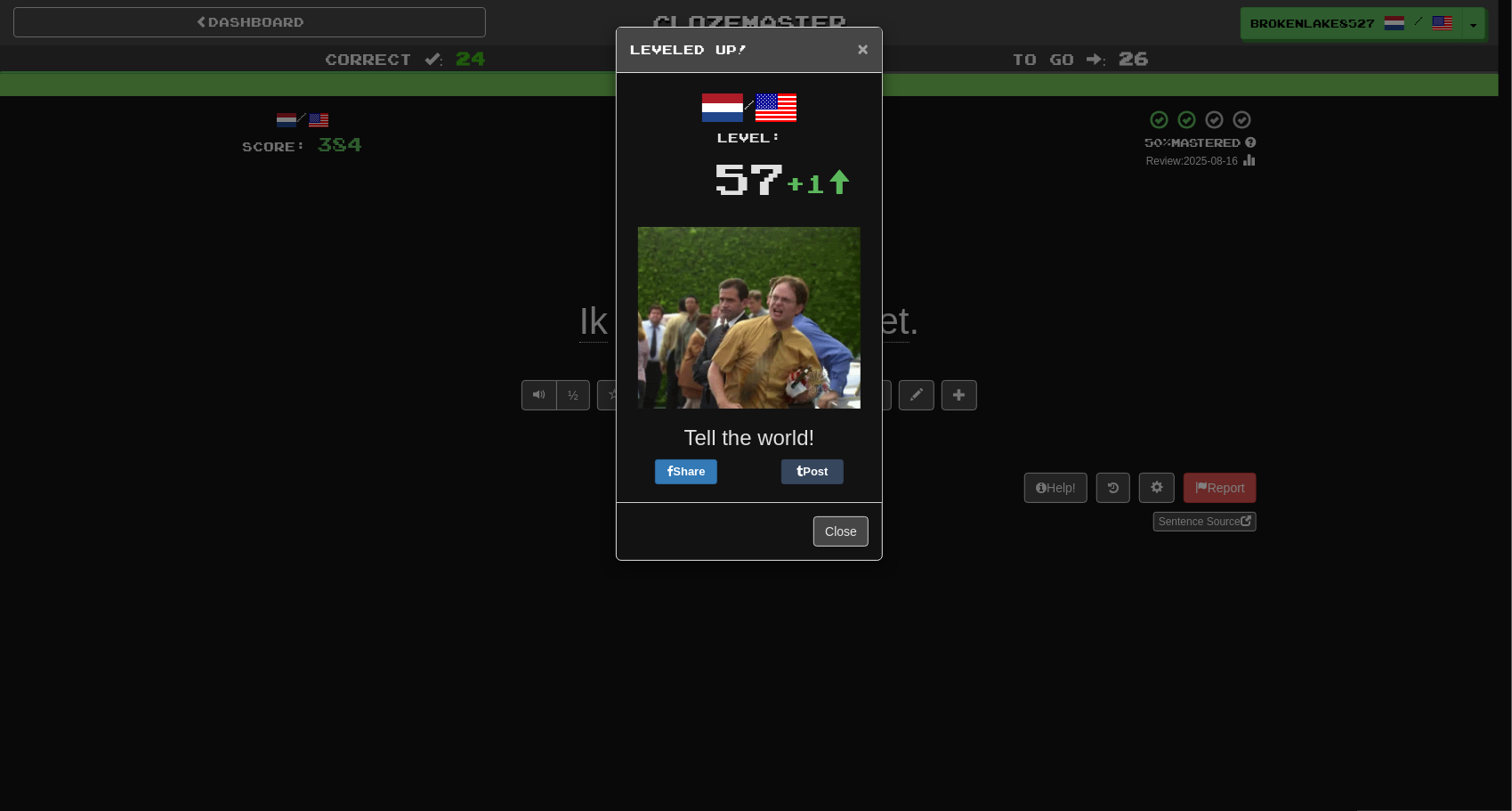 click on "×" at bounding box center [863, 48] 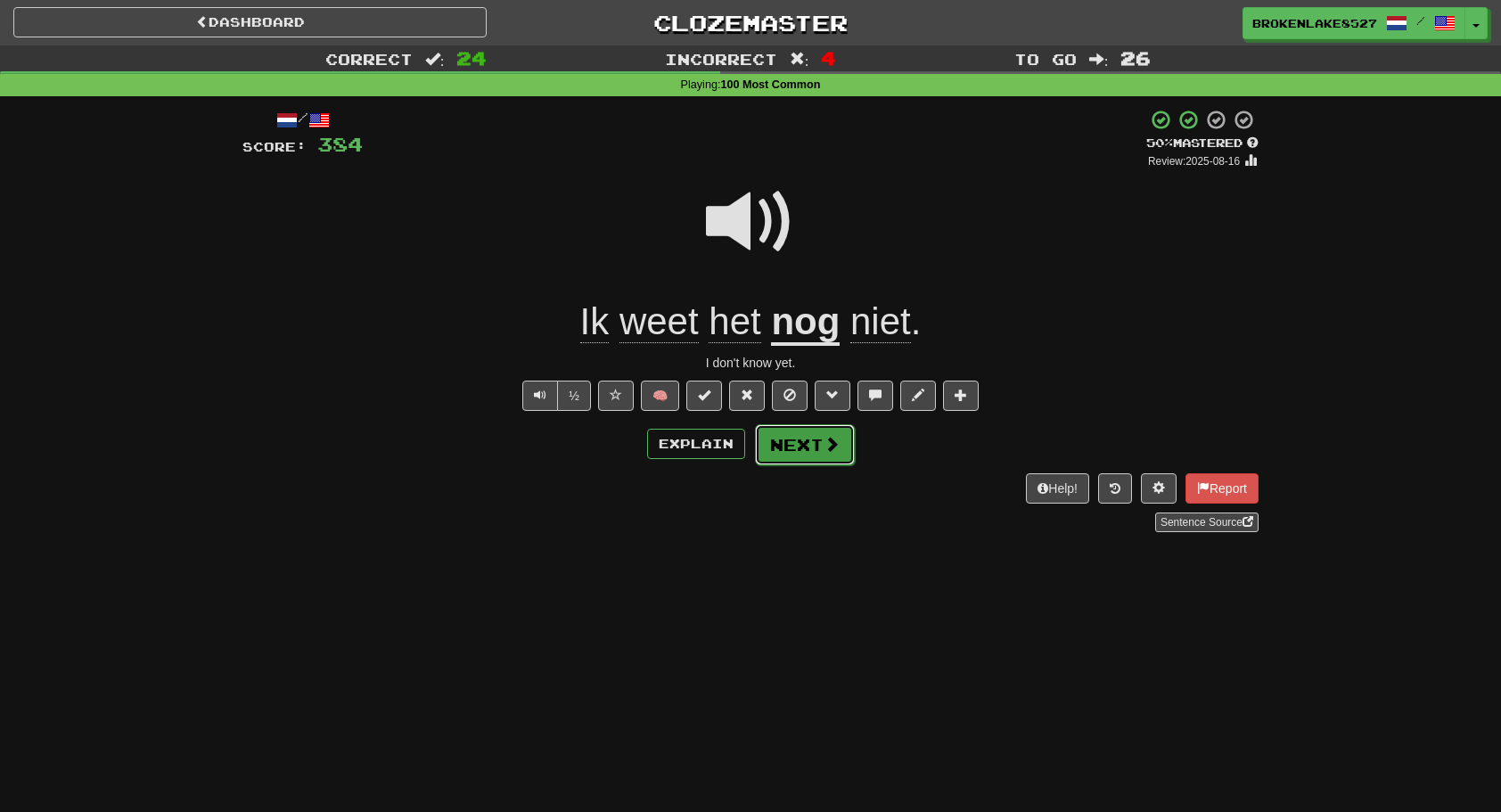 click on "Next" at bounding box center (805, 445) 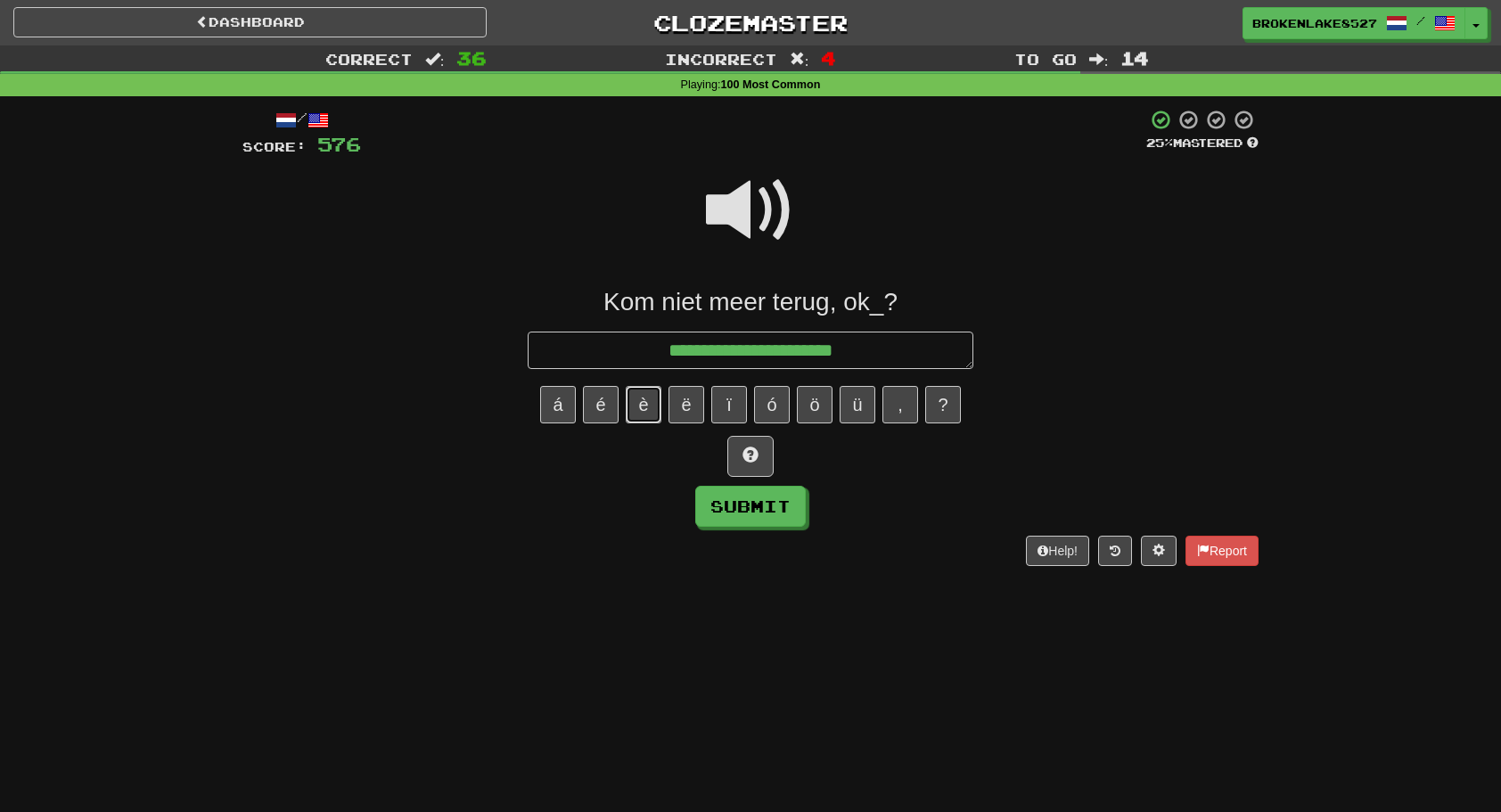 click on "è" at bounding box center [644, 405] 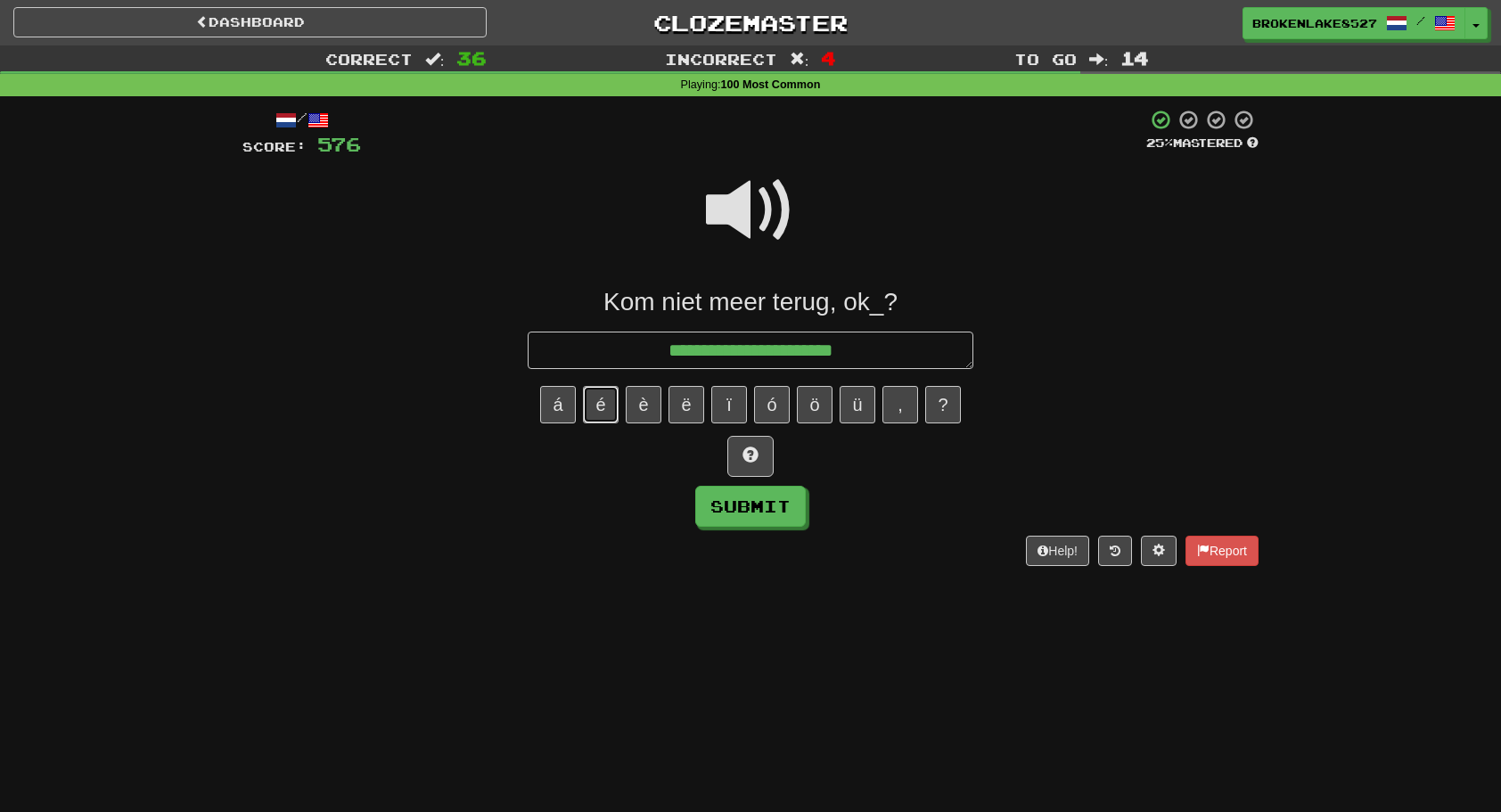 click on "é" at bounding box center [601, 405] 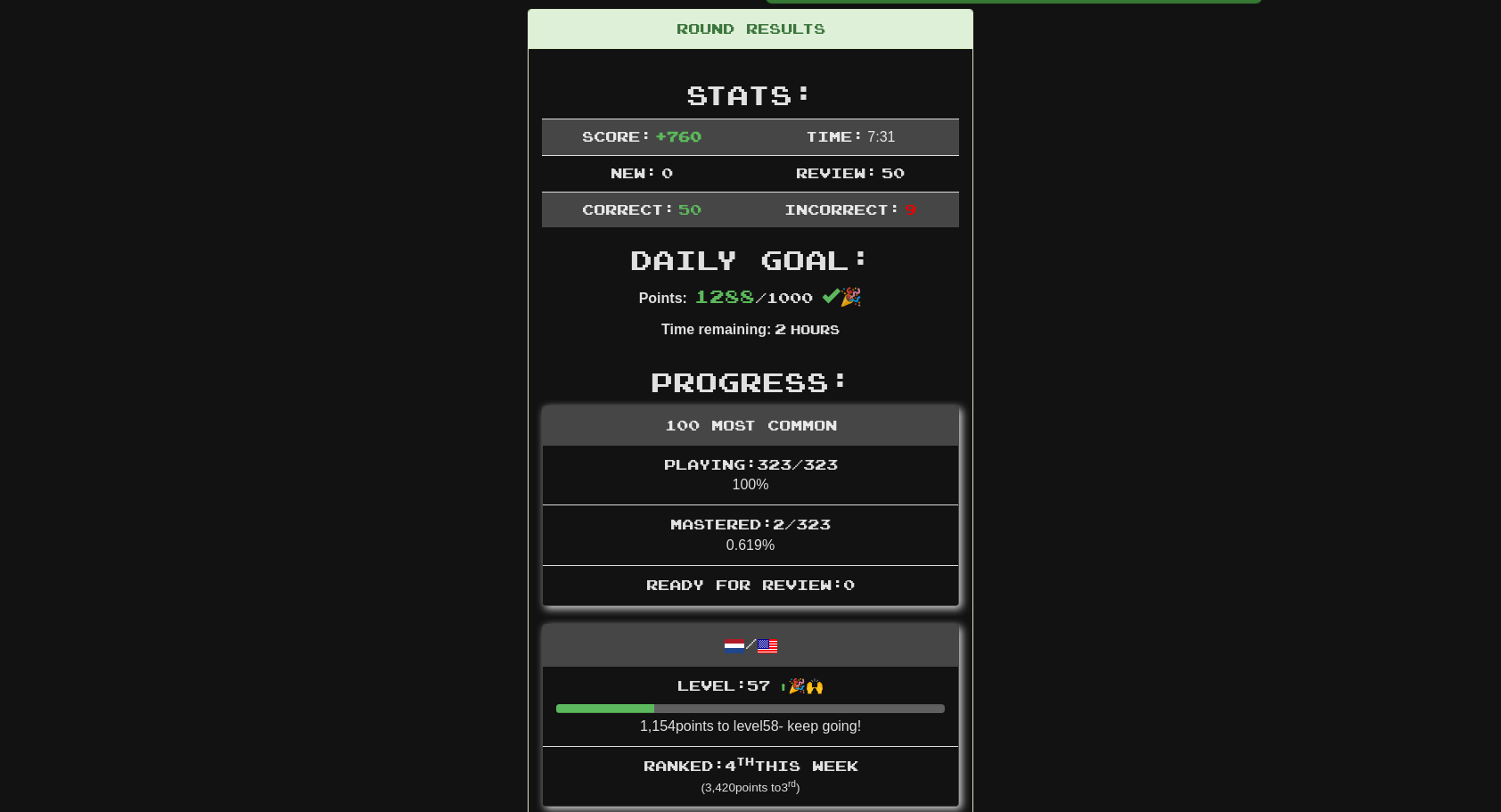 scroll, scrollTop: 0, scrollLeft: 0, axis: both 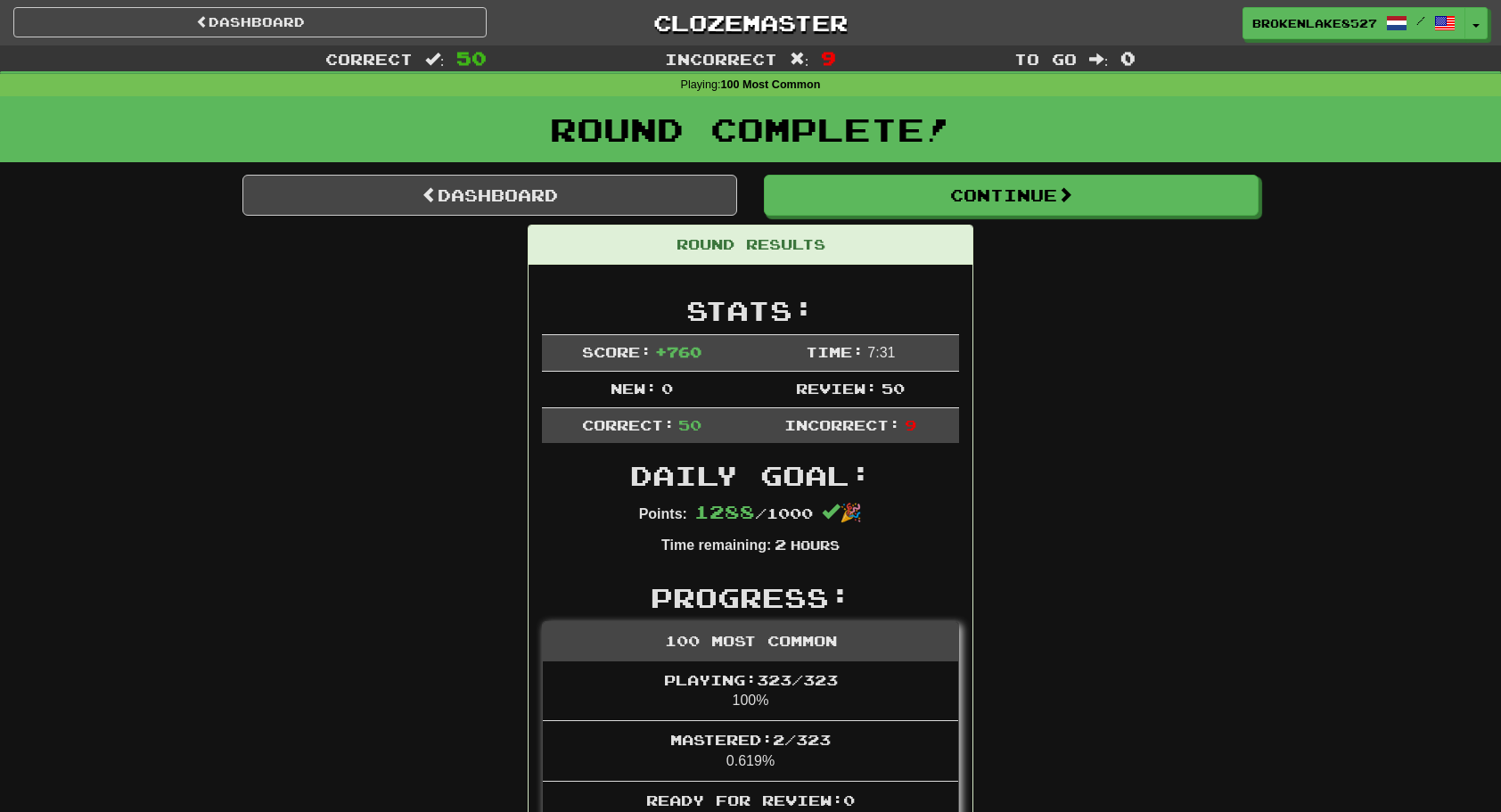 click on "Round Complete!" at bounding box center [750, 135] 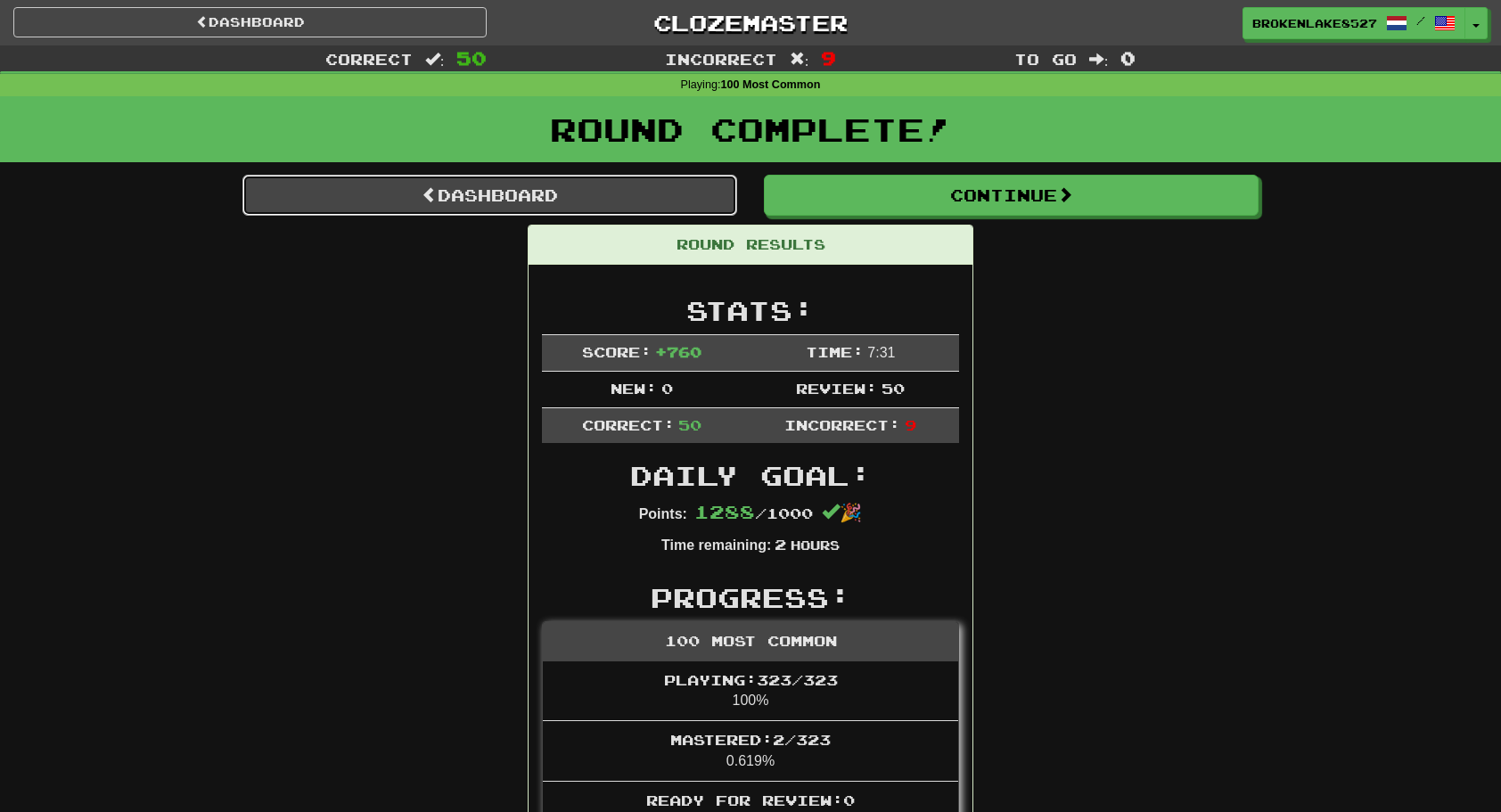 click on "Dashboard" at bounding box center (489, 195) 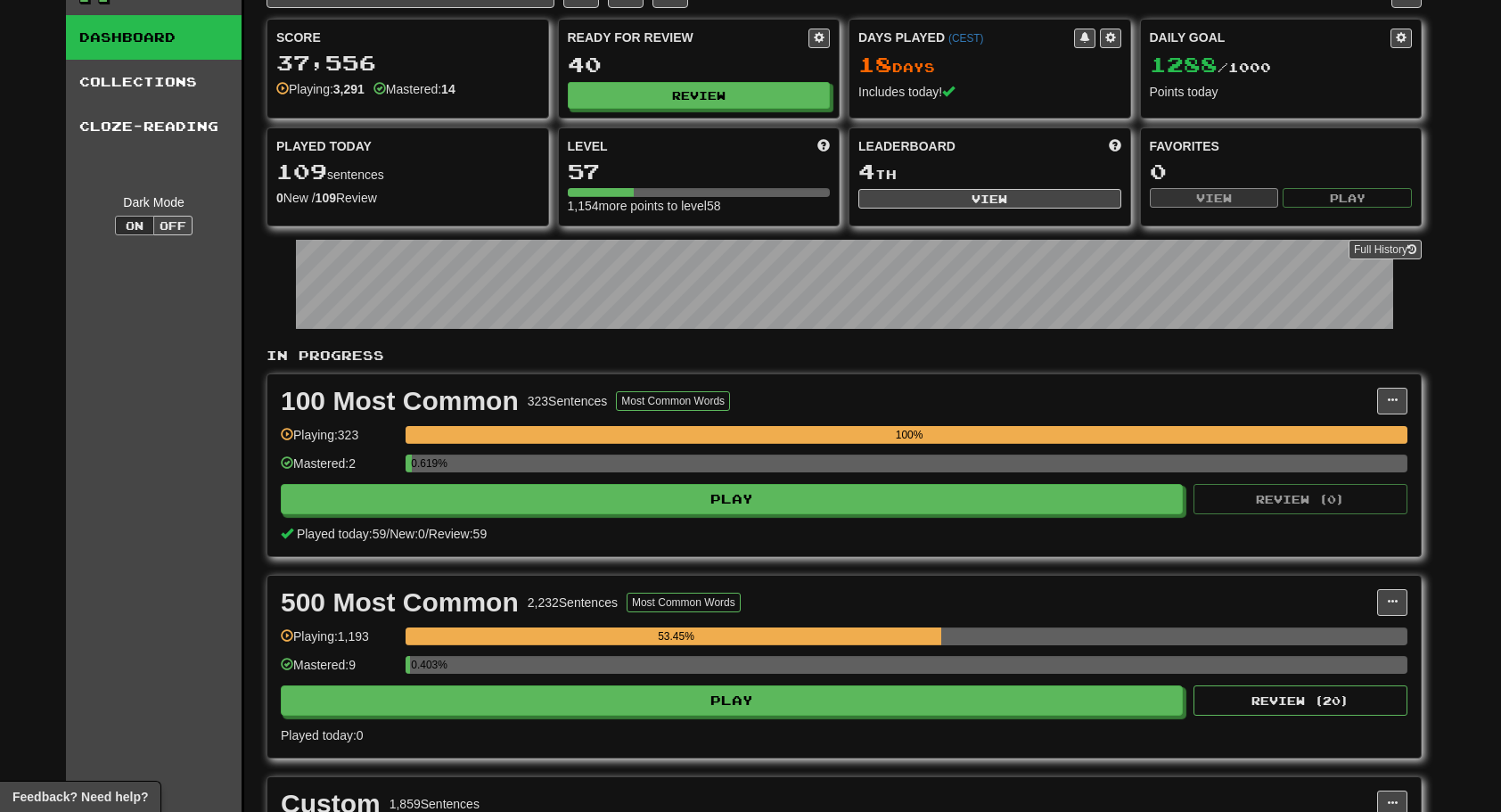 scroll, scrollTop: 38, scrollLeft: 0, axis: vertical 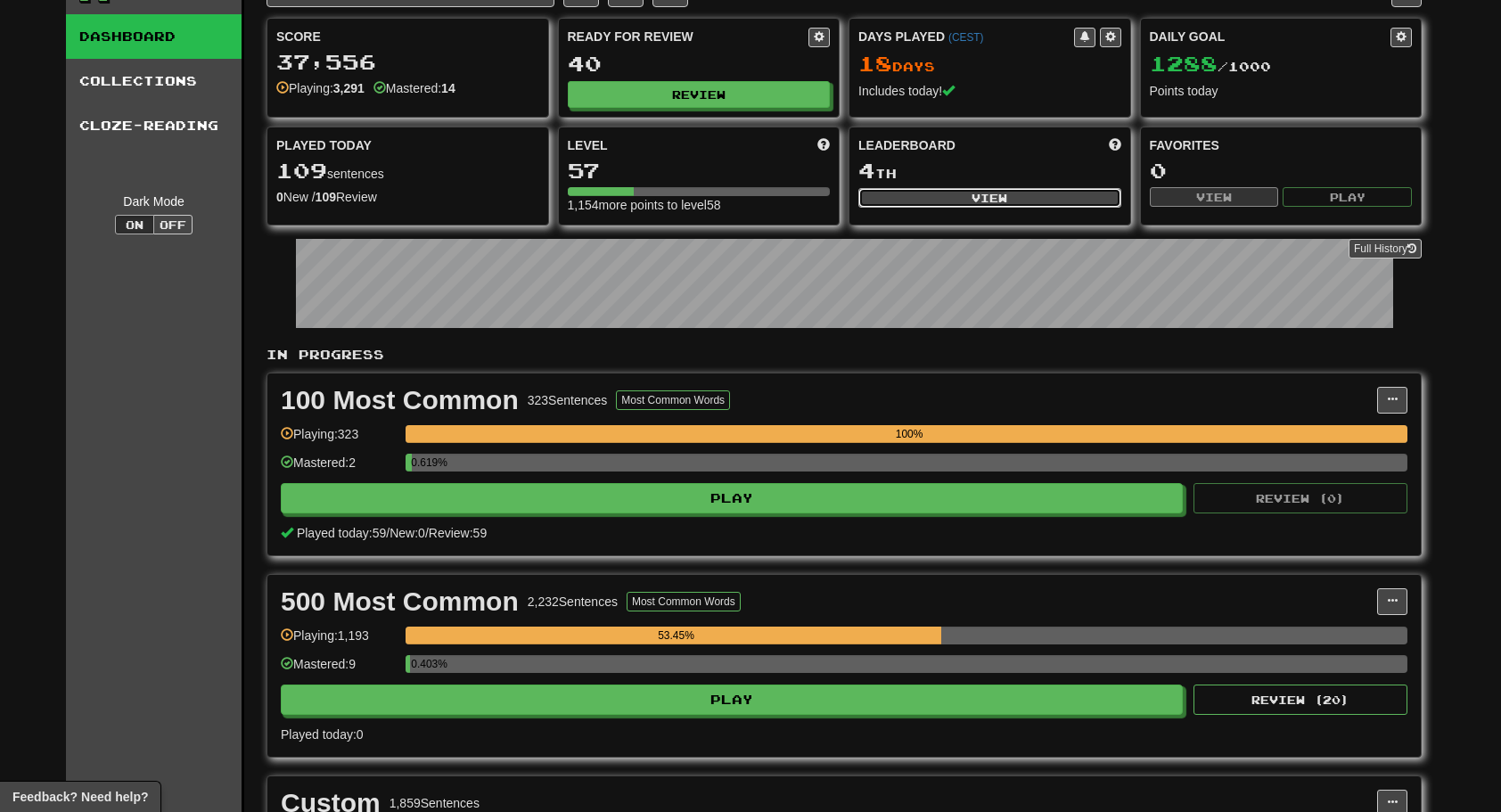 click on "View" at bounding box center [989, 198] 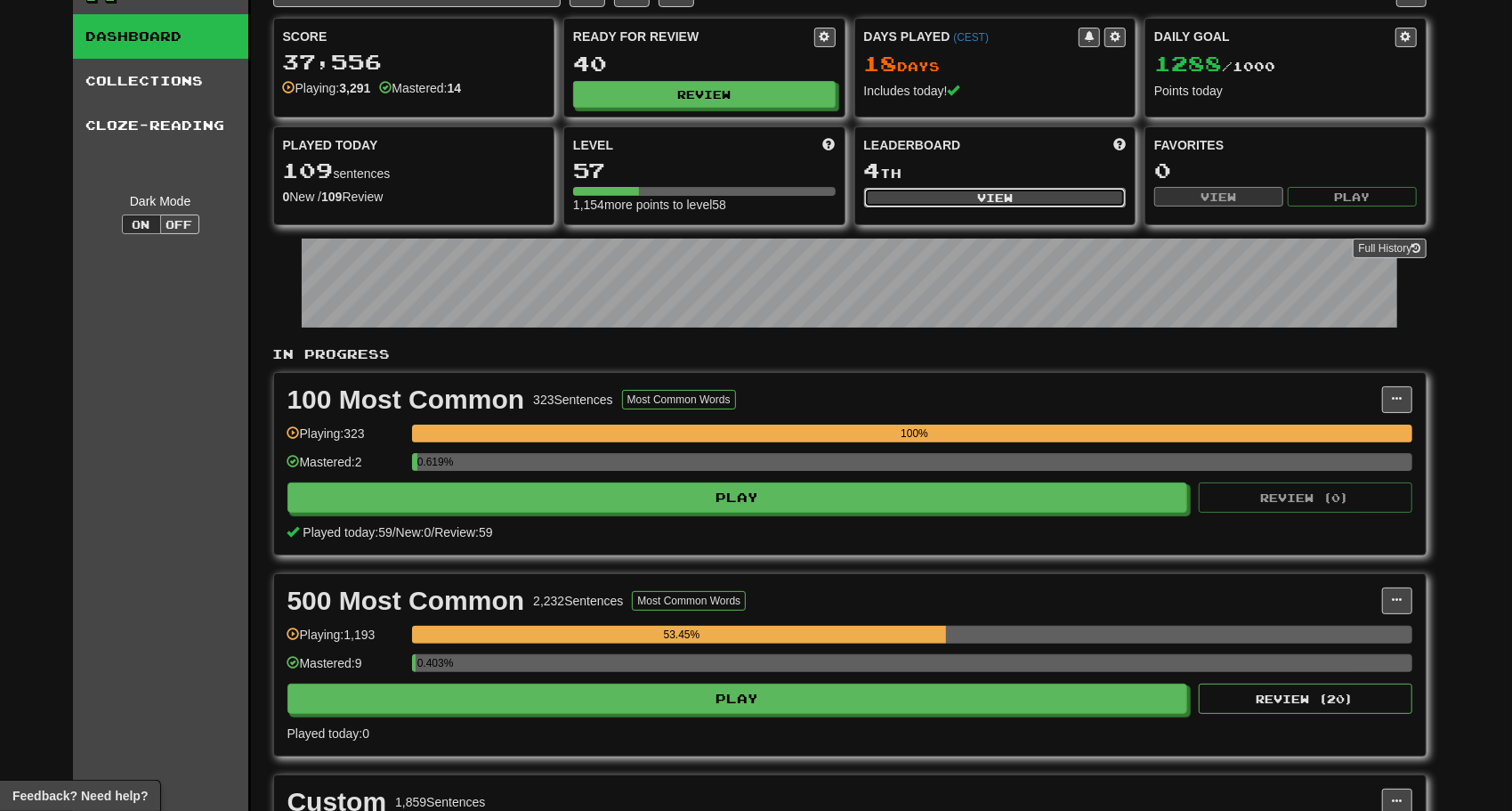 select on "**********" 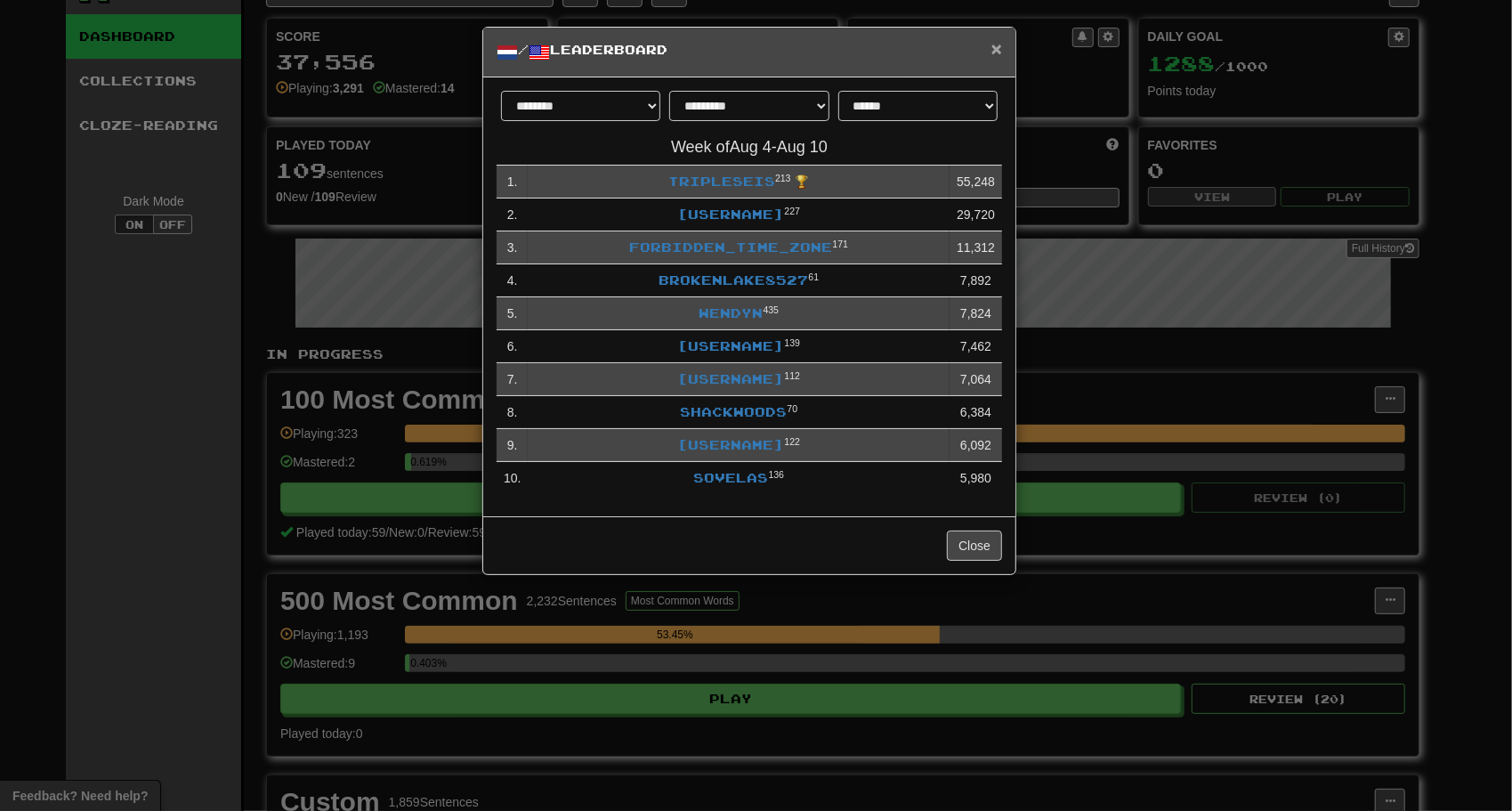 click on "×" at bounding box center (997, 48) 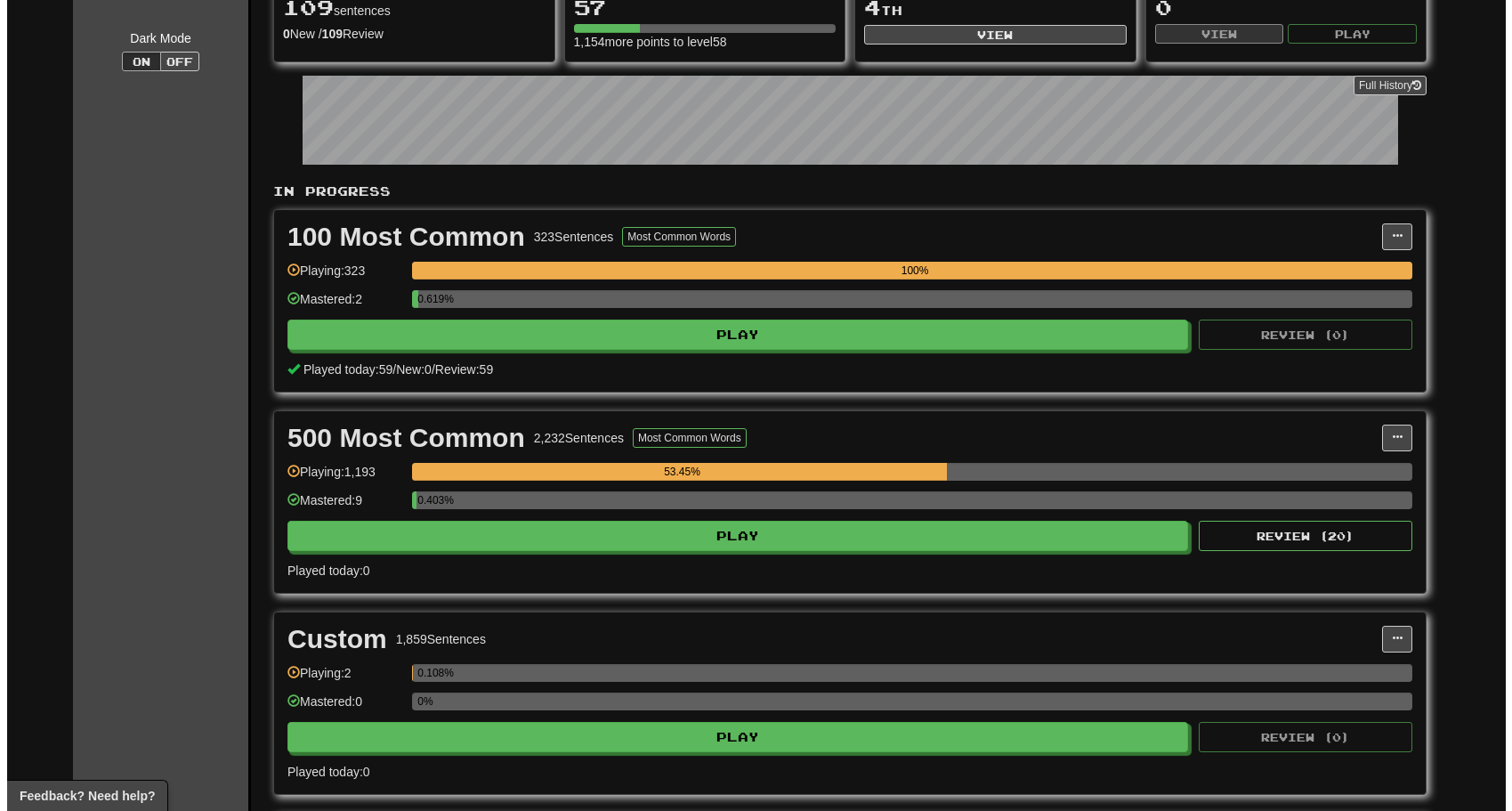 scroll, scrollTop: 202, scrollLeft: 0, axis: vertical 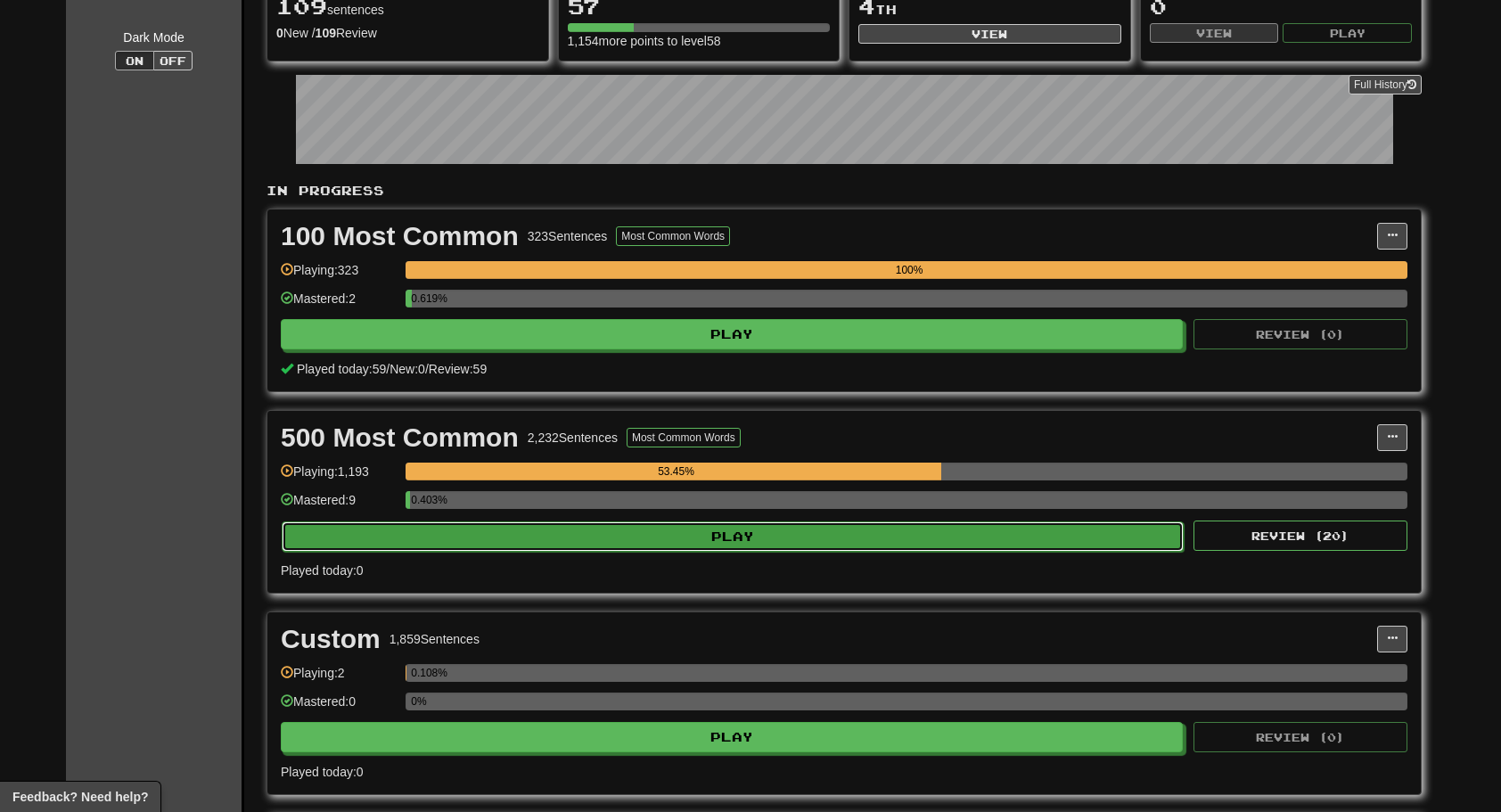 click on "Play" at bounding box center [733, 537] 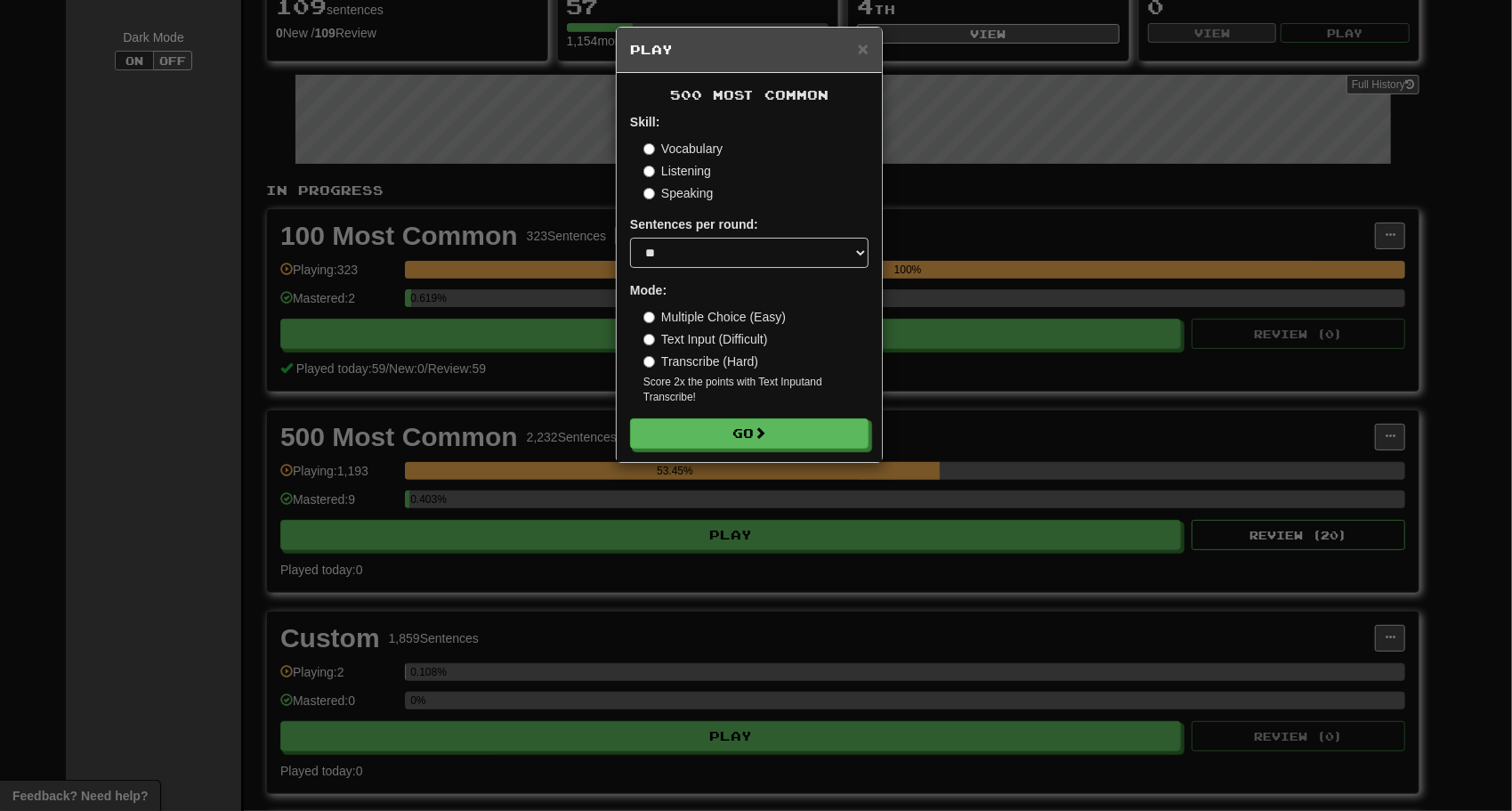 click on "Transcribe (Hard)" at bounding box center [700, 361] 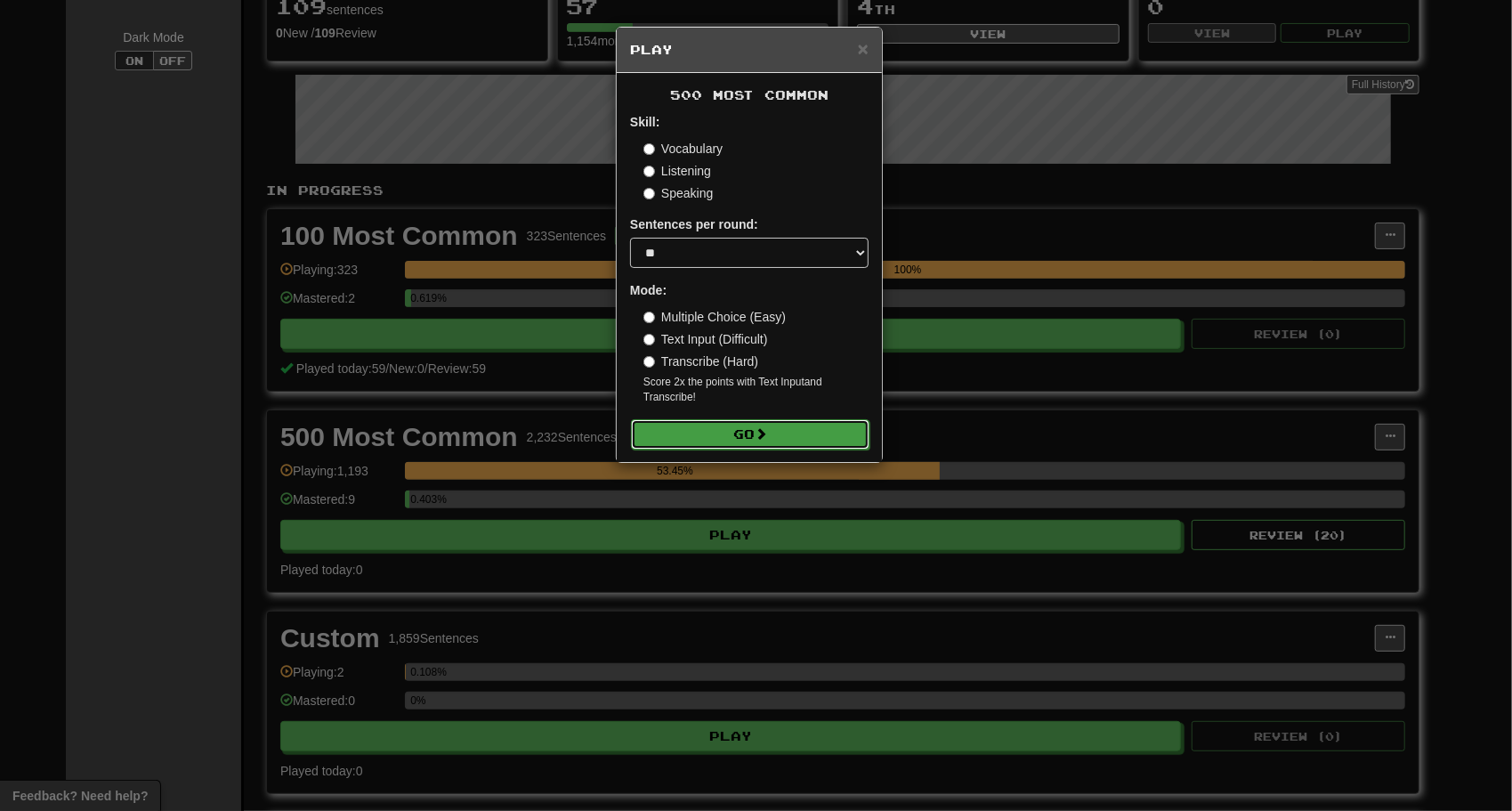 click on "Go" at bounding box center (750, 434) 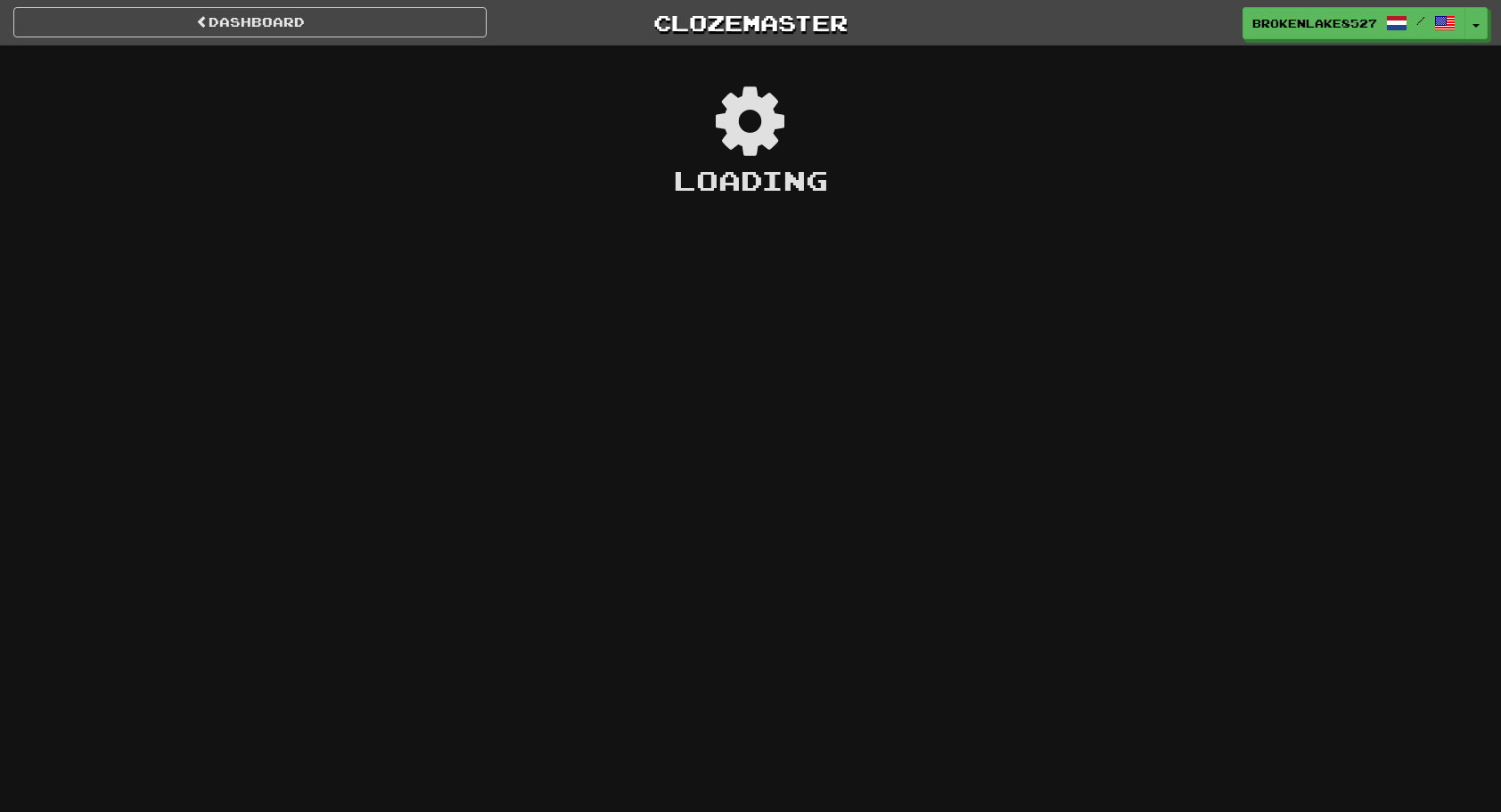 scroll, scrollTop: 0, scrollLeft: 0, axis: both 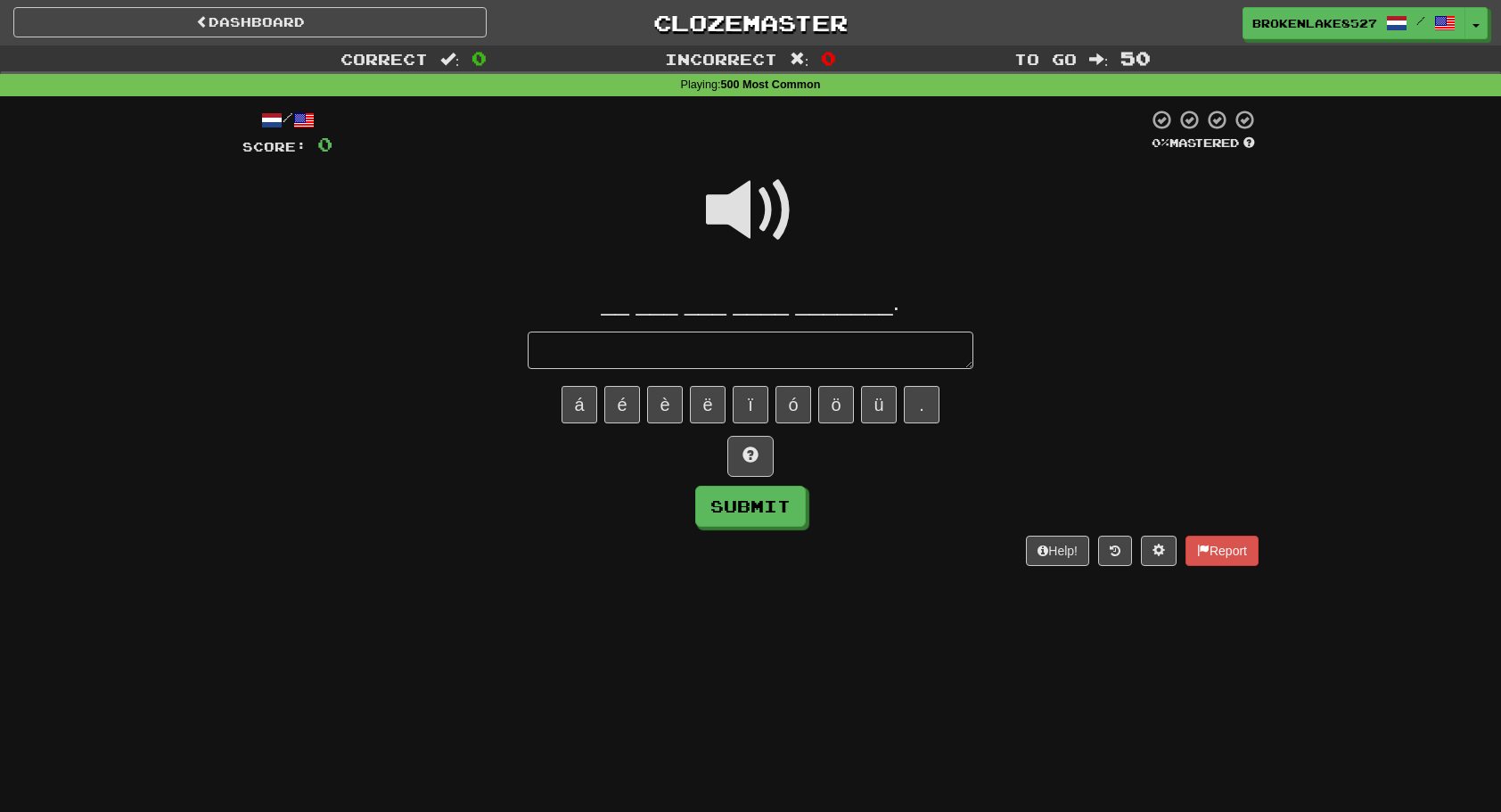 type on "*" 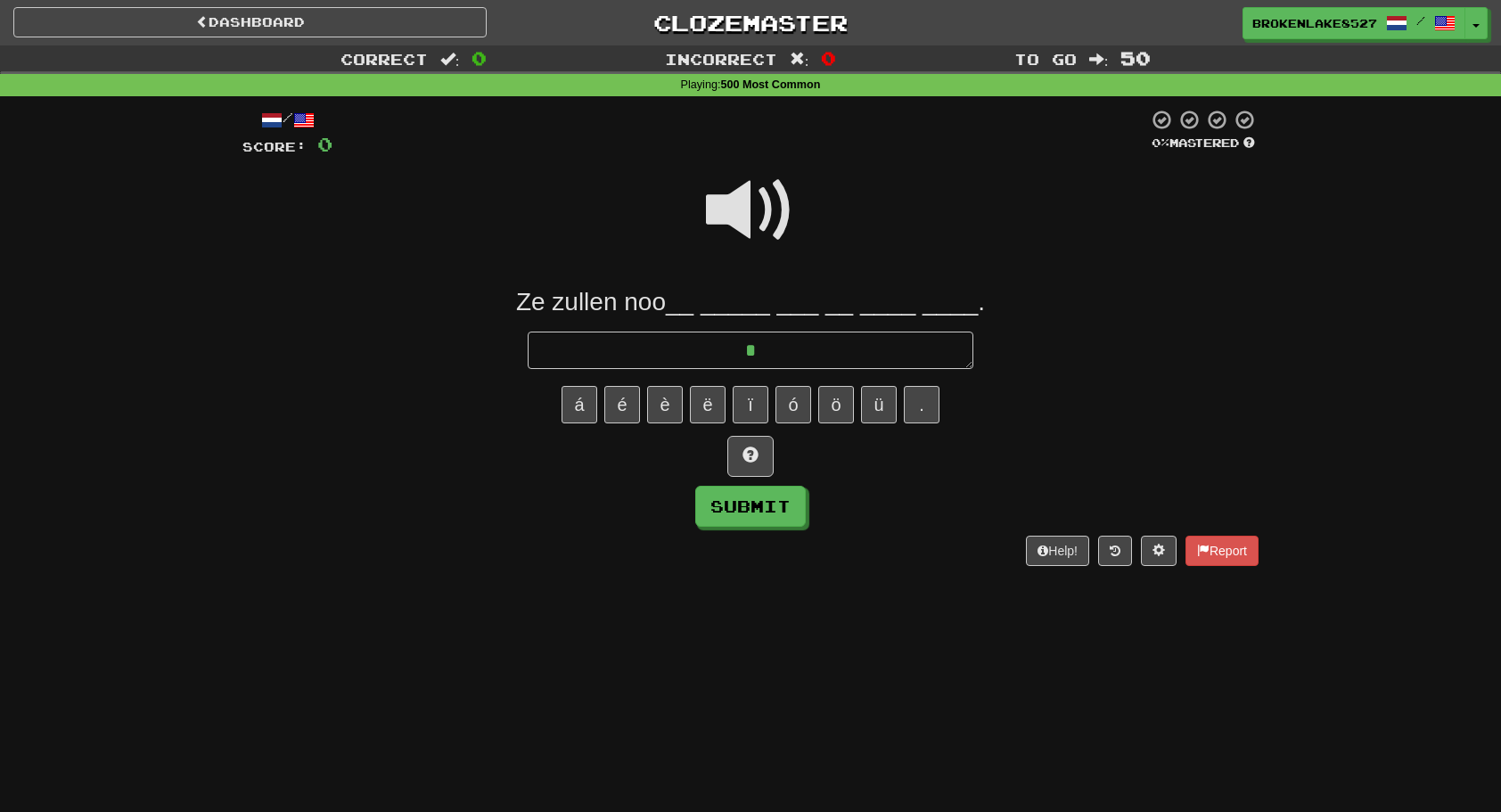 type on "*" 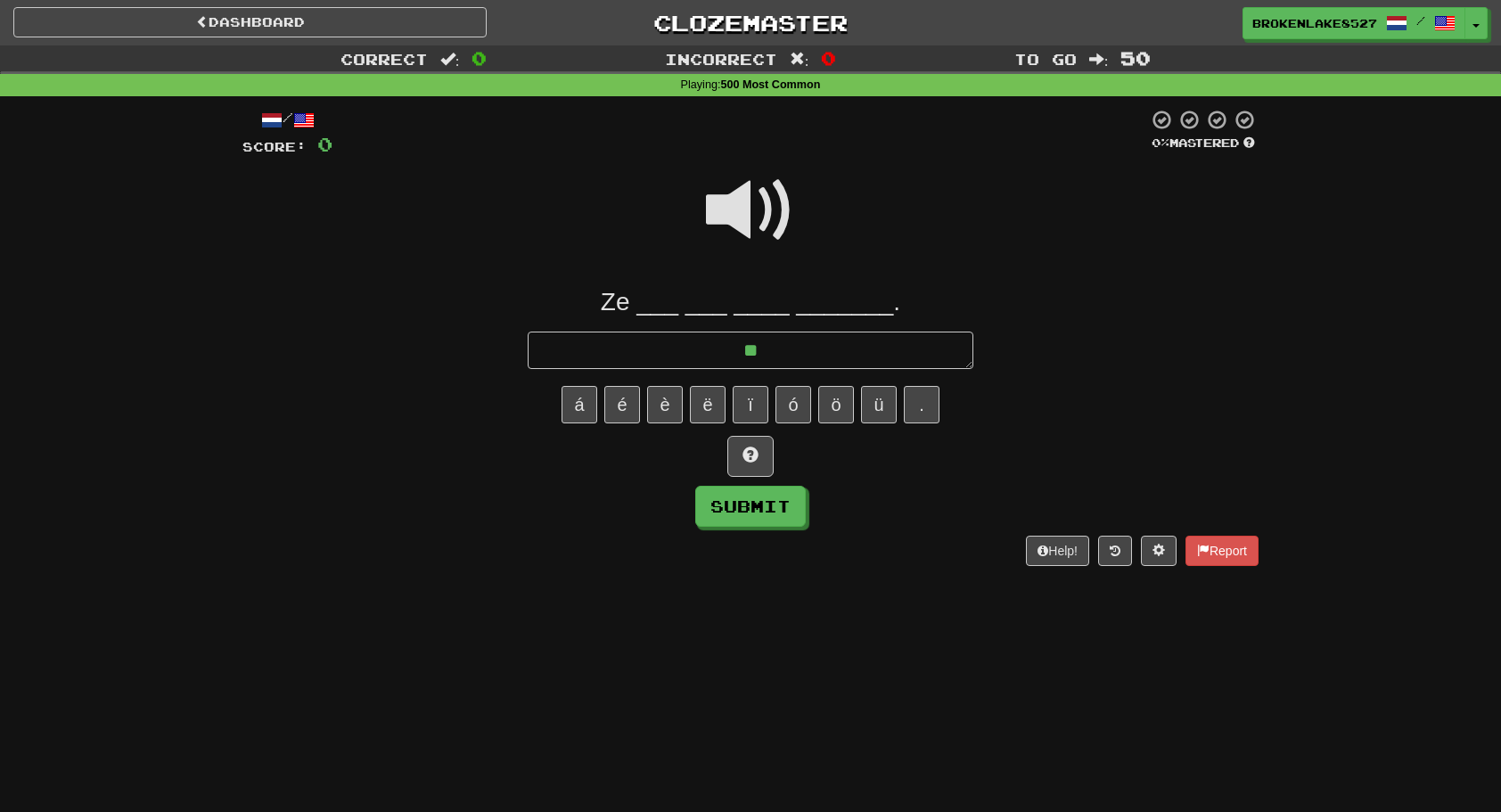 type on "*" 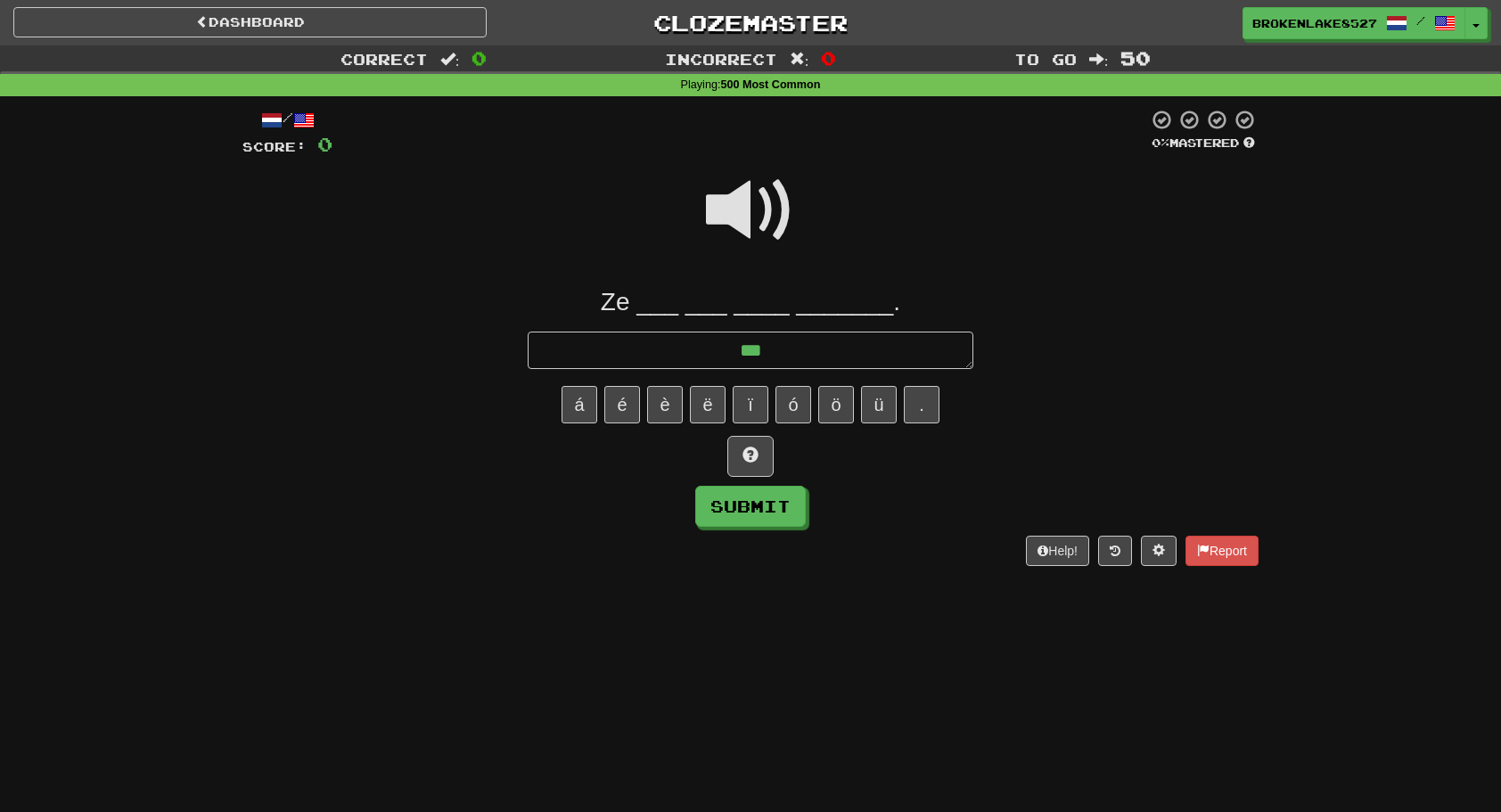 type on "*" 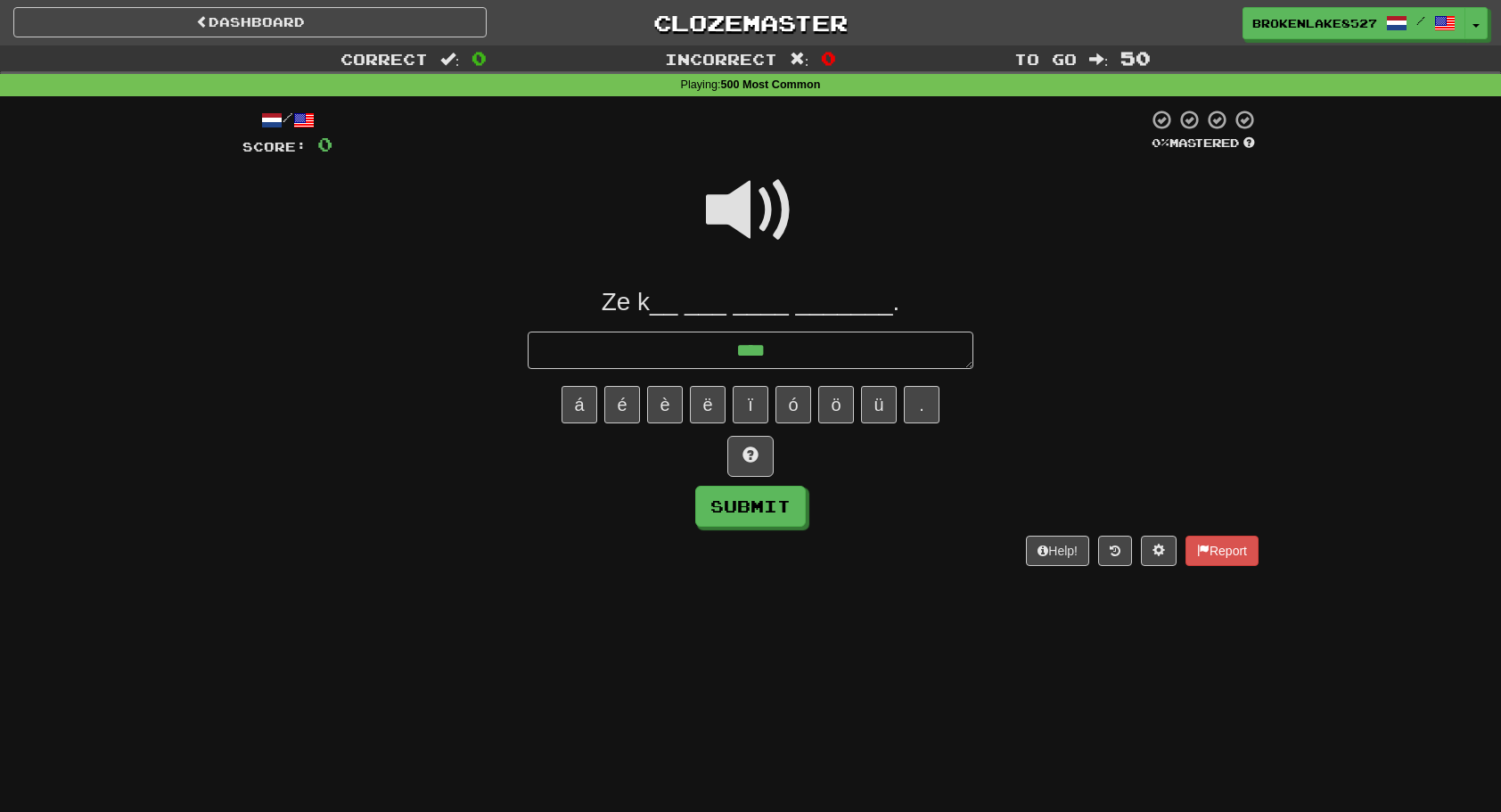 type on "*" 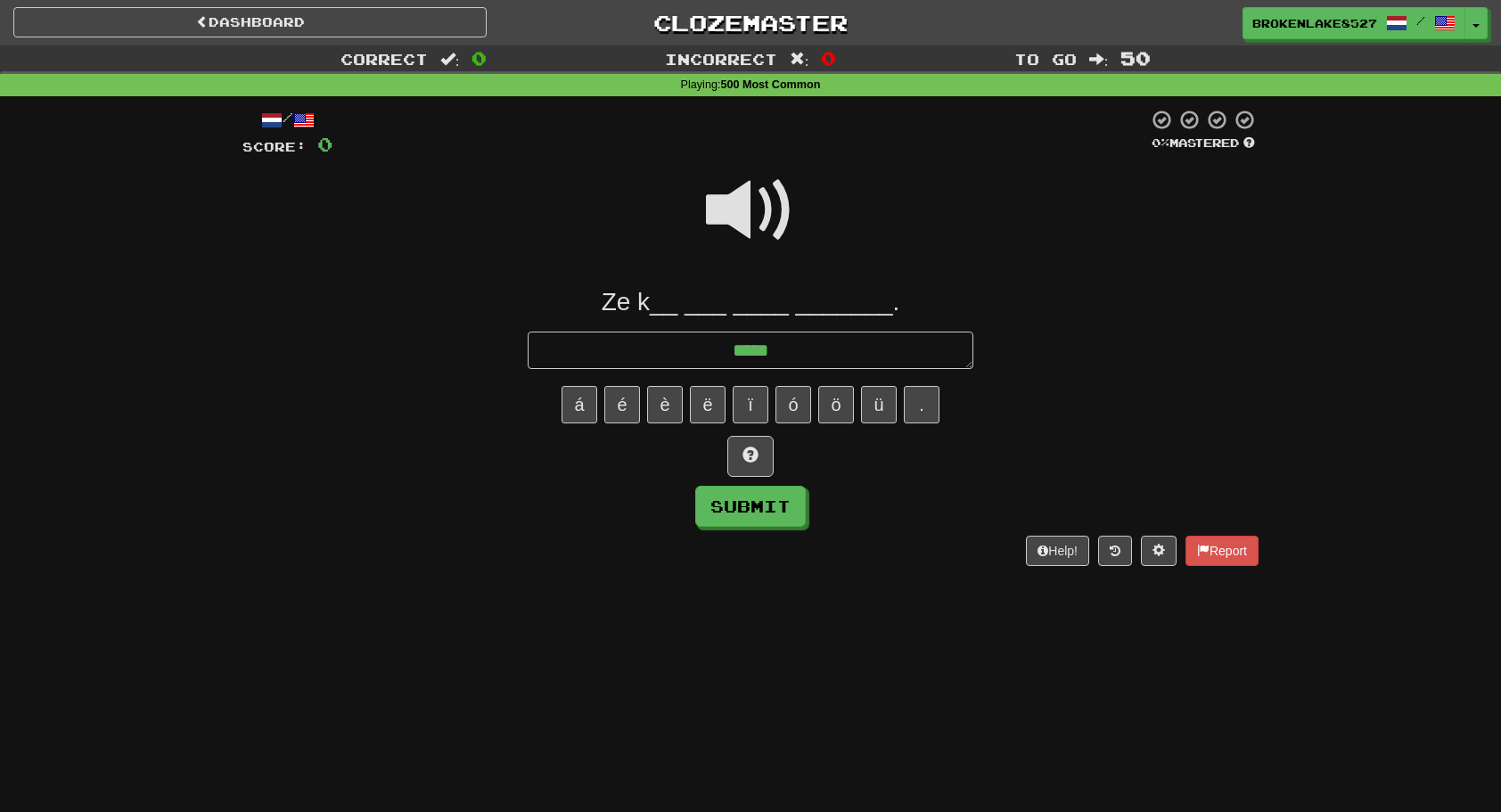 type on "*" 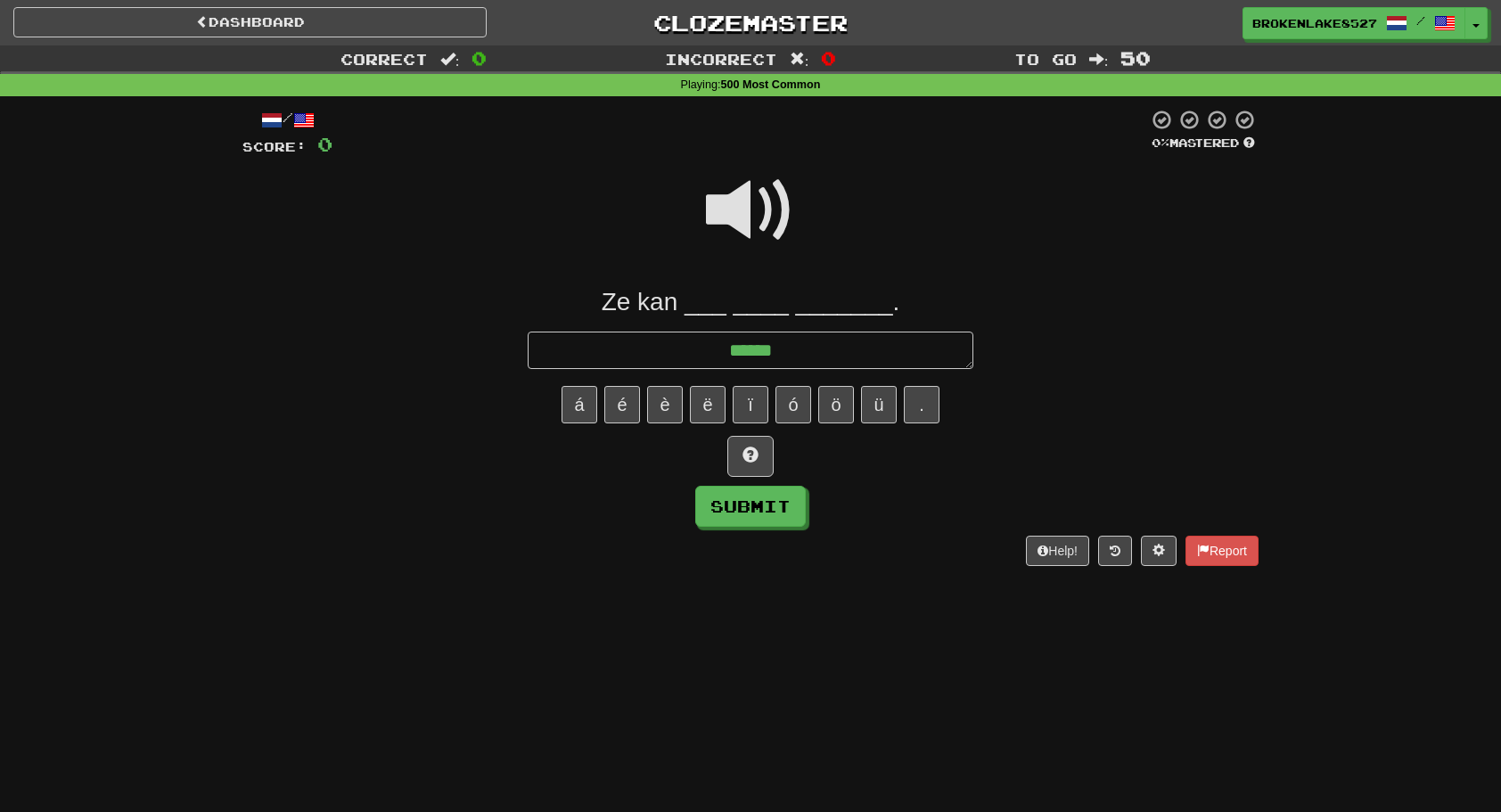 type on "*" 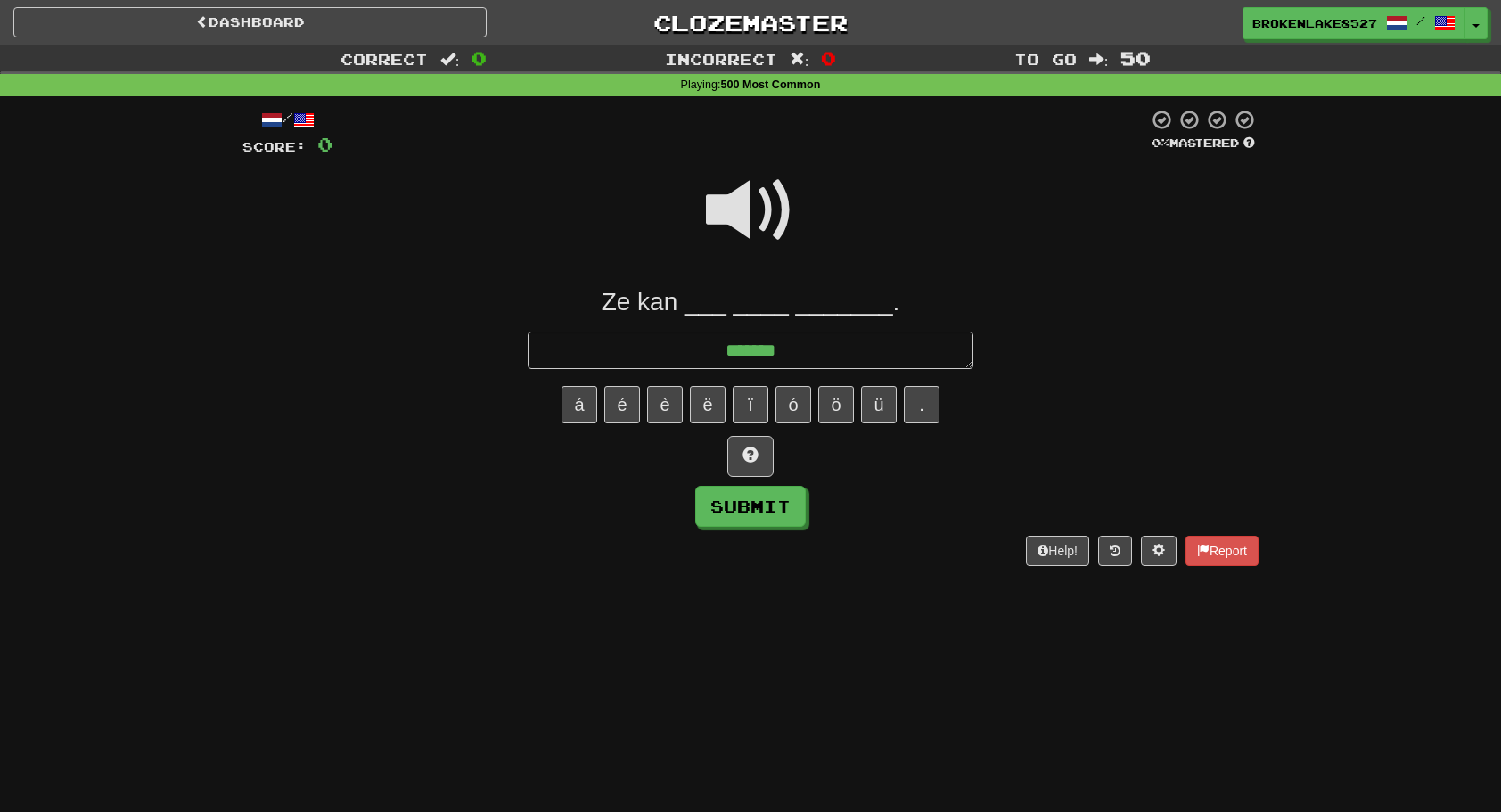 type on "*" 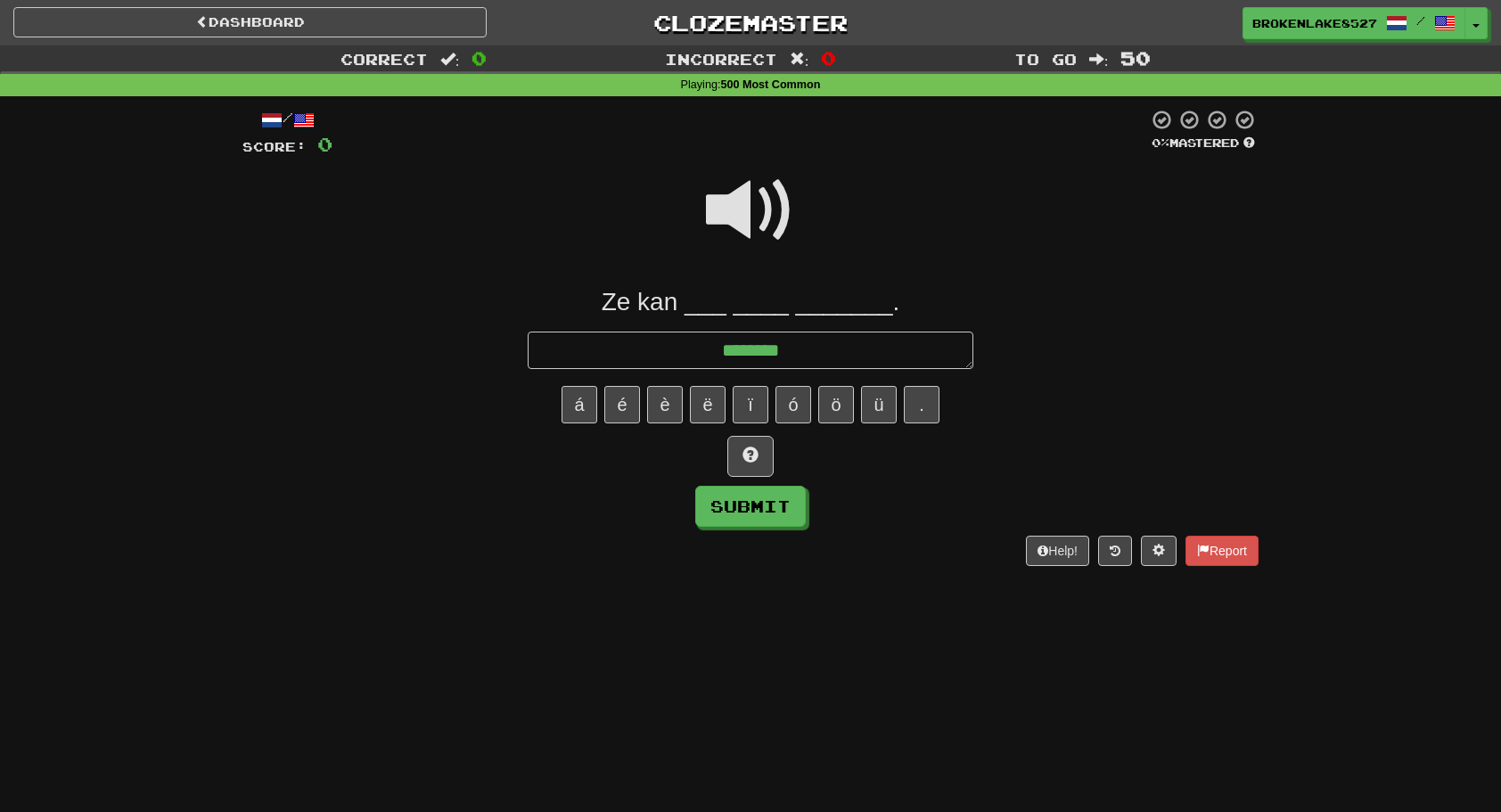 type on "*" 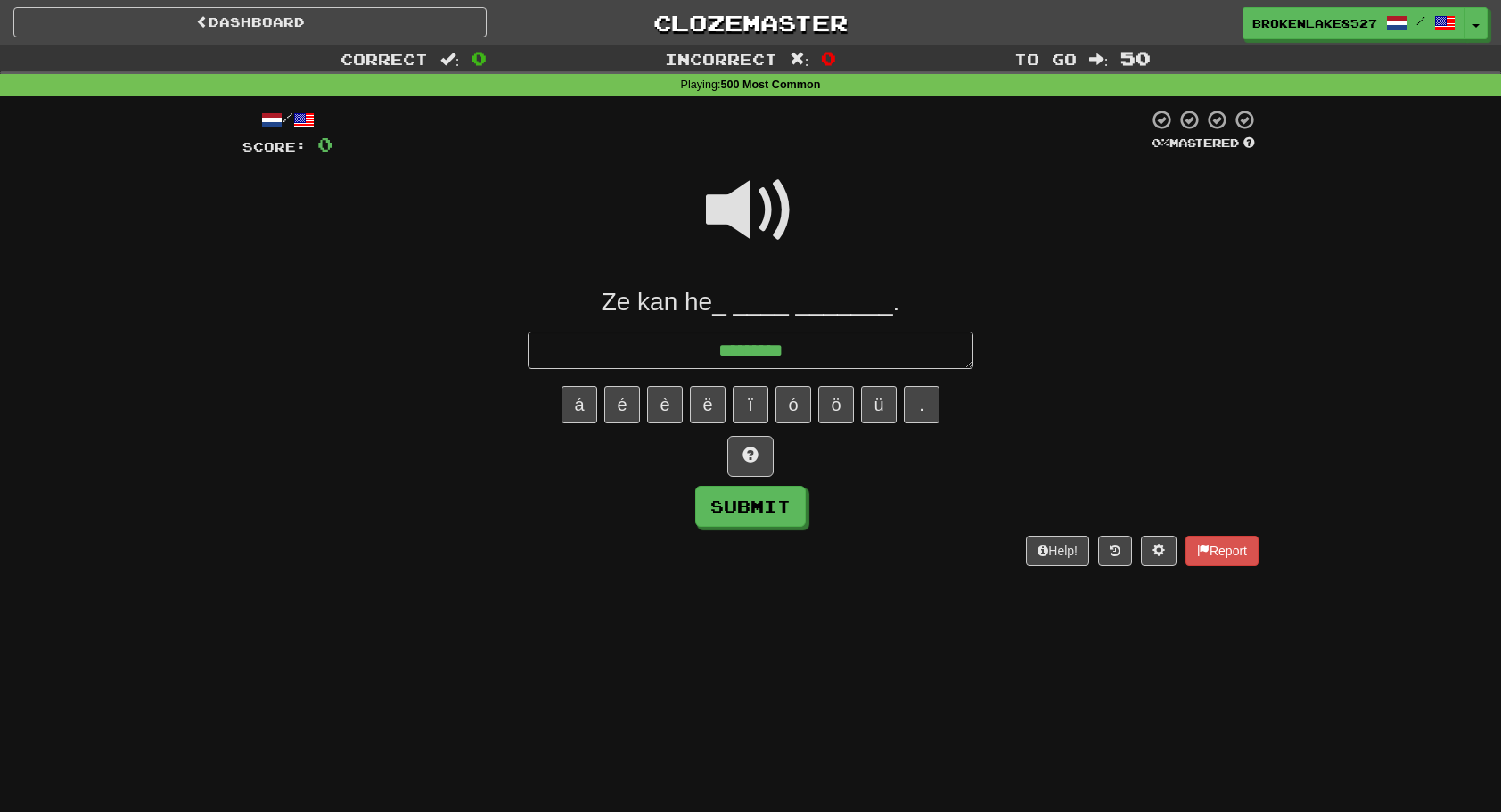 type on "*" 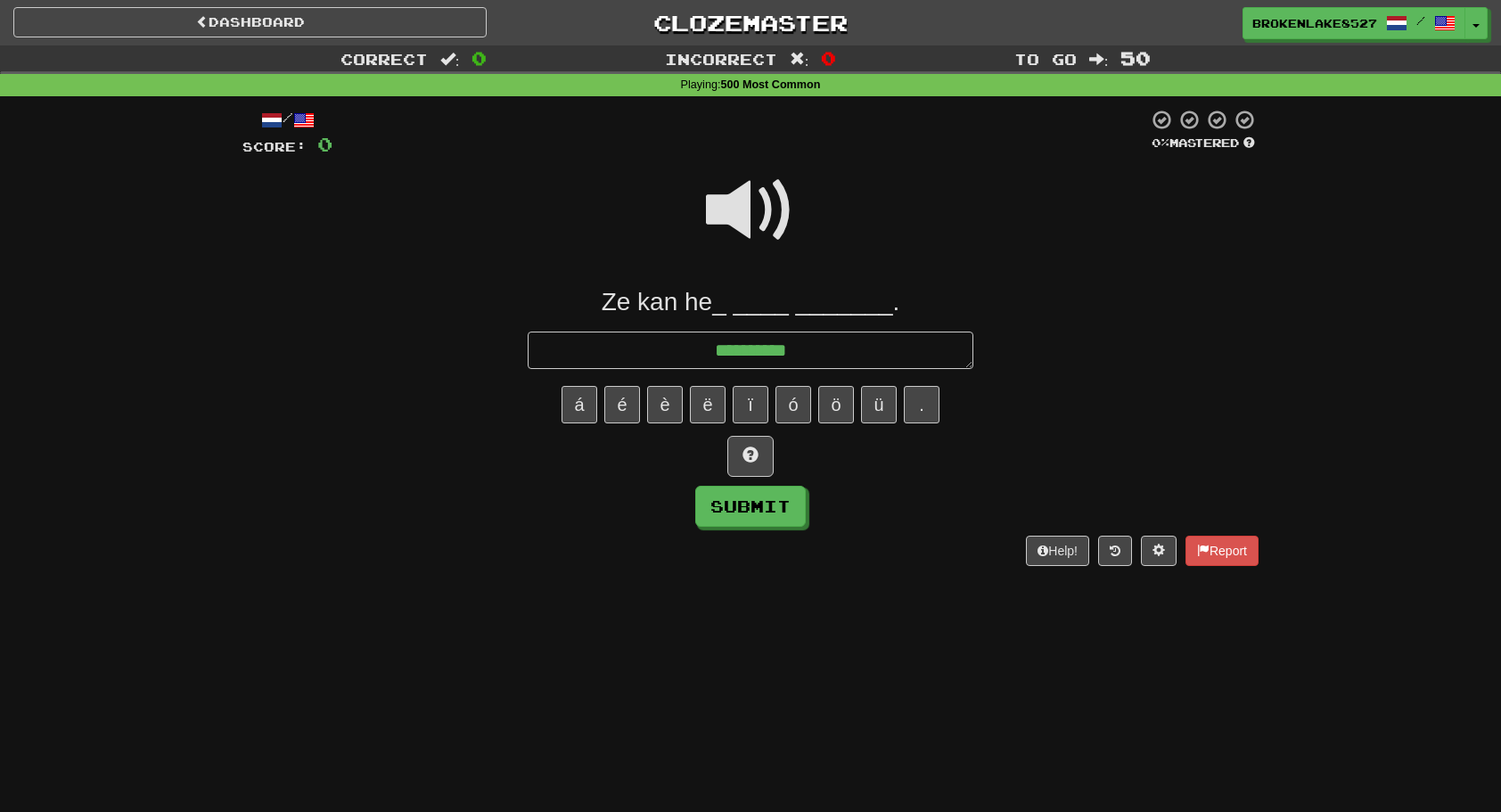 type on "*" 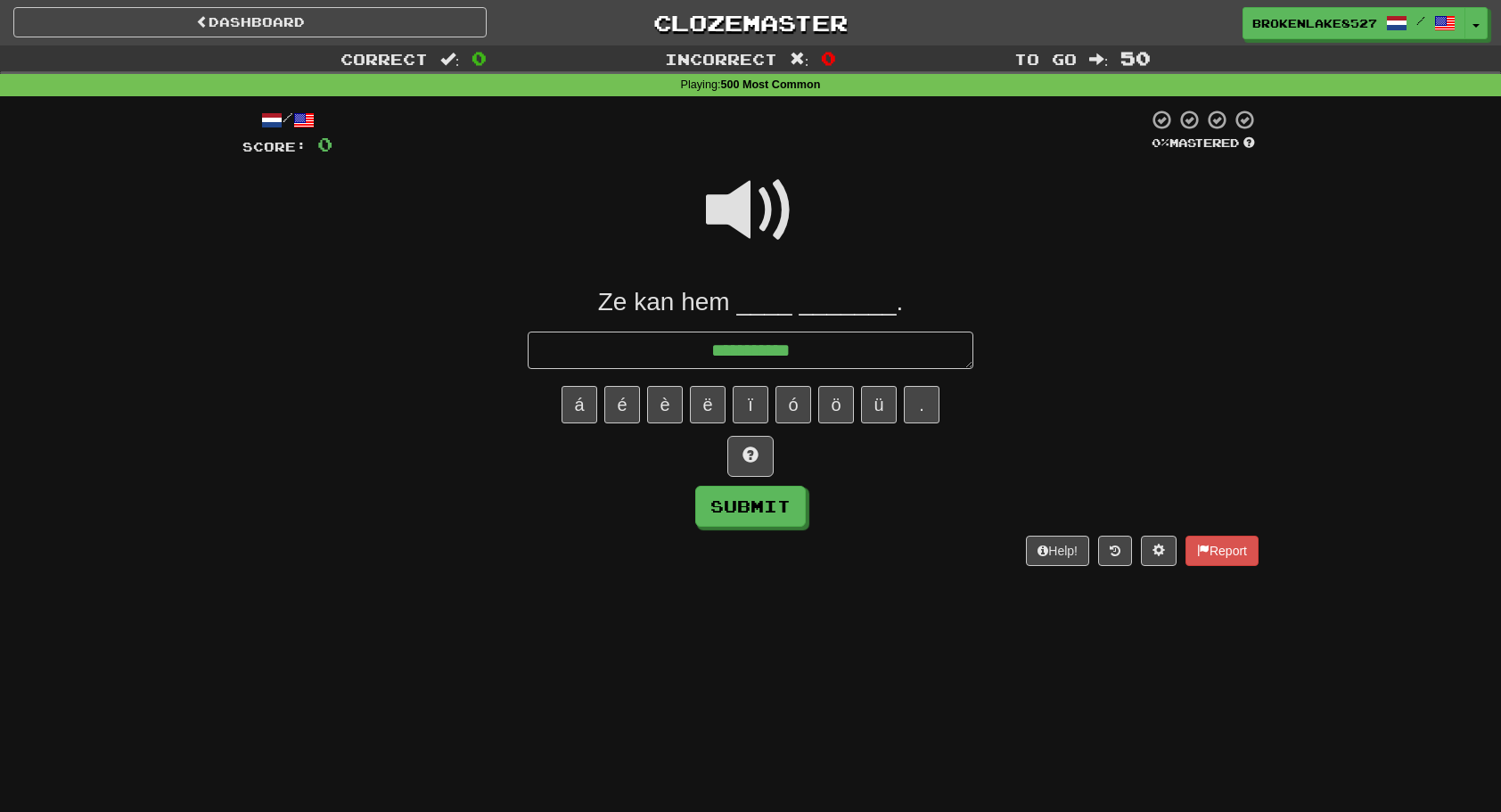 type on "*" 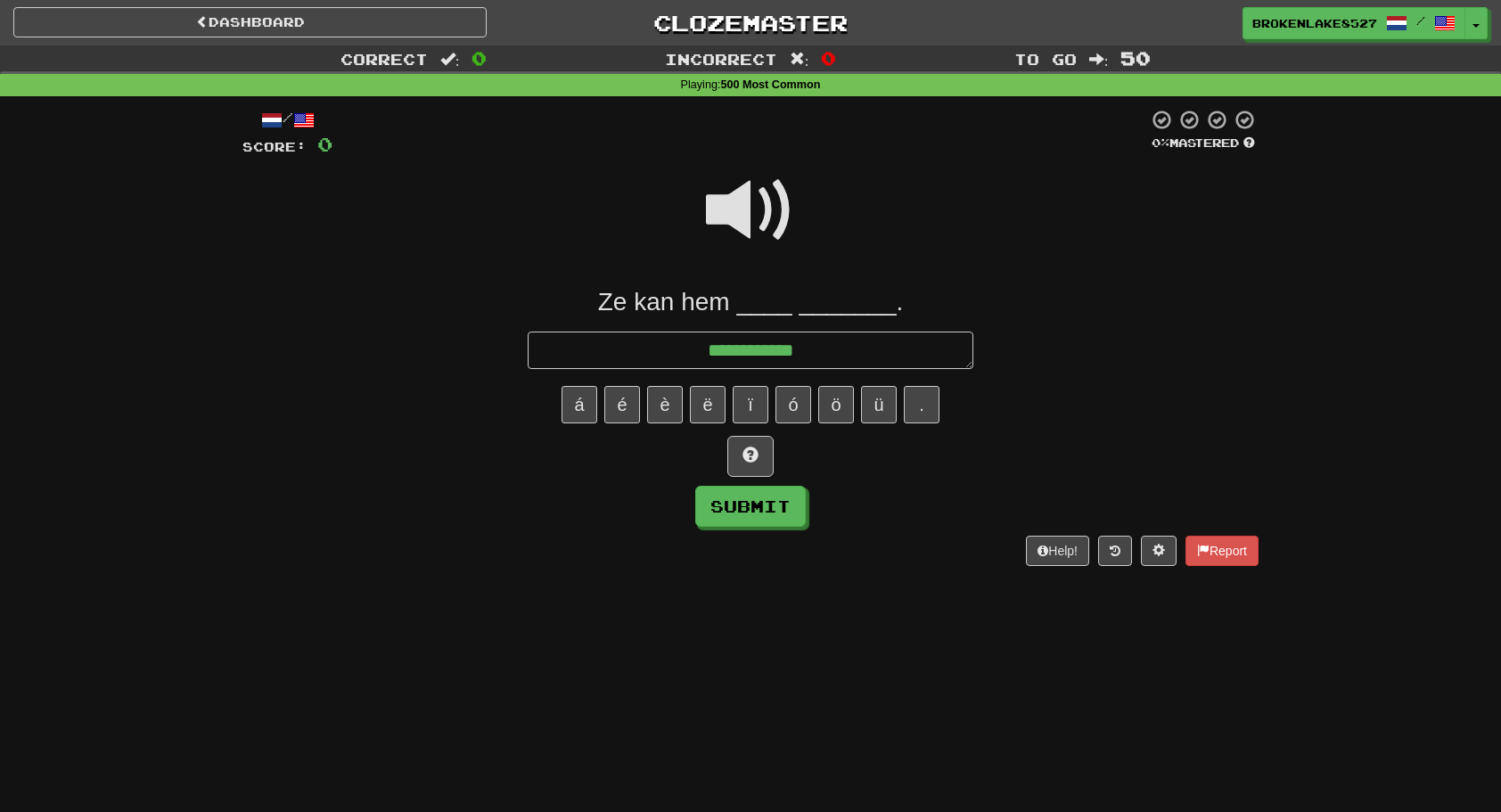 type on "*" 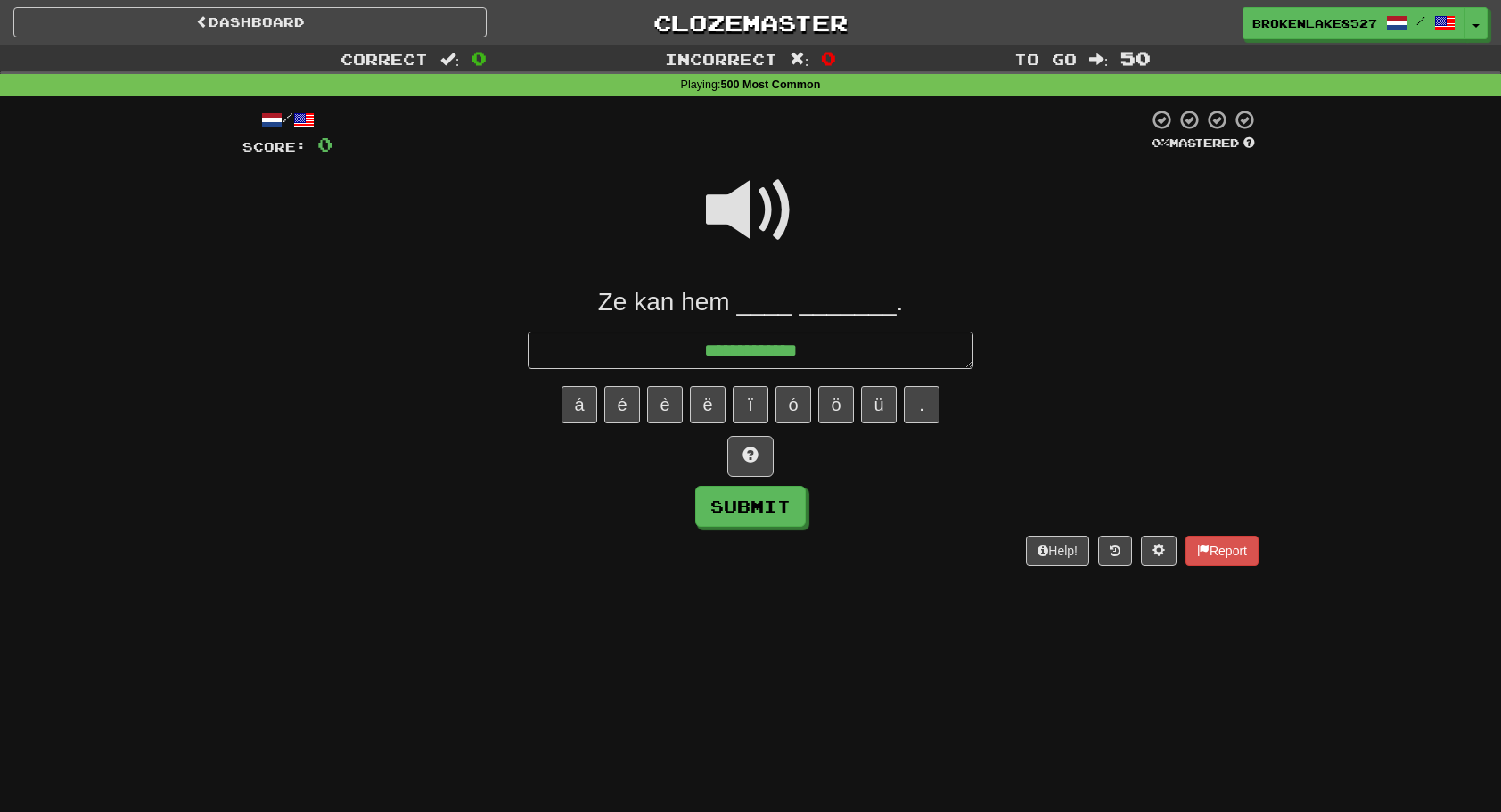 type on "*" 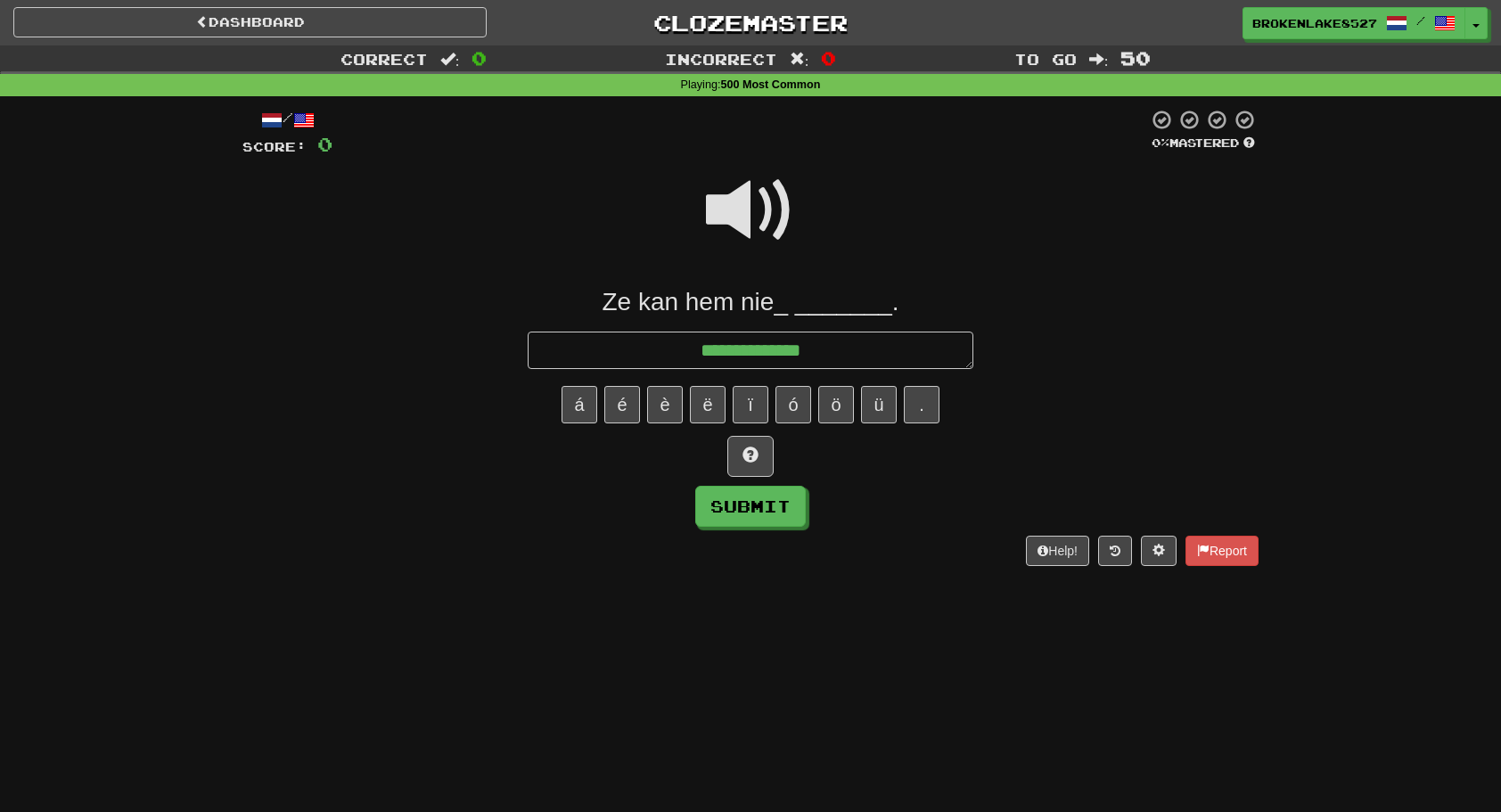 type on "*" 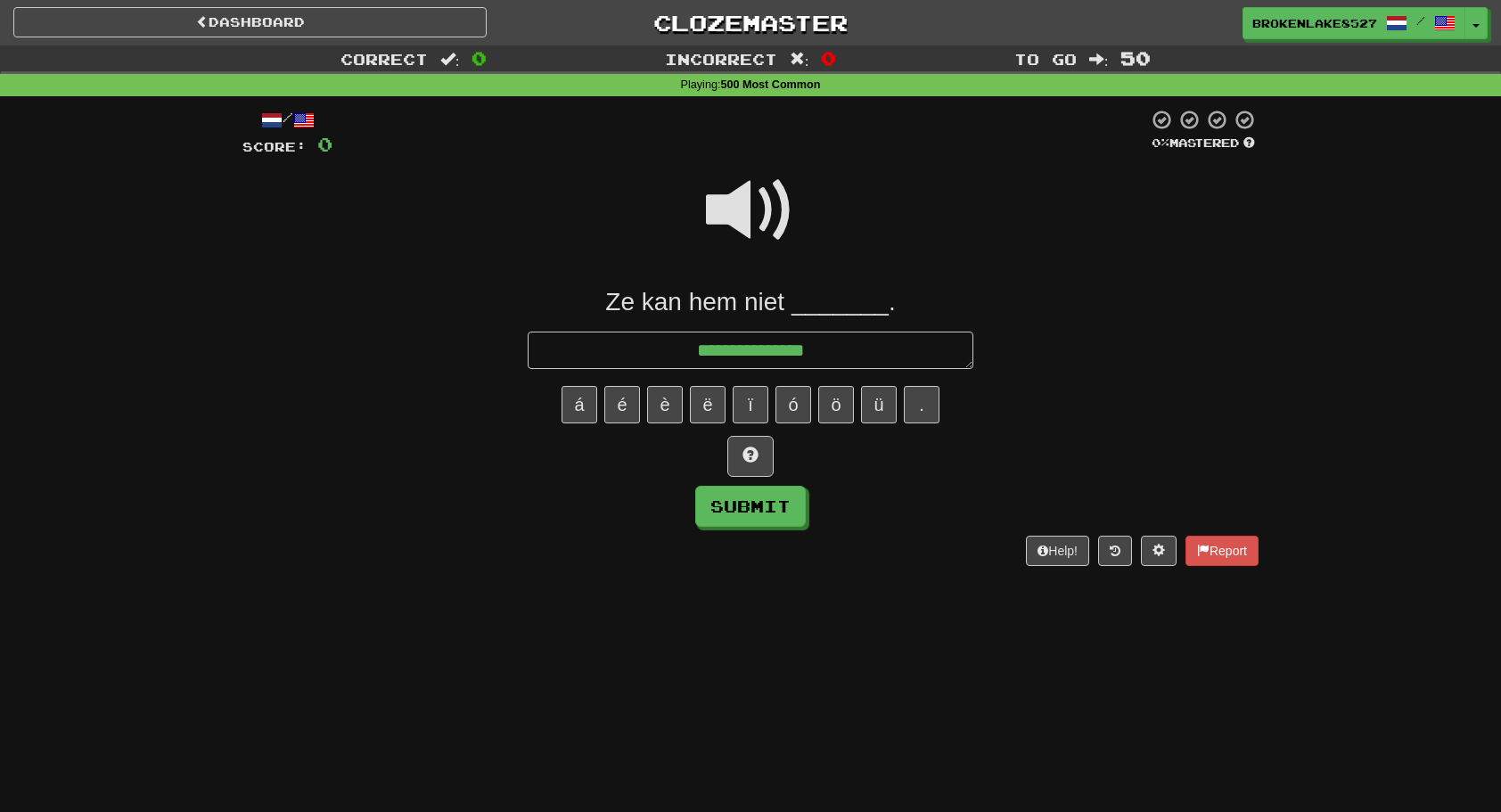 type on "*" 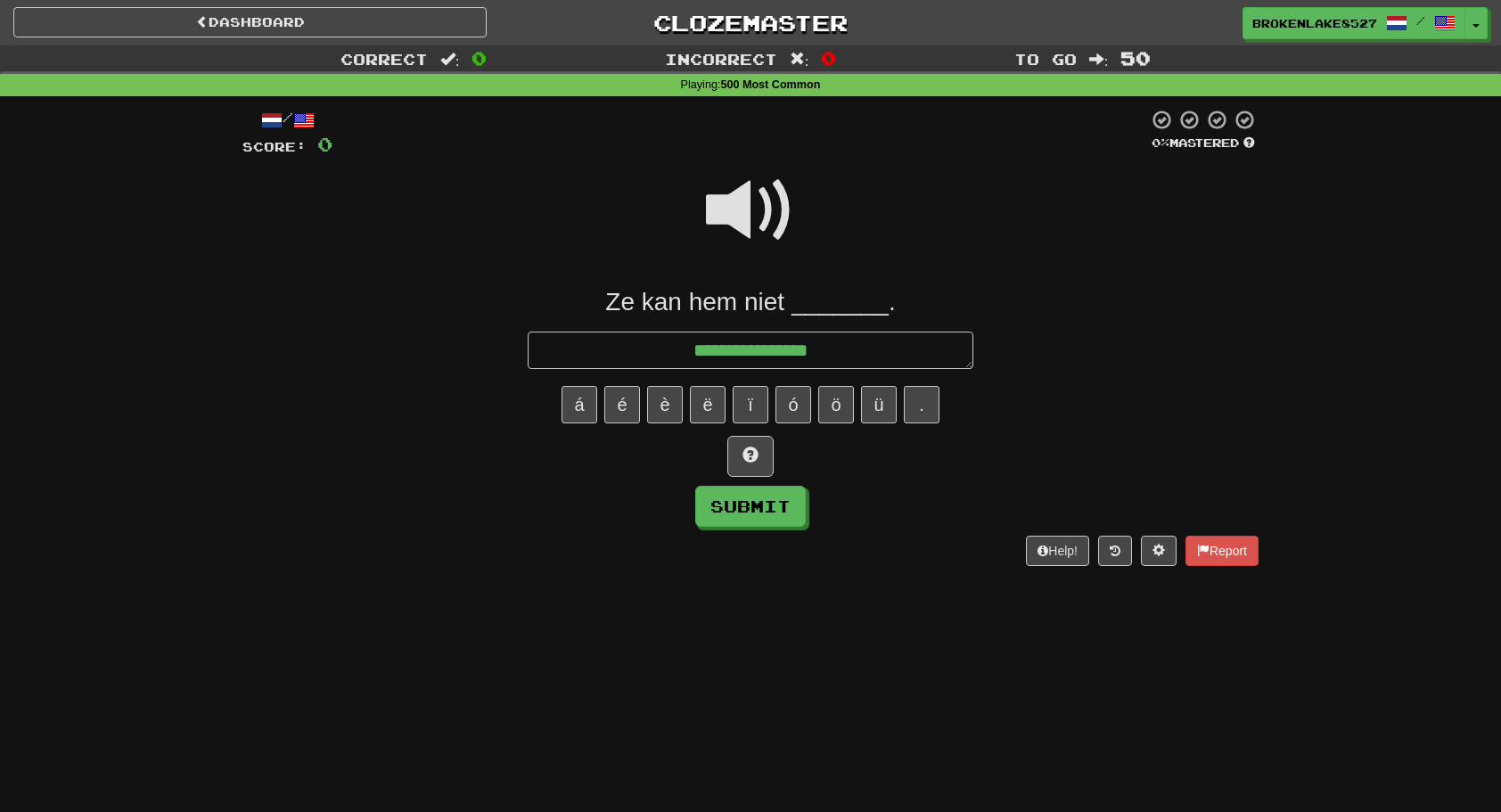 type on "*" 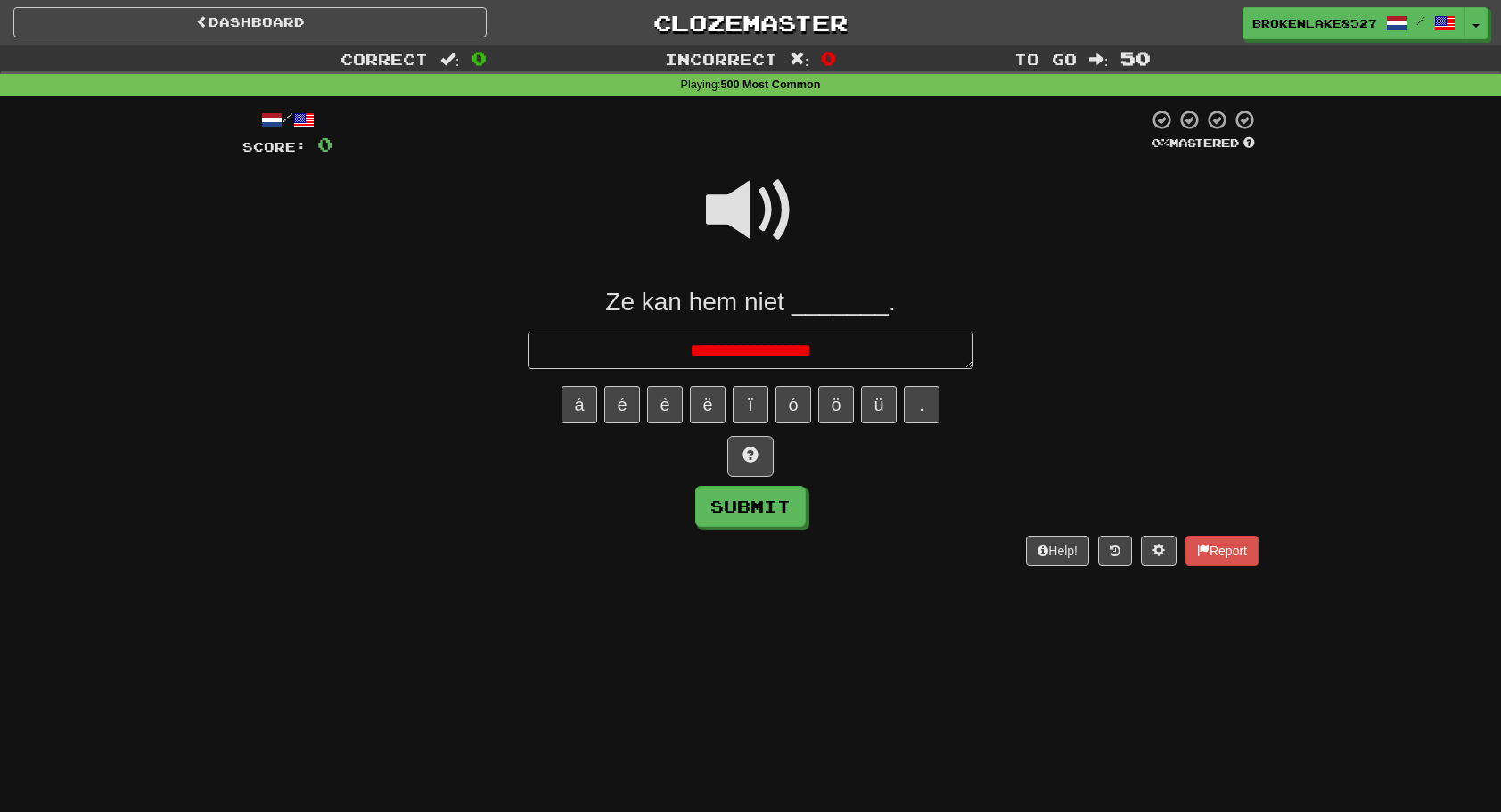 type on "*" 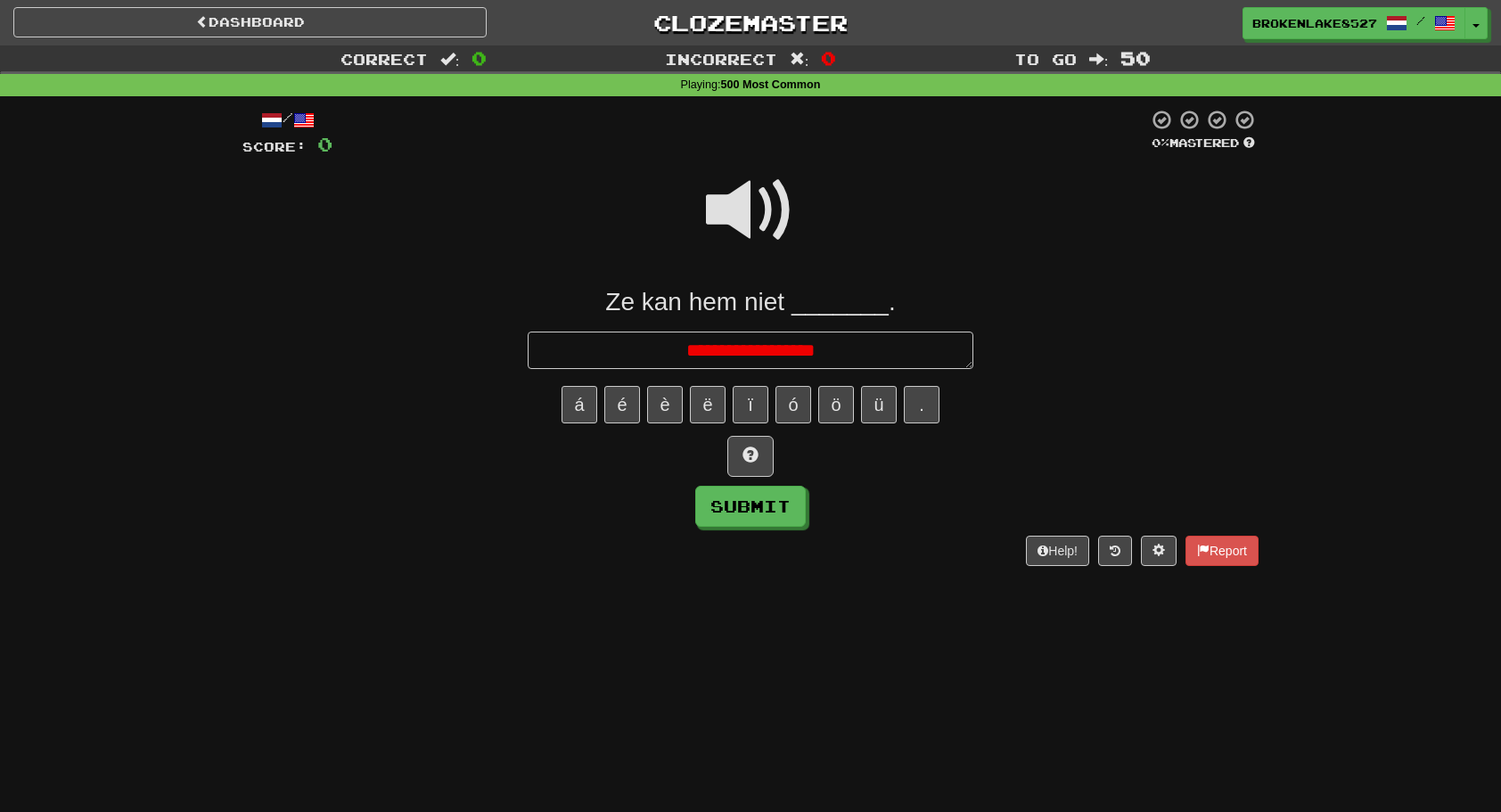 type on "*" 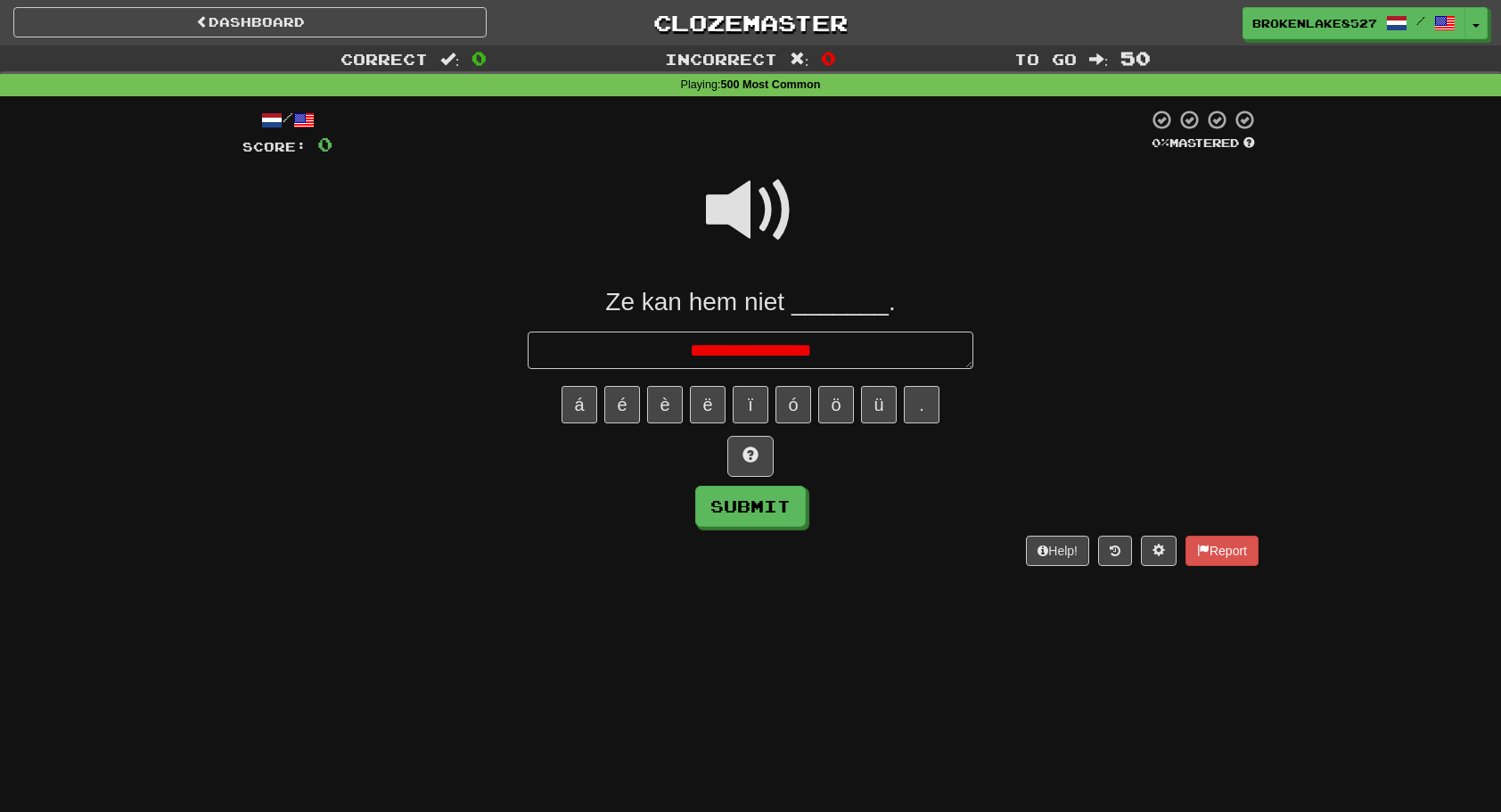 type on "*" 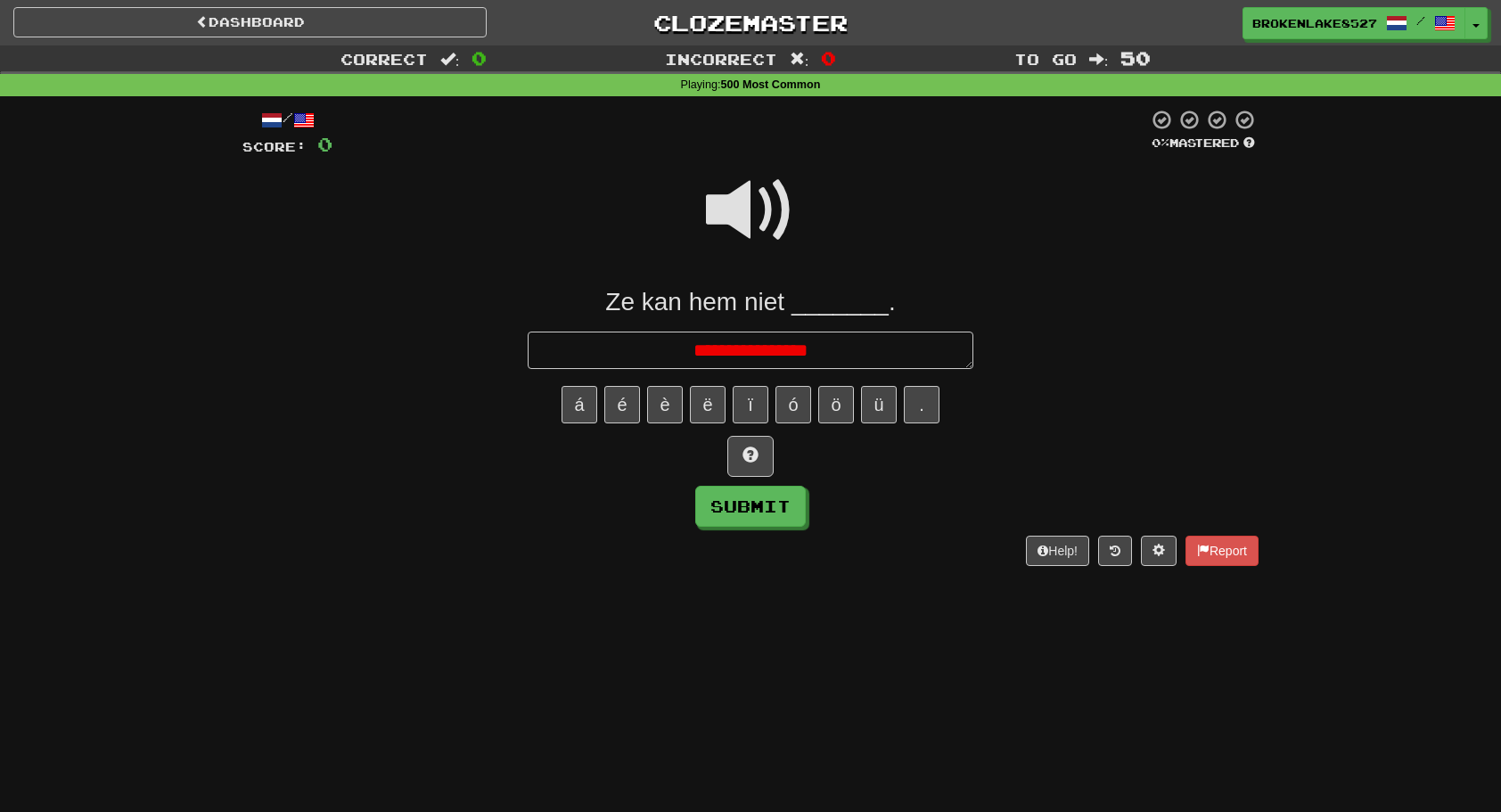 type on "*" 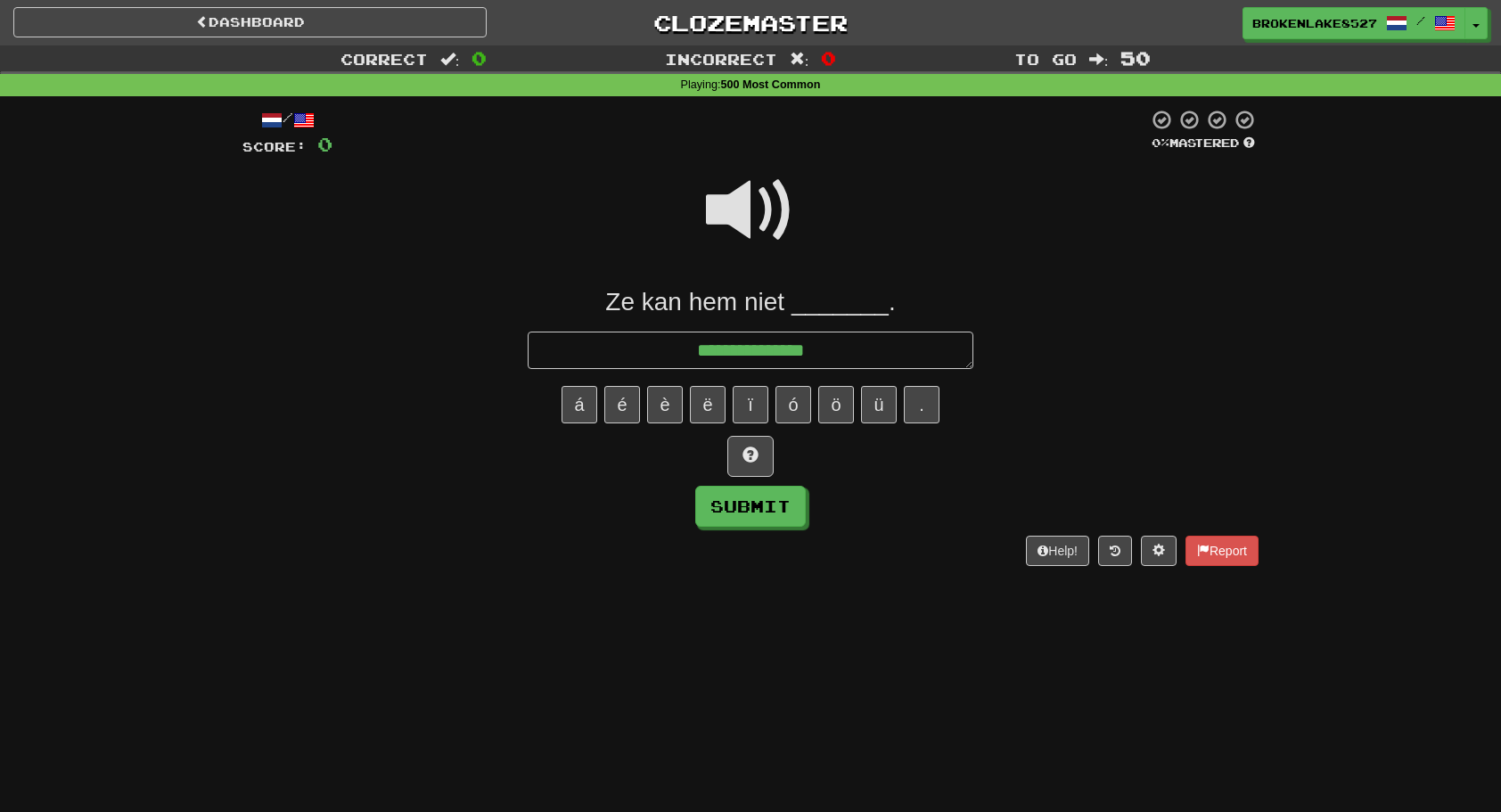 type on "*" 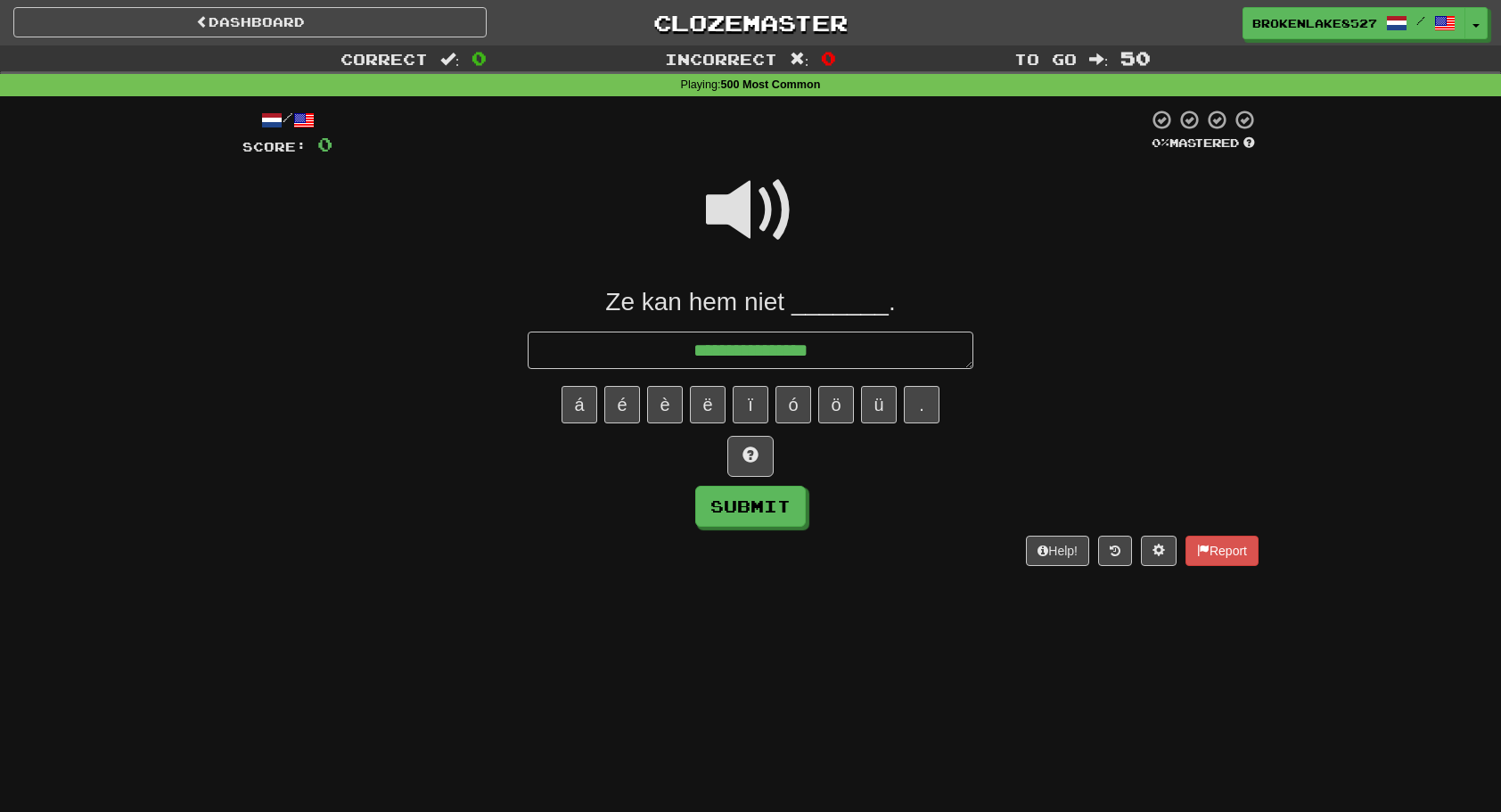 type on "*" 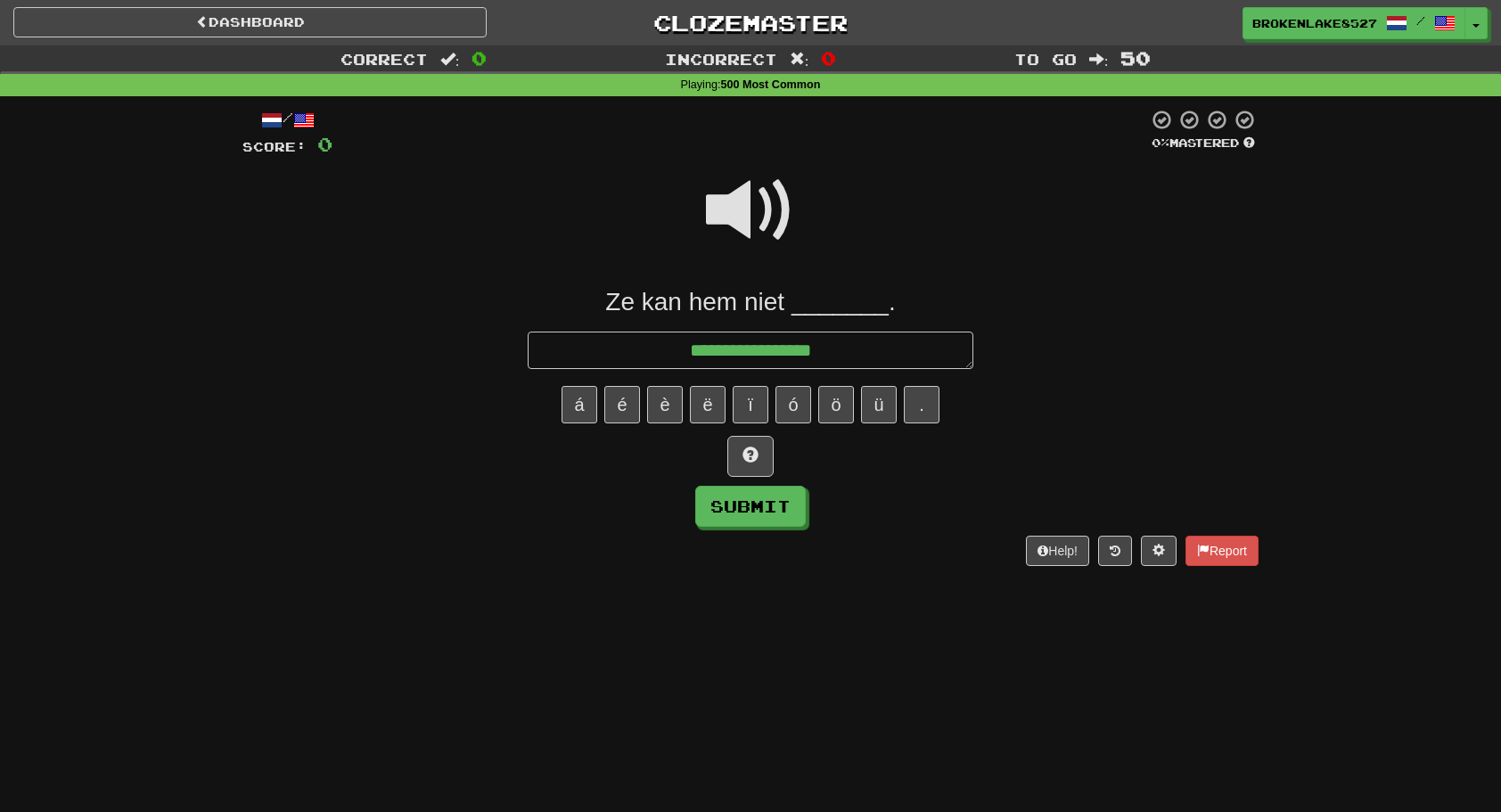 type on "*" 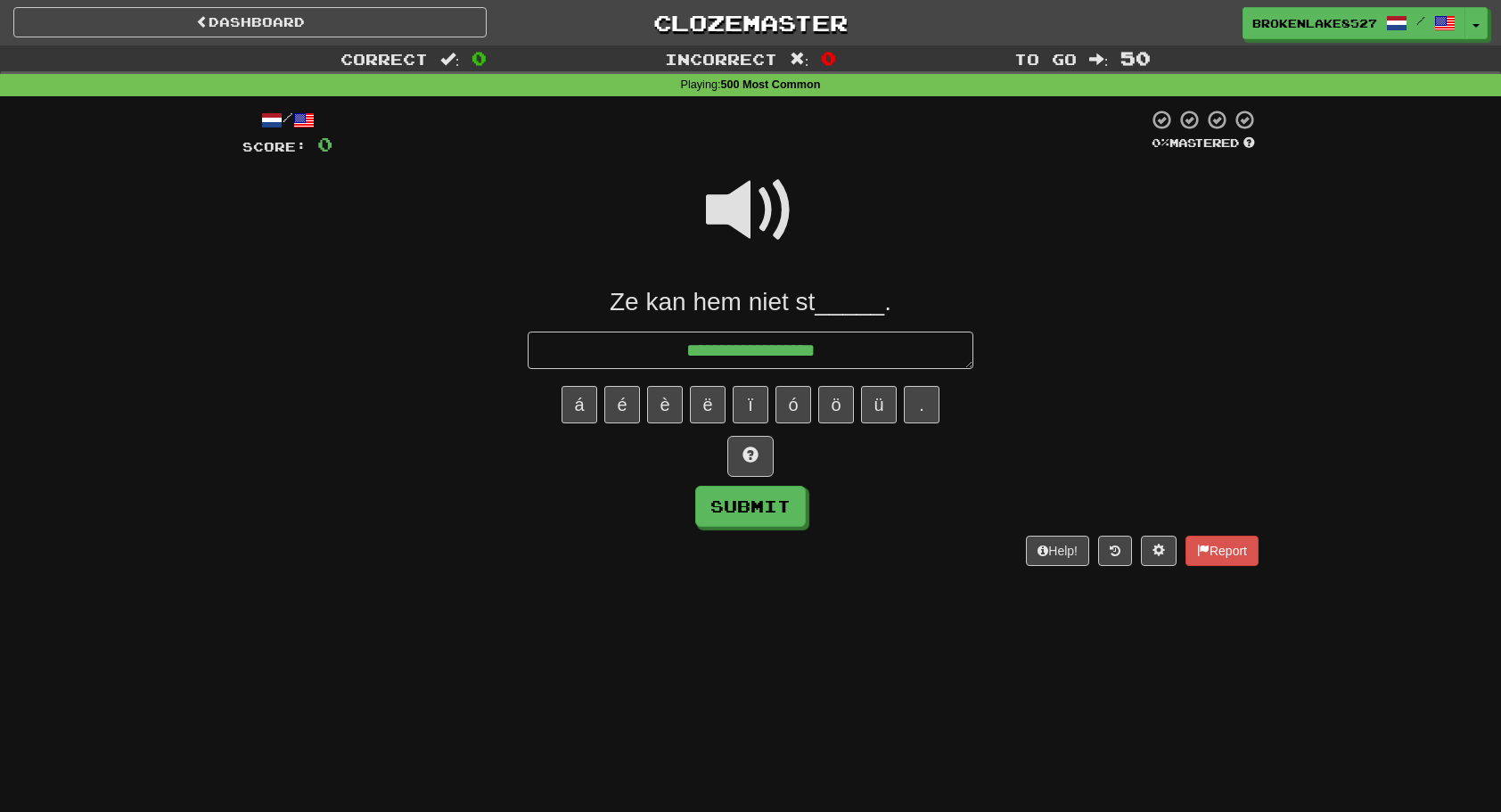 type on "*" 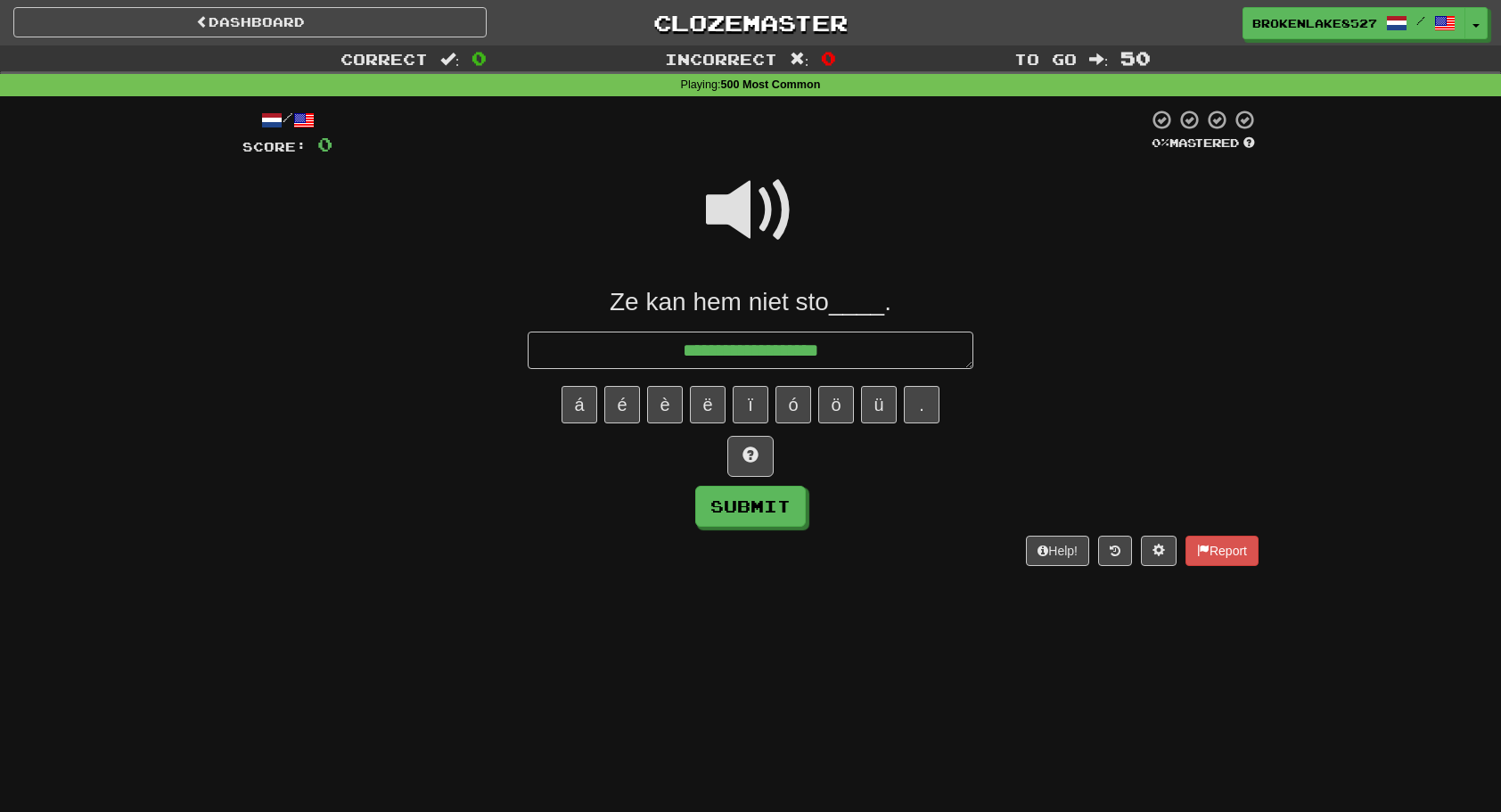 type on "*" 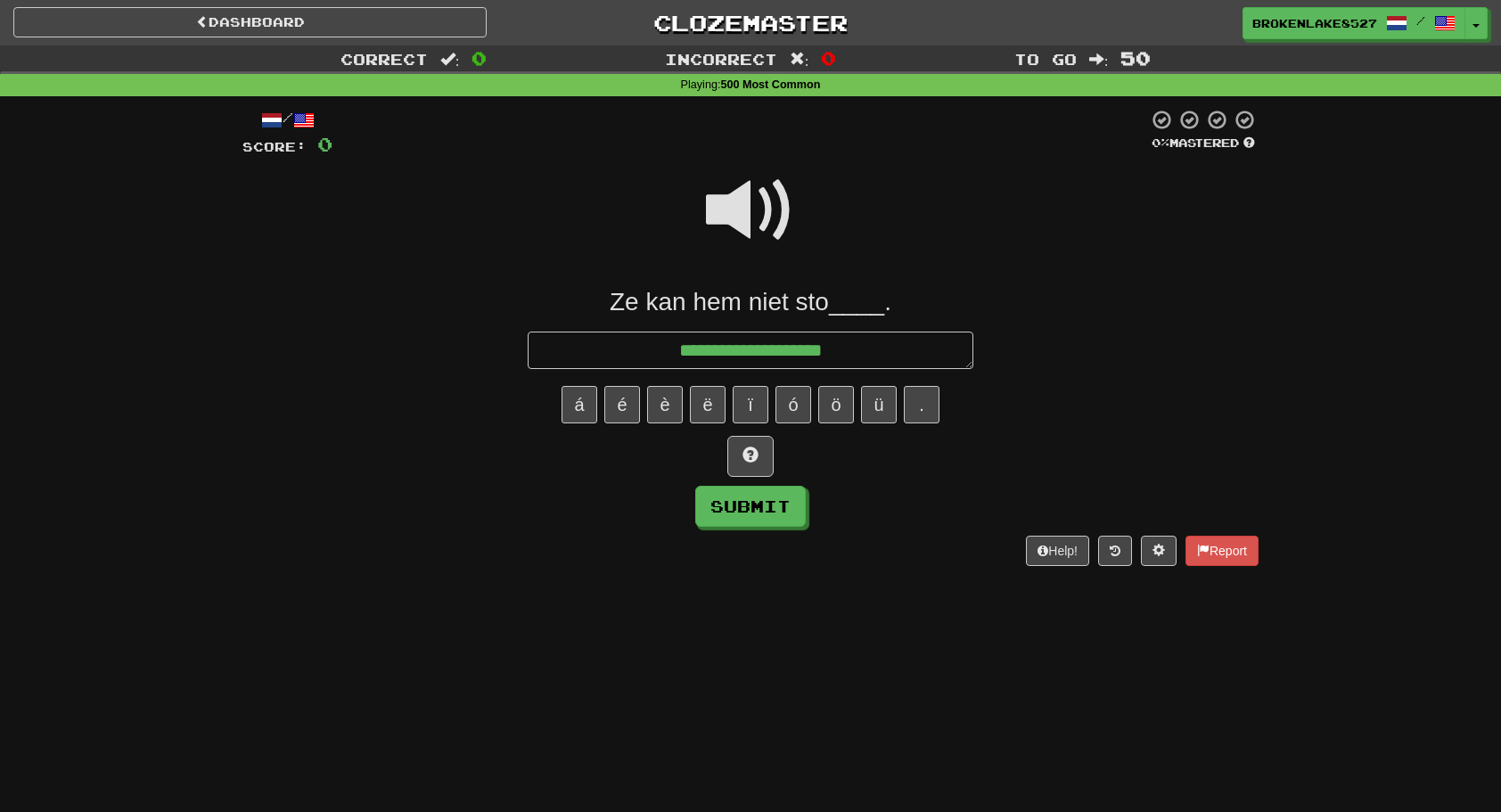 type on "*" 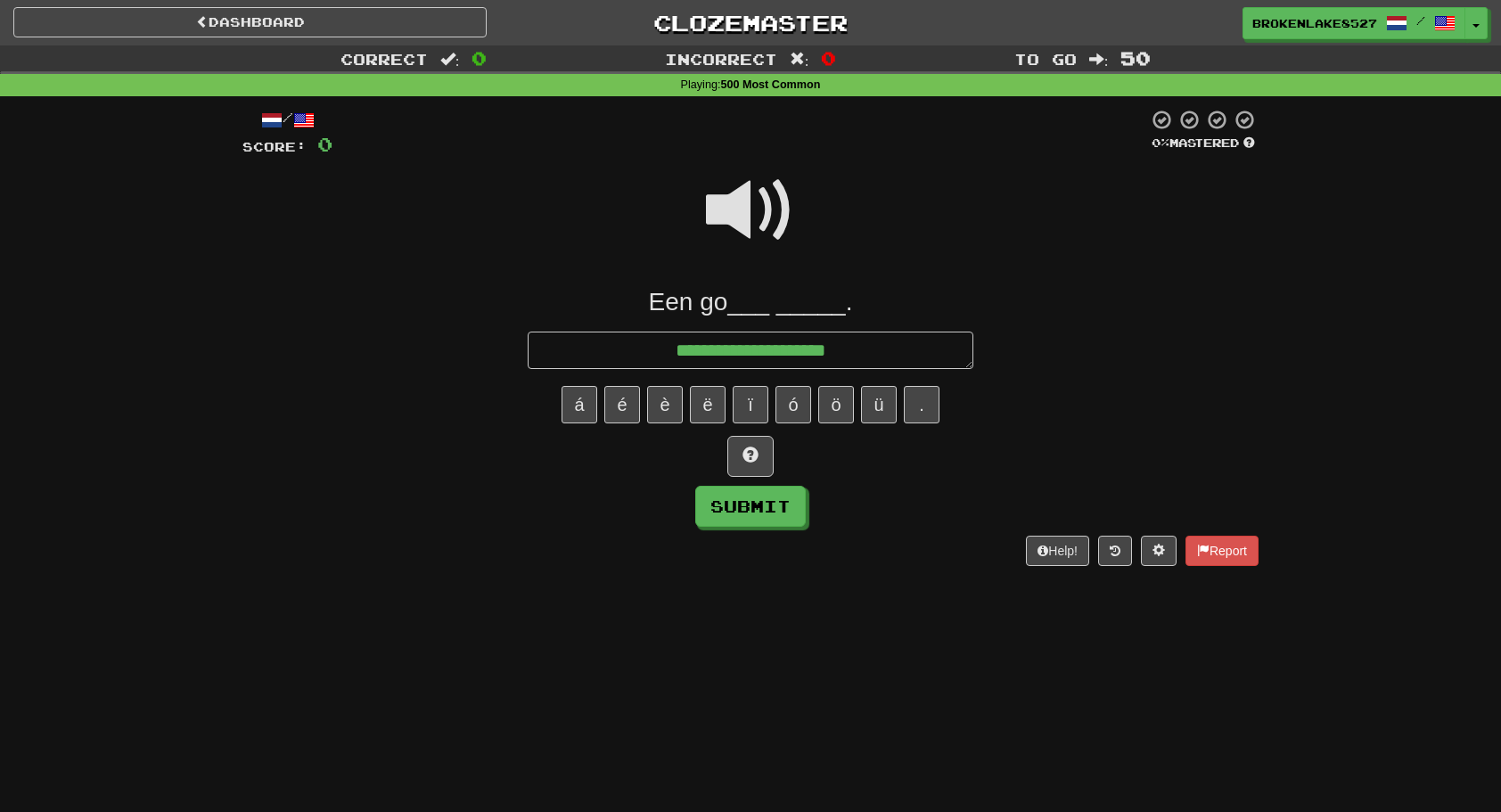 type on "*" 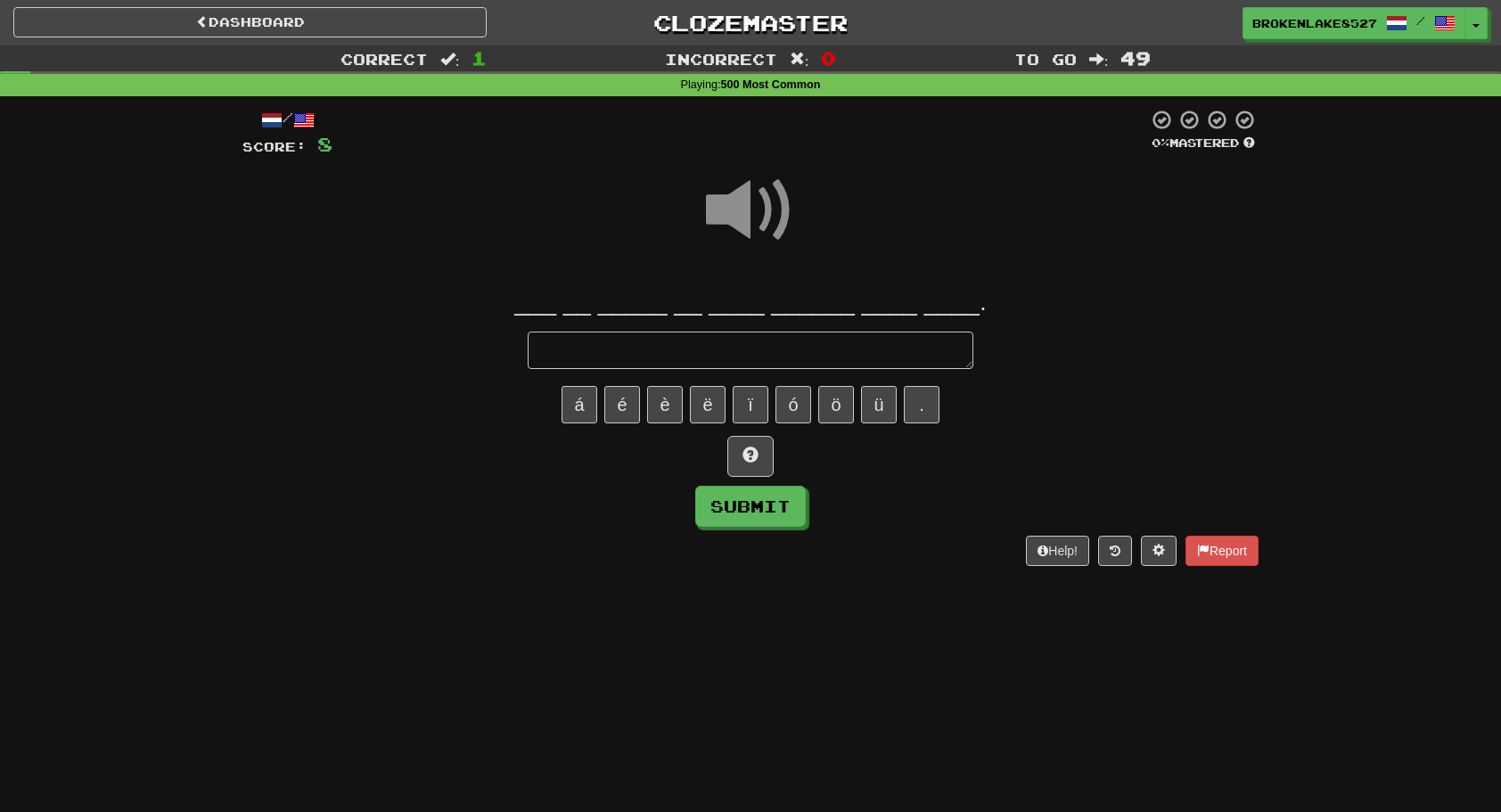 type on "*" 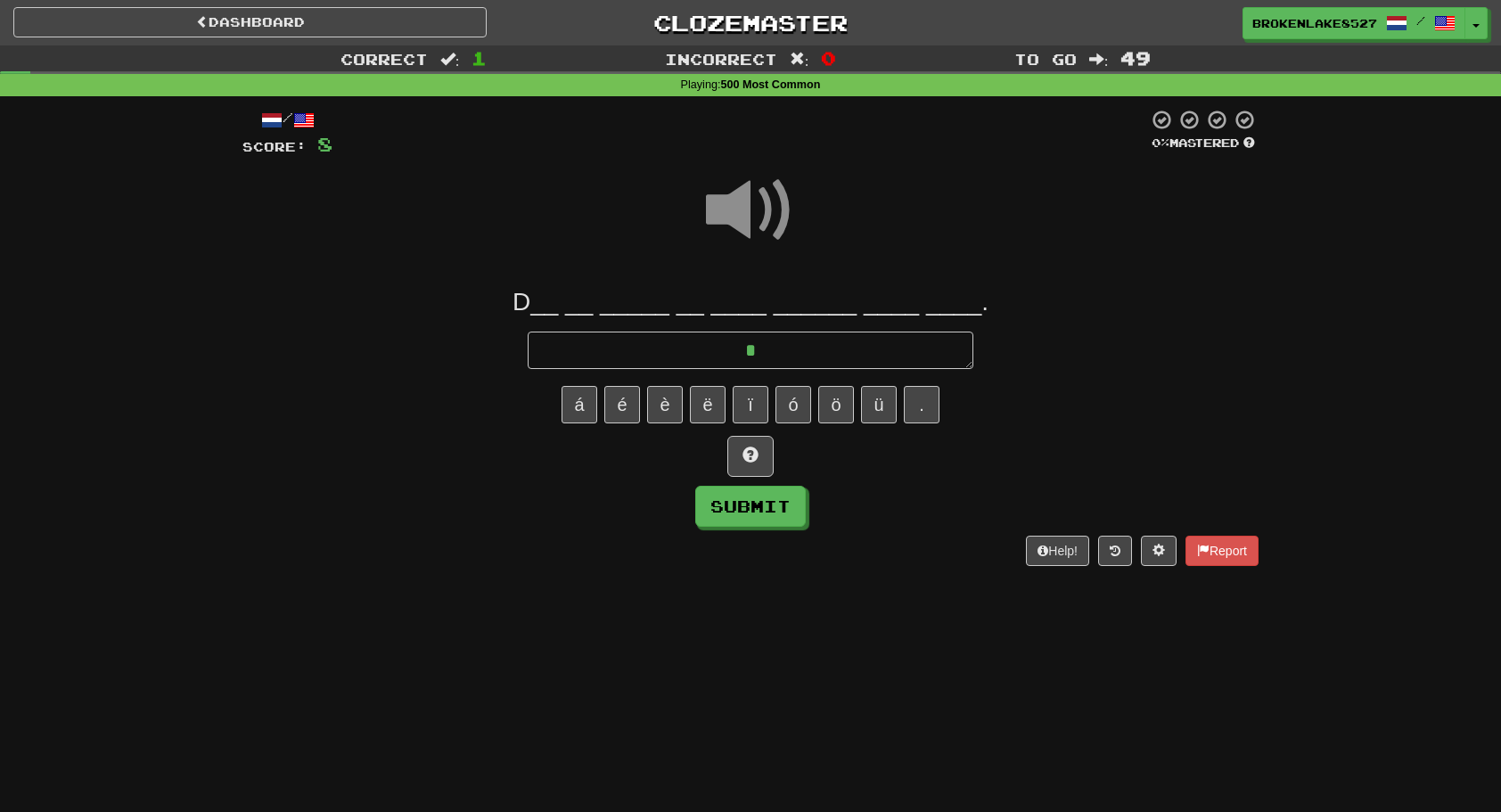 type on "*" 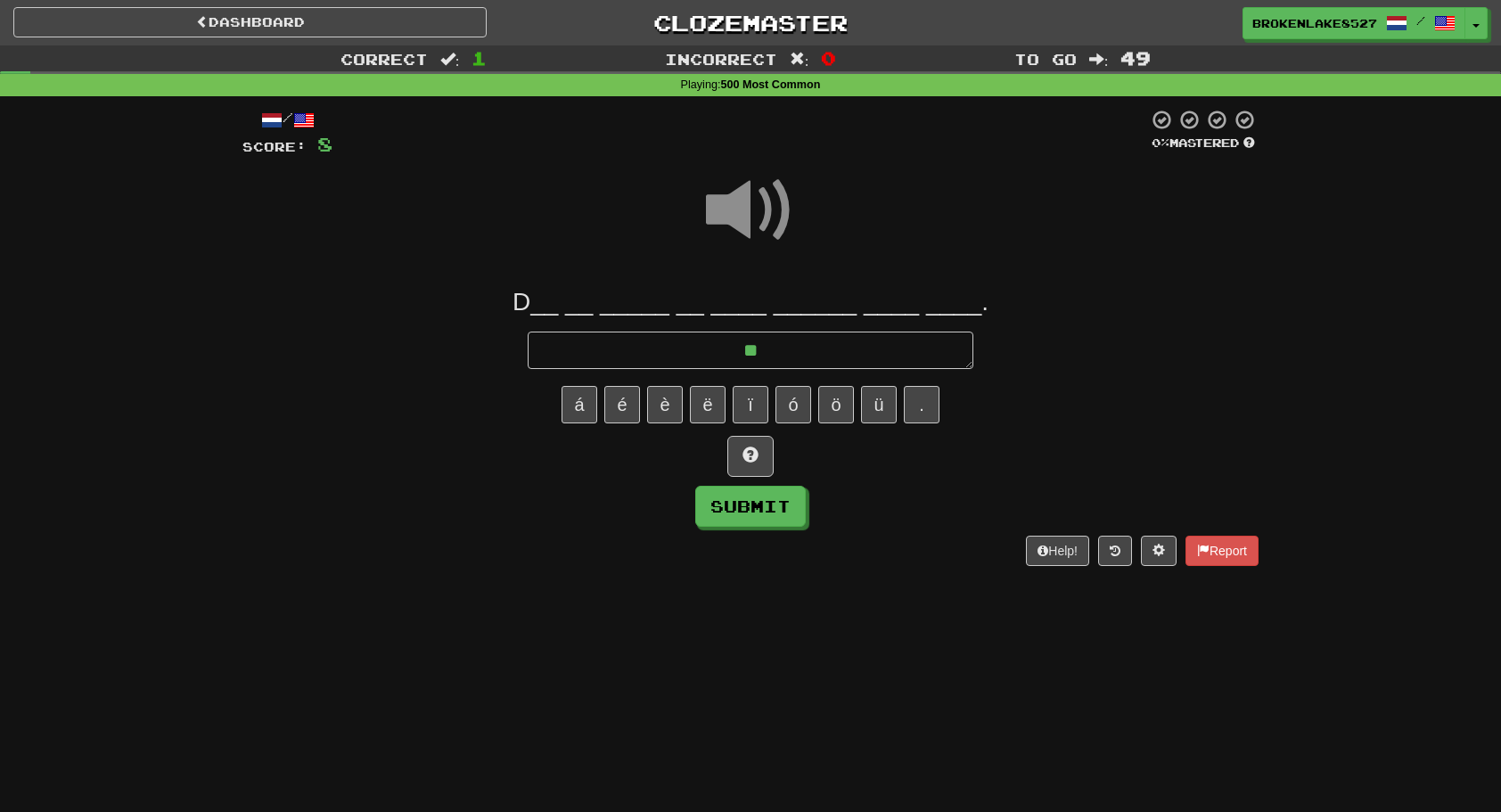 type on "*" 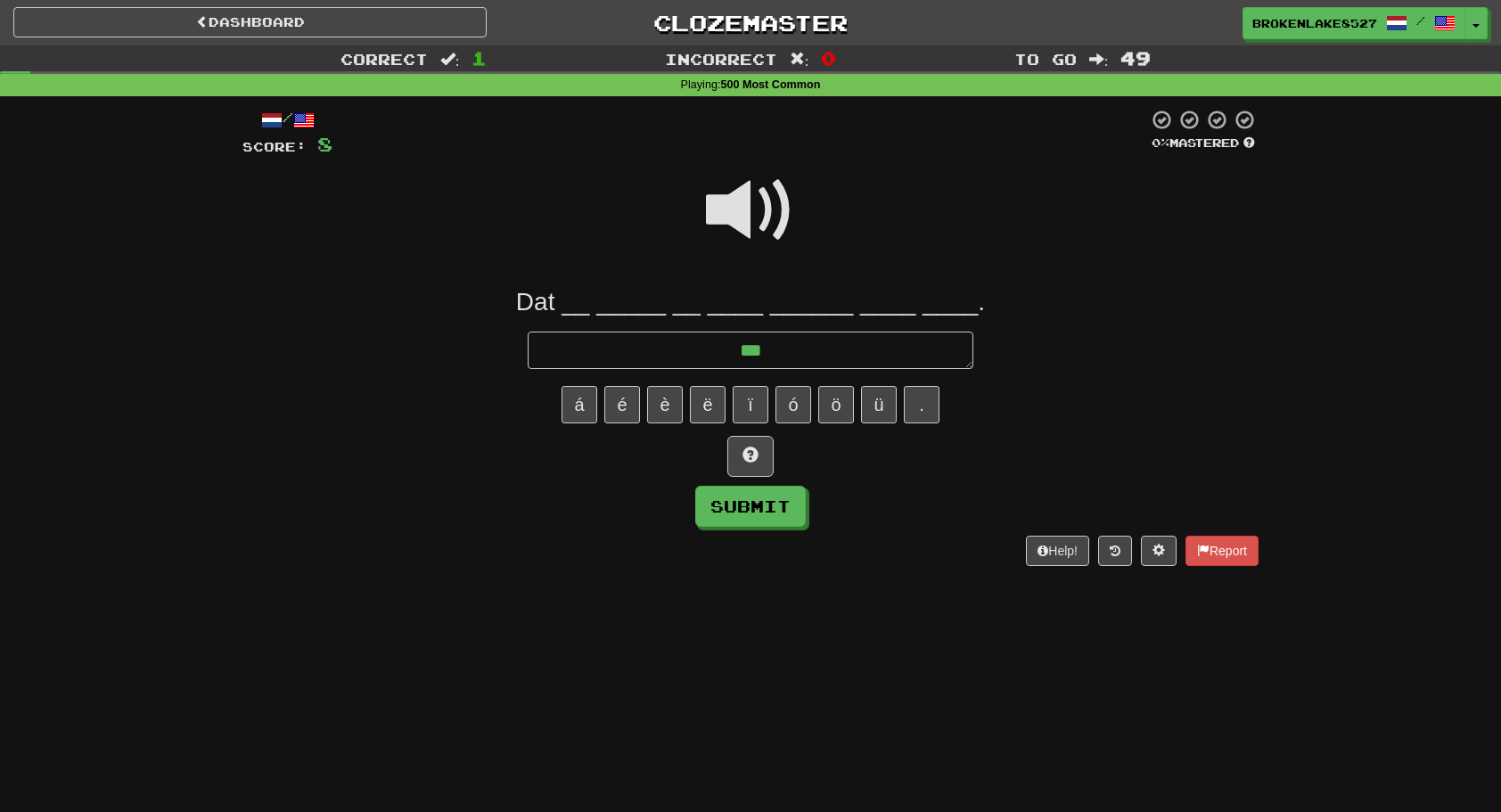 type on "*" 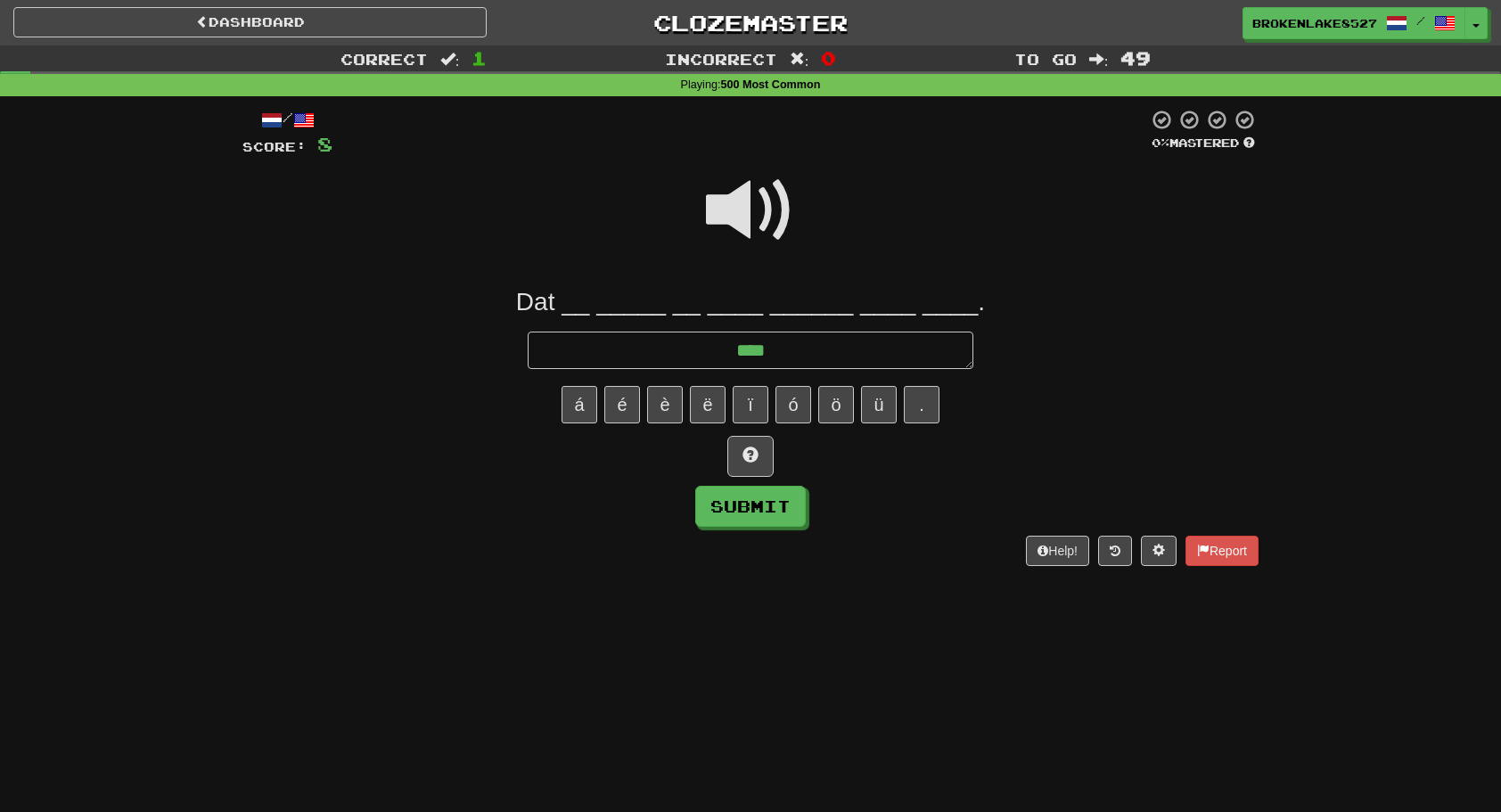 type on "*" 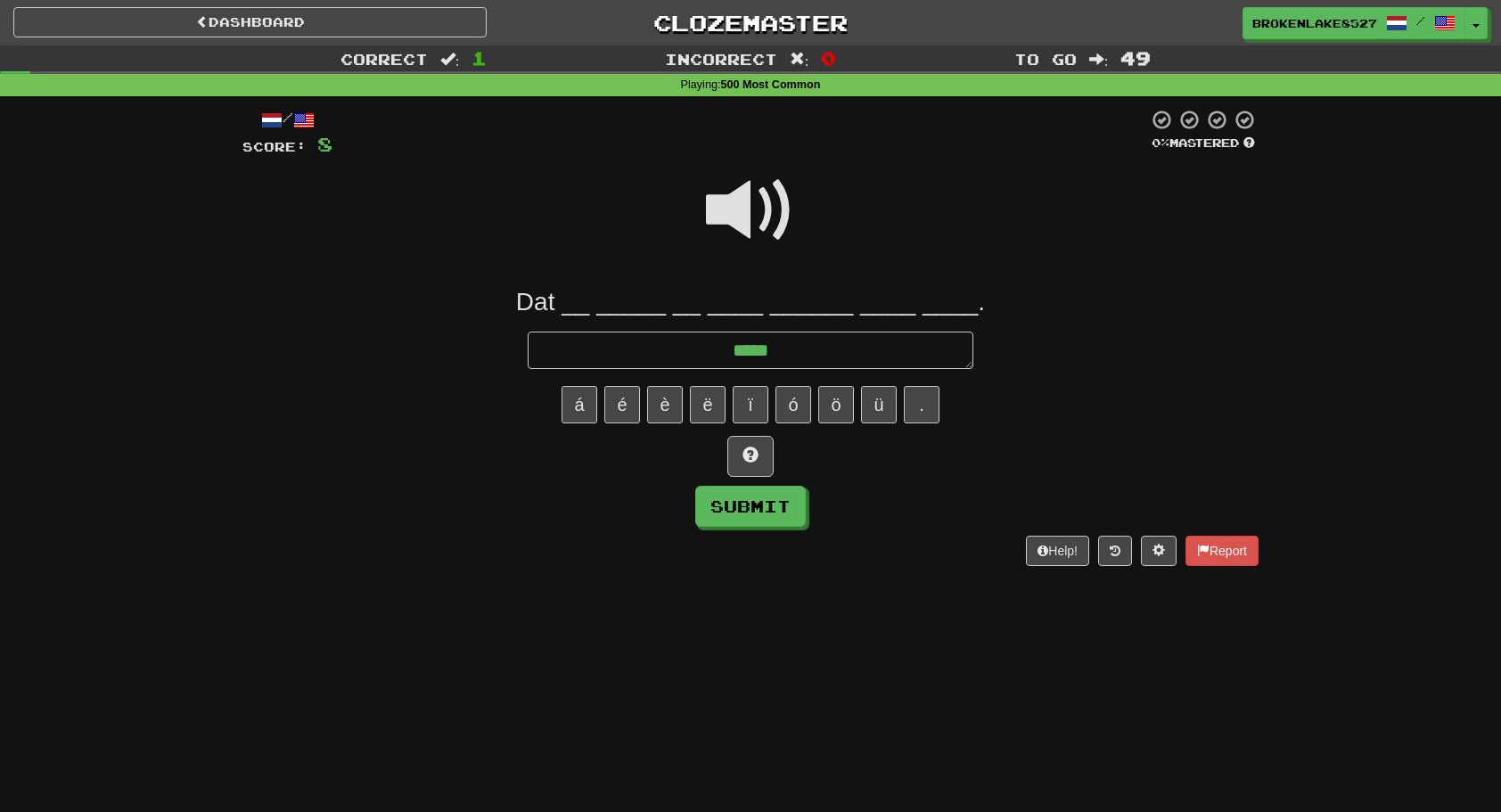 type on "*" 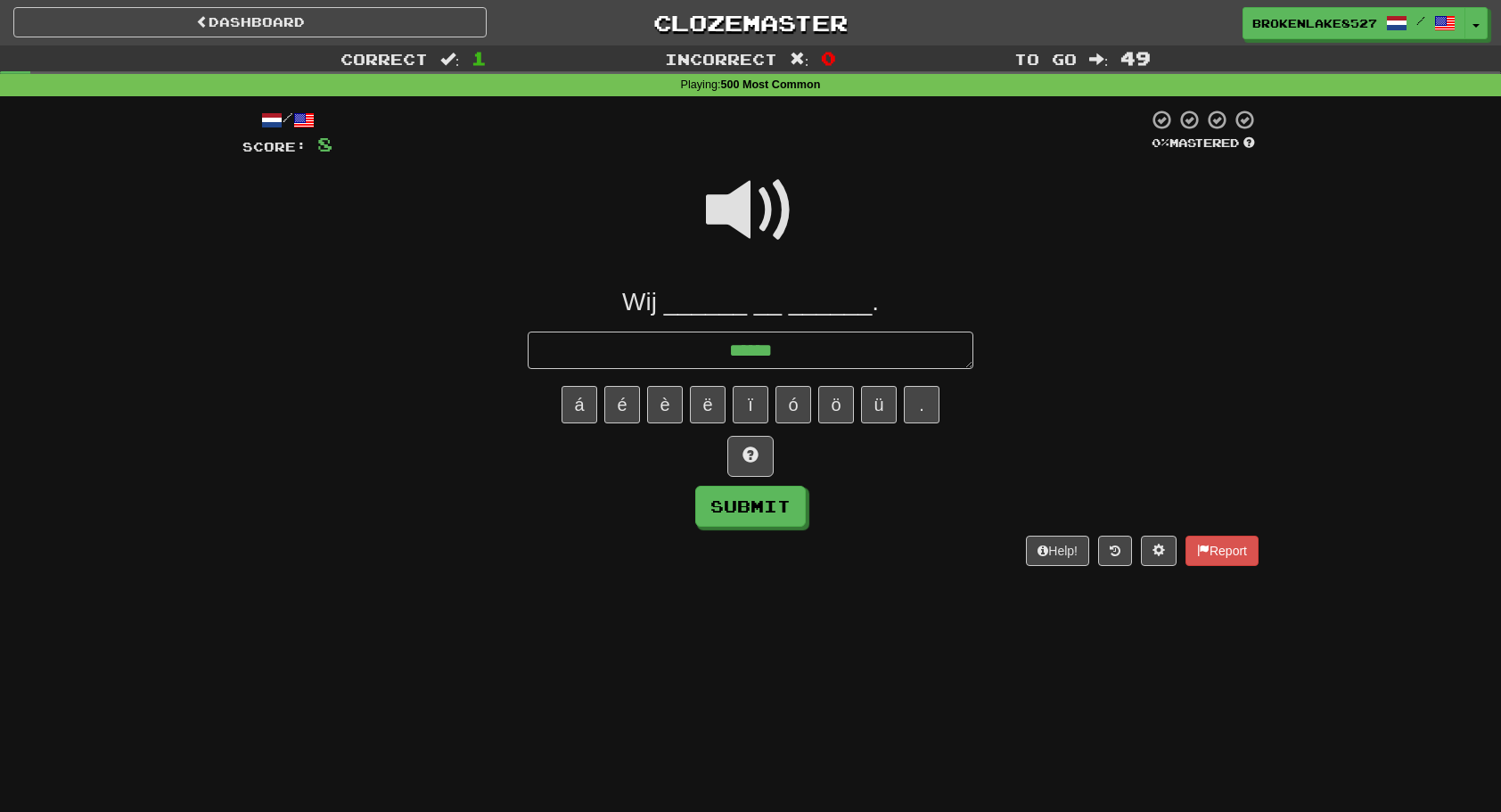 type on "*" 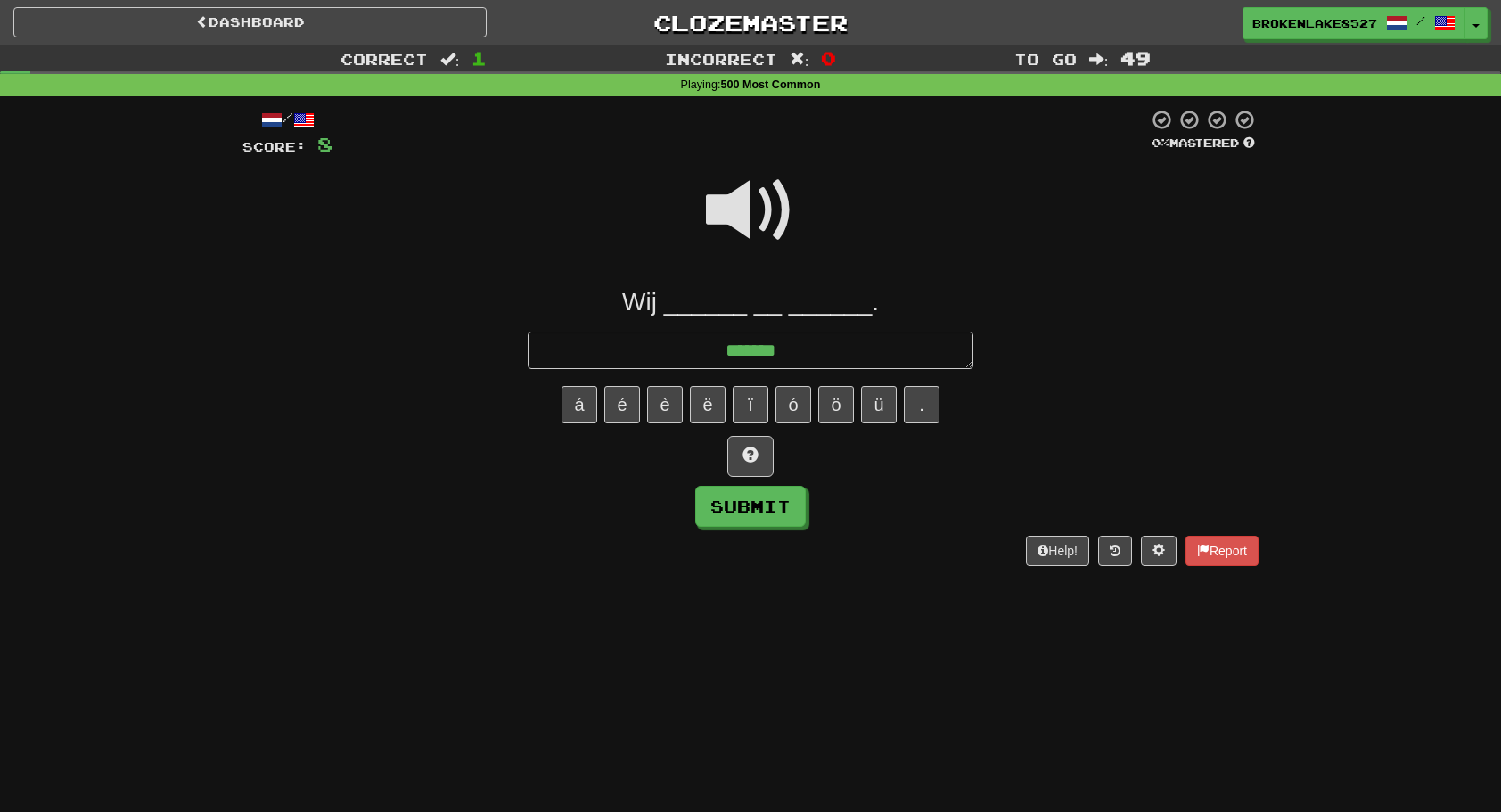 type on "*" 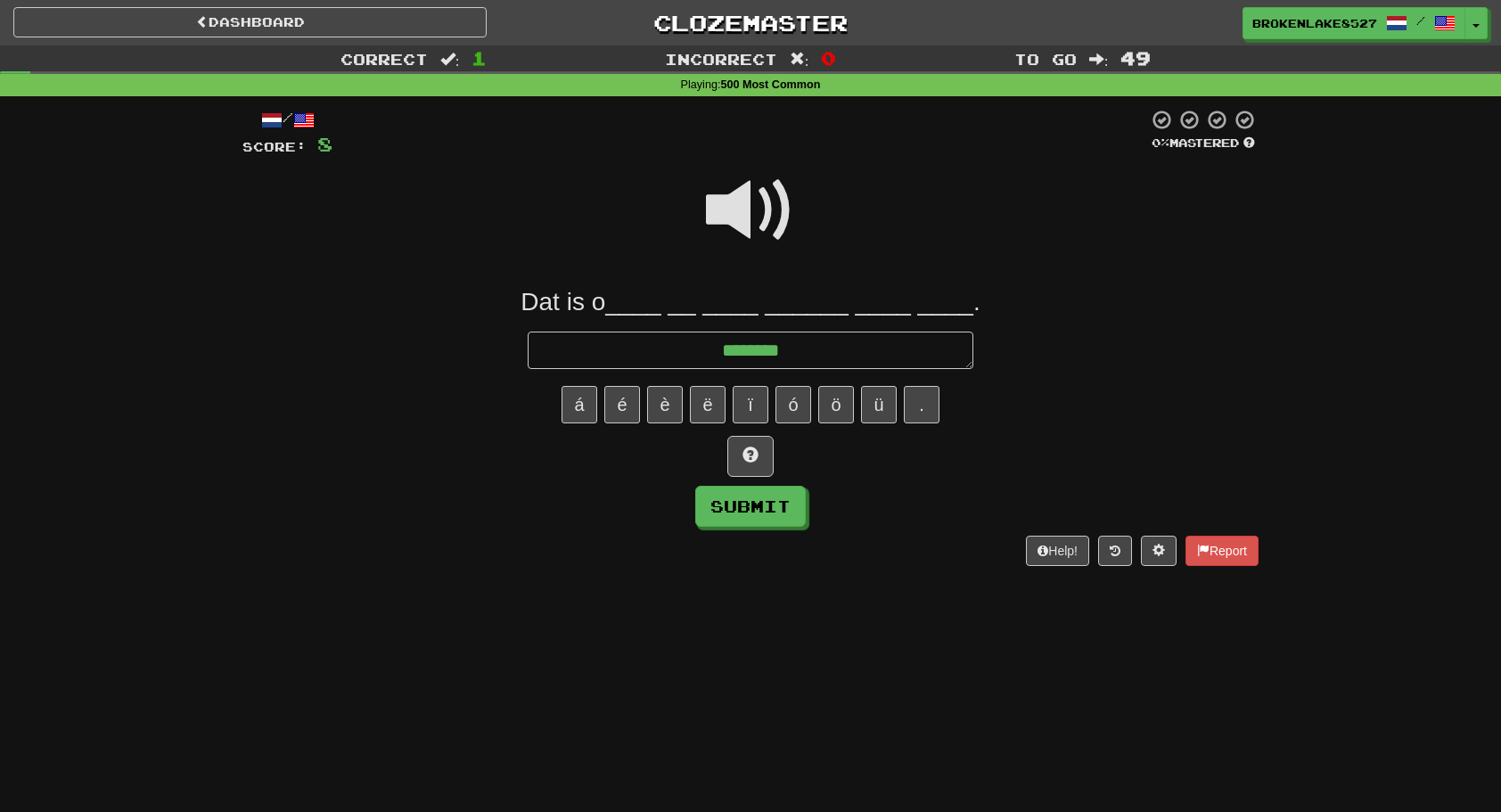 type on "*" 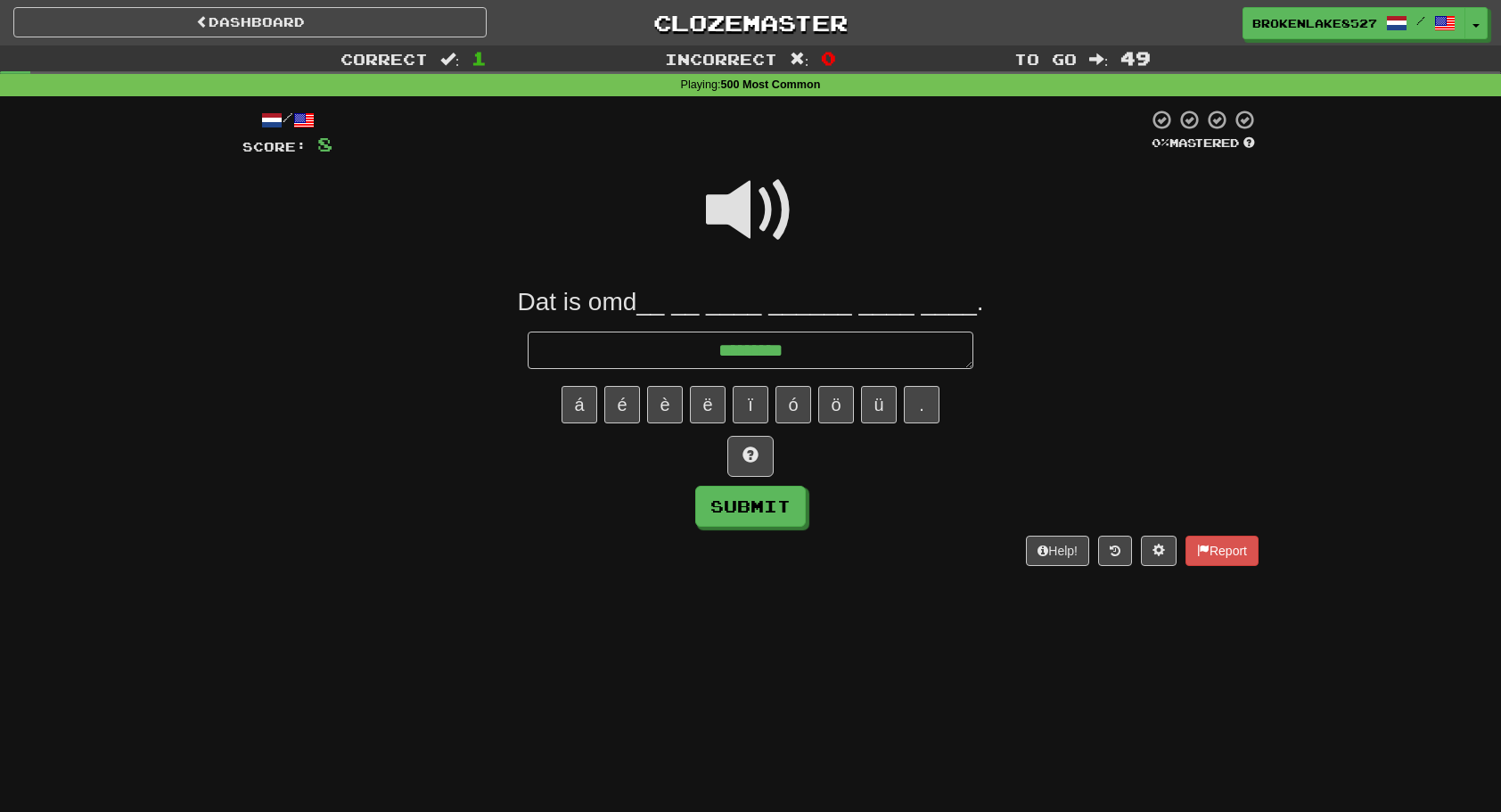 type on "*" 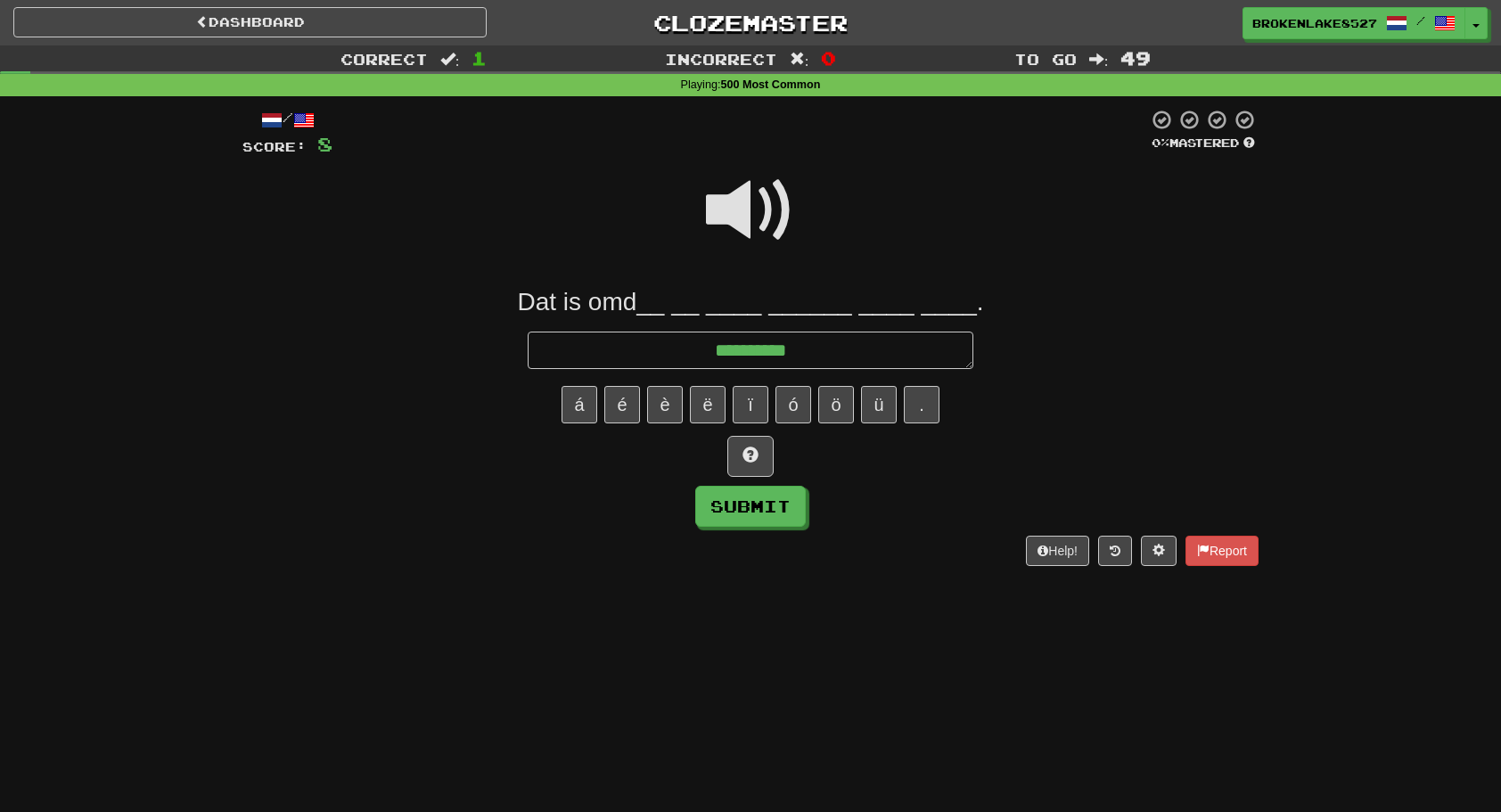 type on "*" 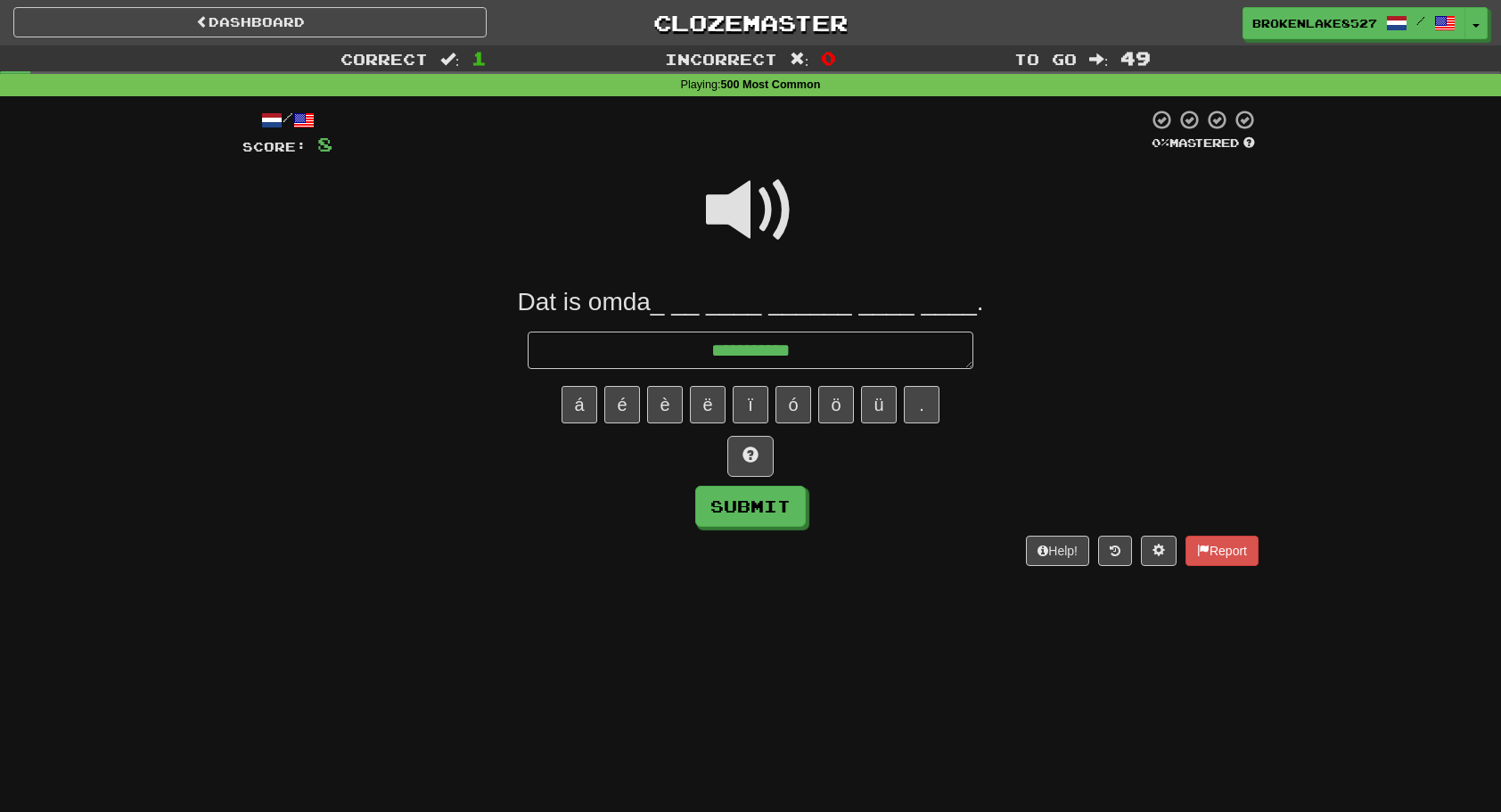 type on "*" 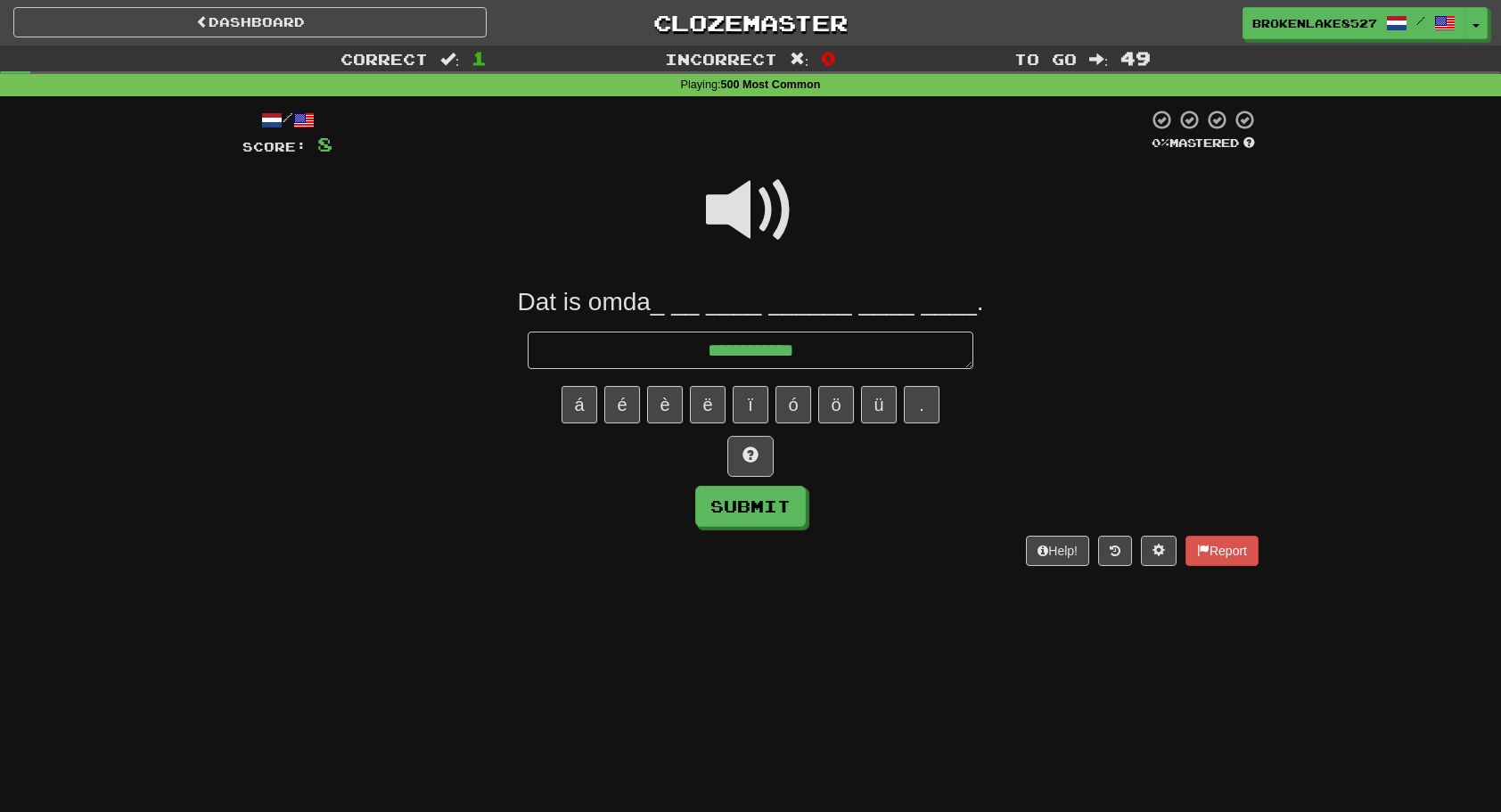 type on "*" 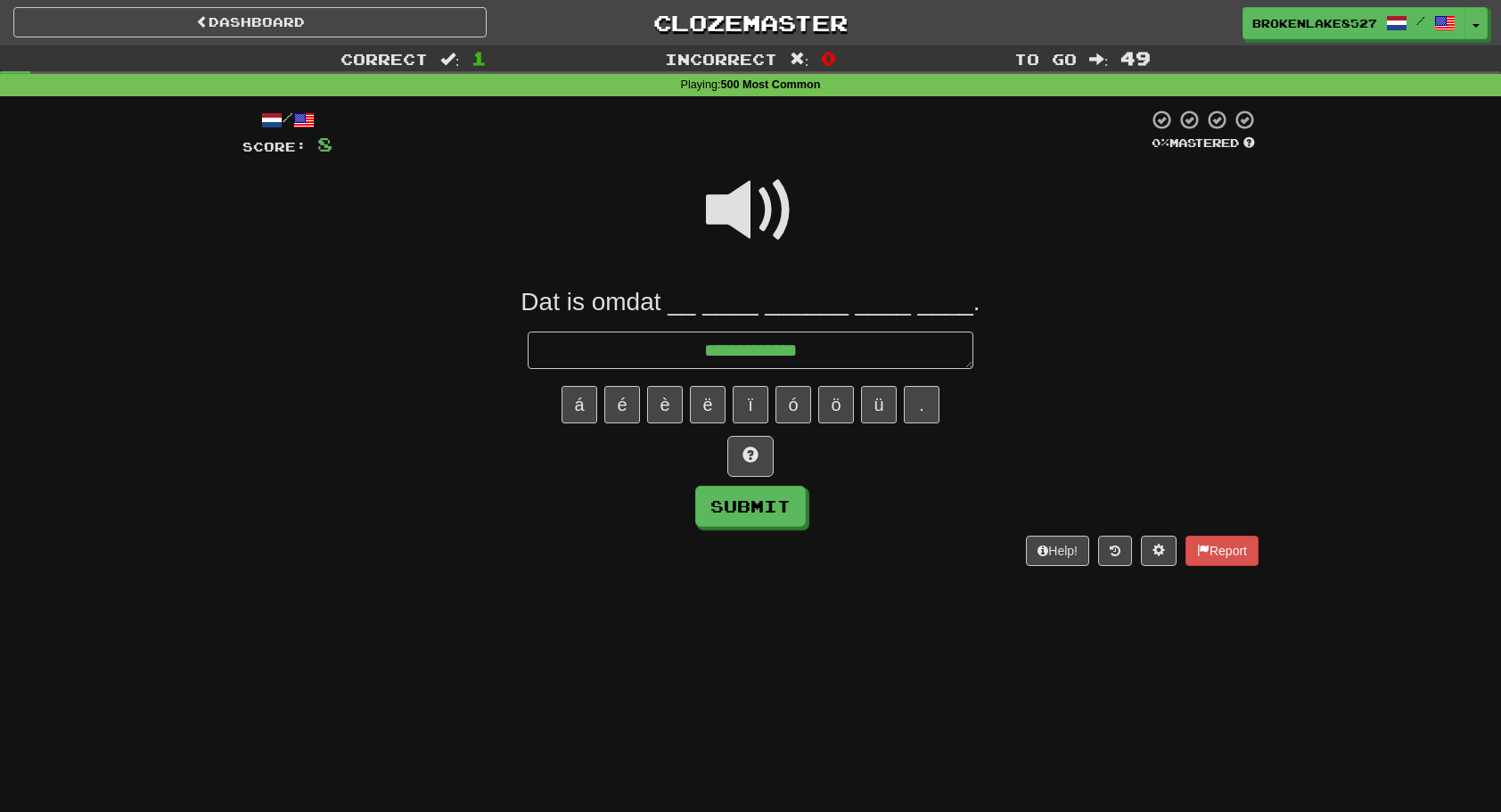 type on "*" 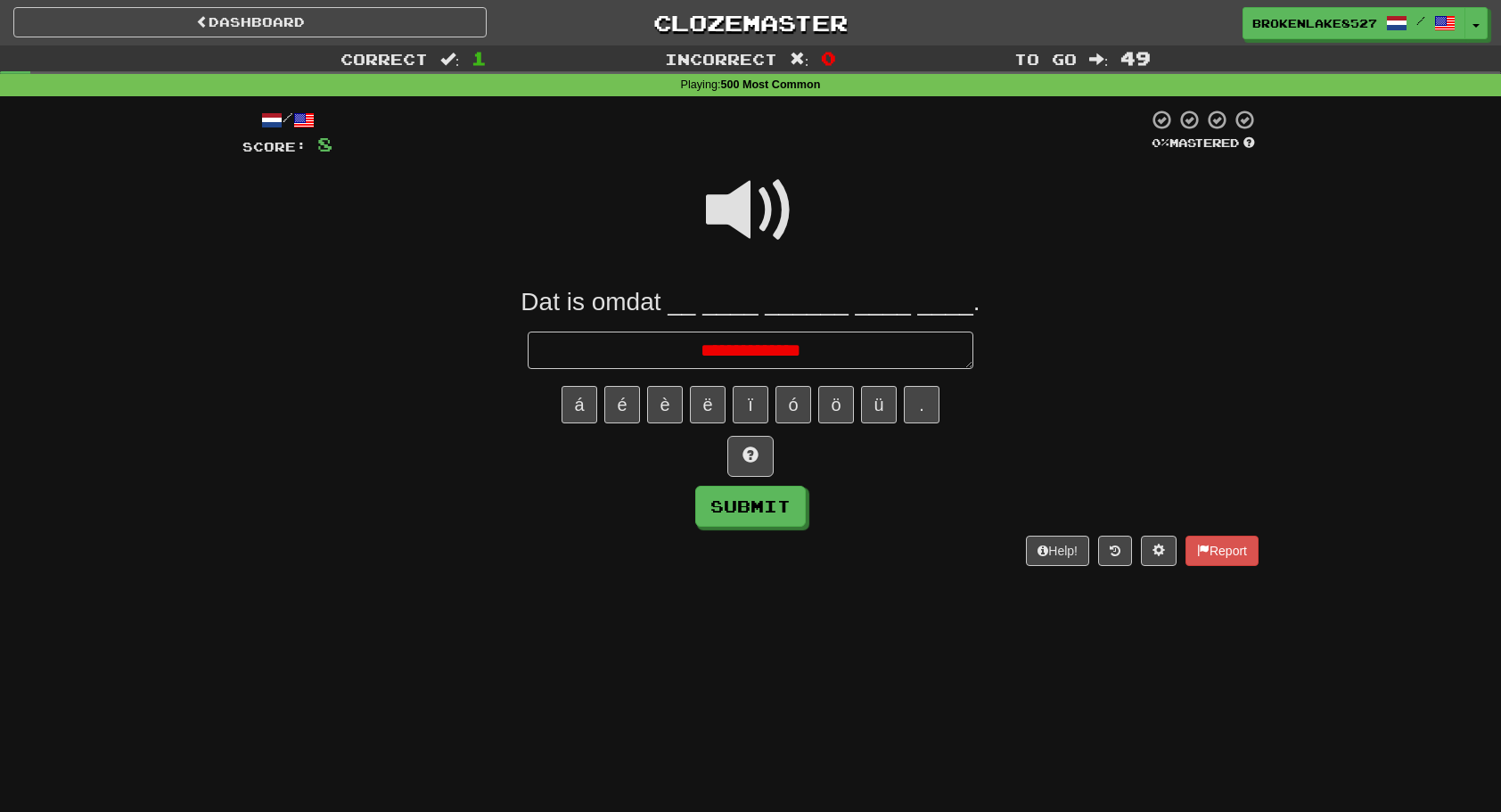 type on "*" 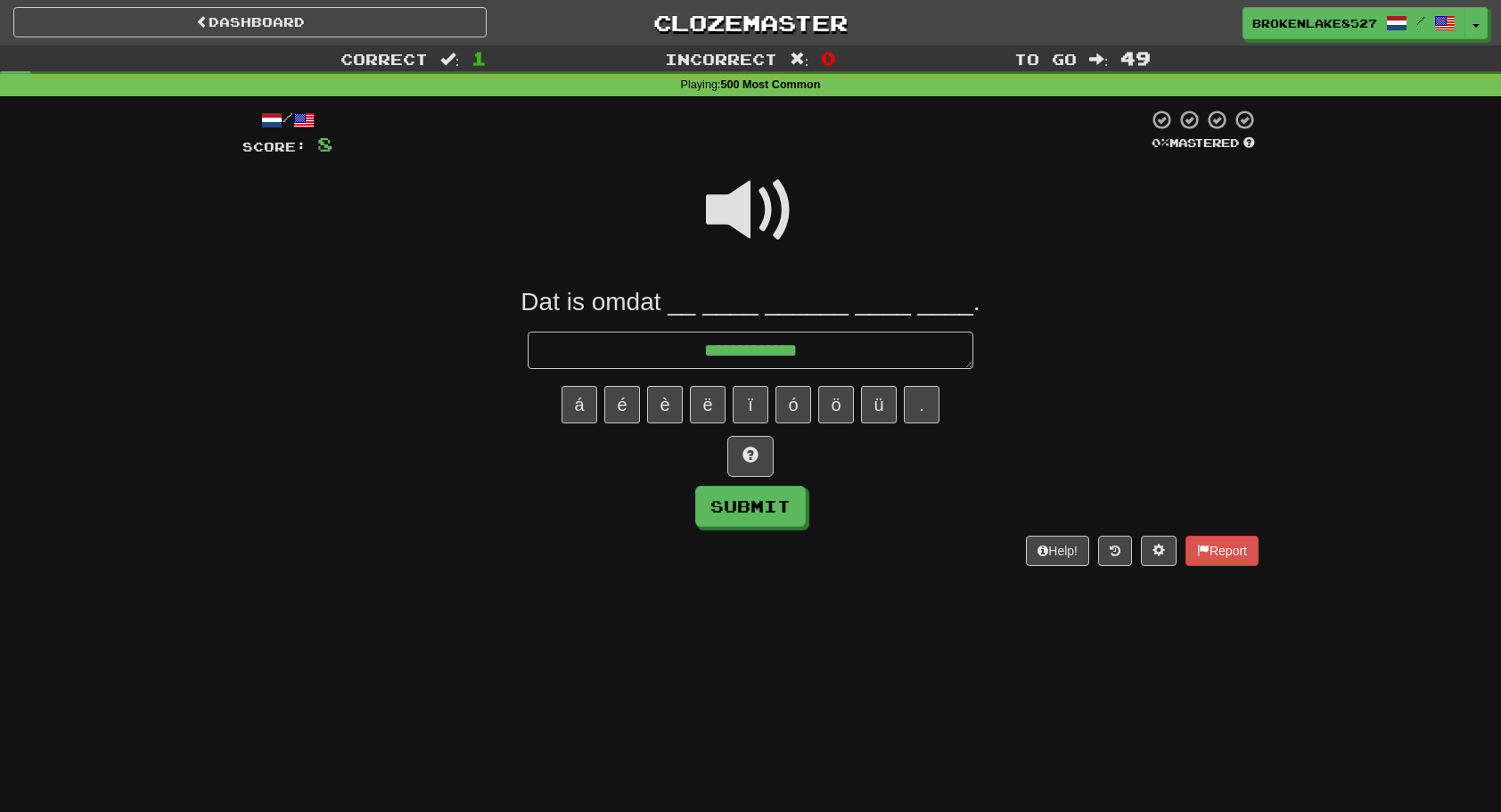 type on "*" 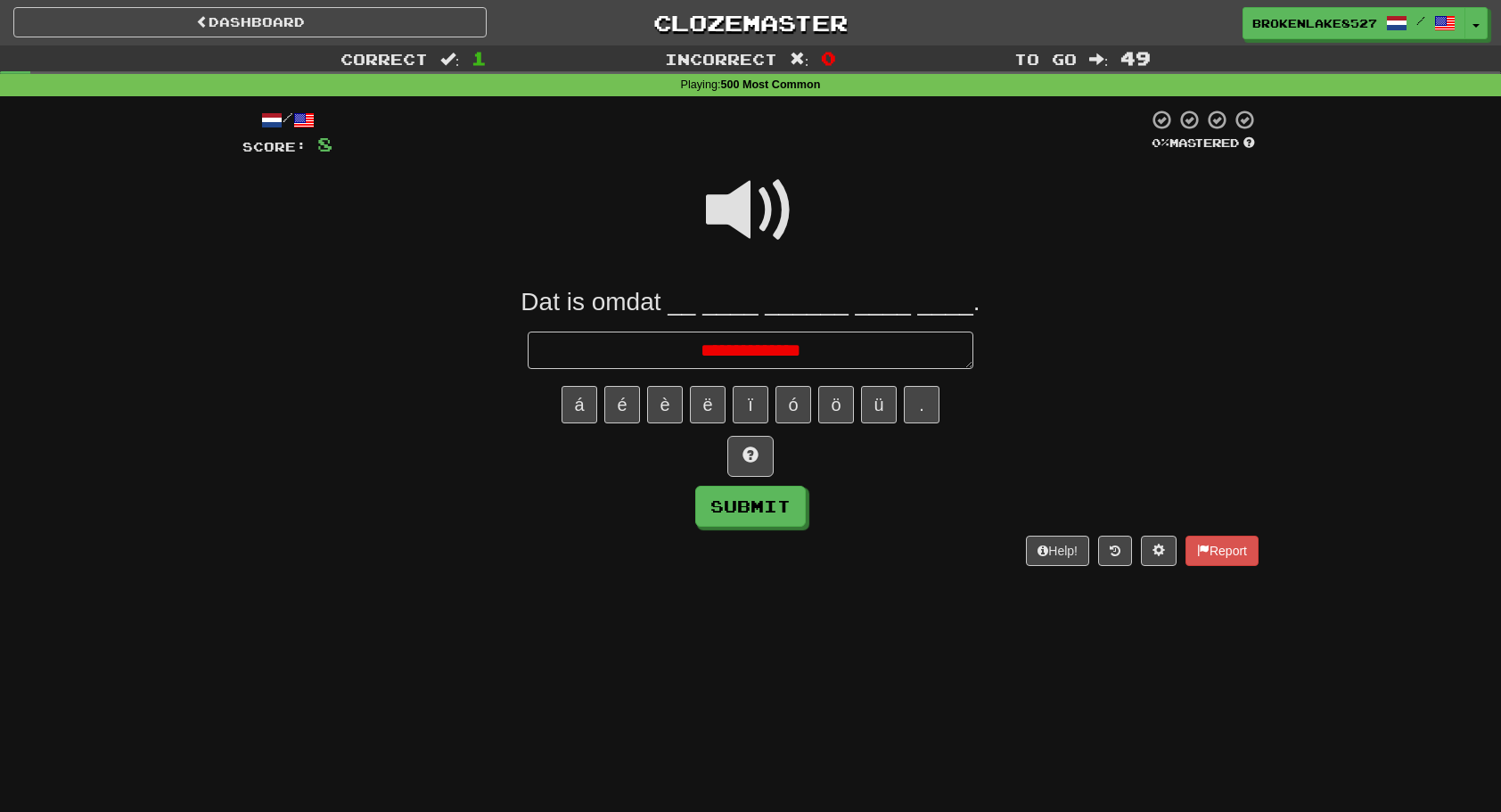 type on "*" 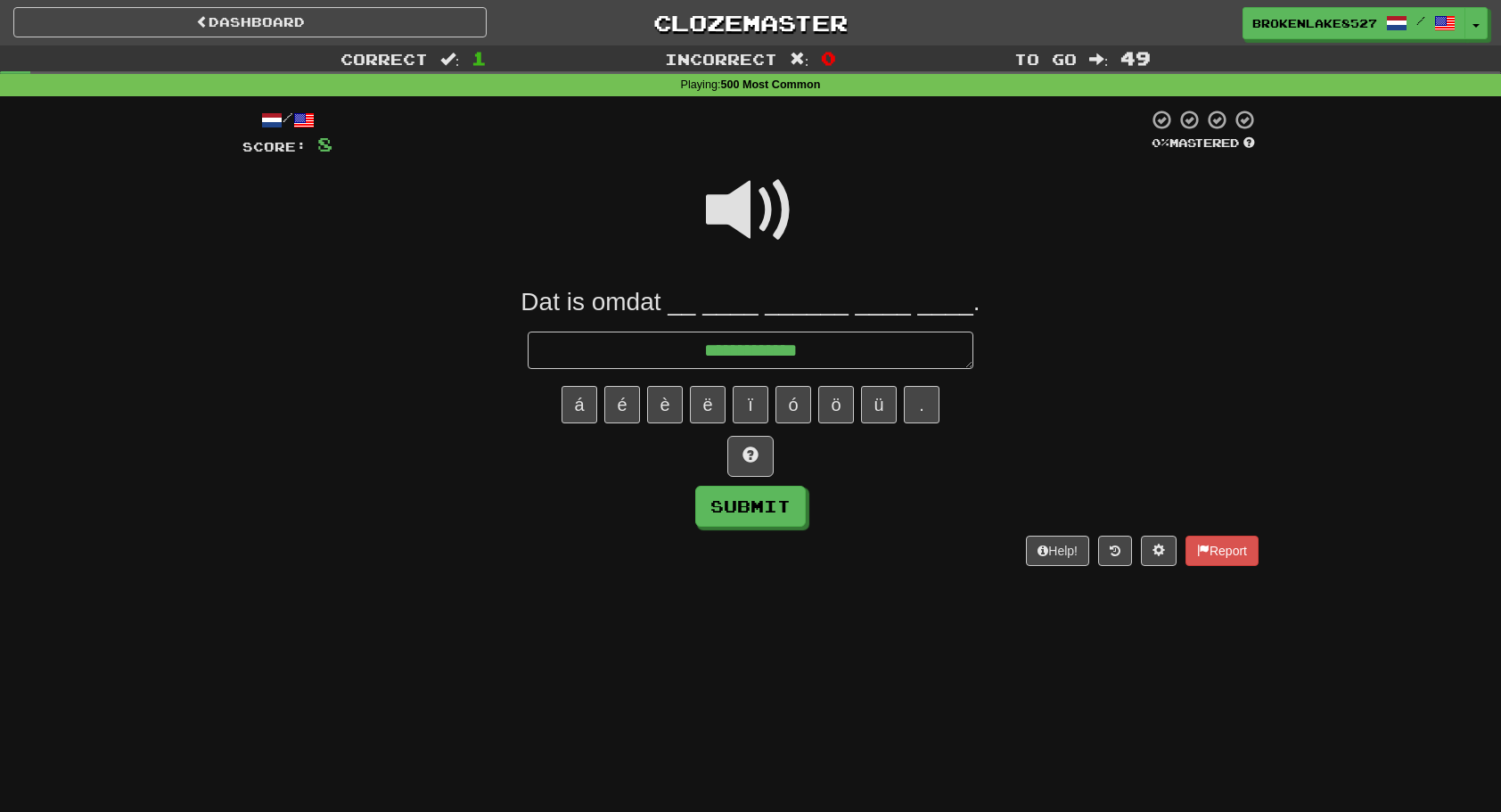 type on "*" 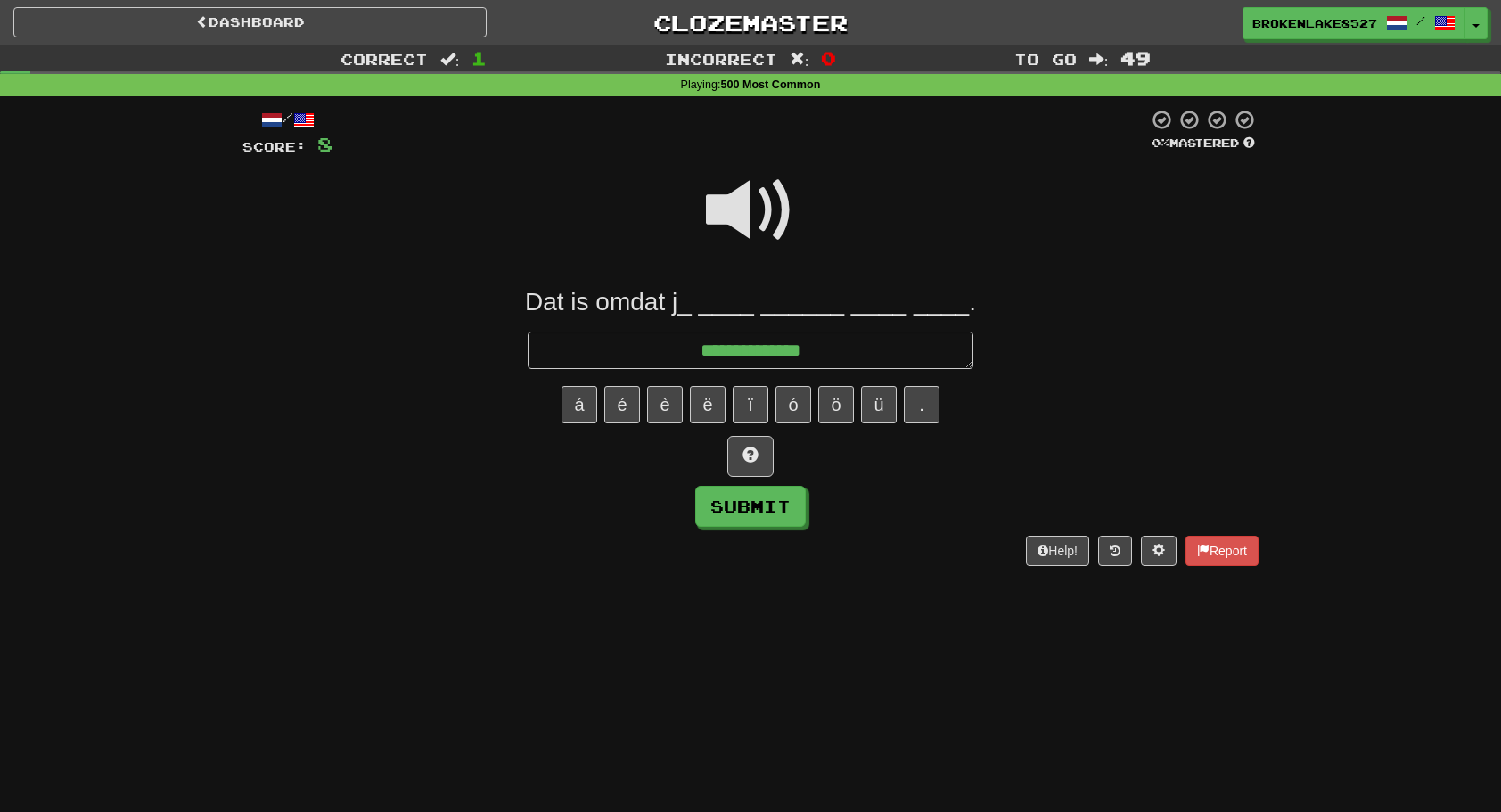 type on "*" 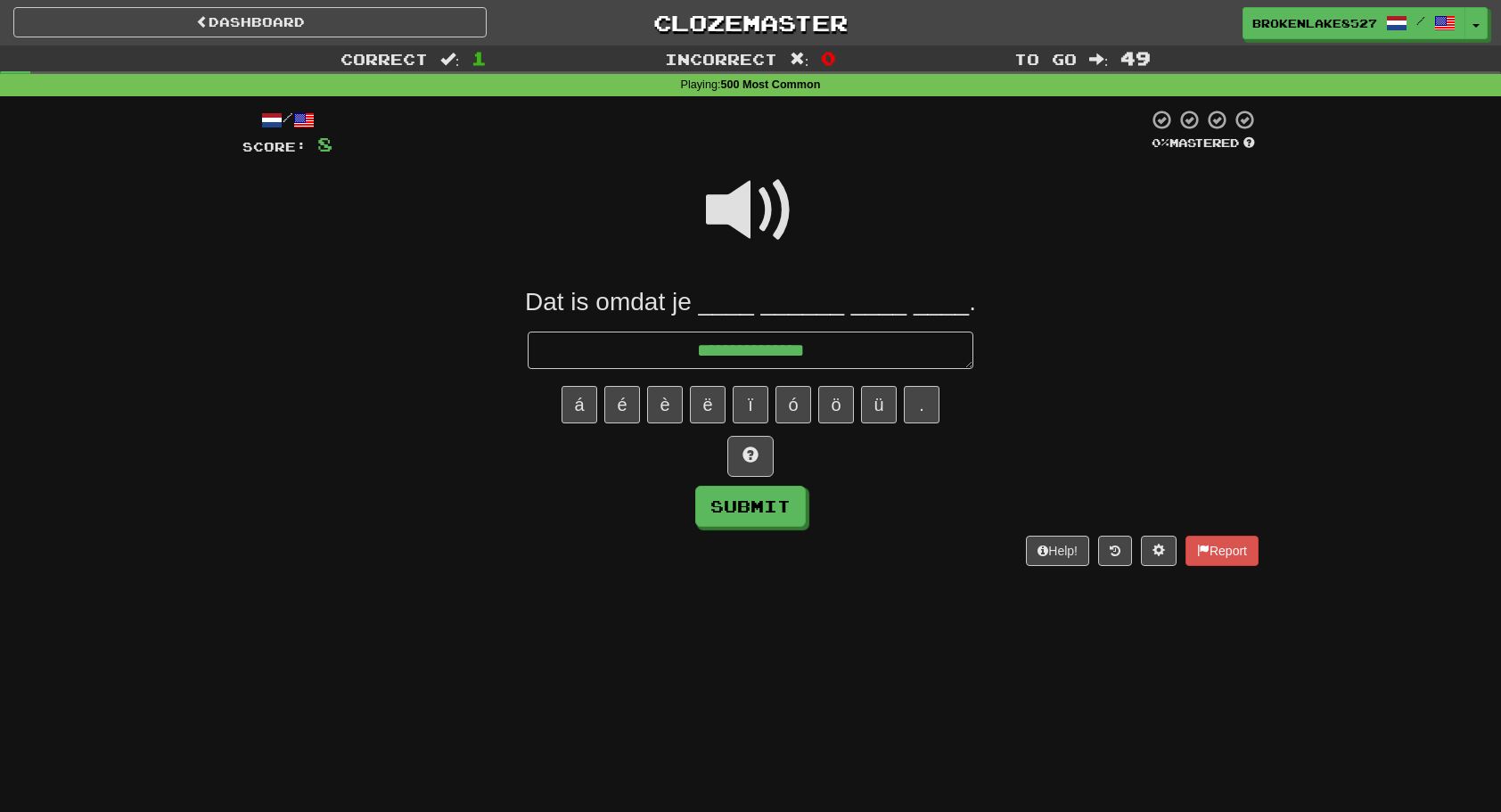 type on "*" 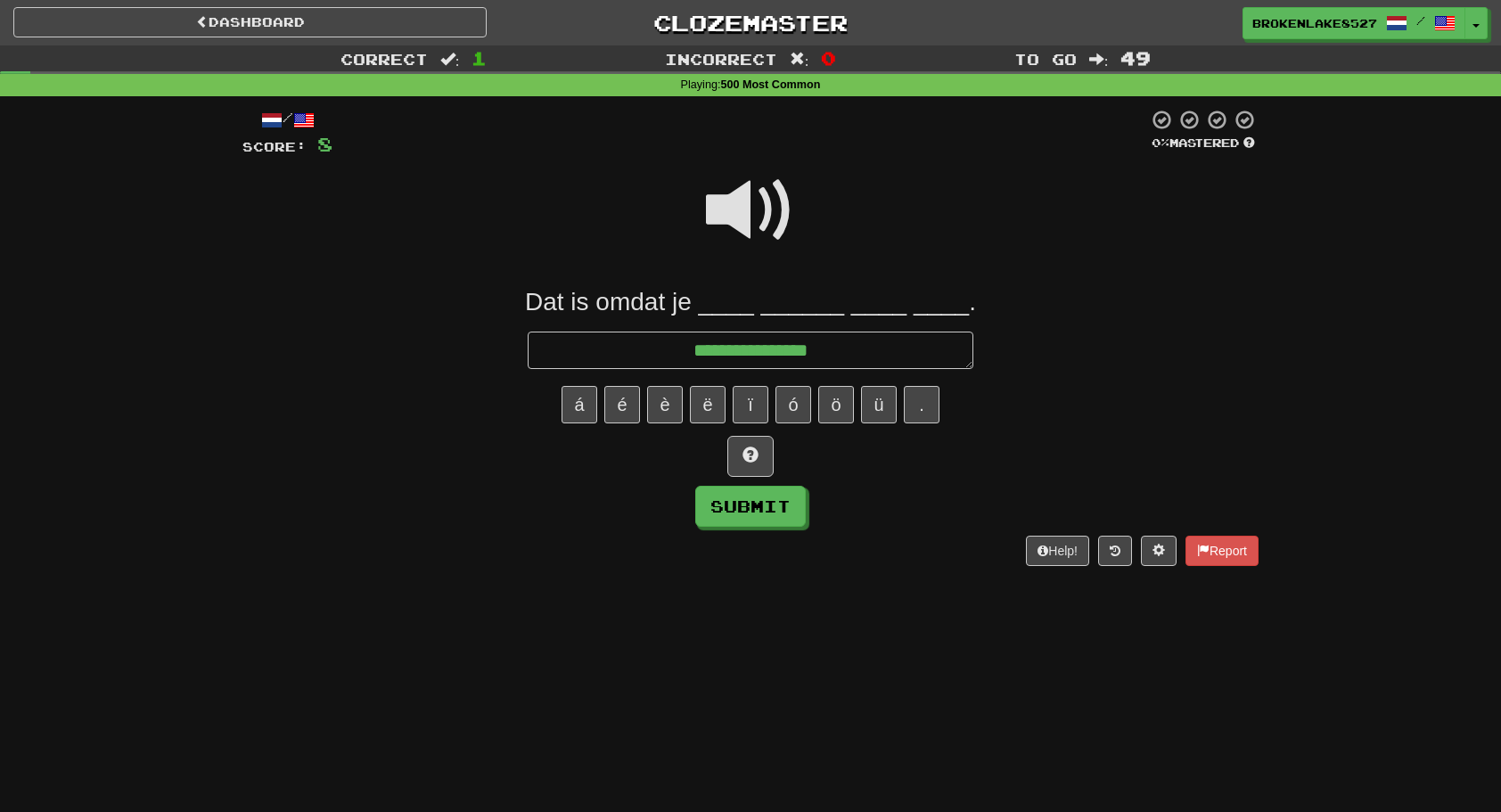 type on "*" 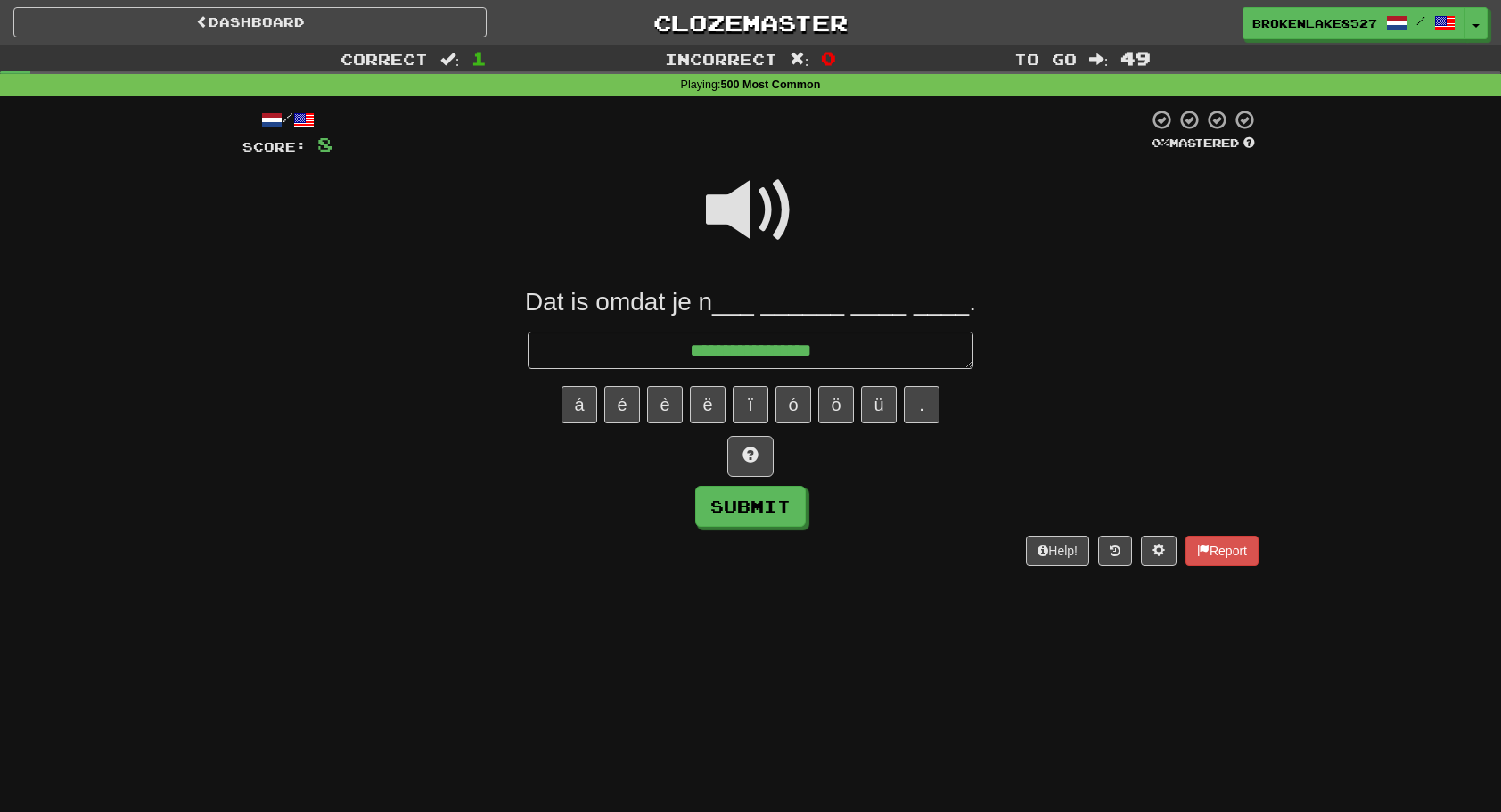 type on "*" 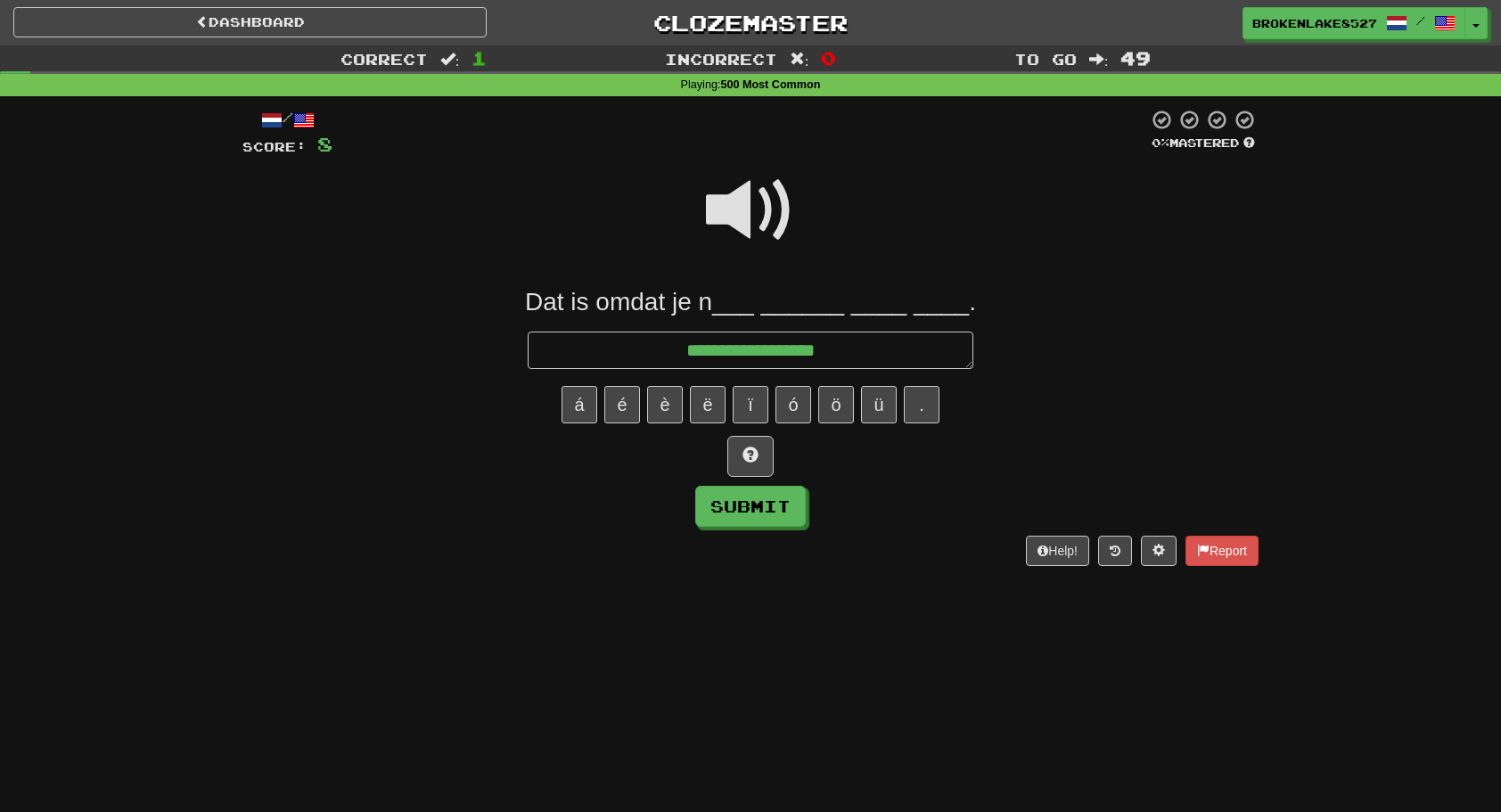 type on "*" 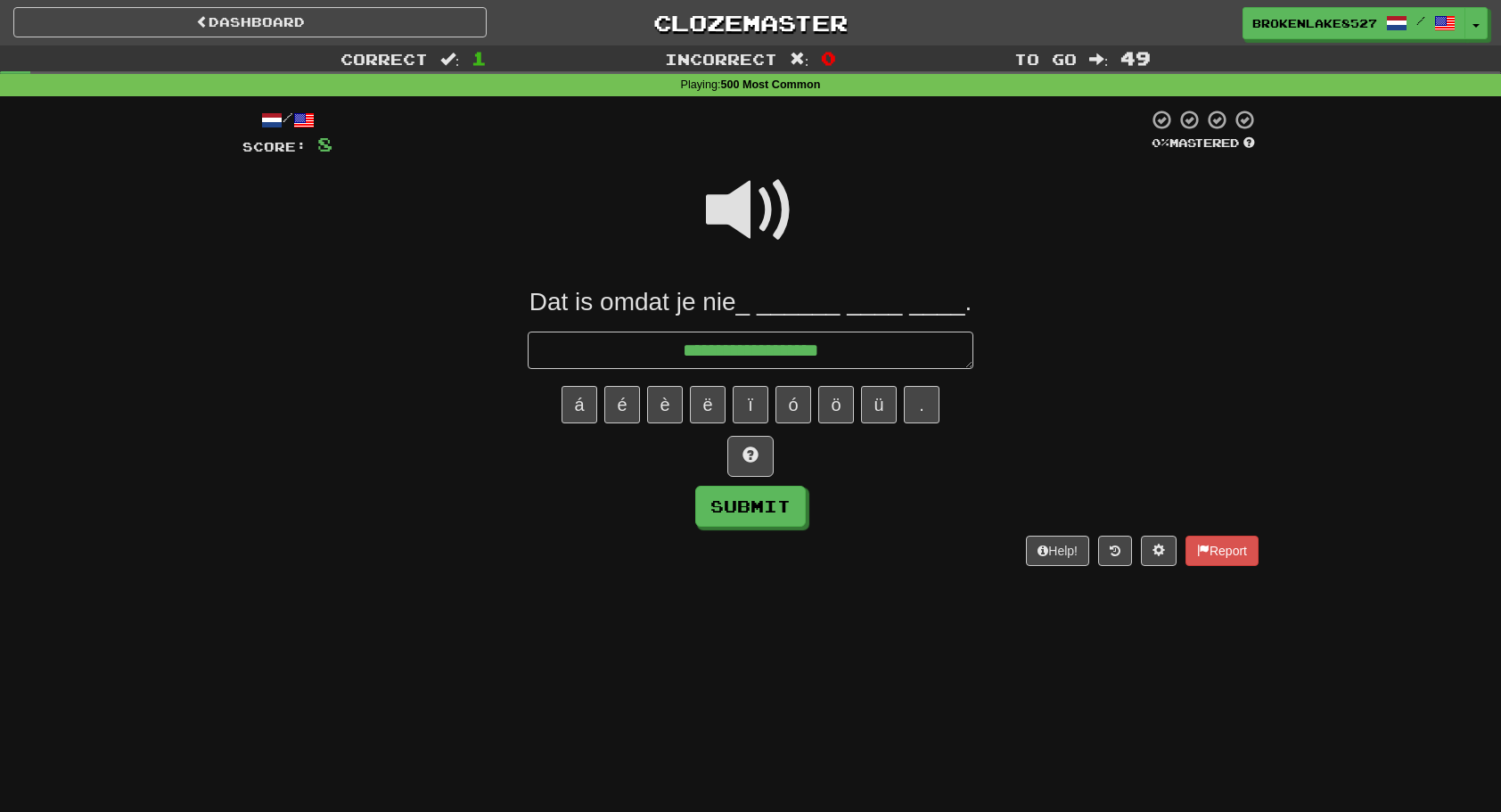 type on "*" 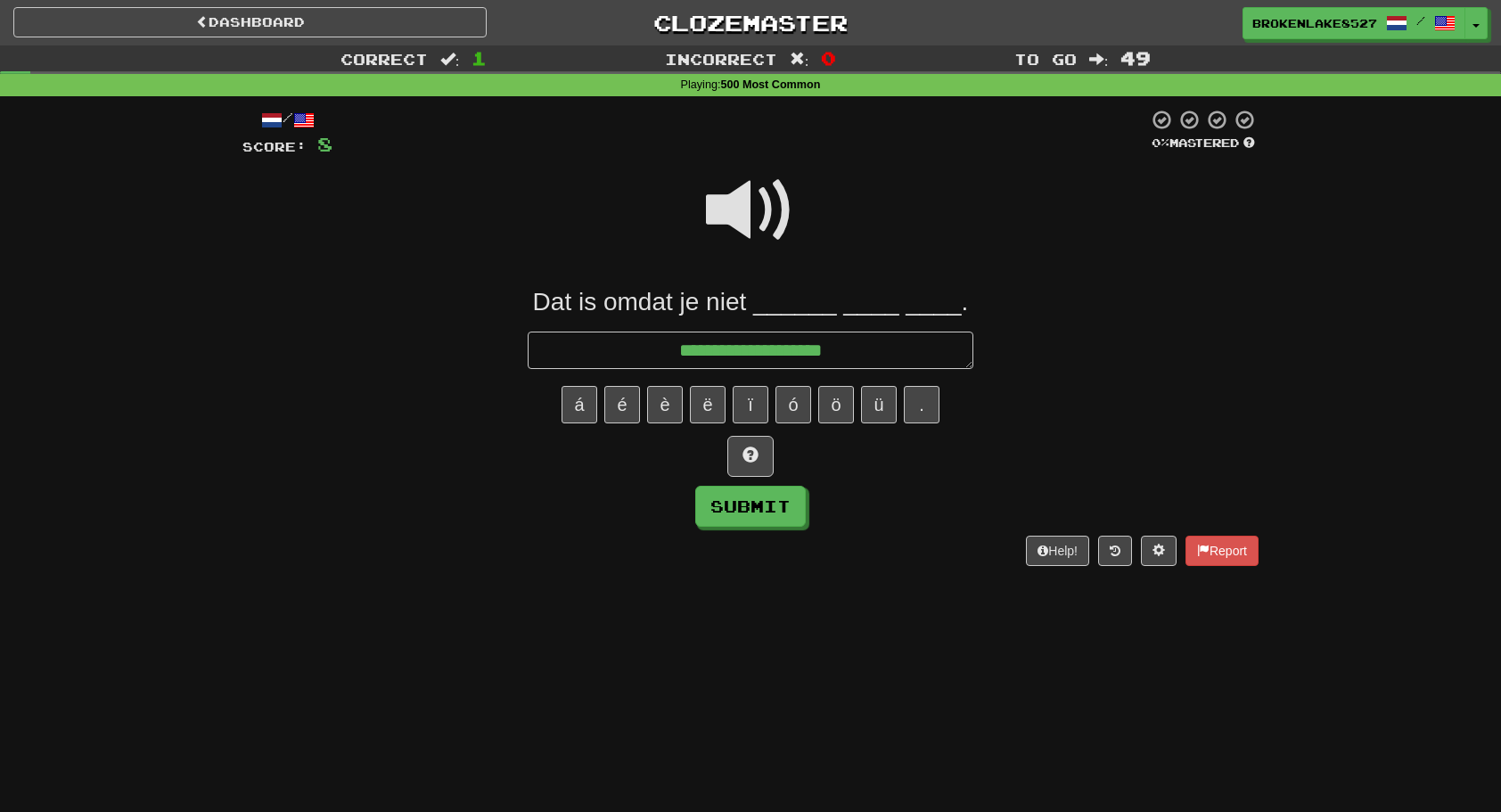 type on "*" 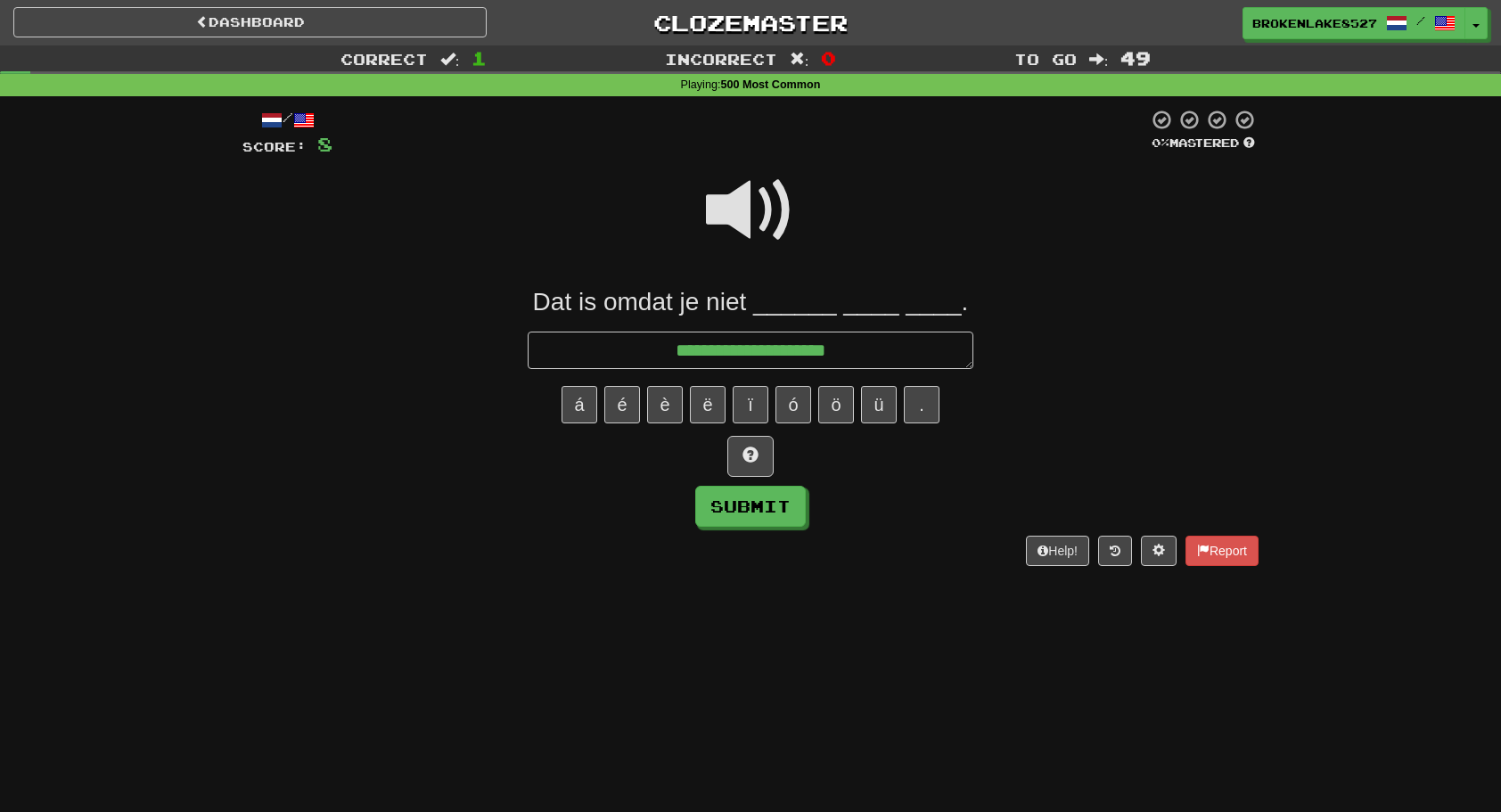 type on "*" 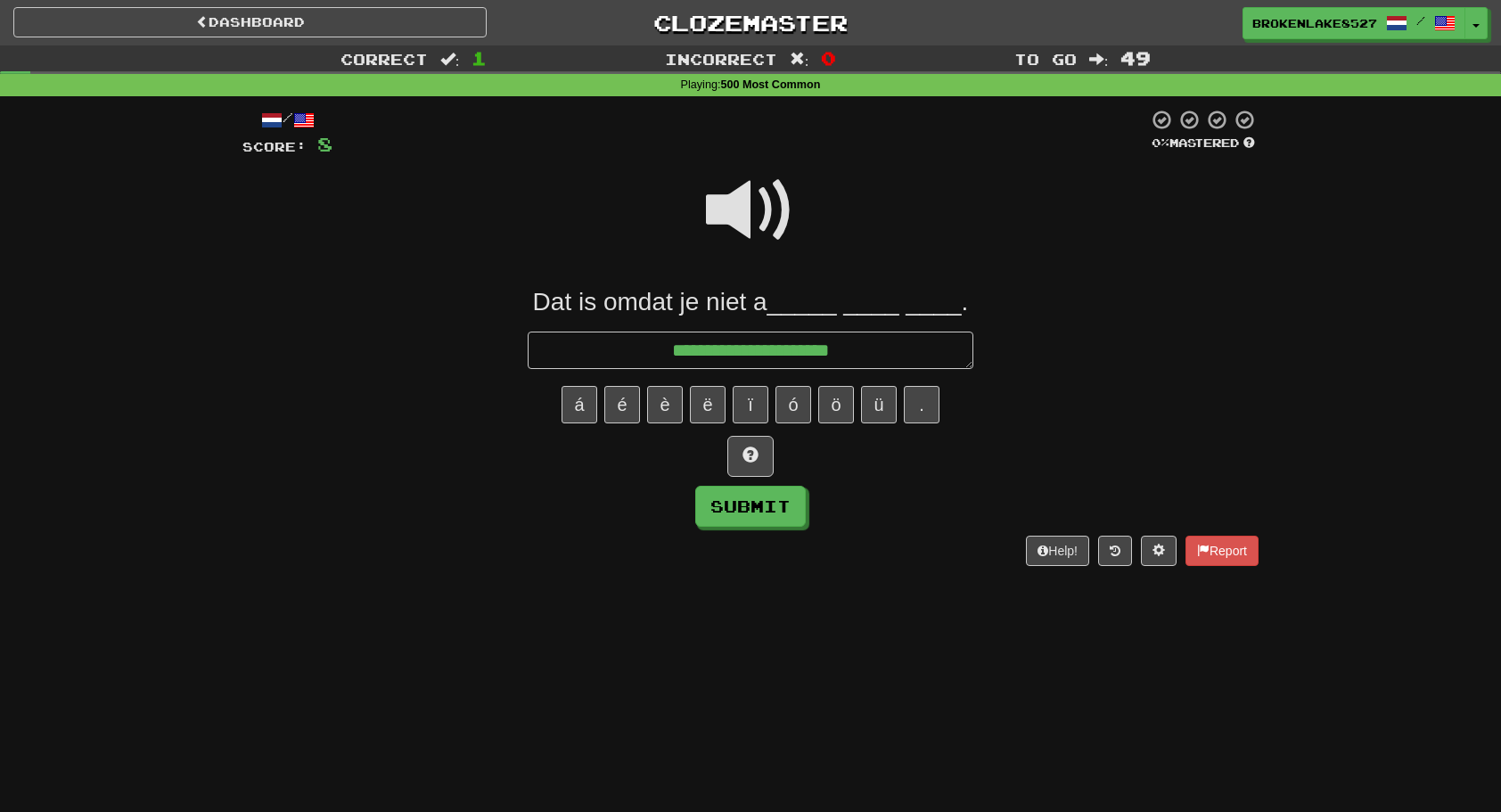 type on "**********" 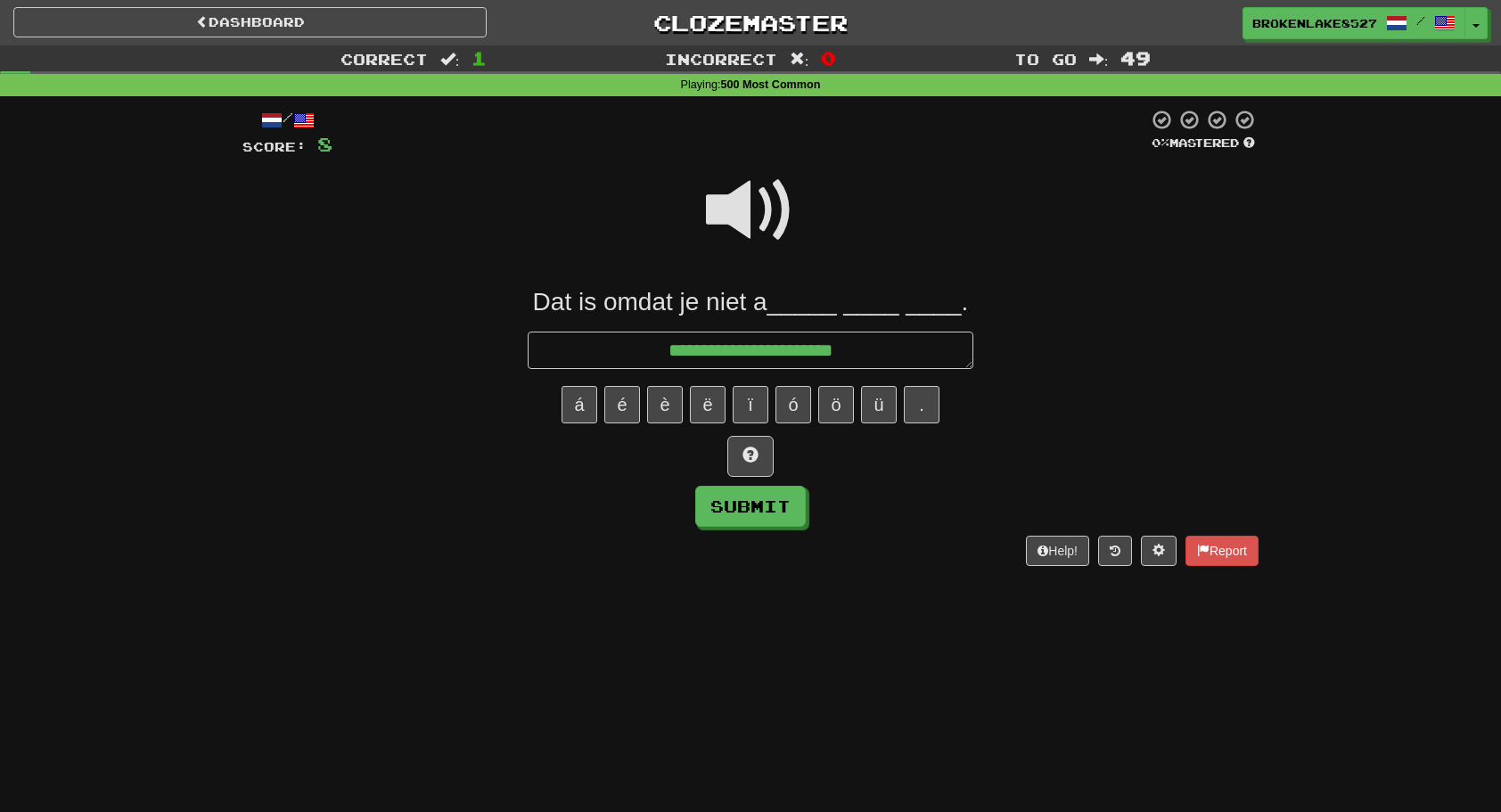 type on "*" 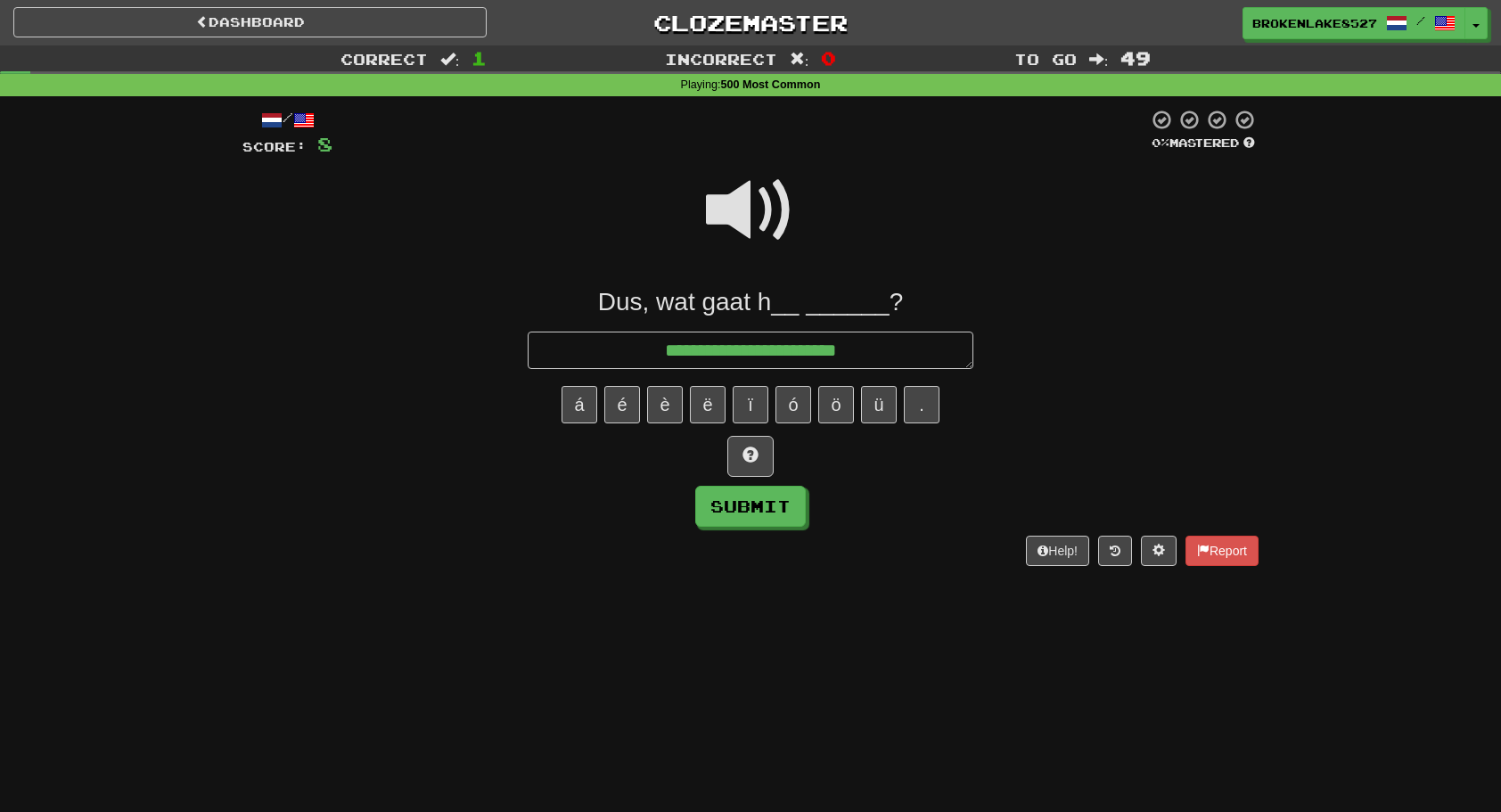 type on "*" 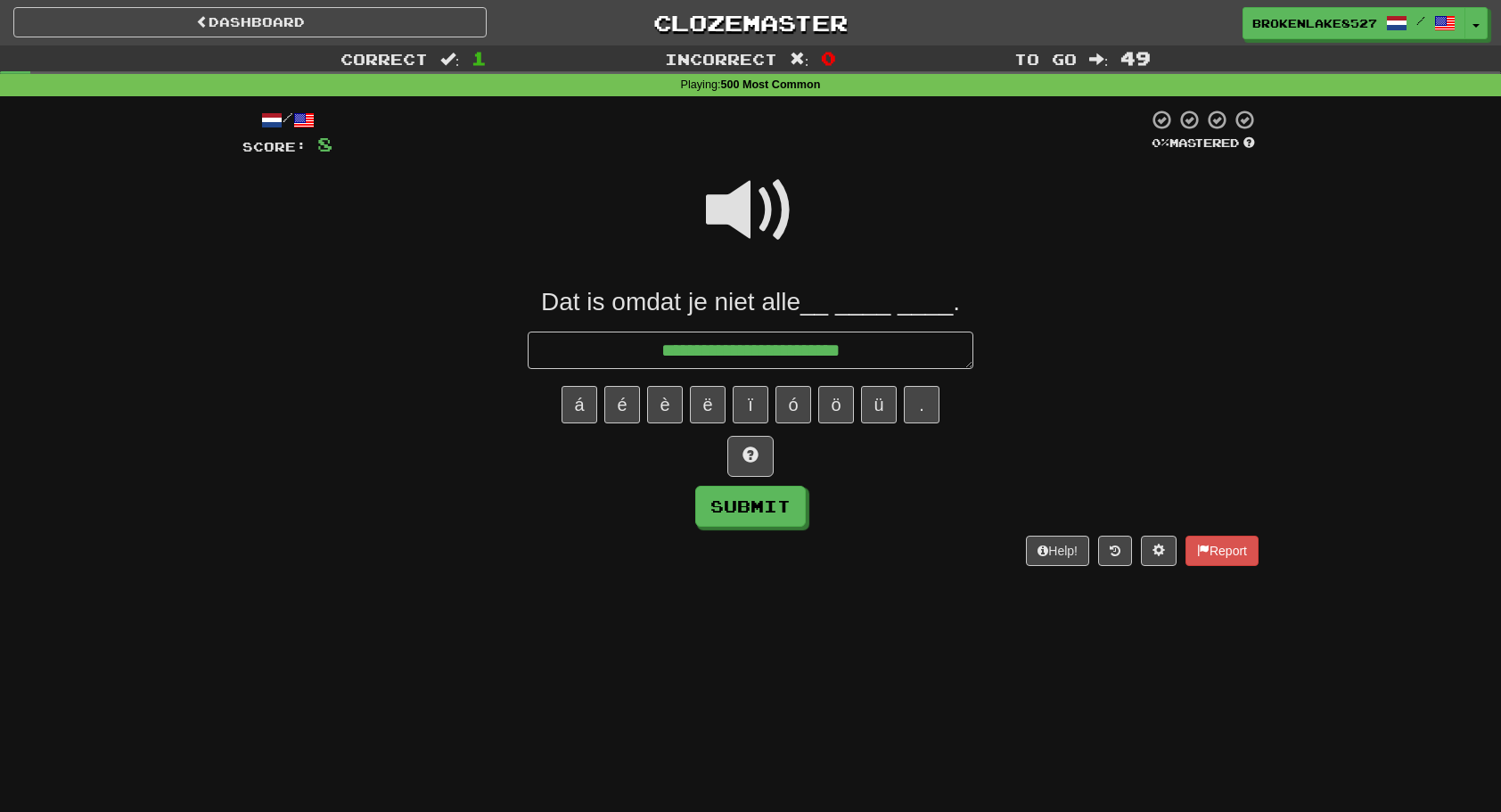 type on "*" 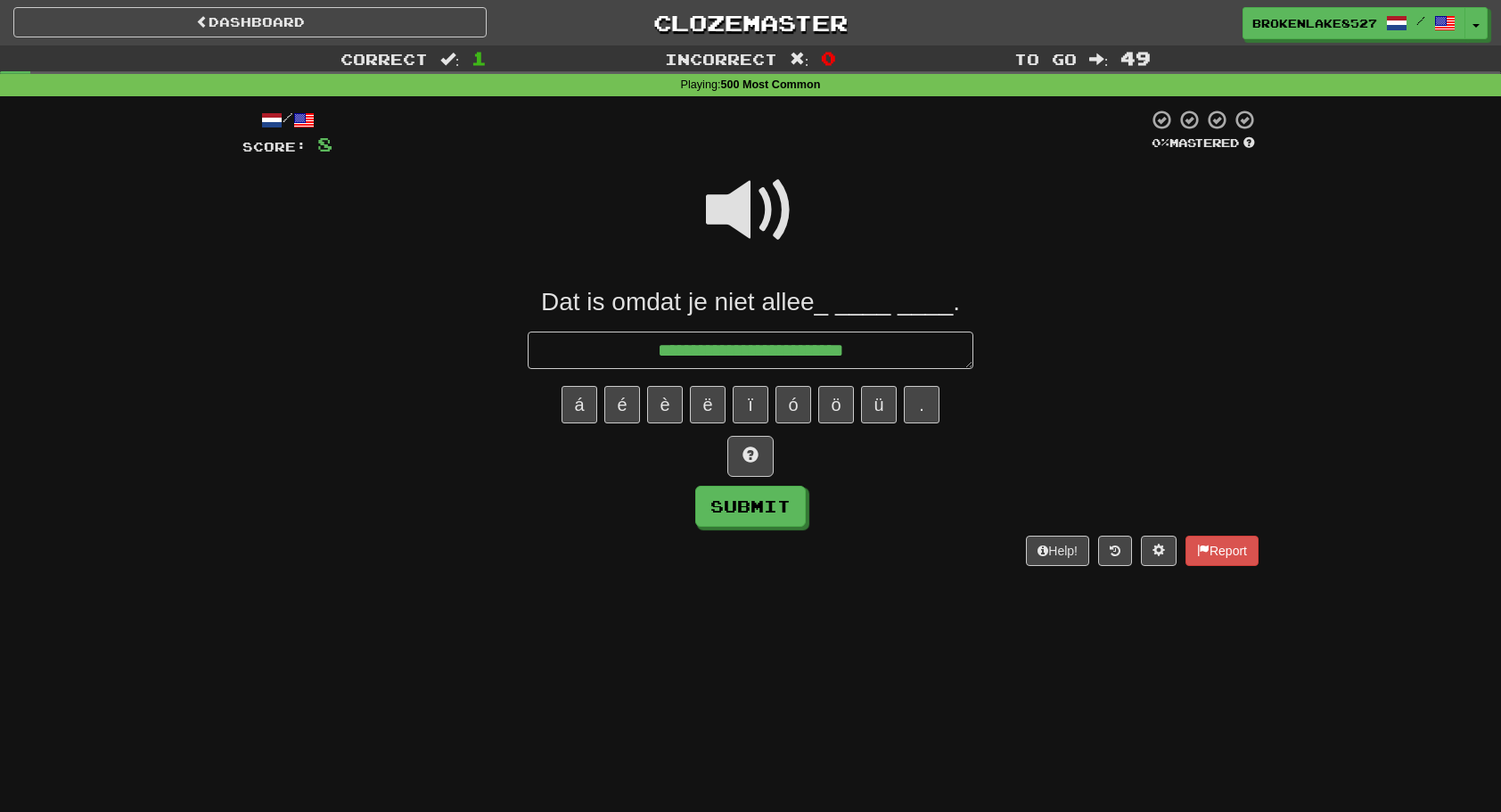 type on "*" 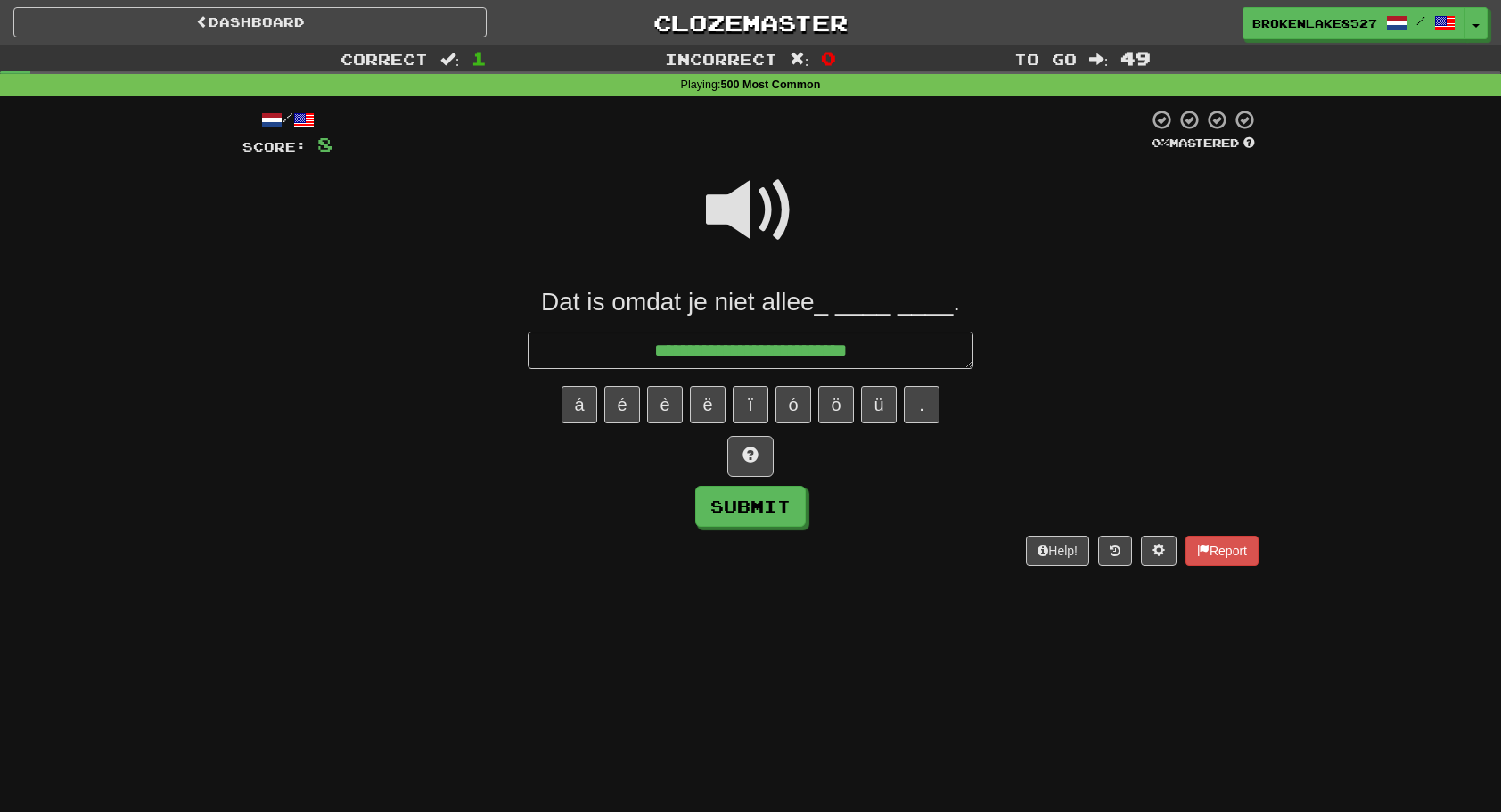 type on "*" 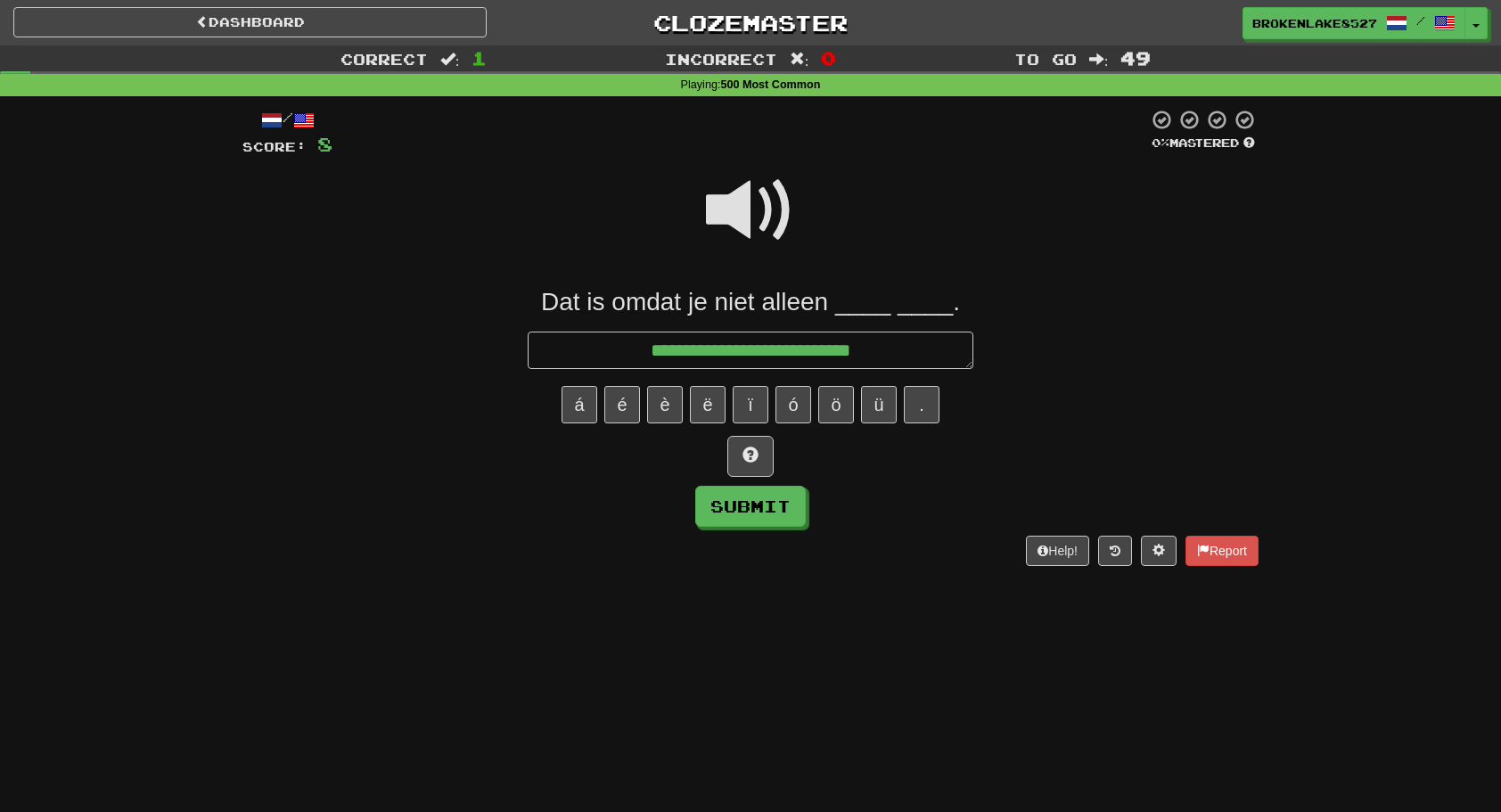 type on "*" 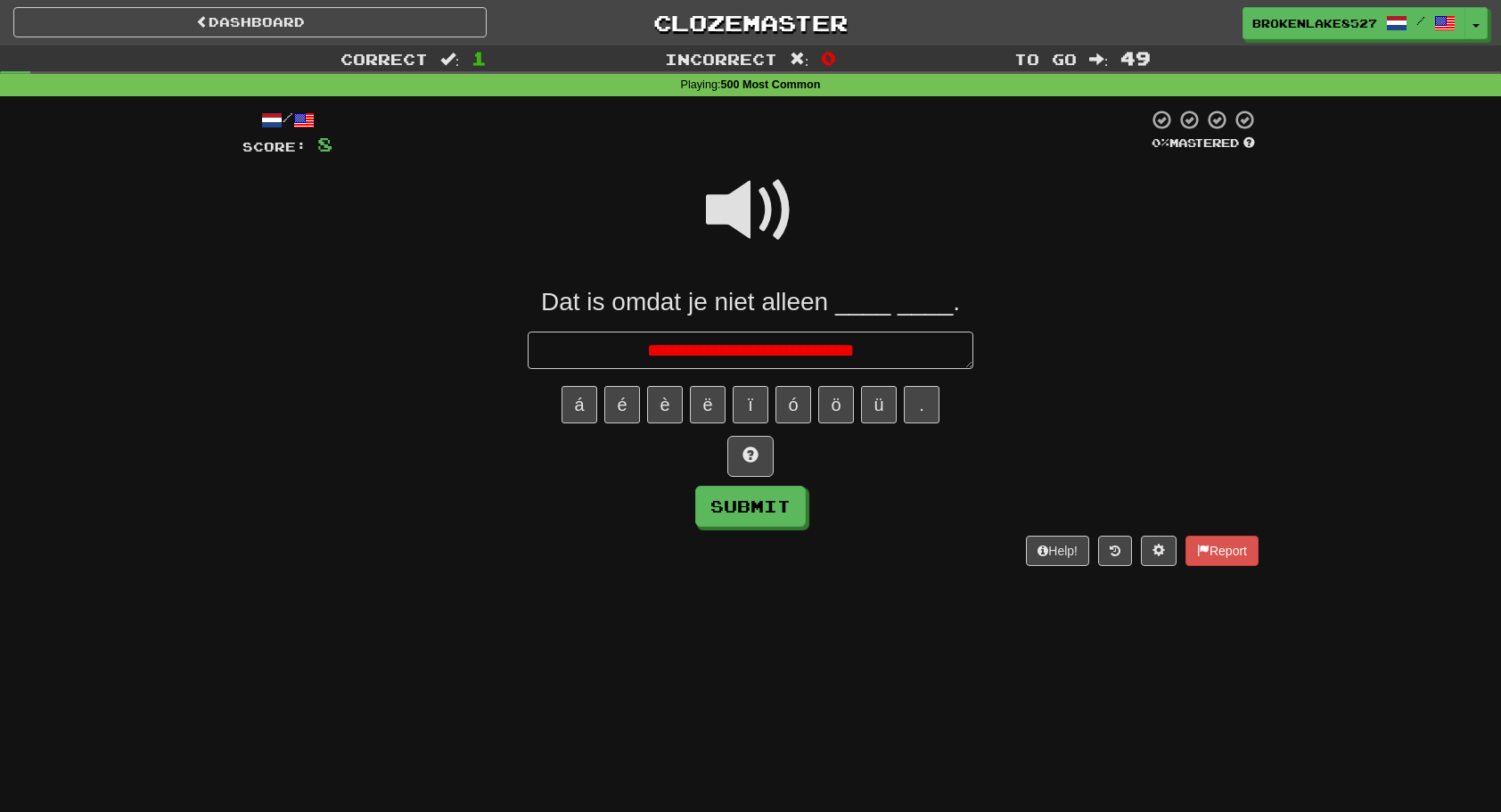 type on "*" 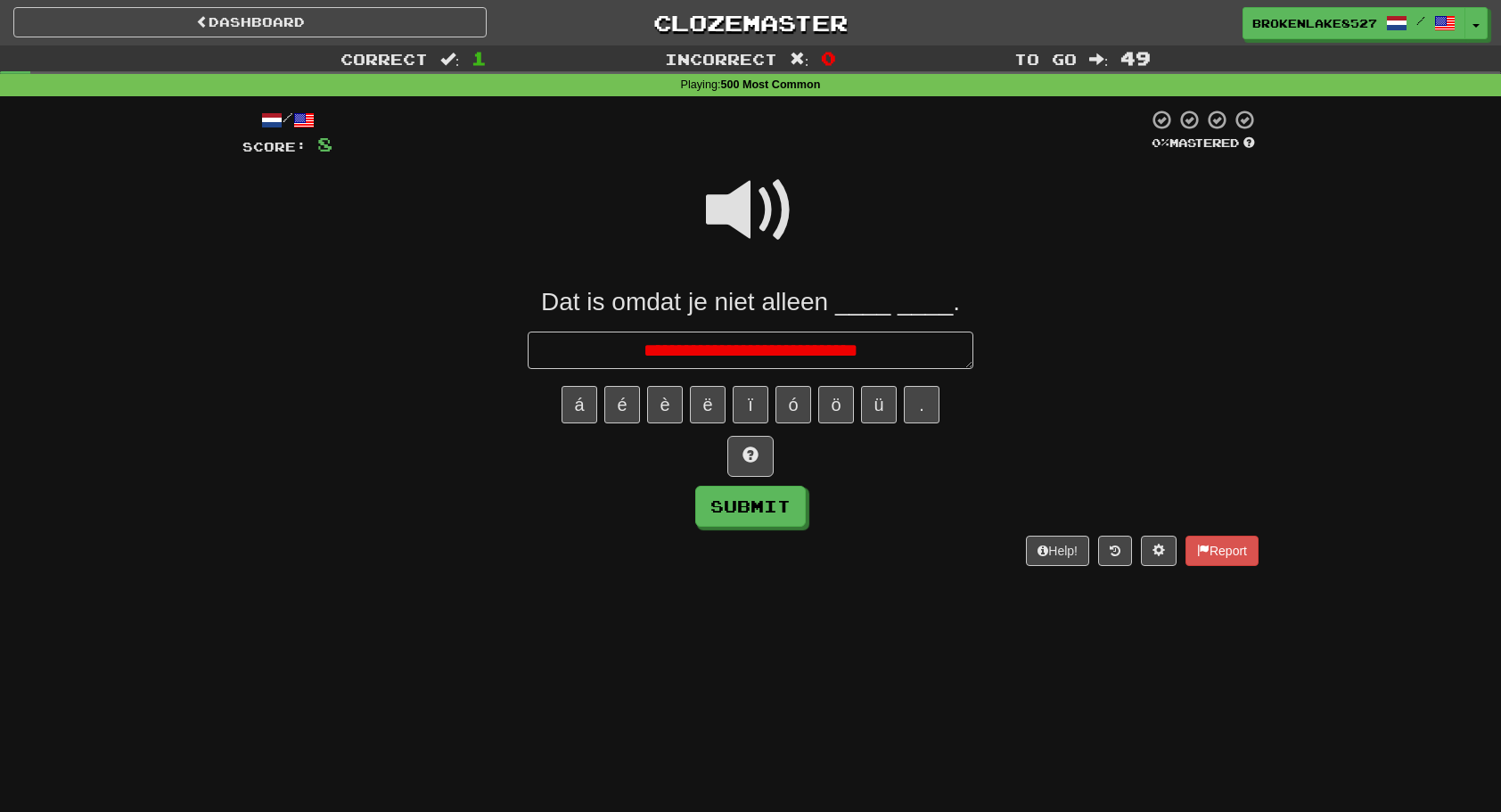 type on "*" 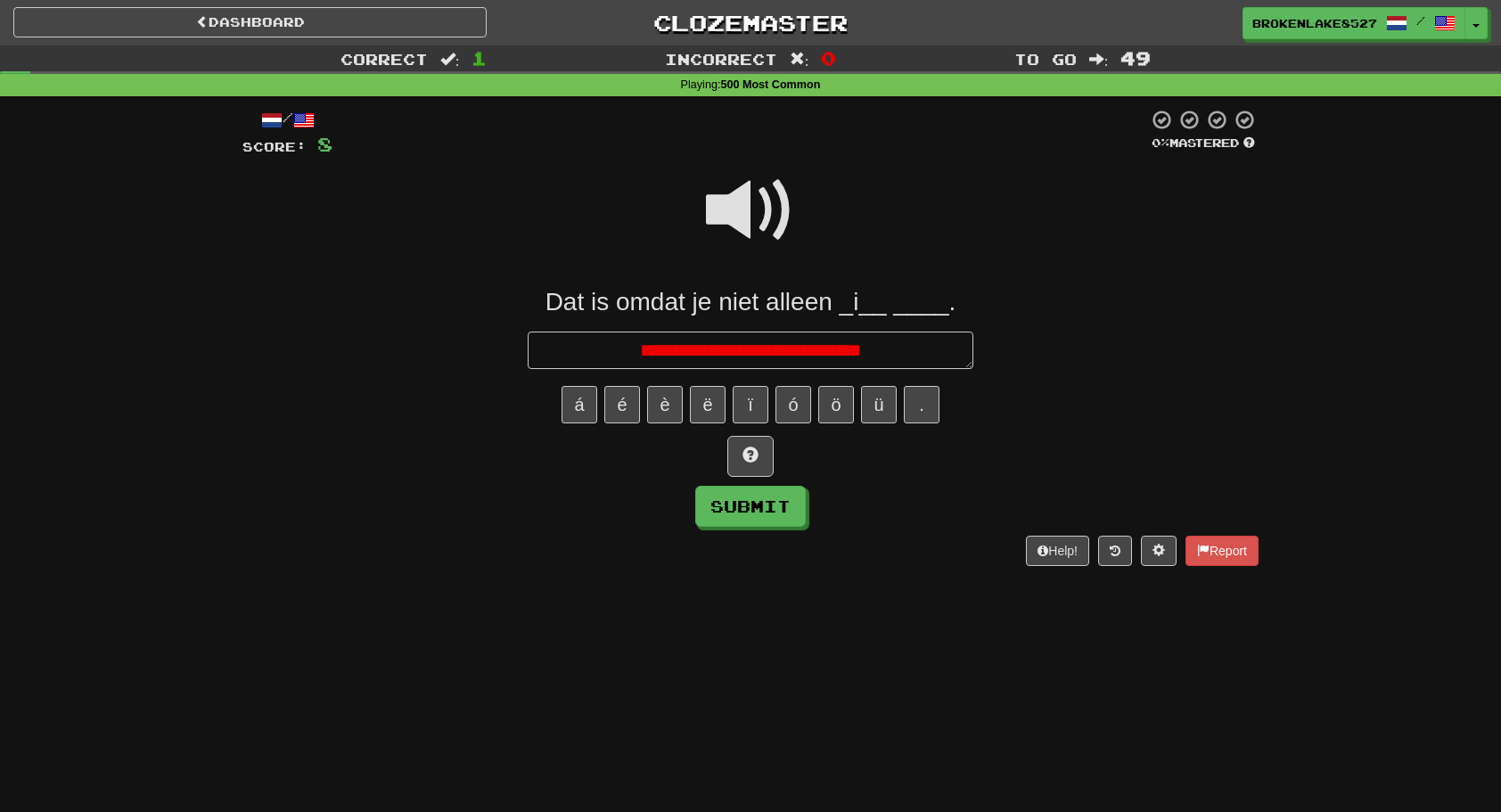type on "*" 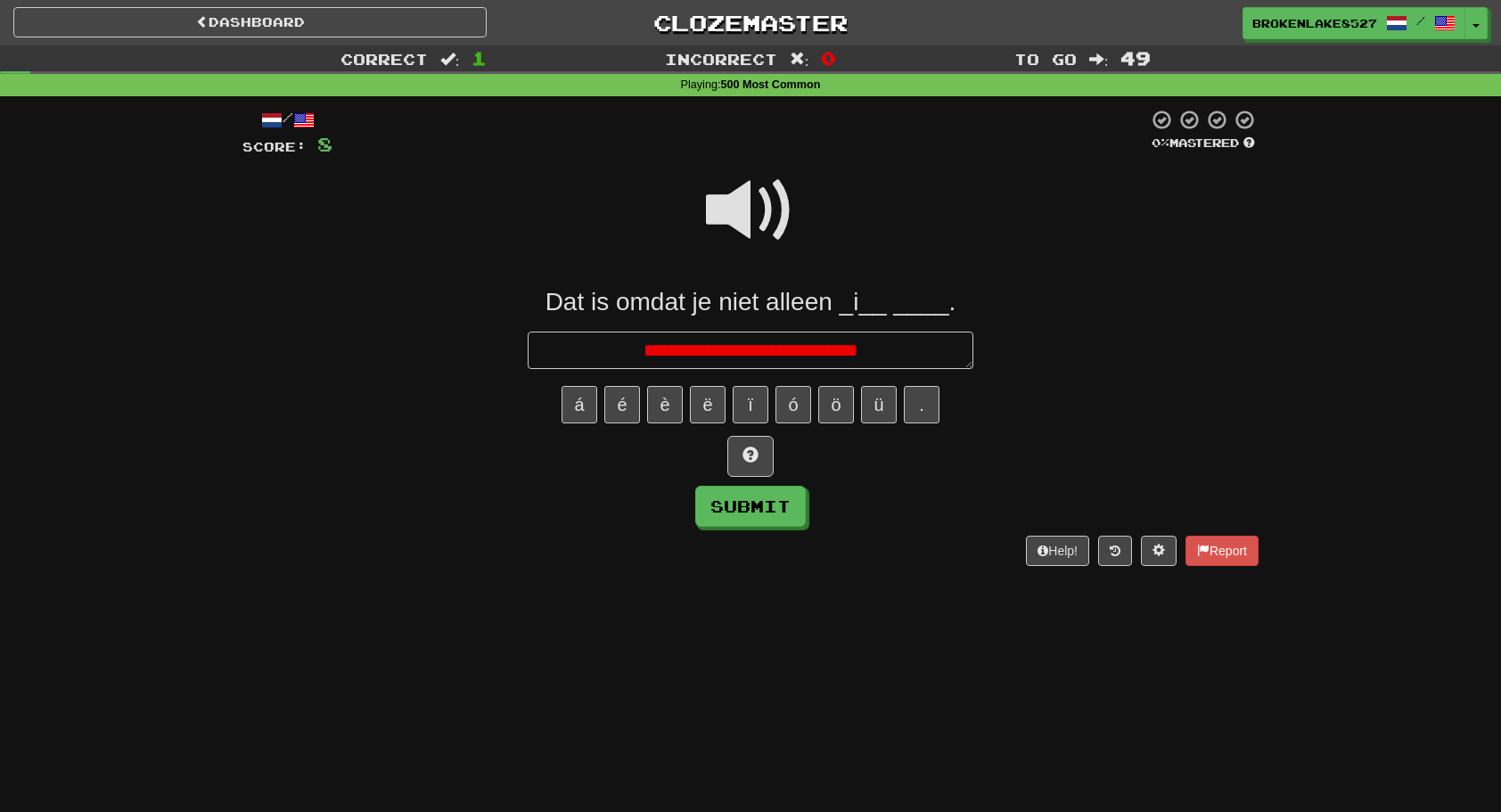 type on "*" 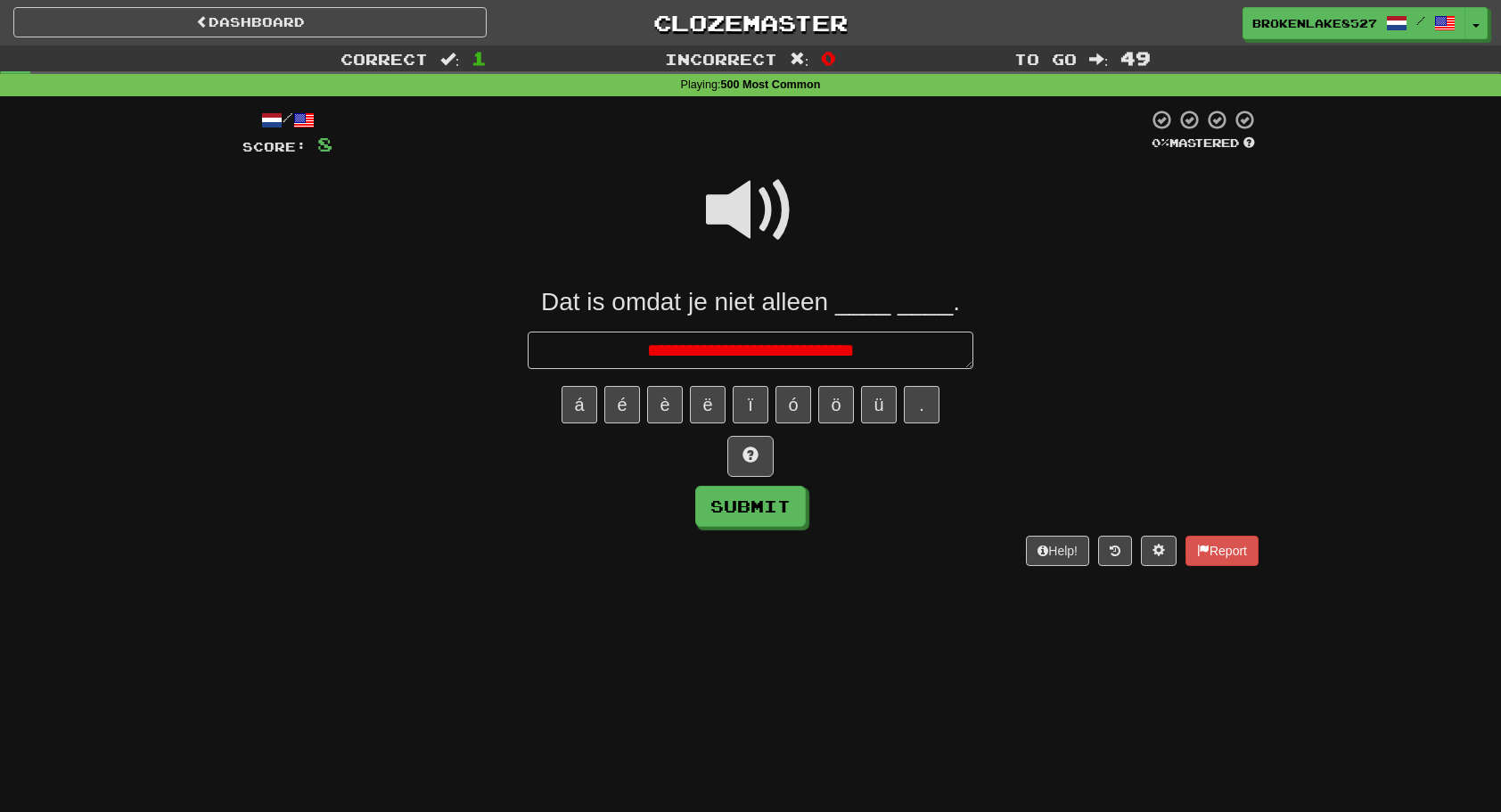 type on "*" 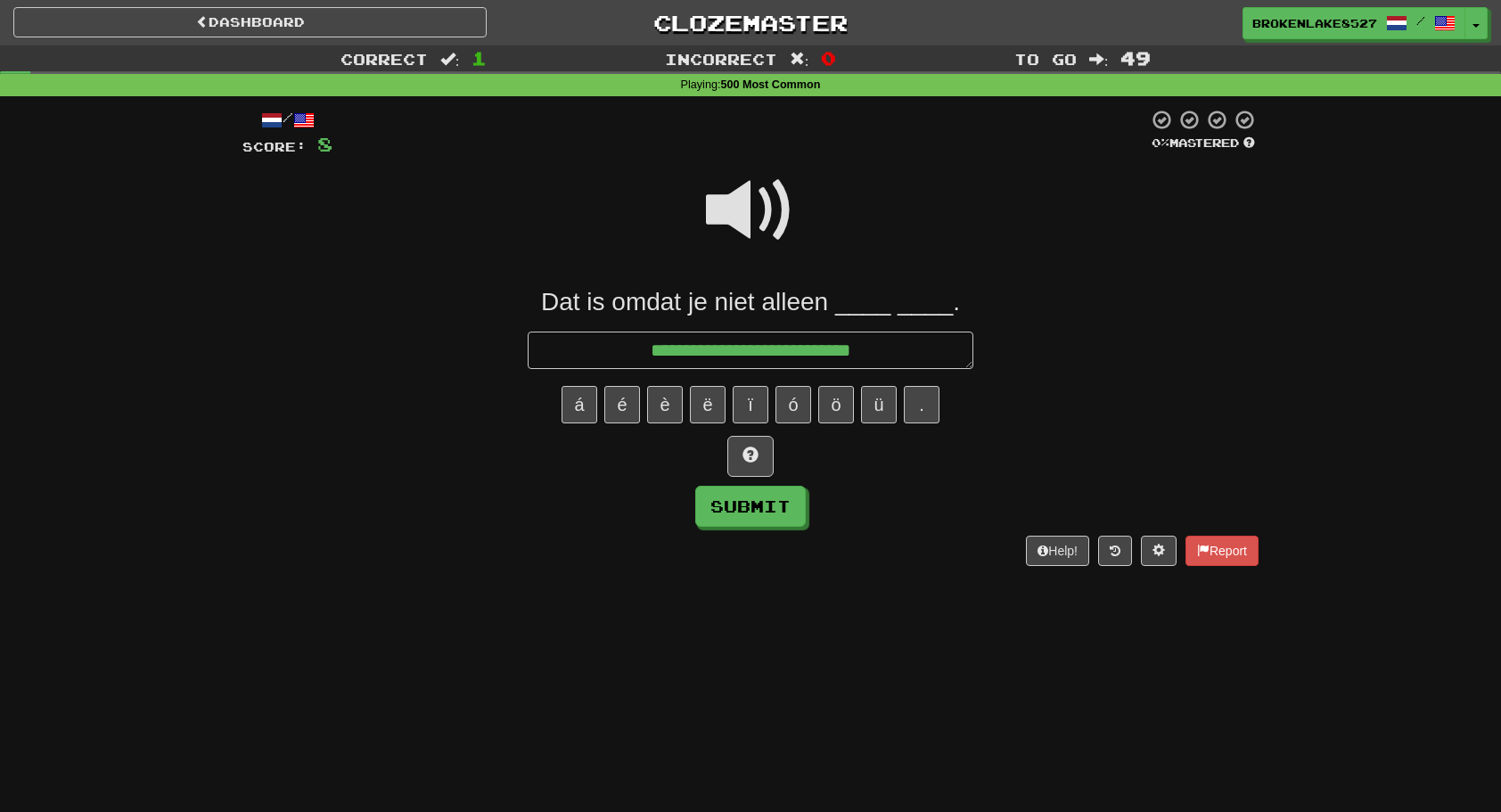type on "*" 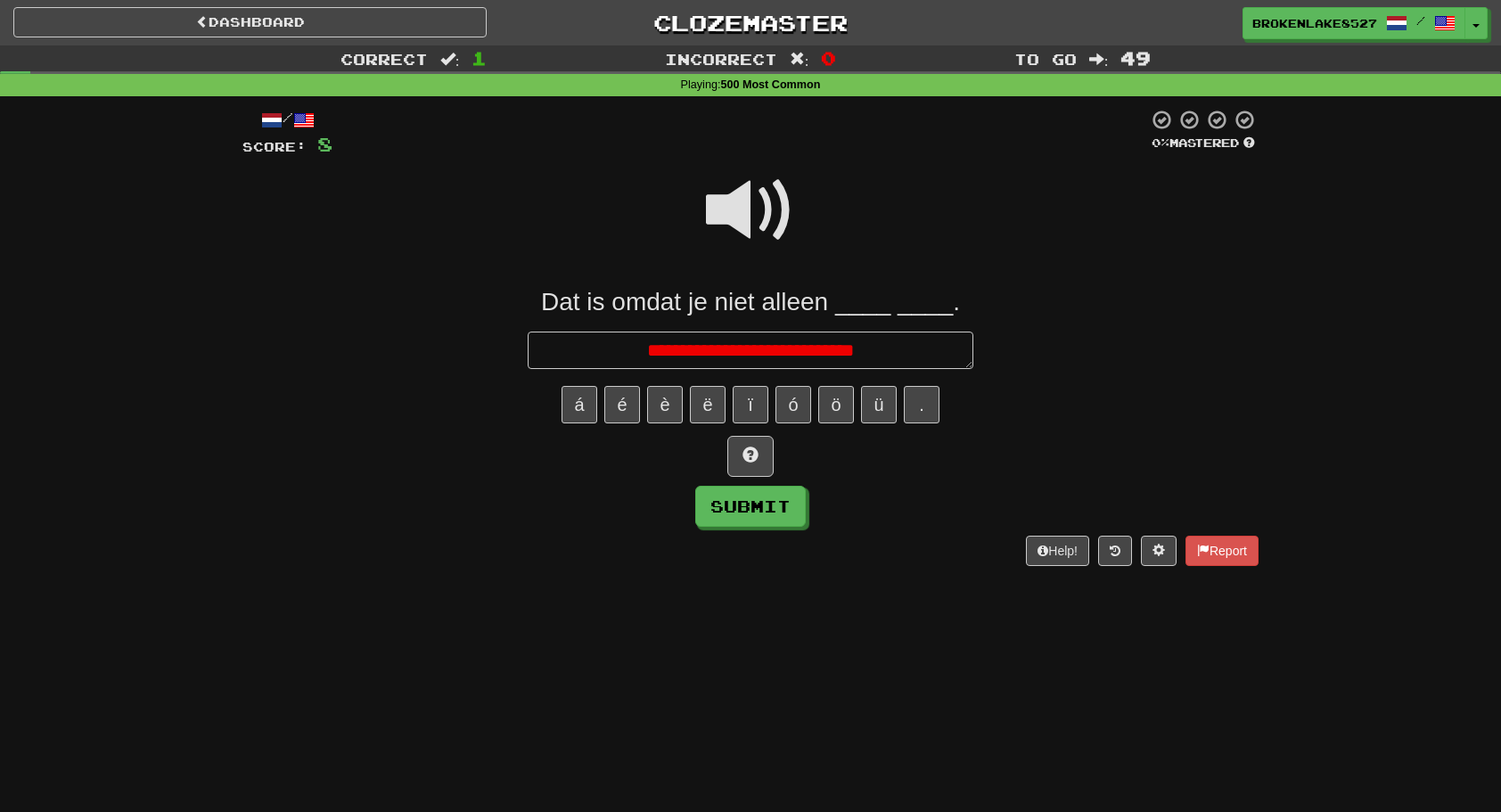type on "*" 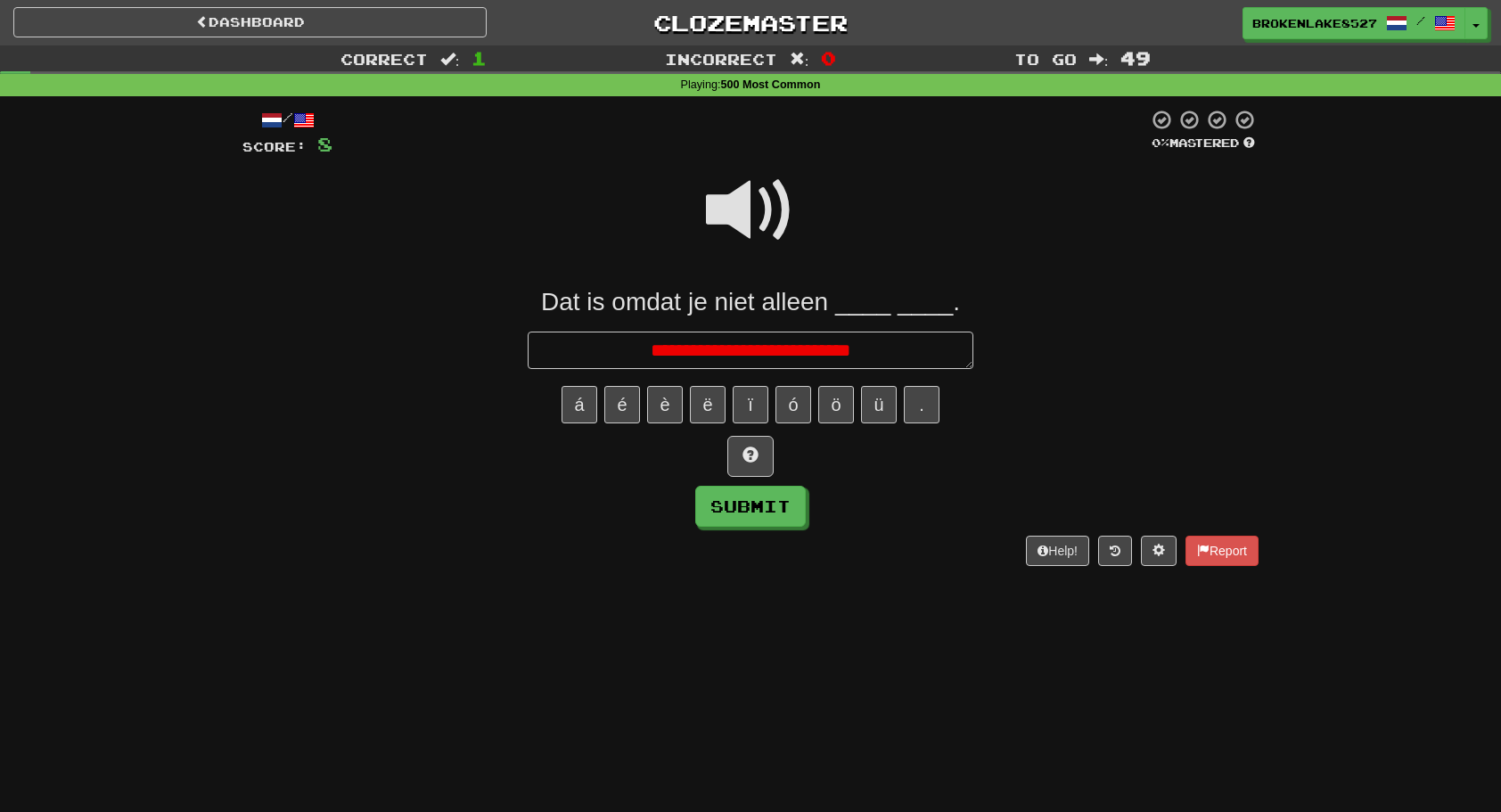 type on "*" 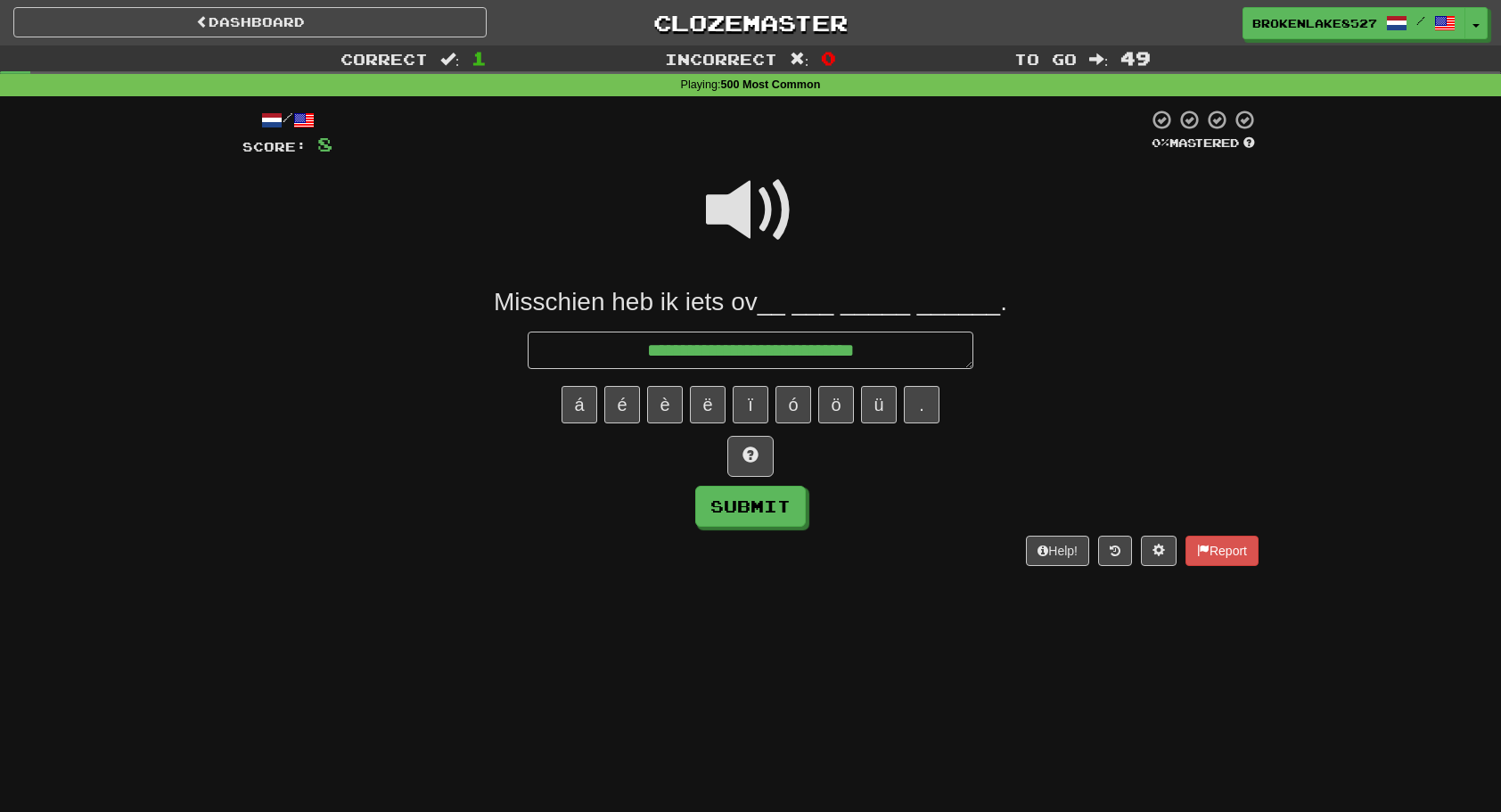 type on "*" 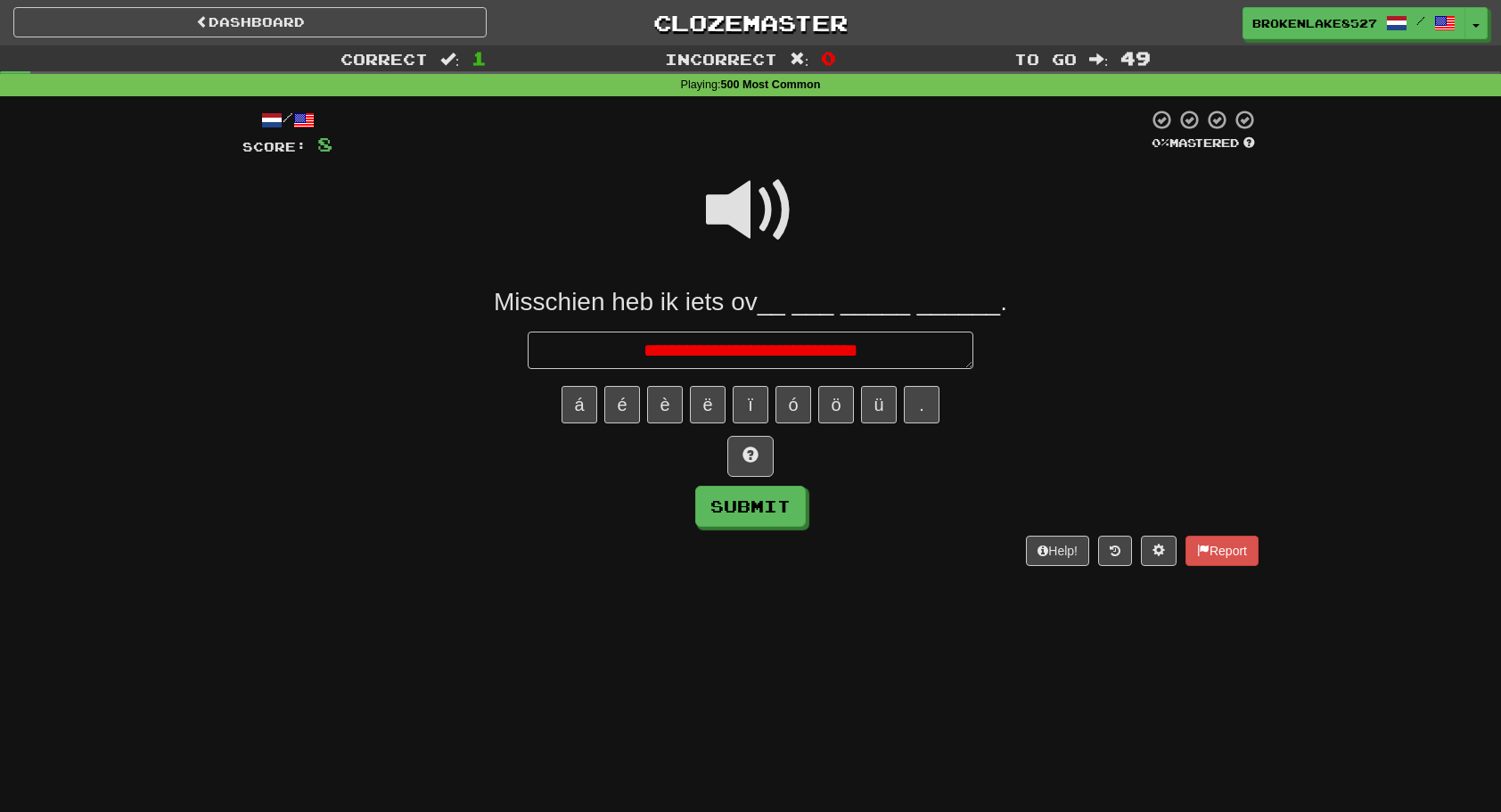 type on "*" 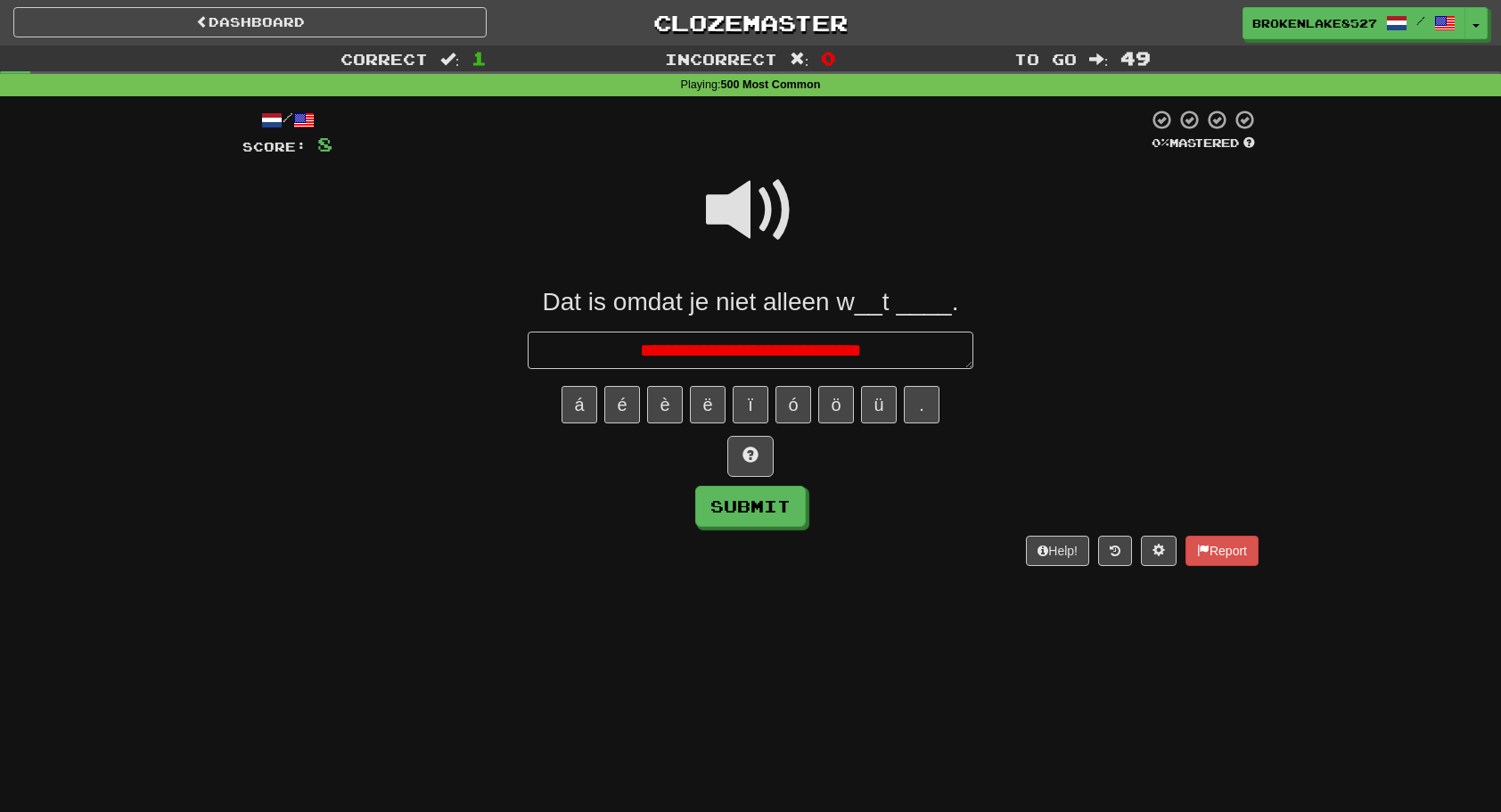 type on "*" 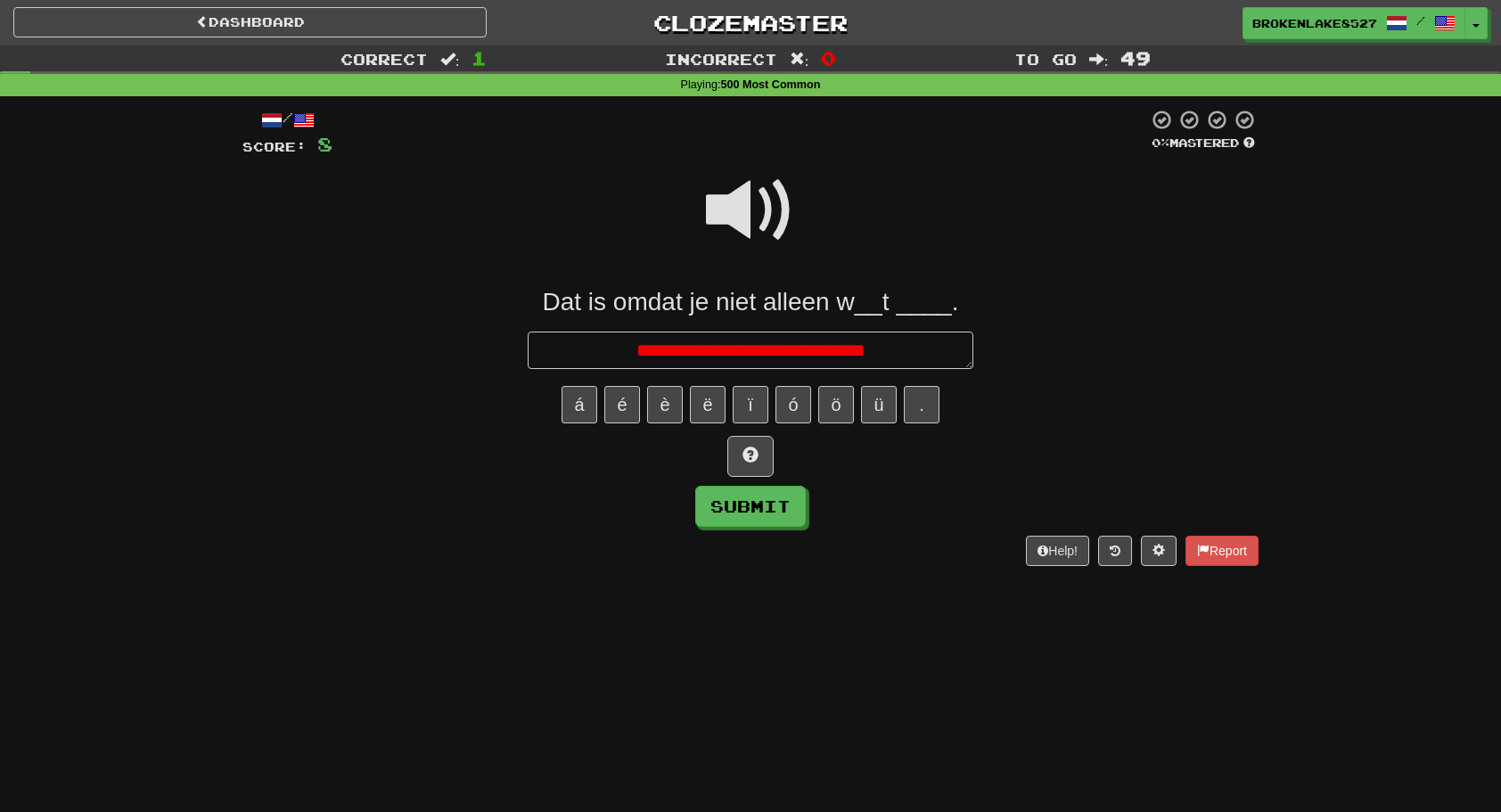type on "*" 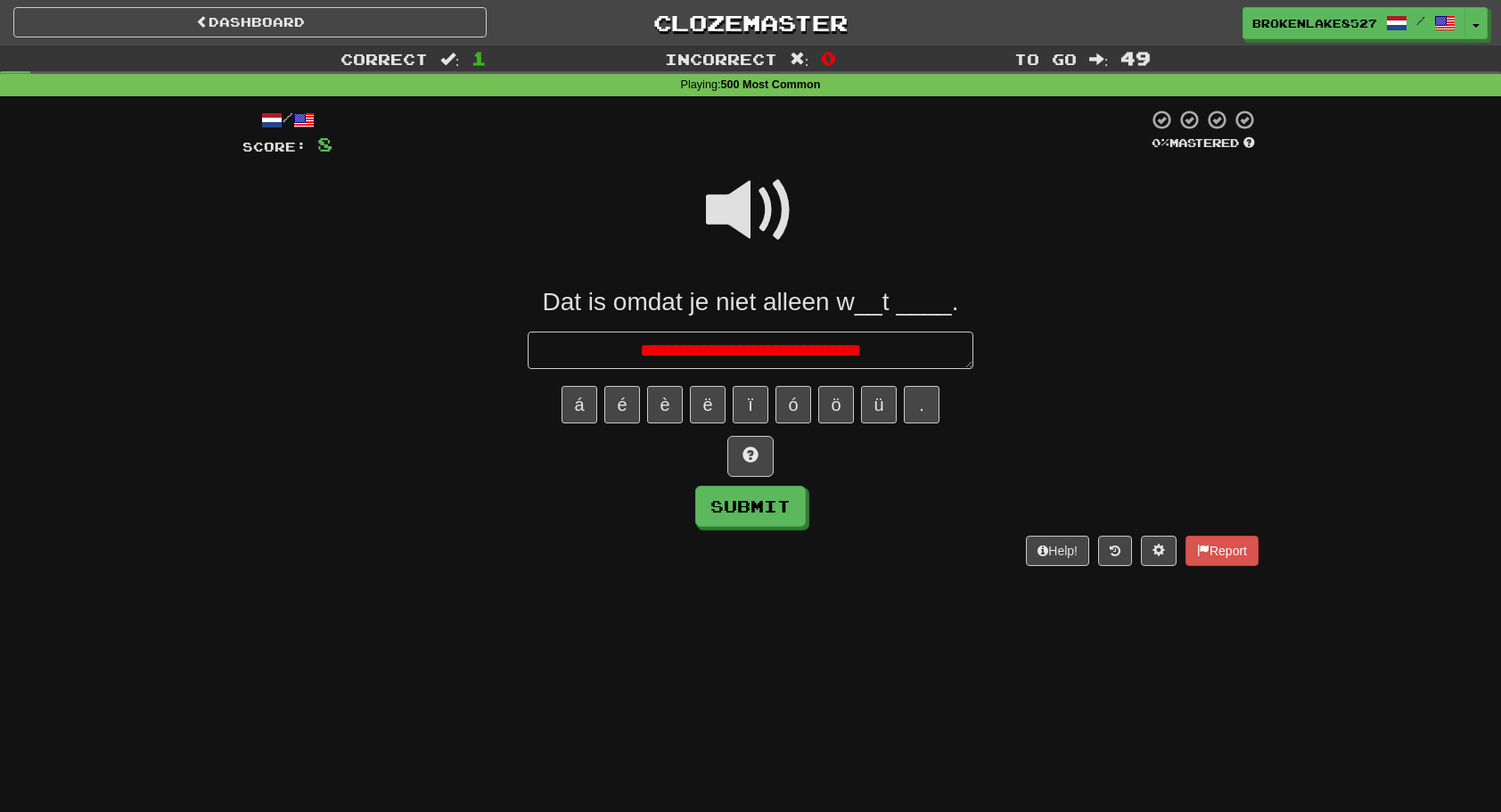 type on "*" 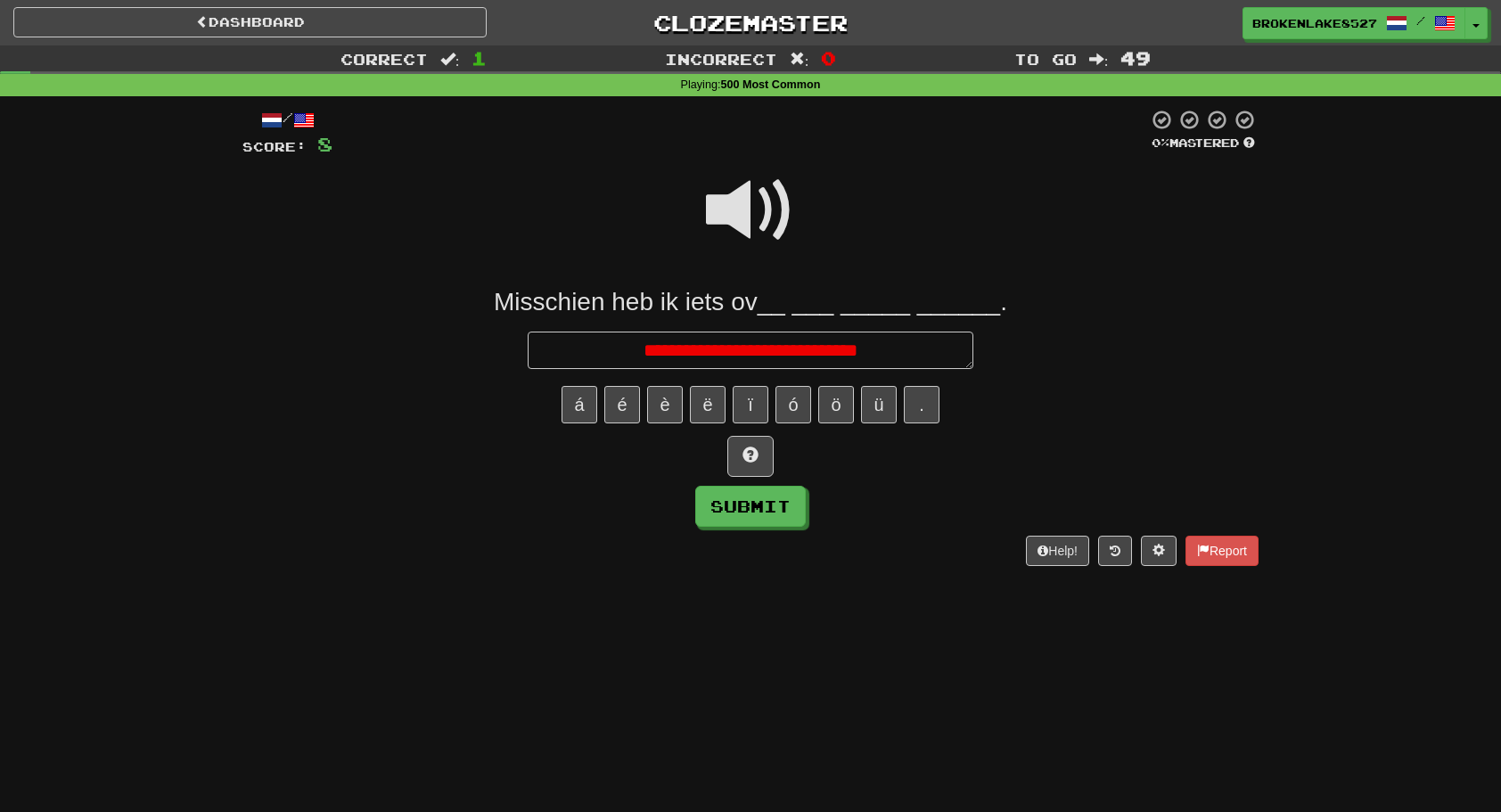 type on "*" 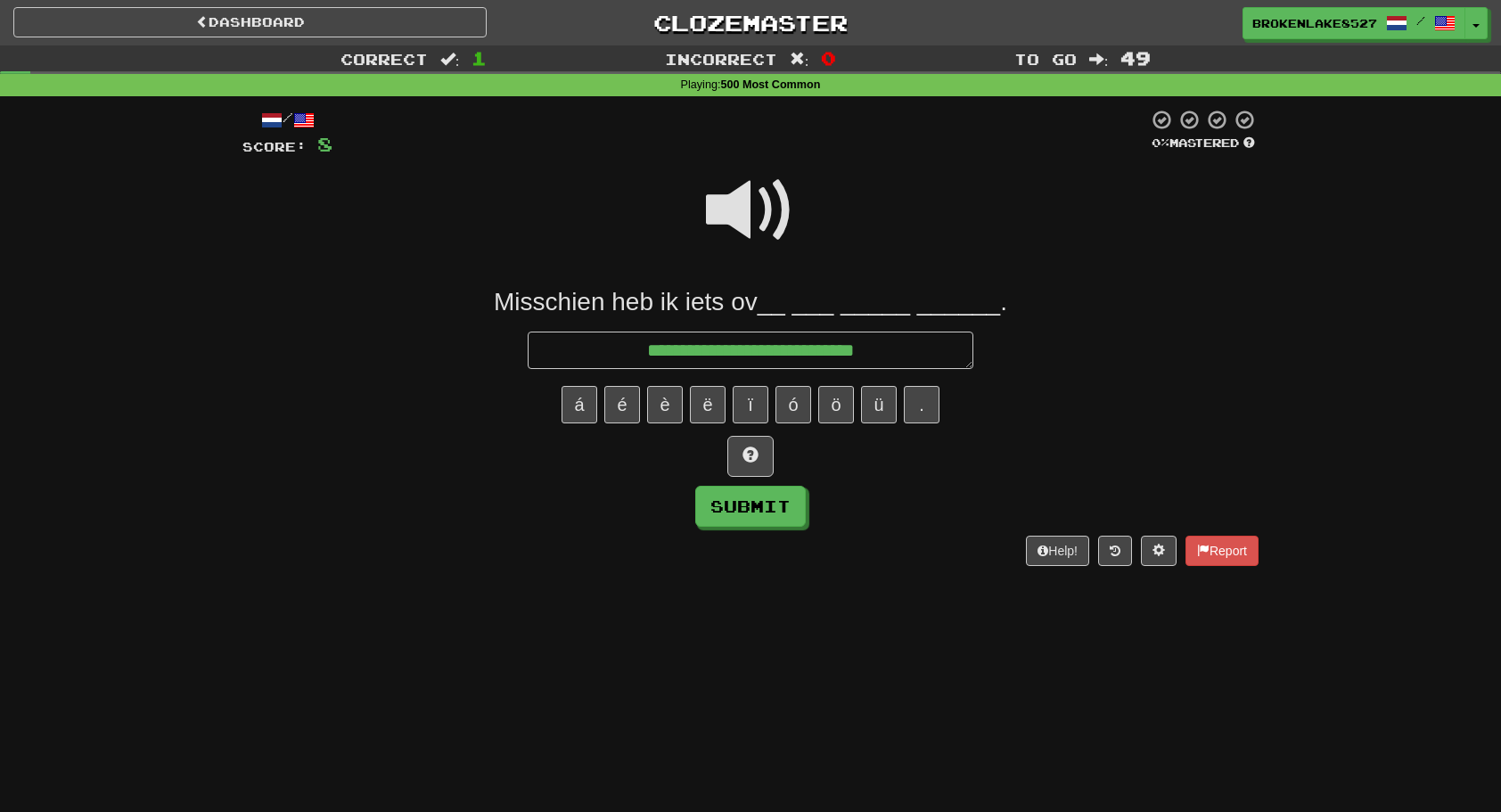 type on "*" 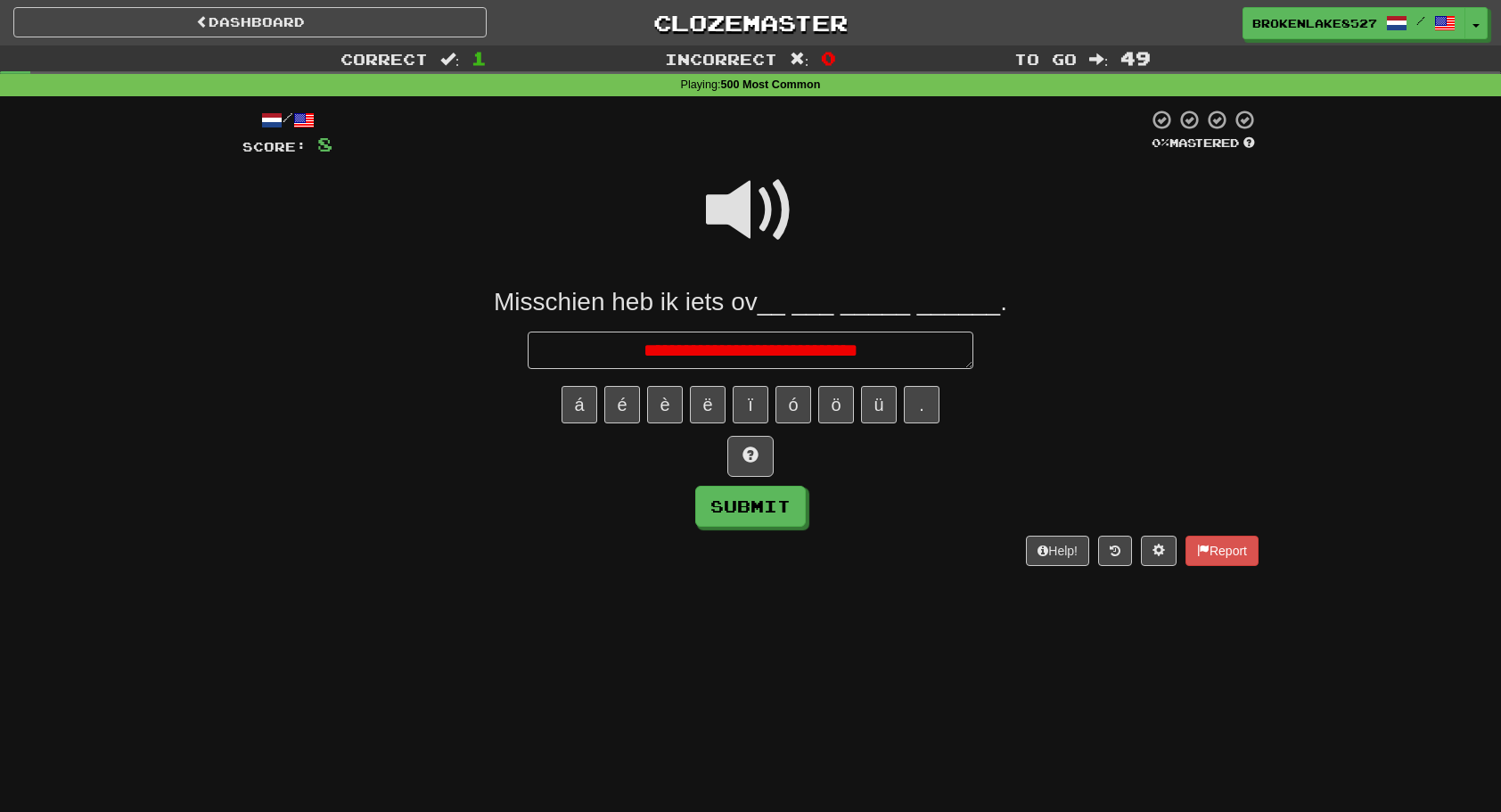 type on "*" 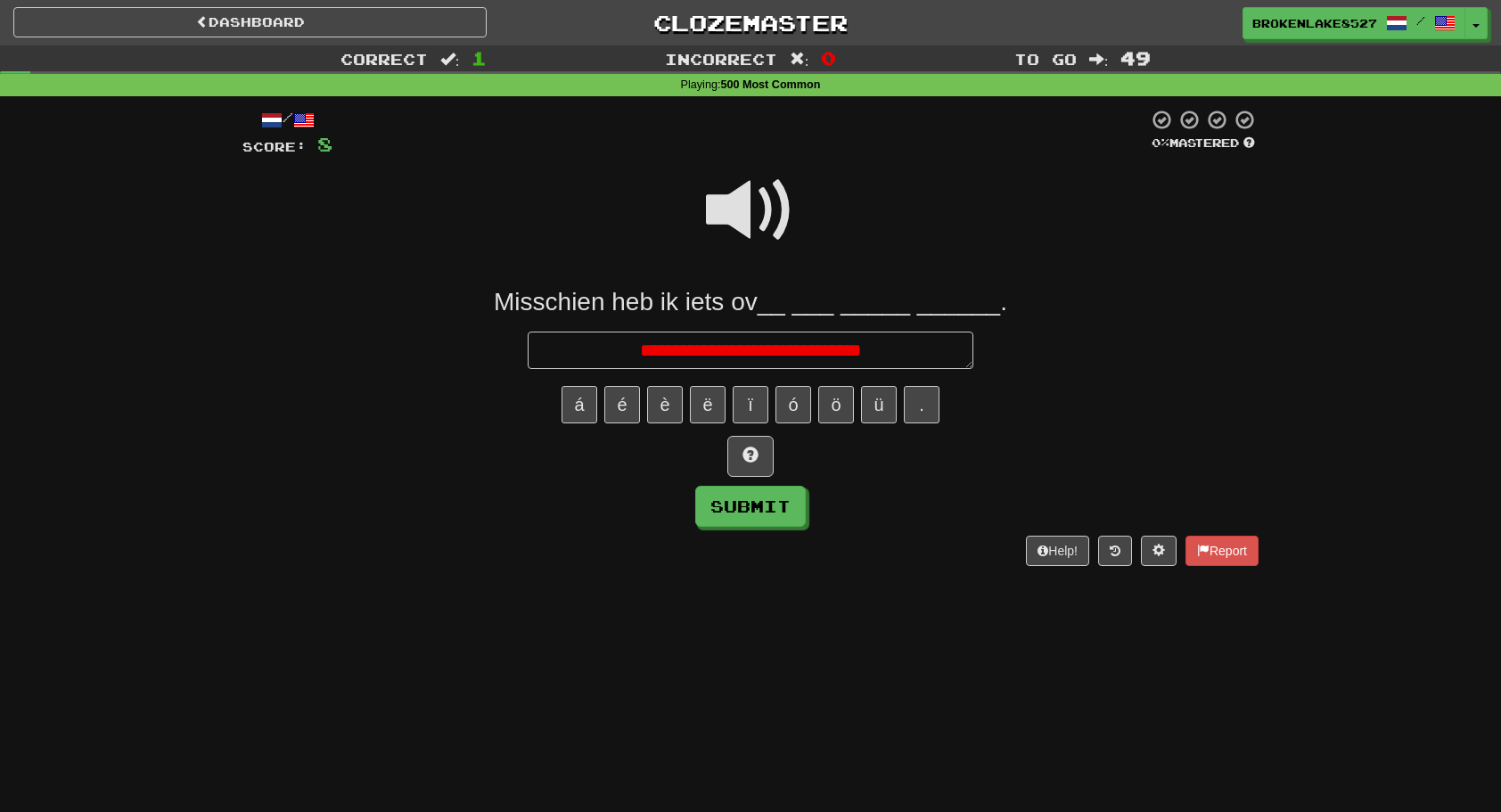 type on "*" 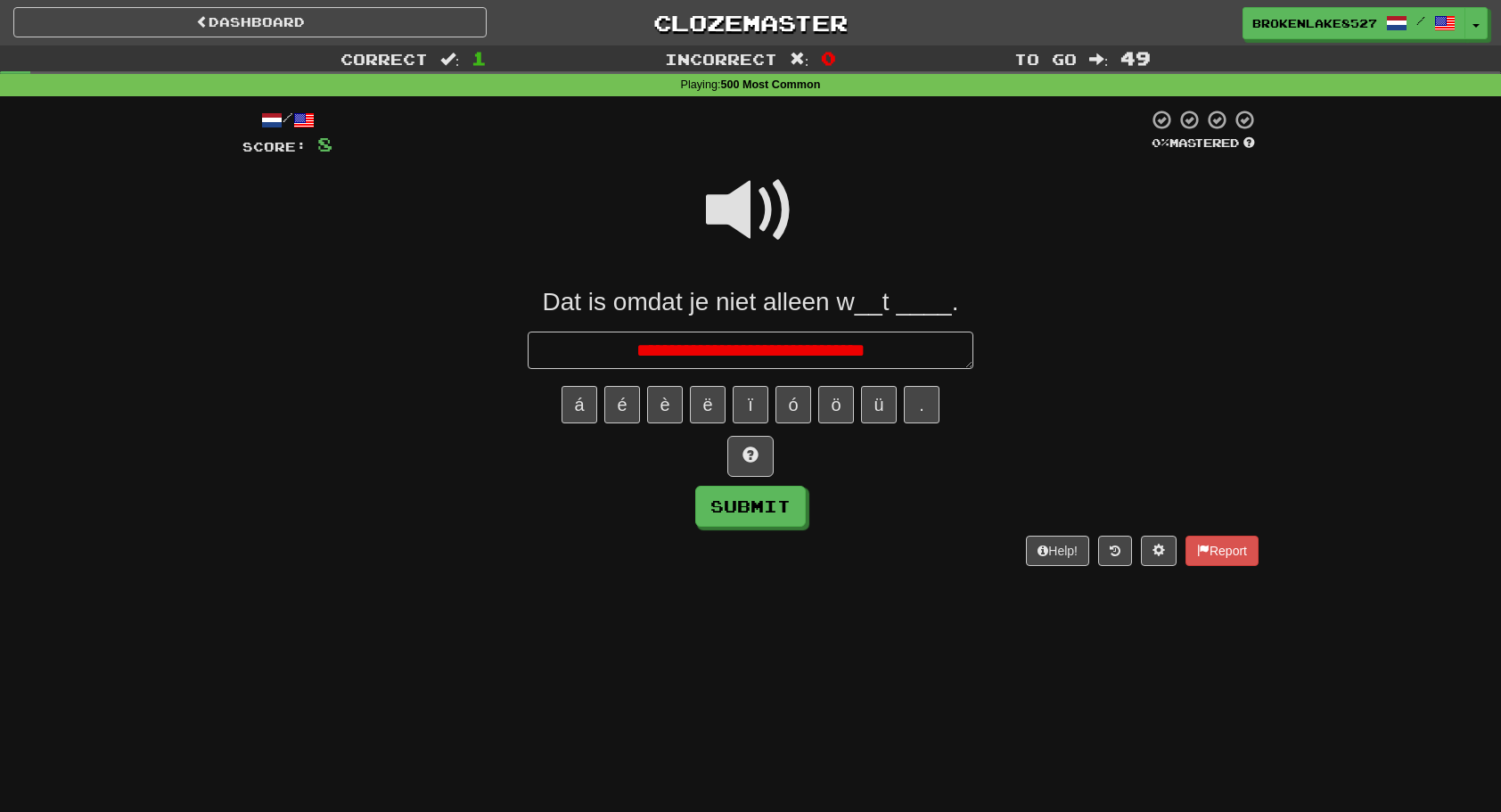 type on "*" 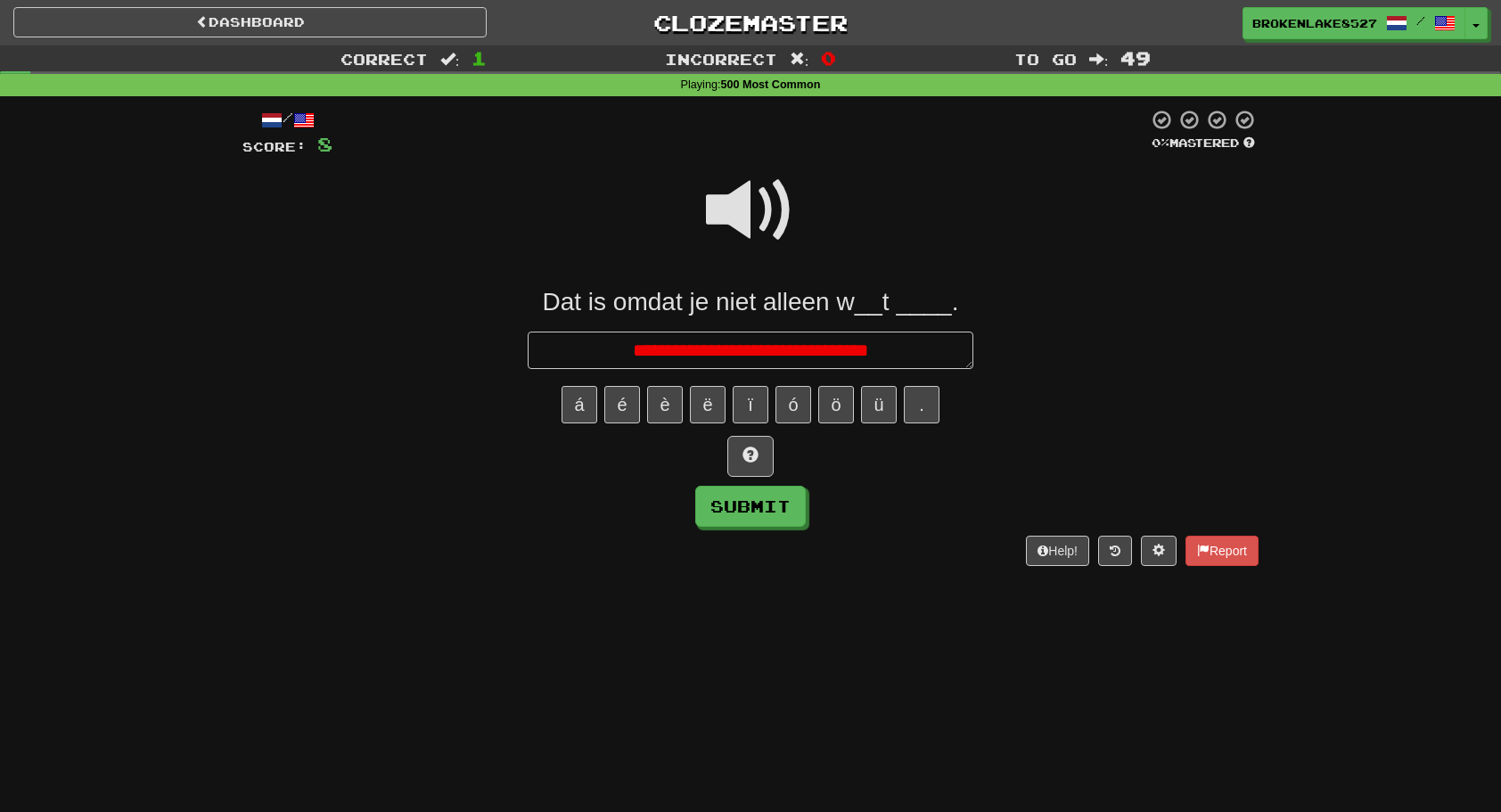 type on "*" 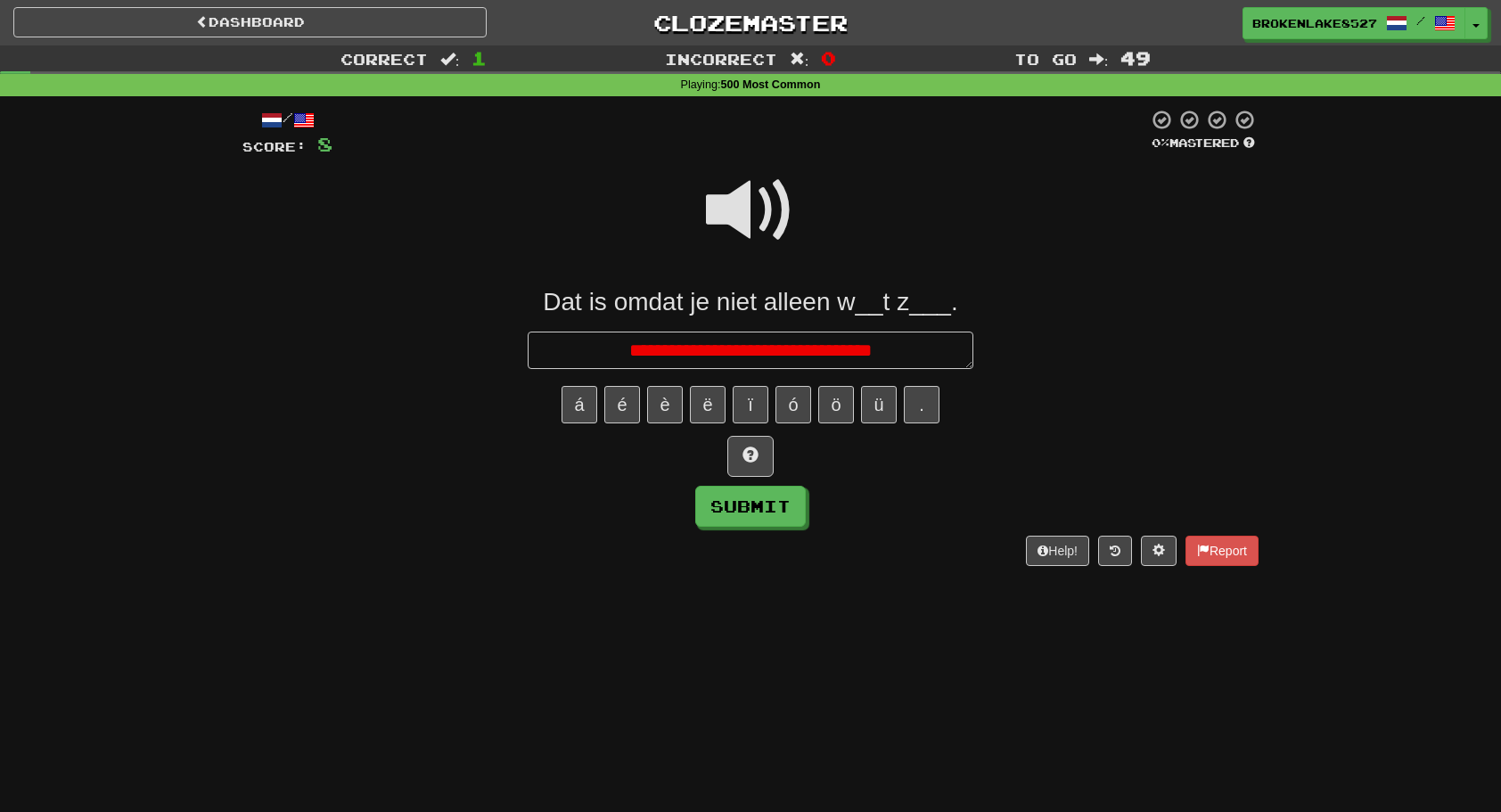 type on "*" 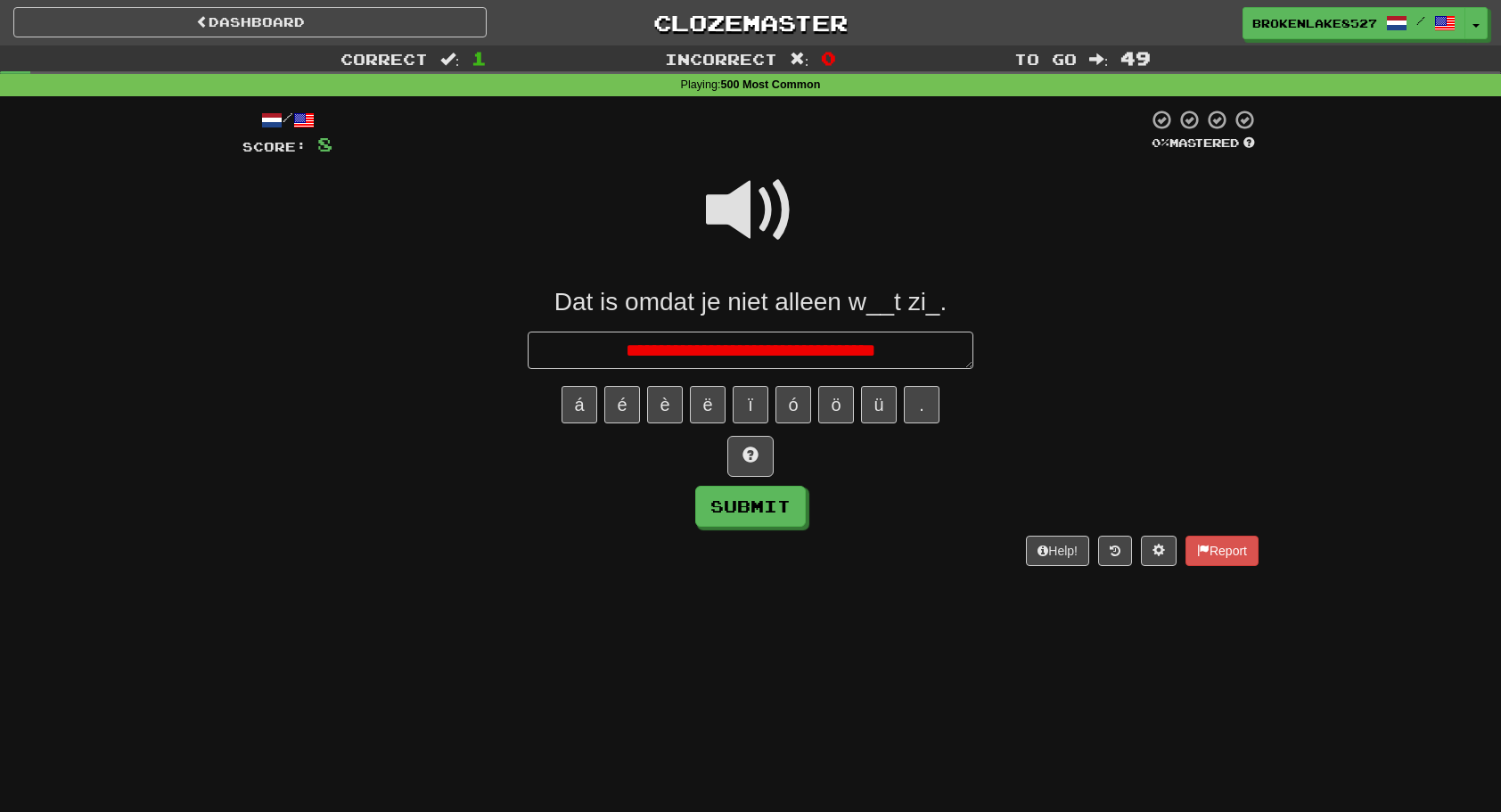 type on "*" 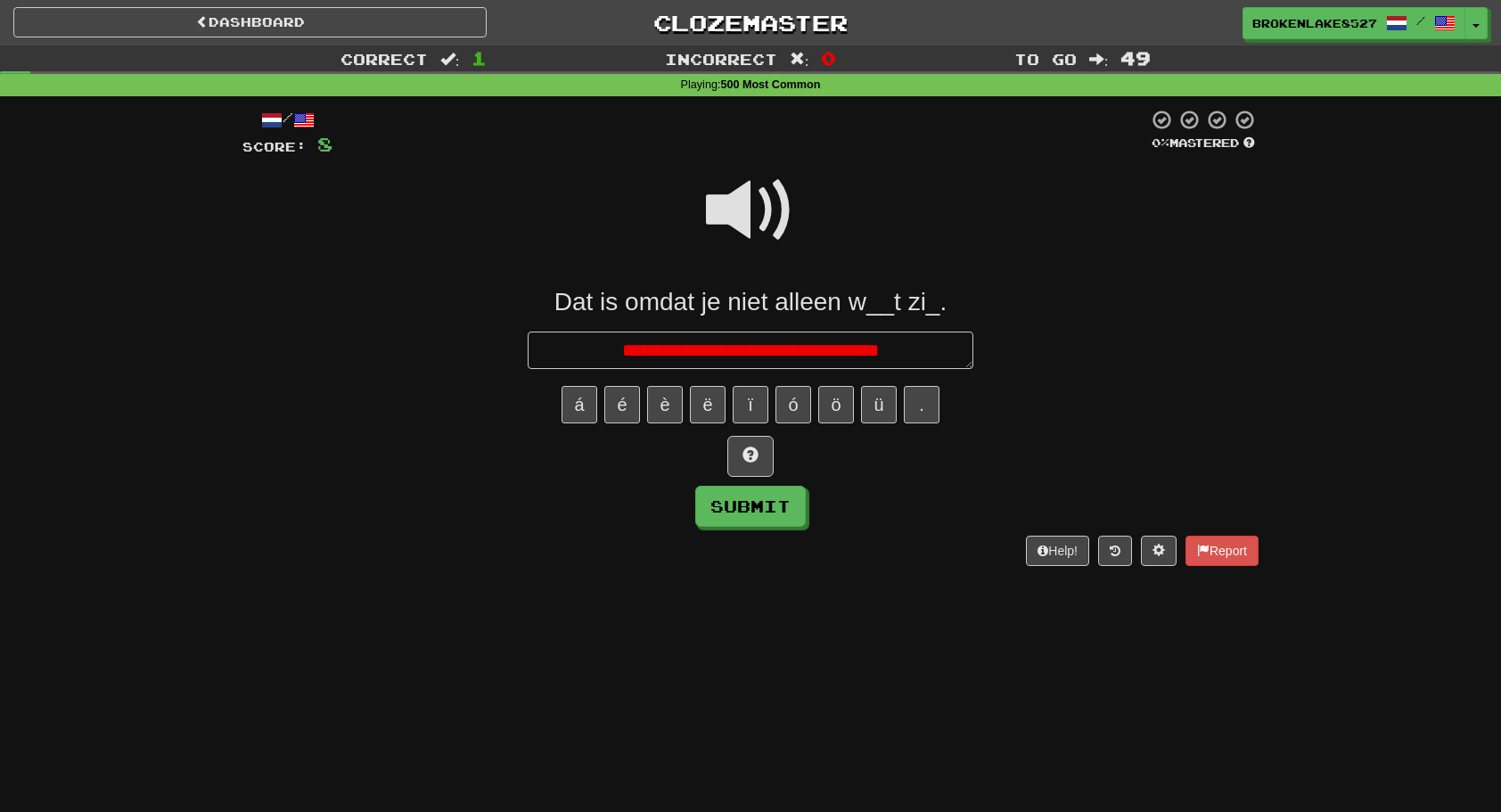 type on "*" 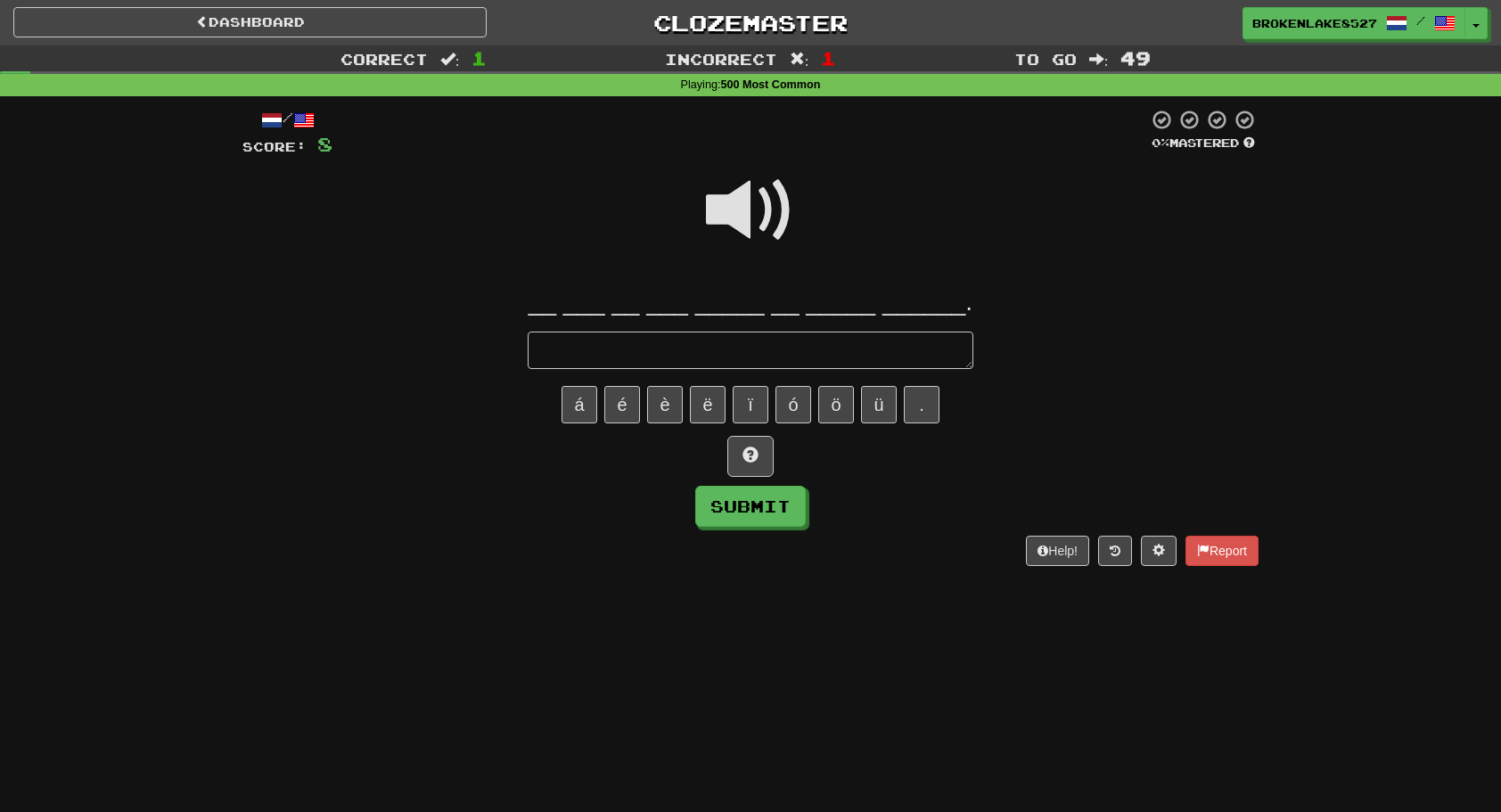 type on "*" 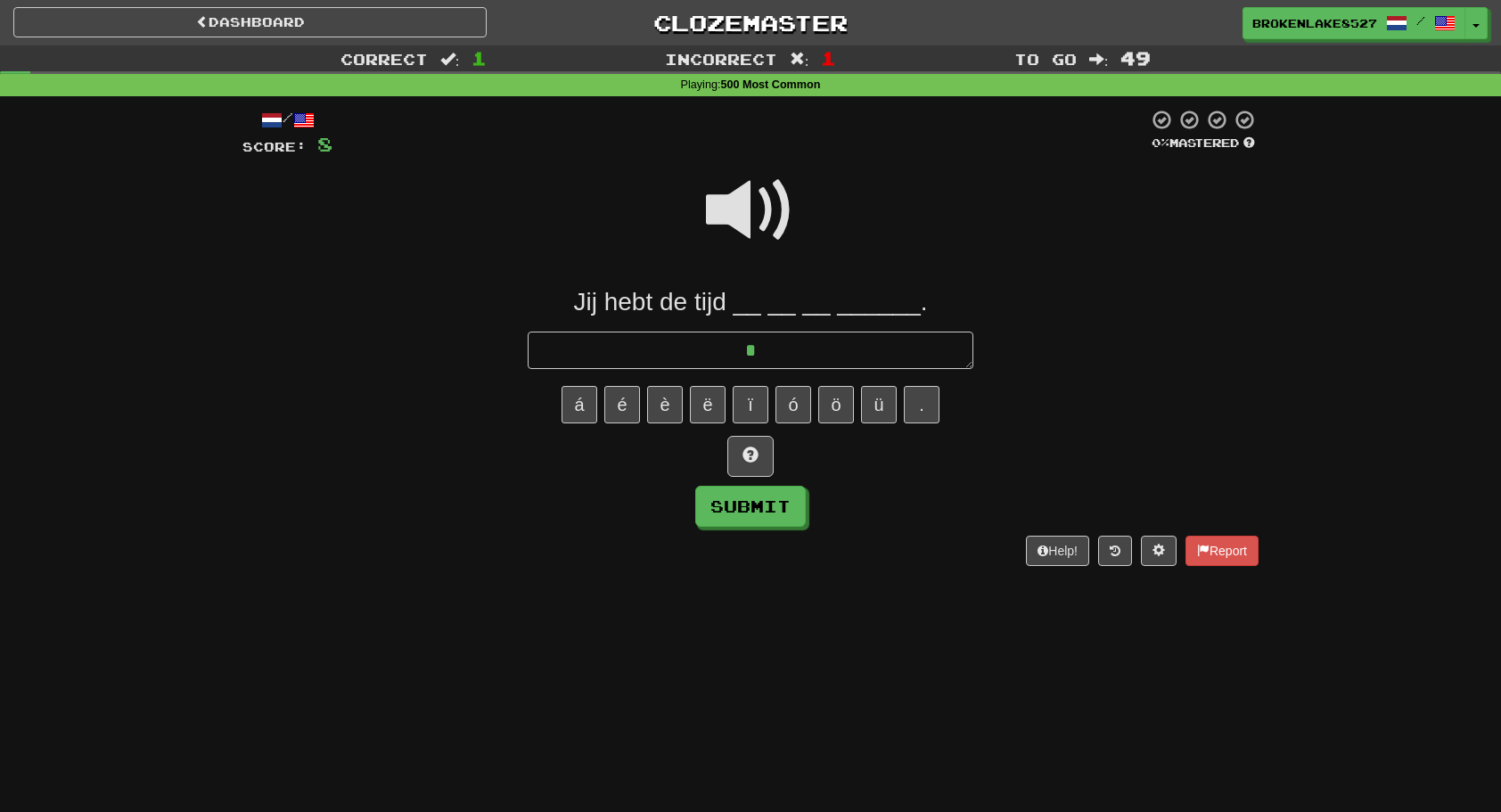 type on "*" 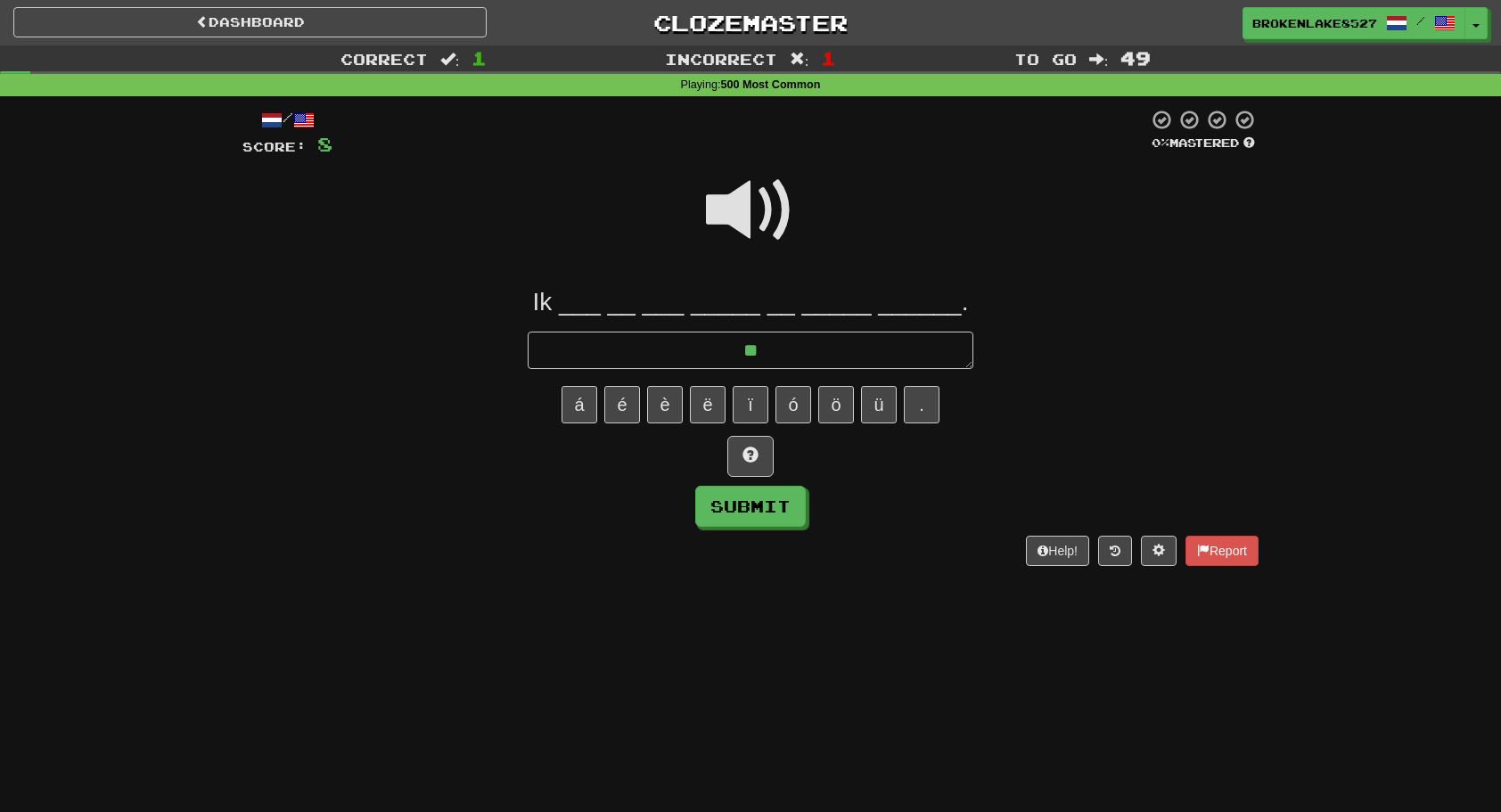type on "*" 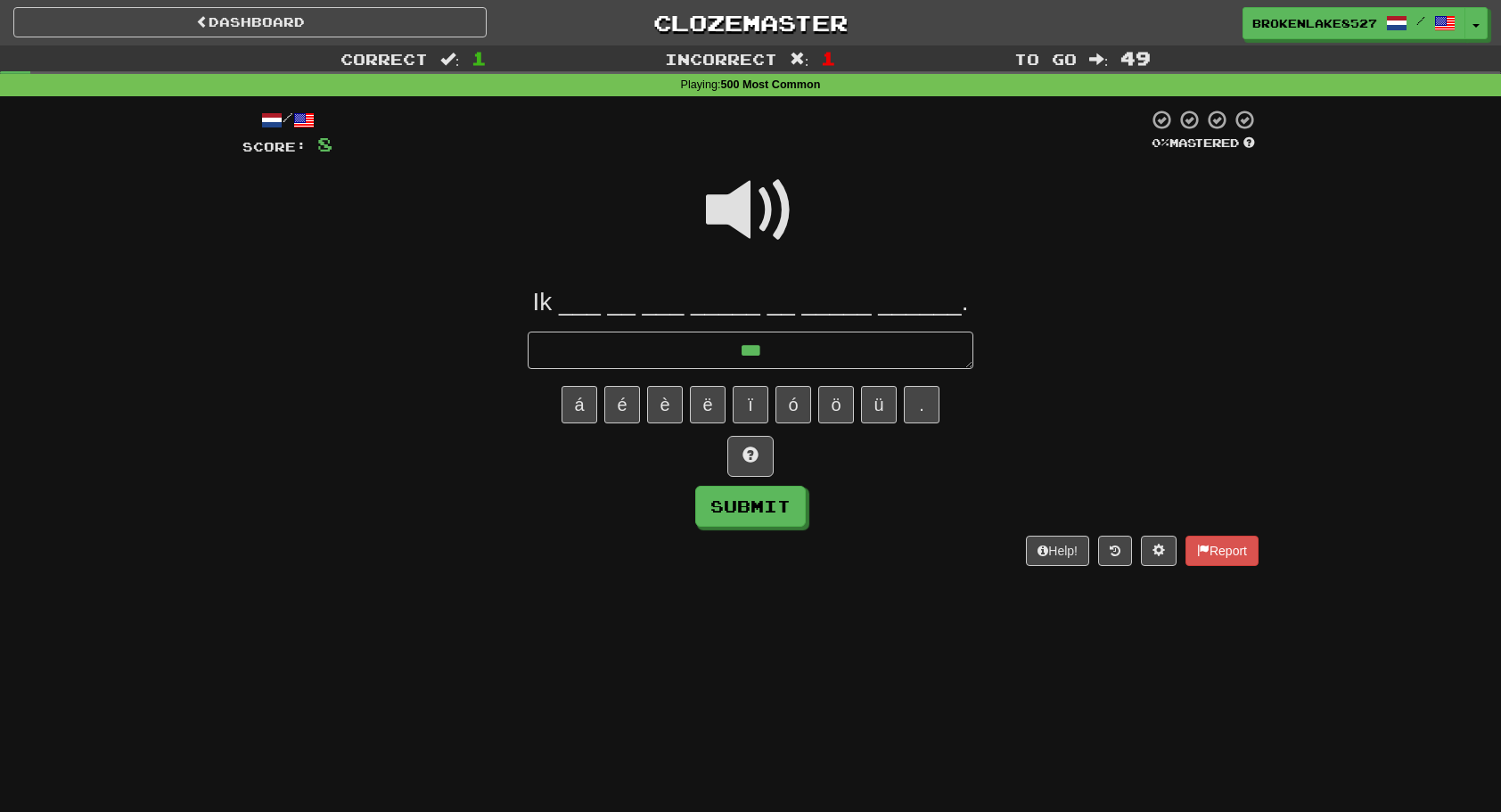 type on "****" 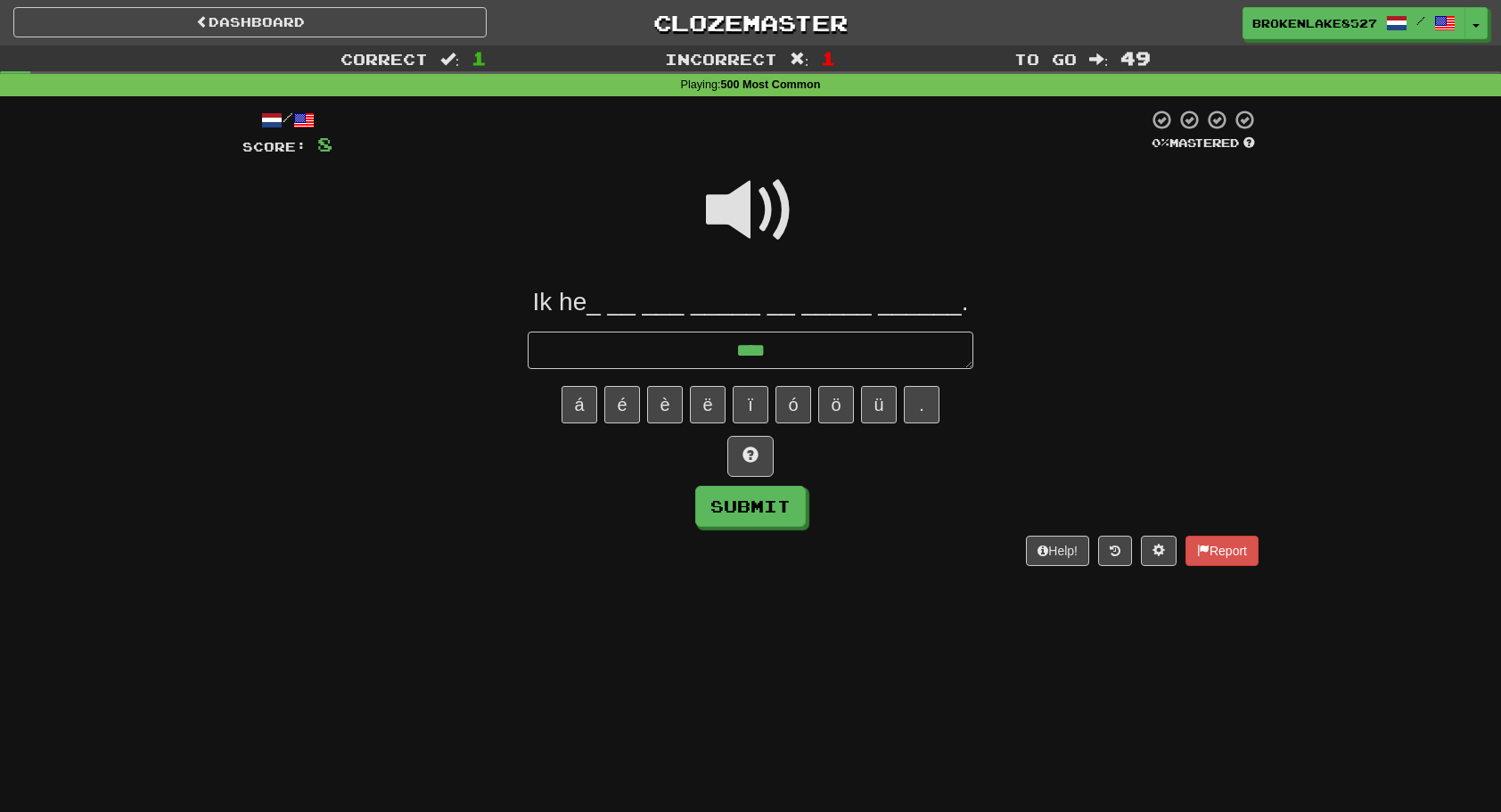 type on "*" 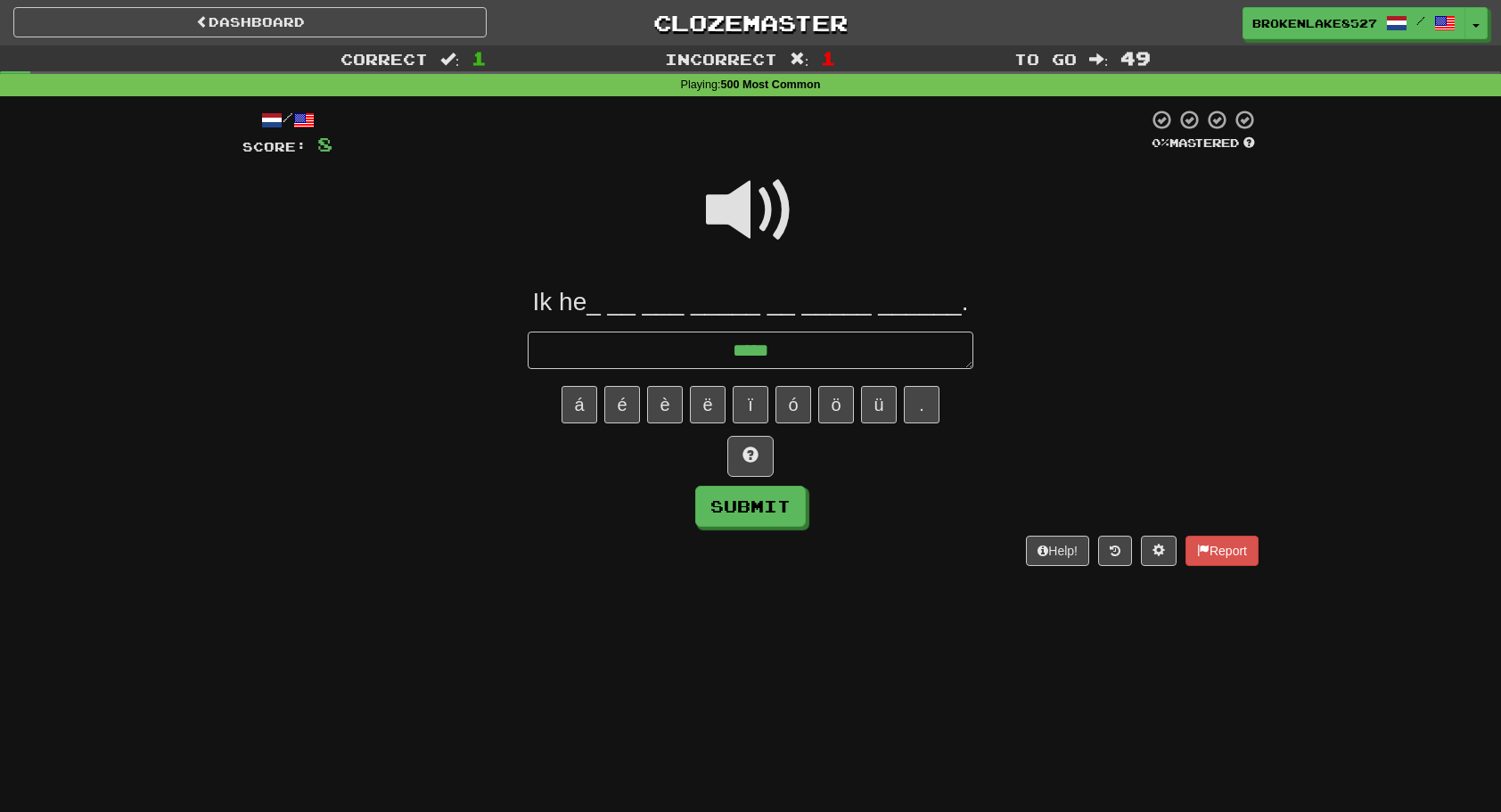 type on "*" 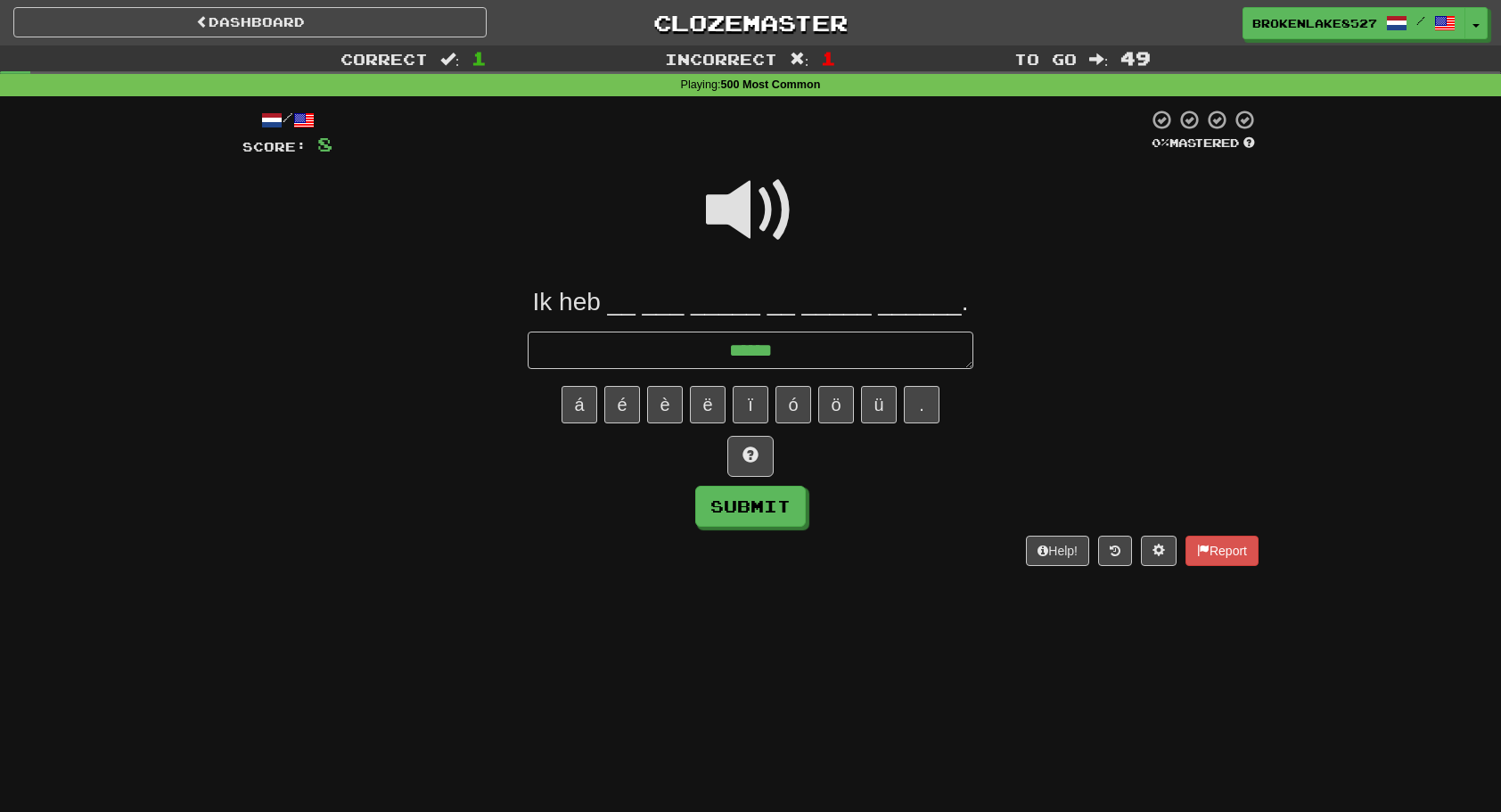 type on "*" 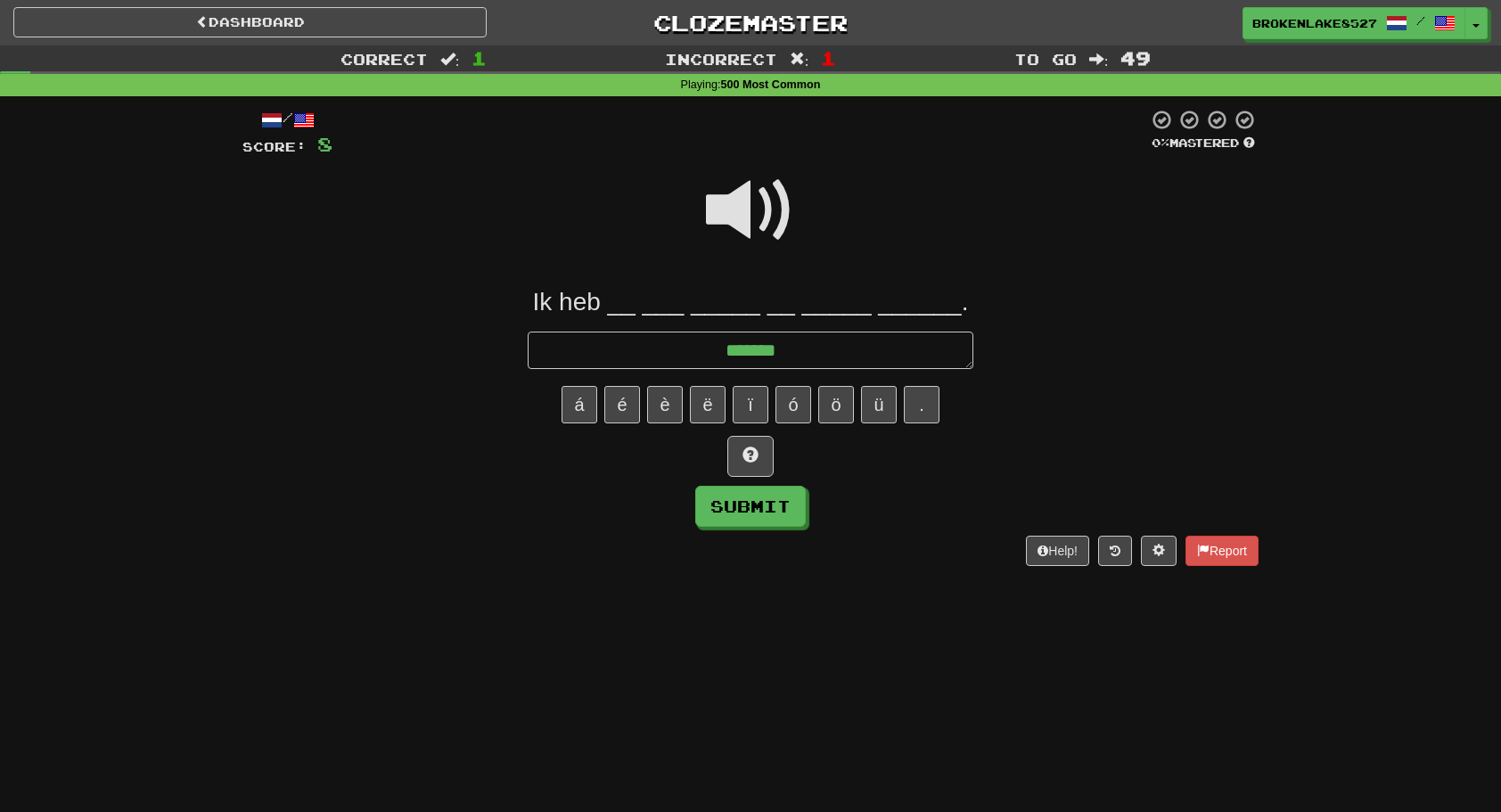type on "*" 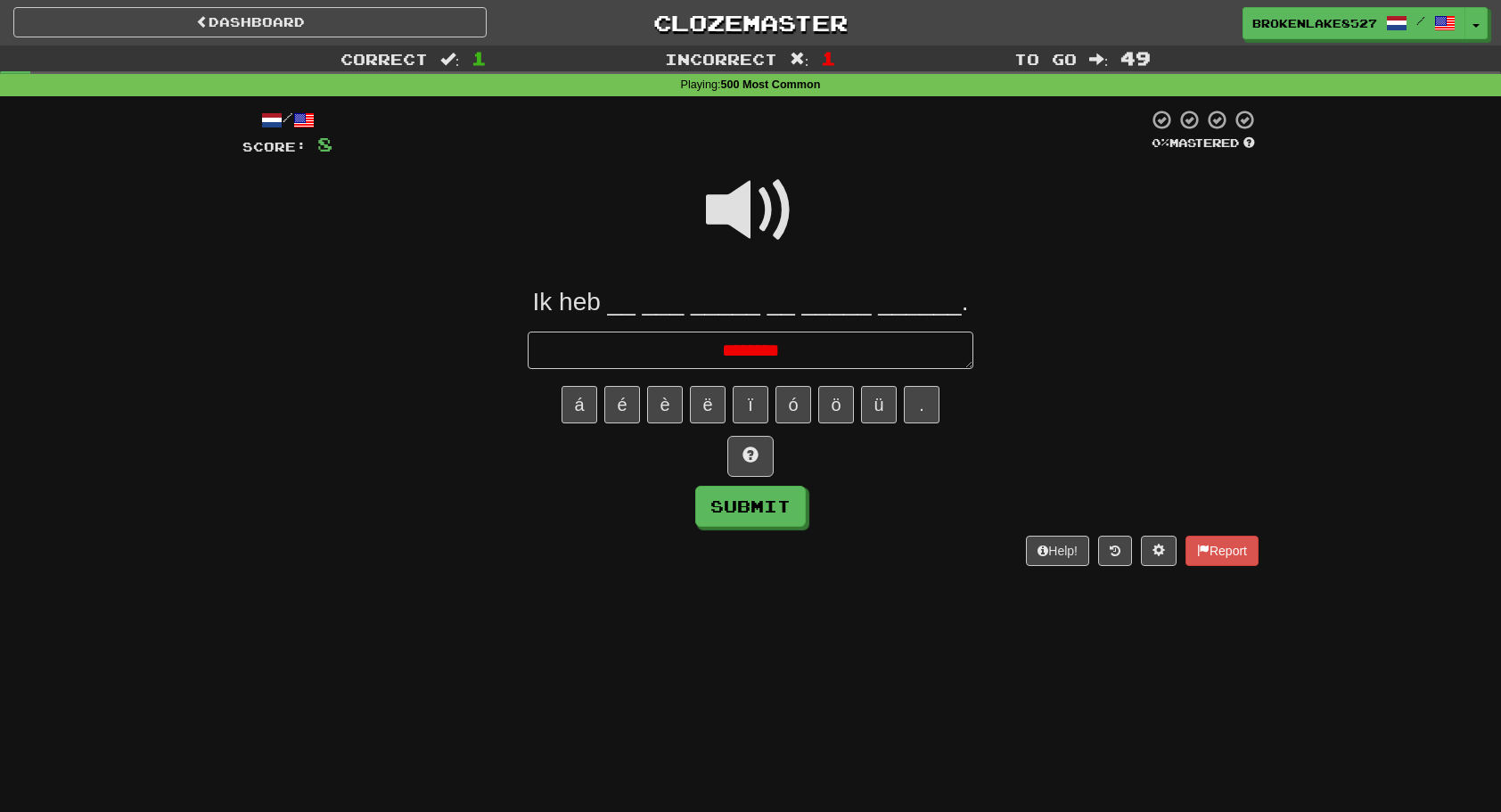 type on "*" 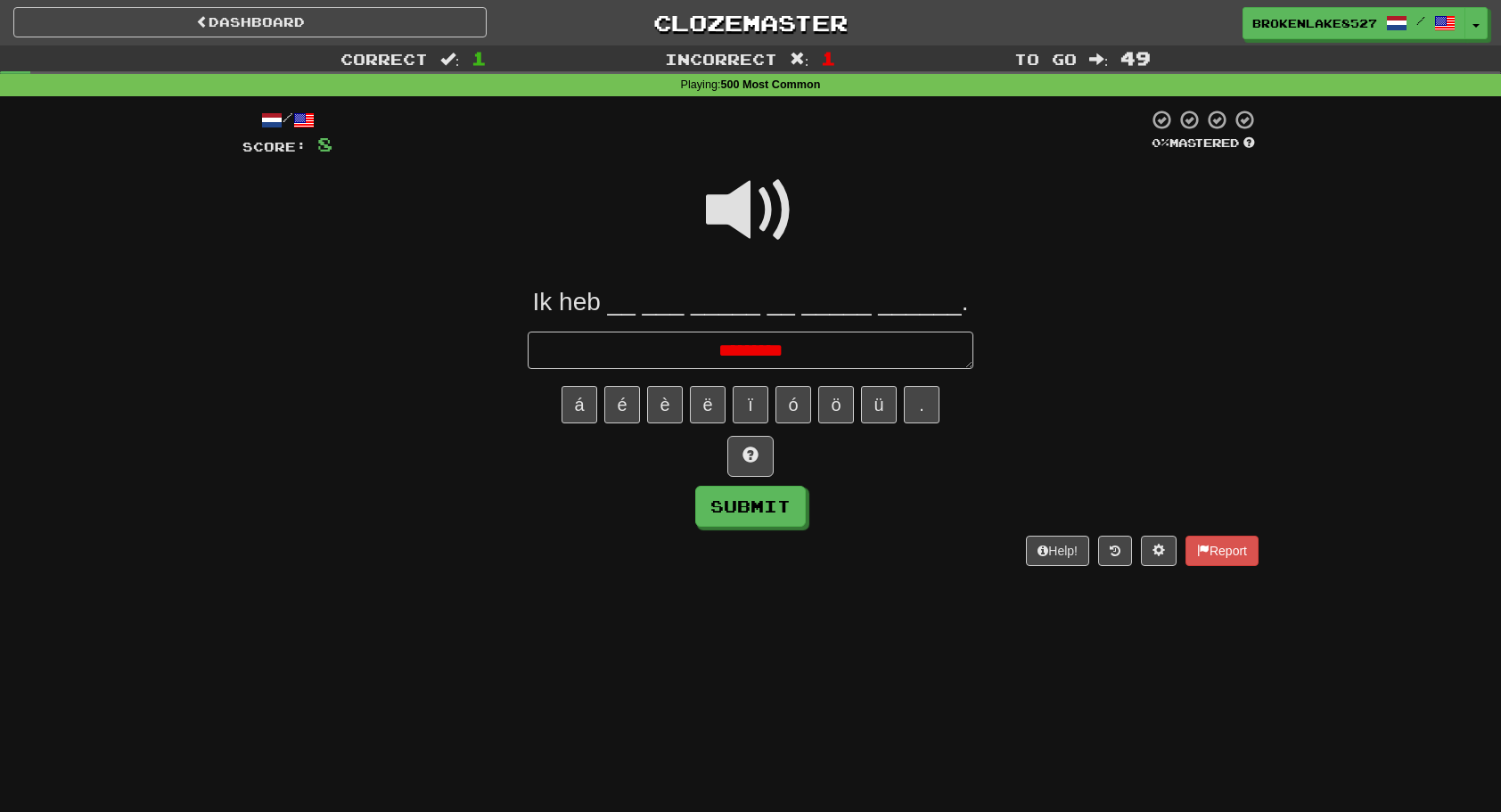 type on "*" 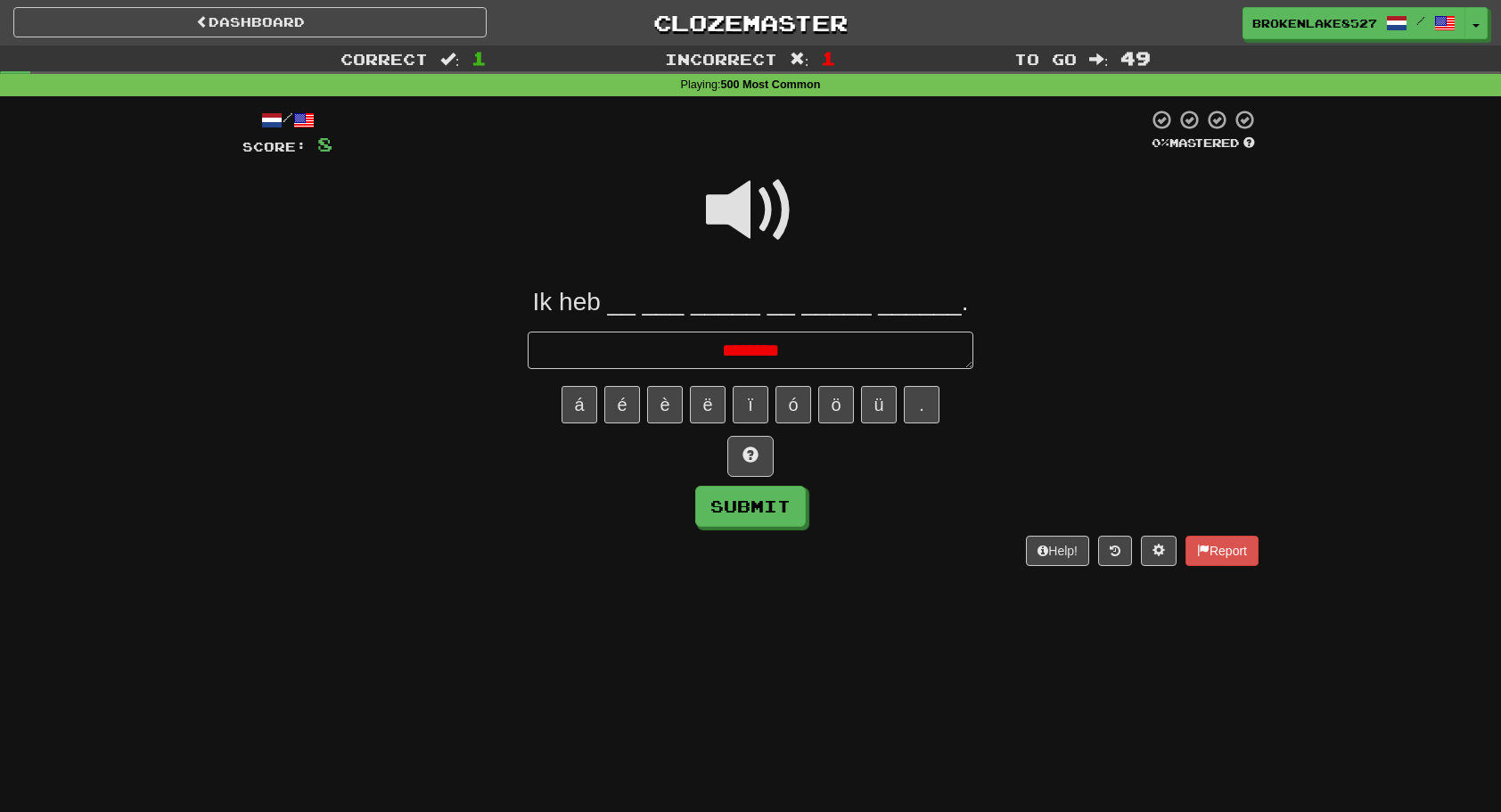 type on "*" 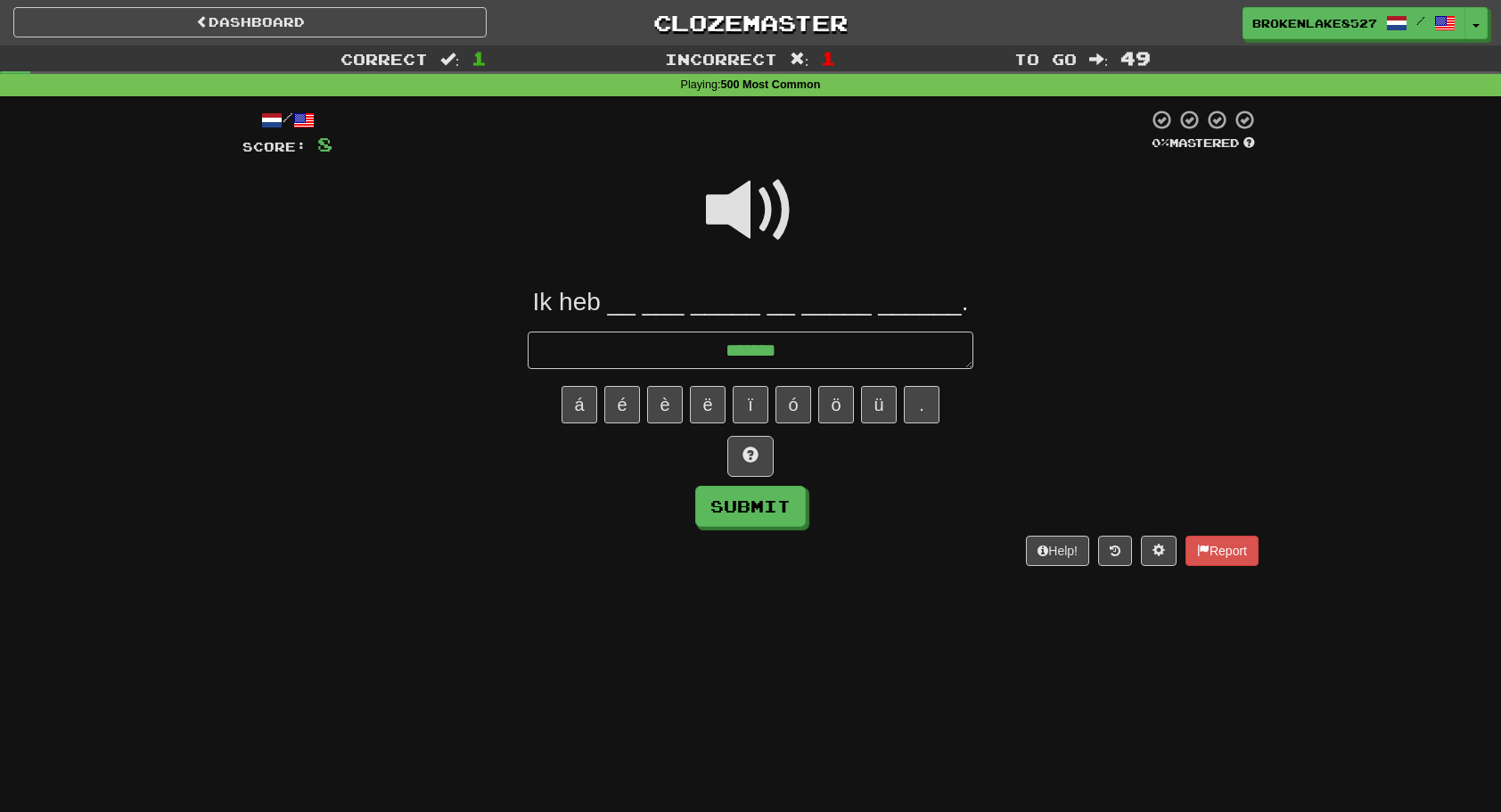 type on "*" 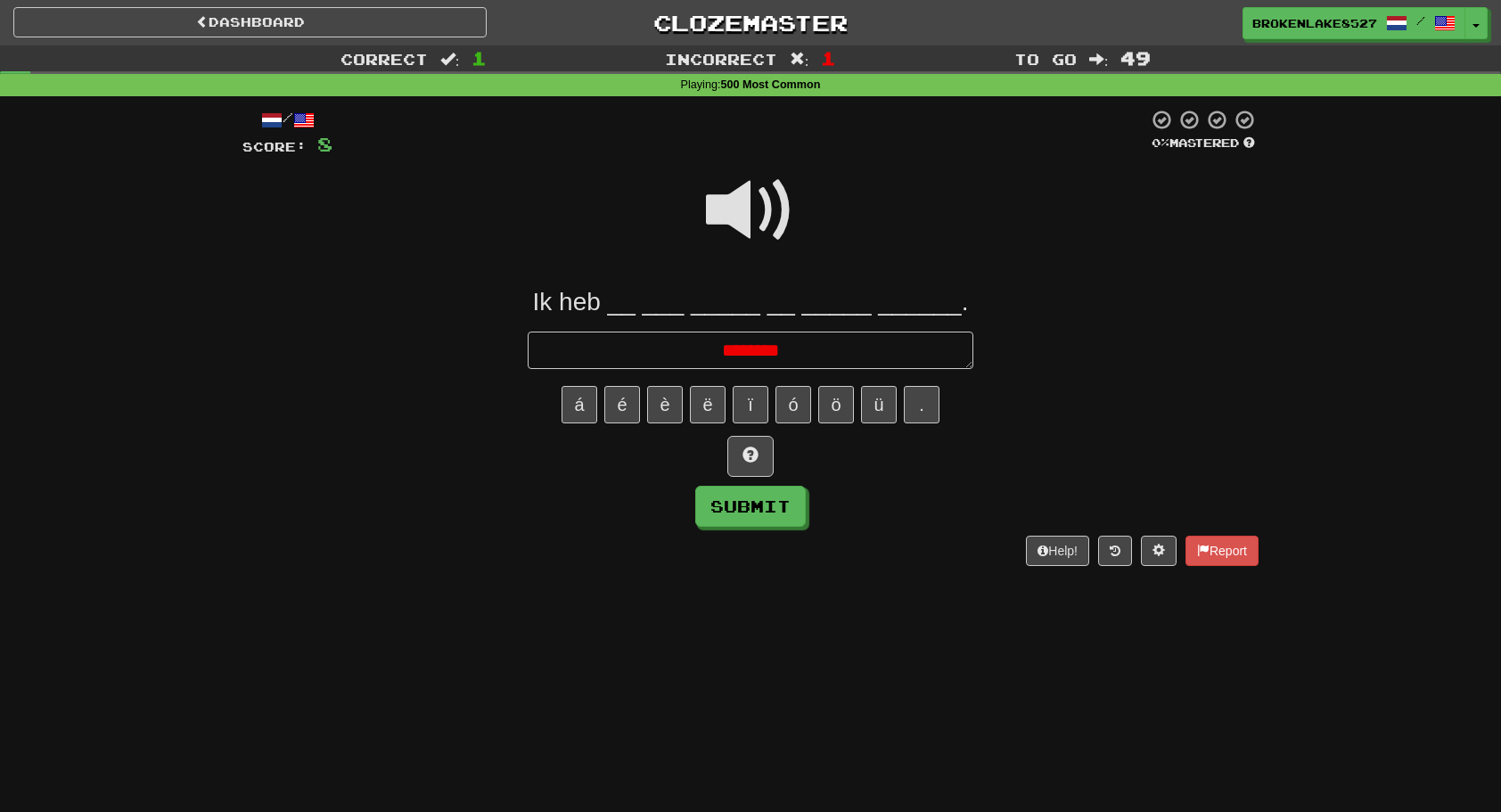 type on "*" 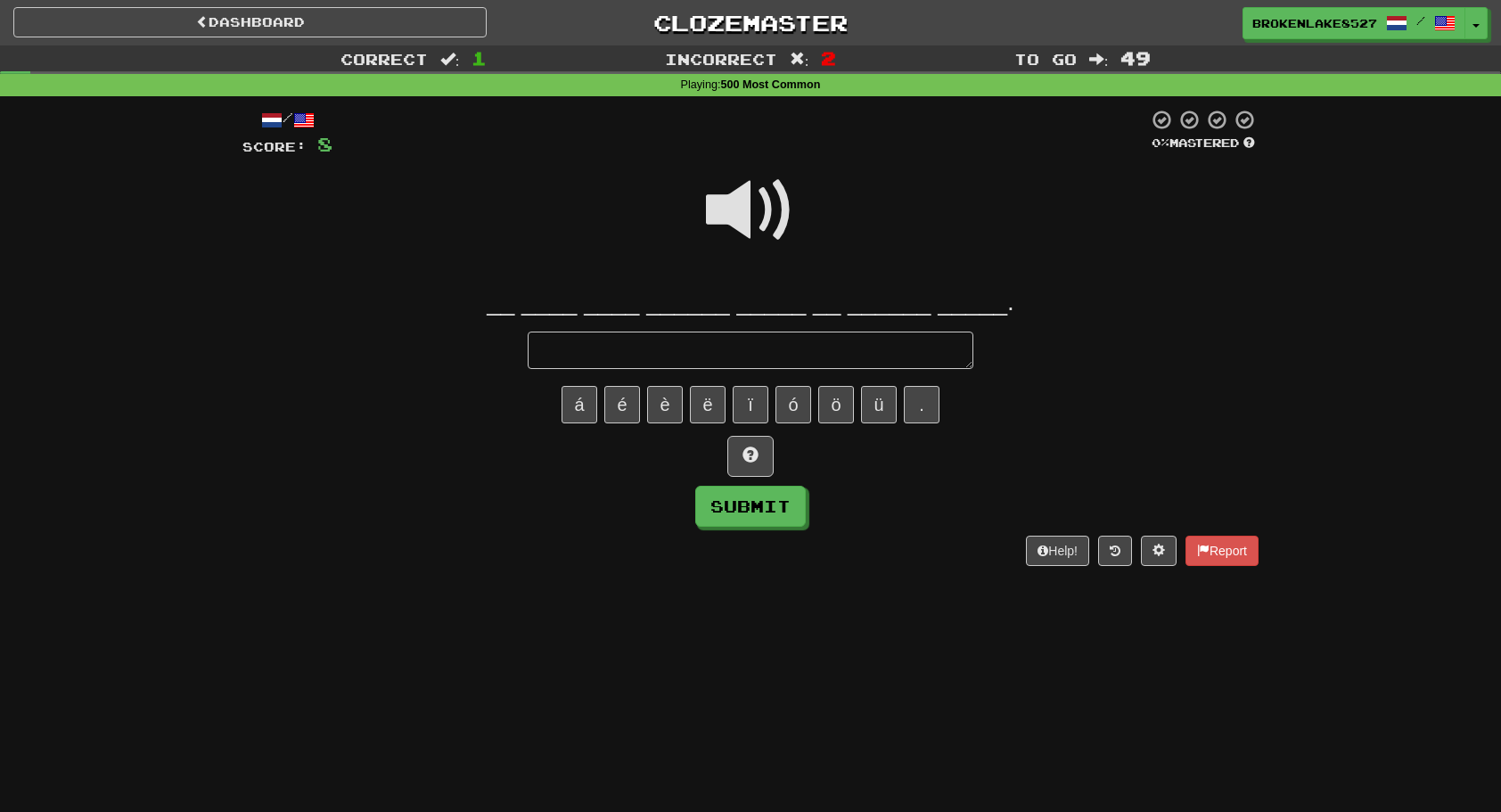 type on "*" 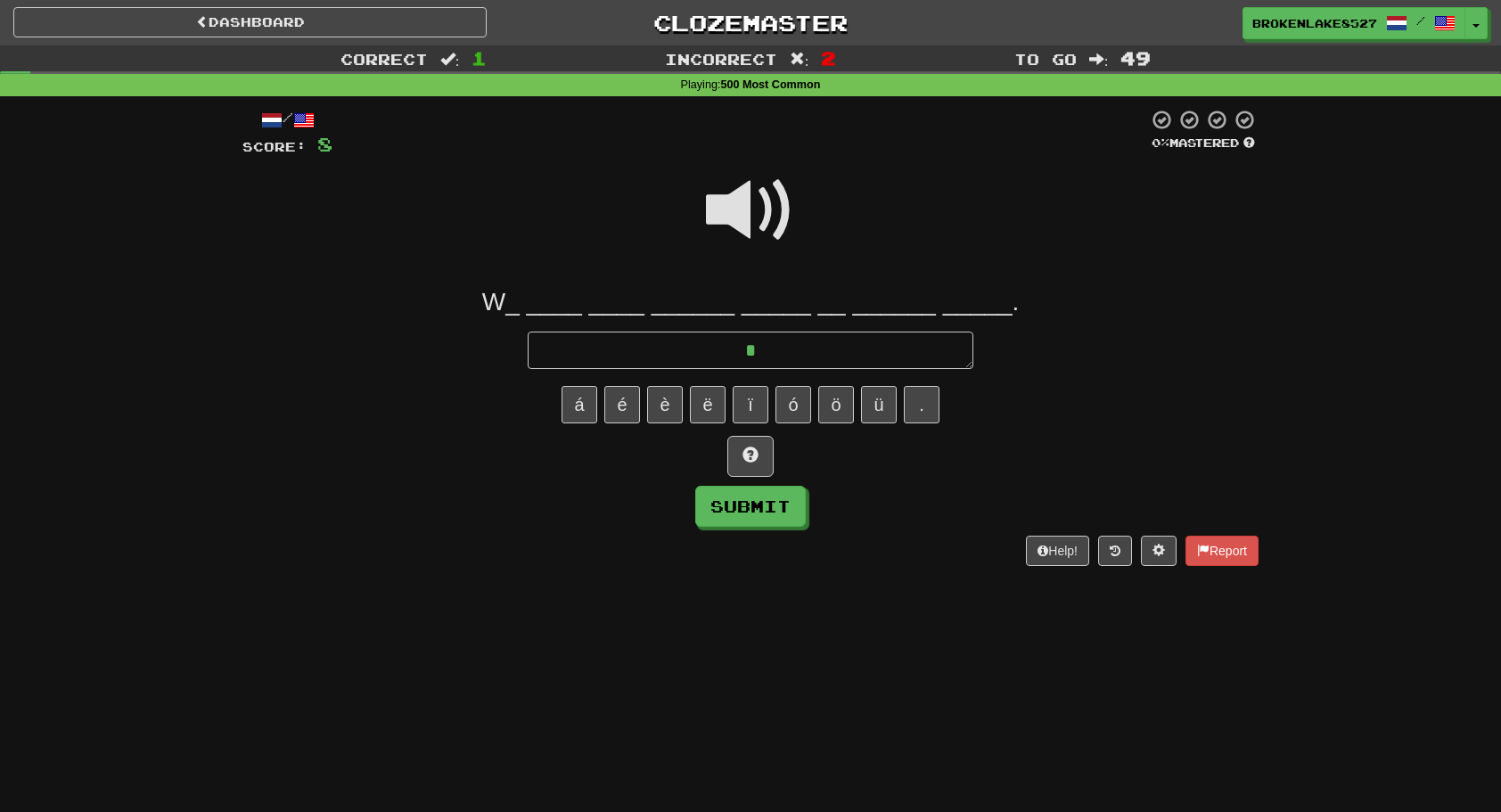 type on "*" 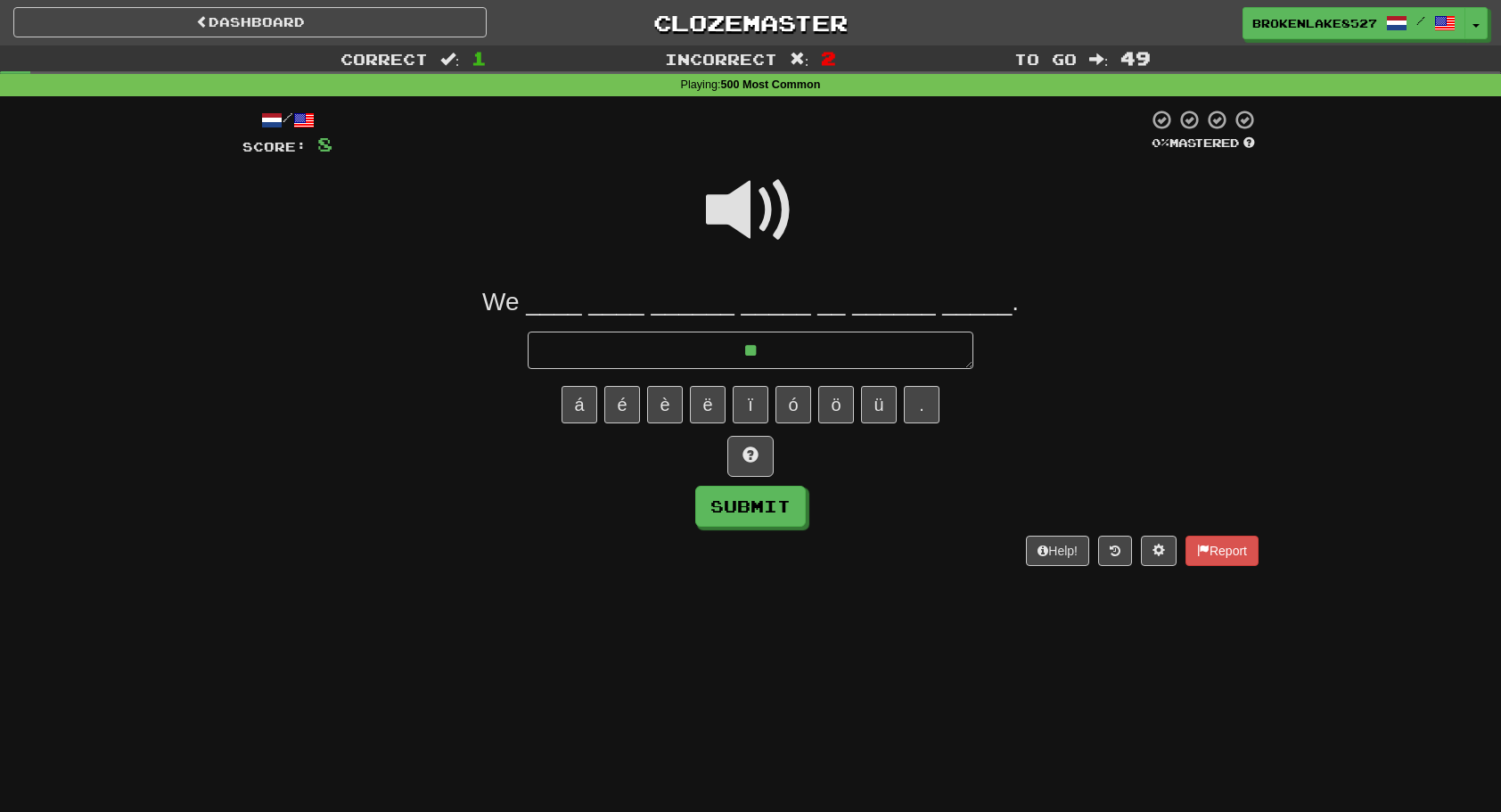 type on "*" 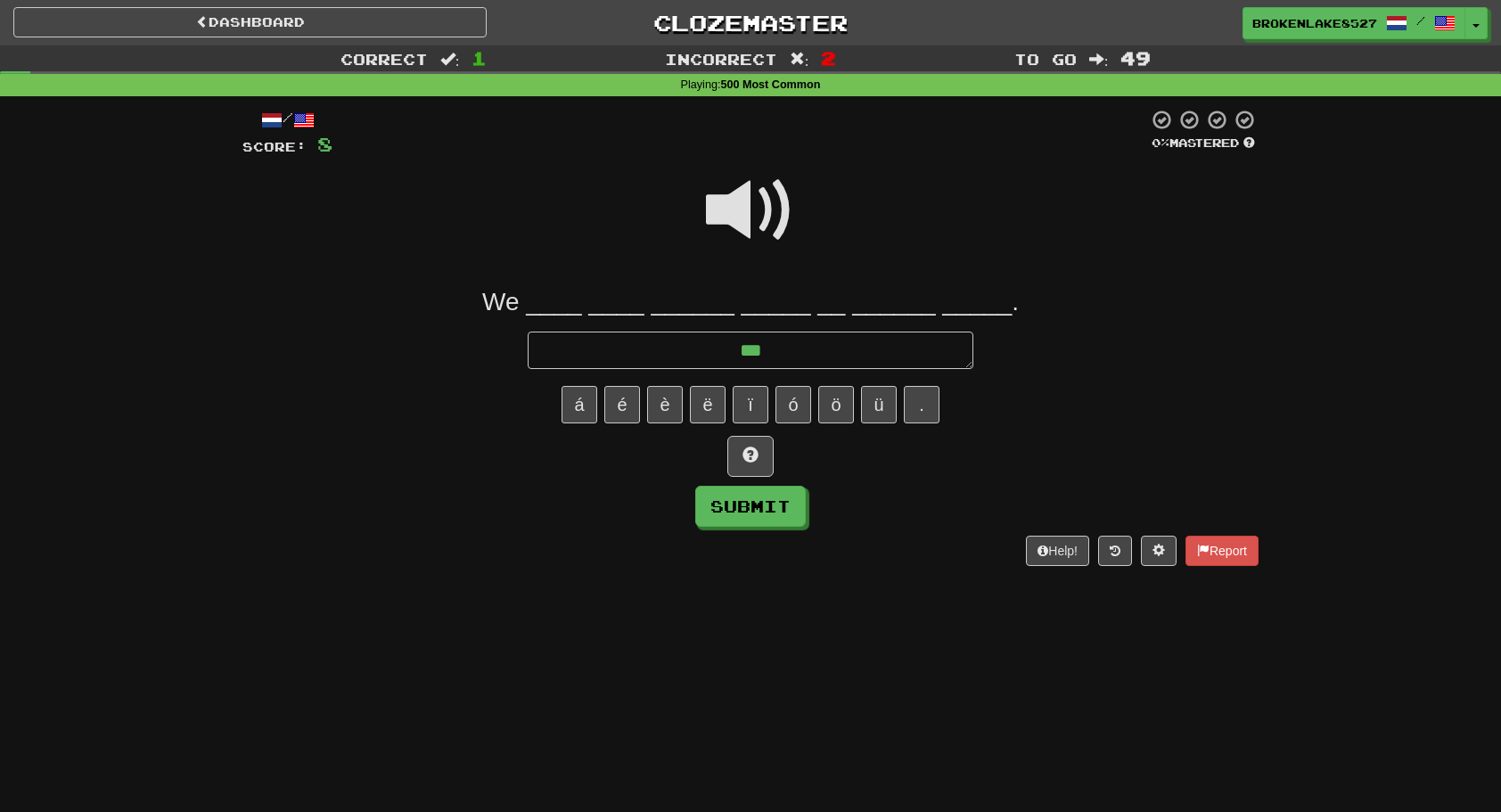 type on "*" 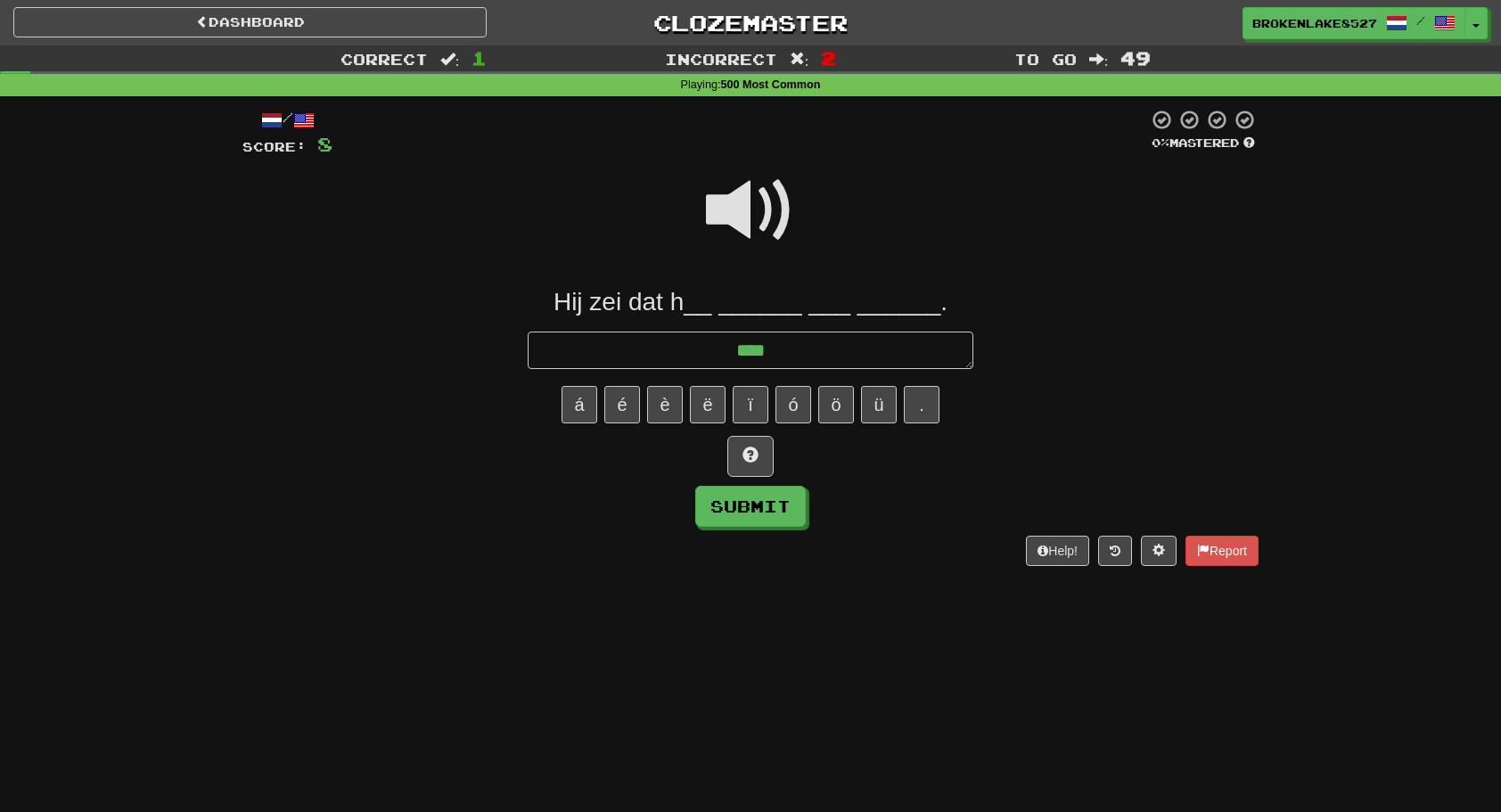 type on "*" 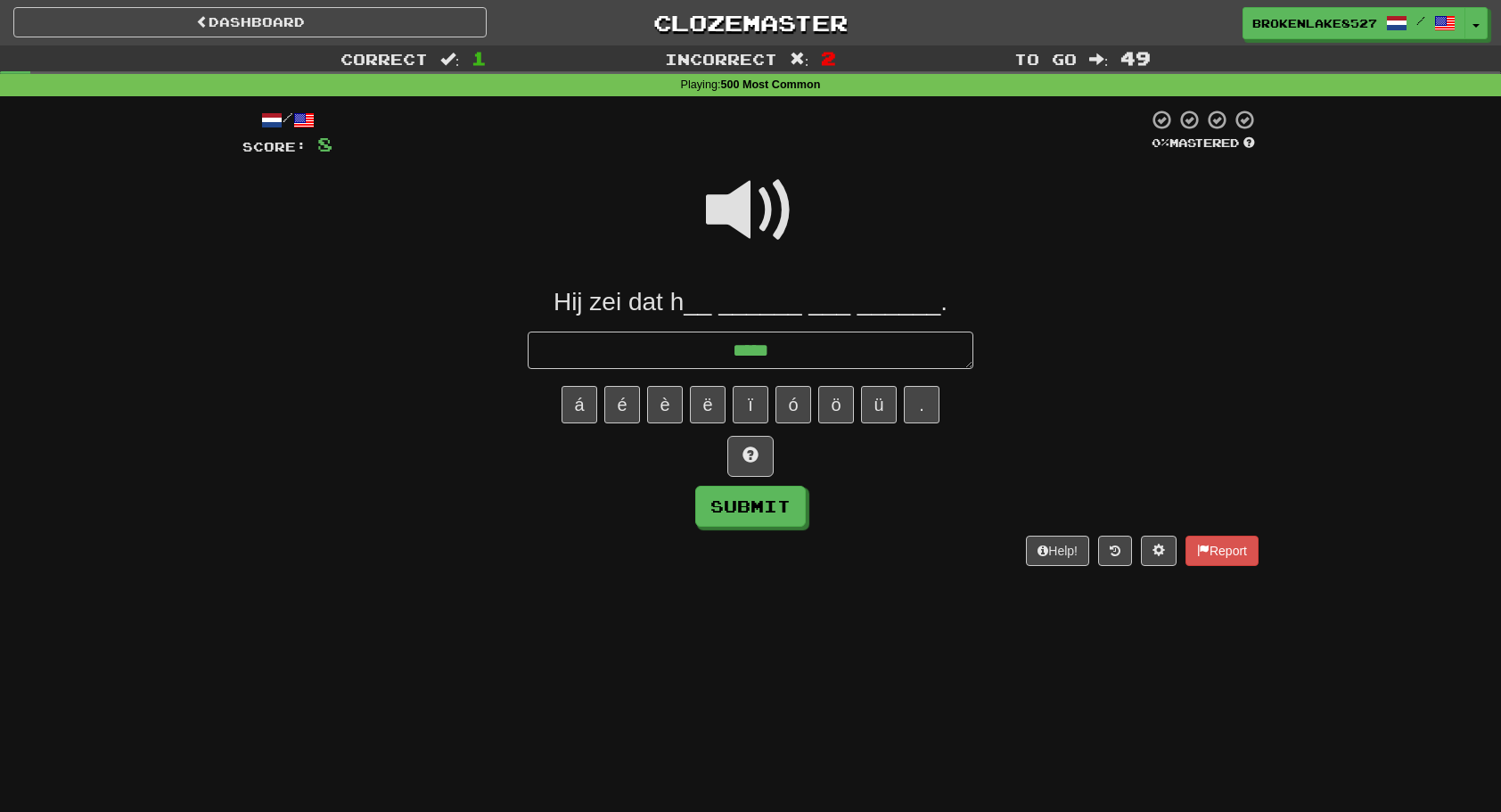 type on "*" 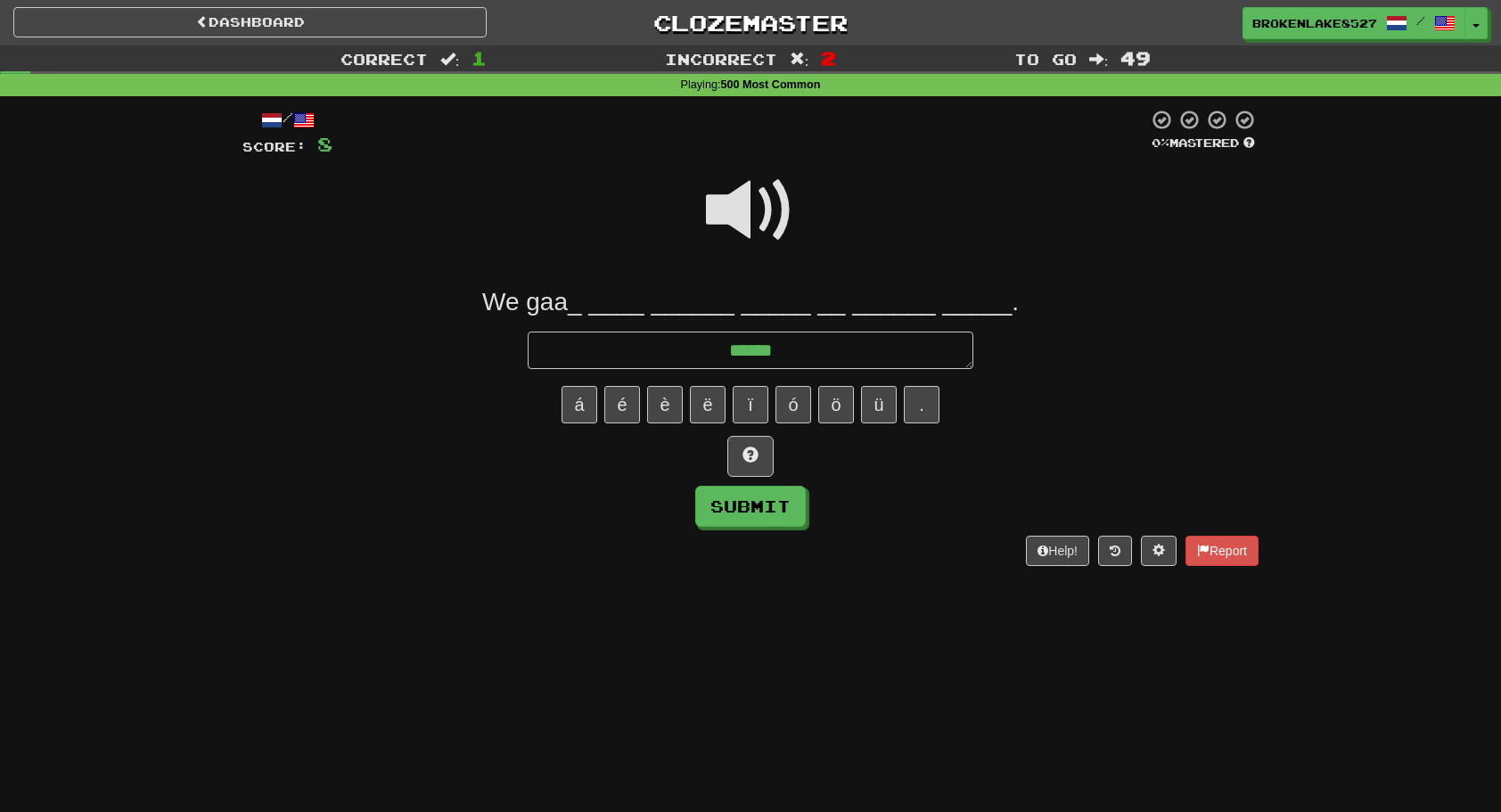 type 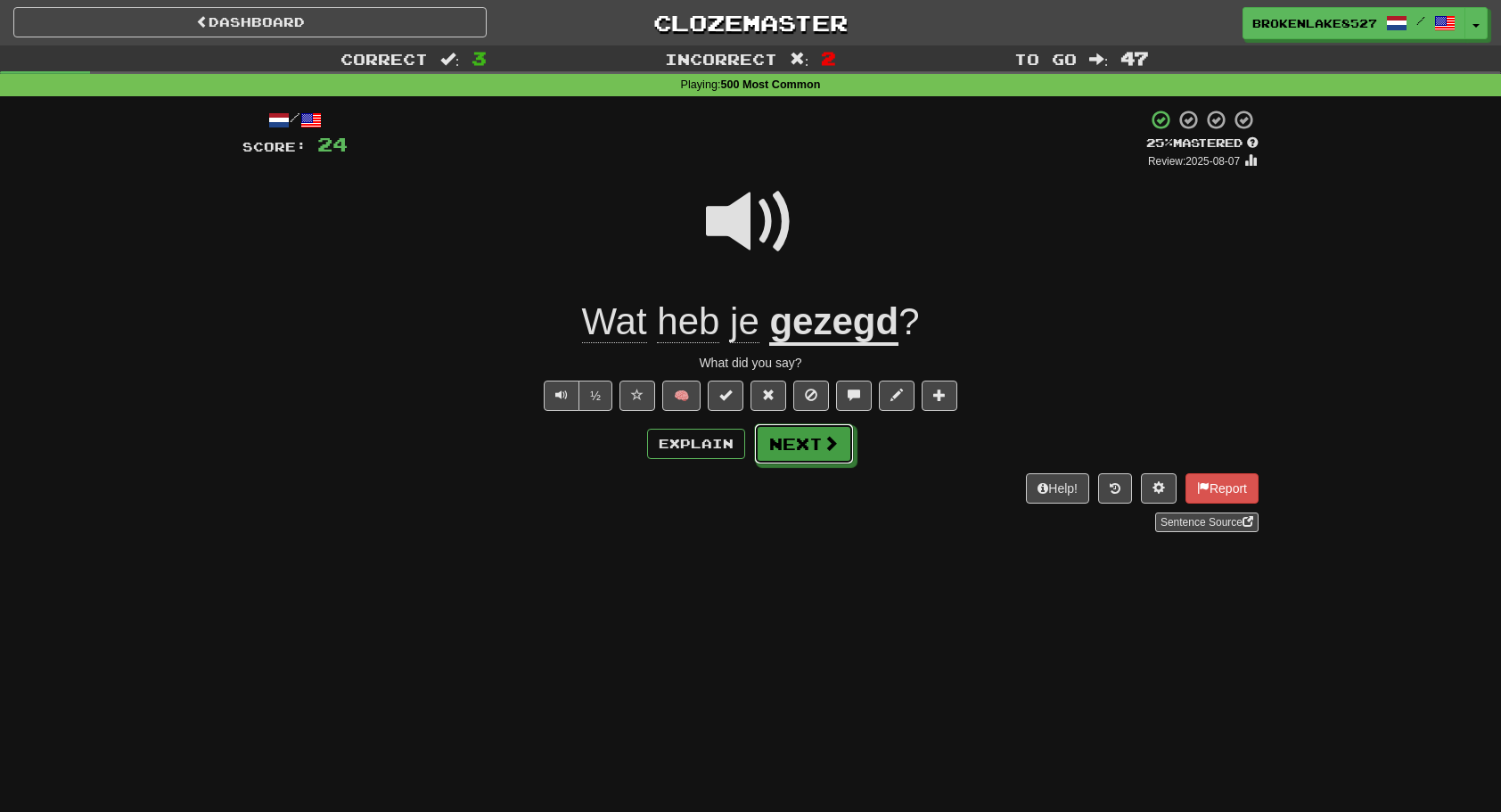 click on "Next" at bounding box center (804, 444) 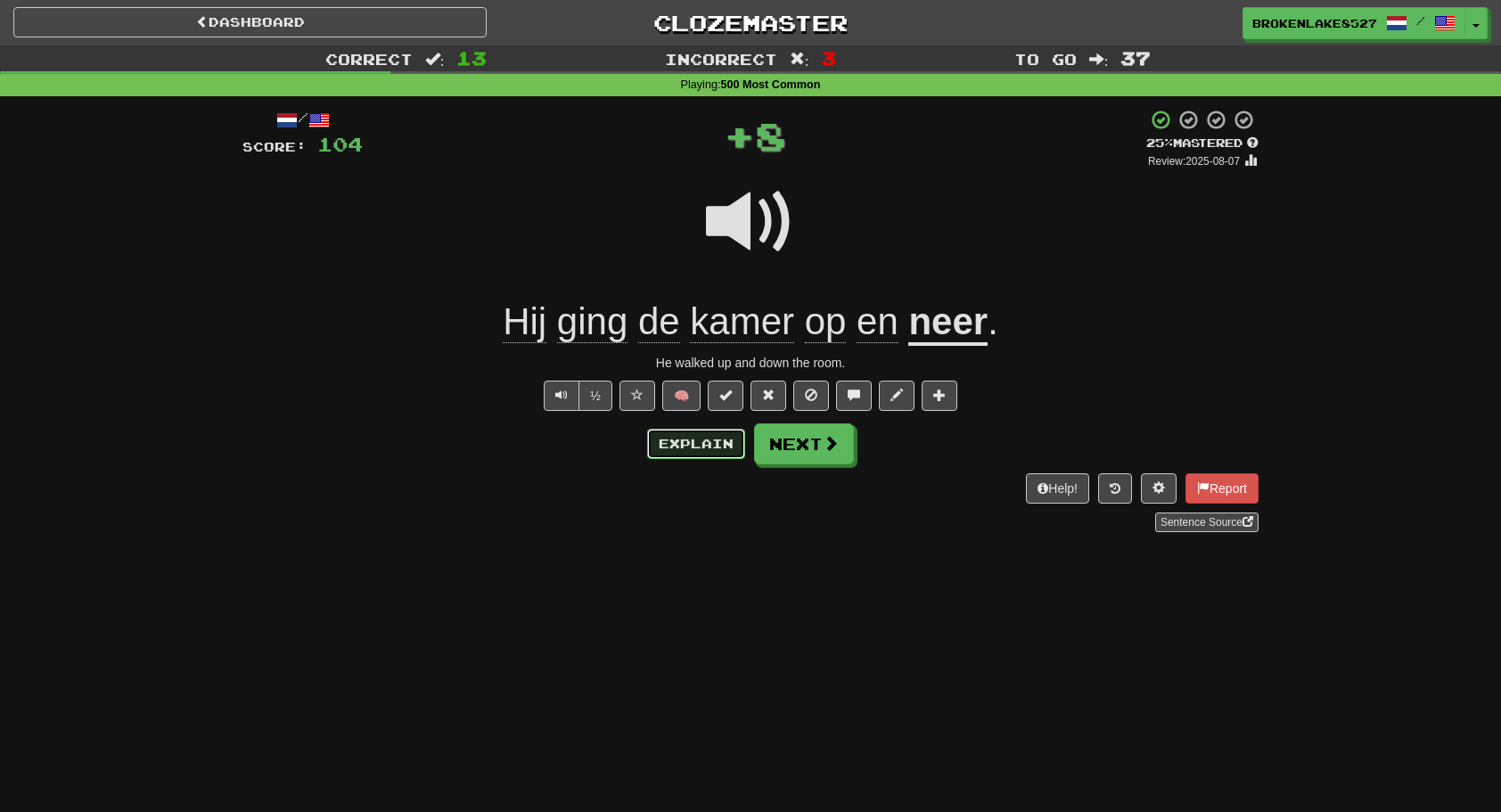 click on "Explain" at bounding box center [696, 444] 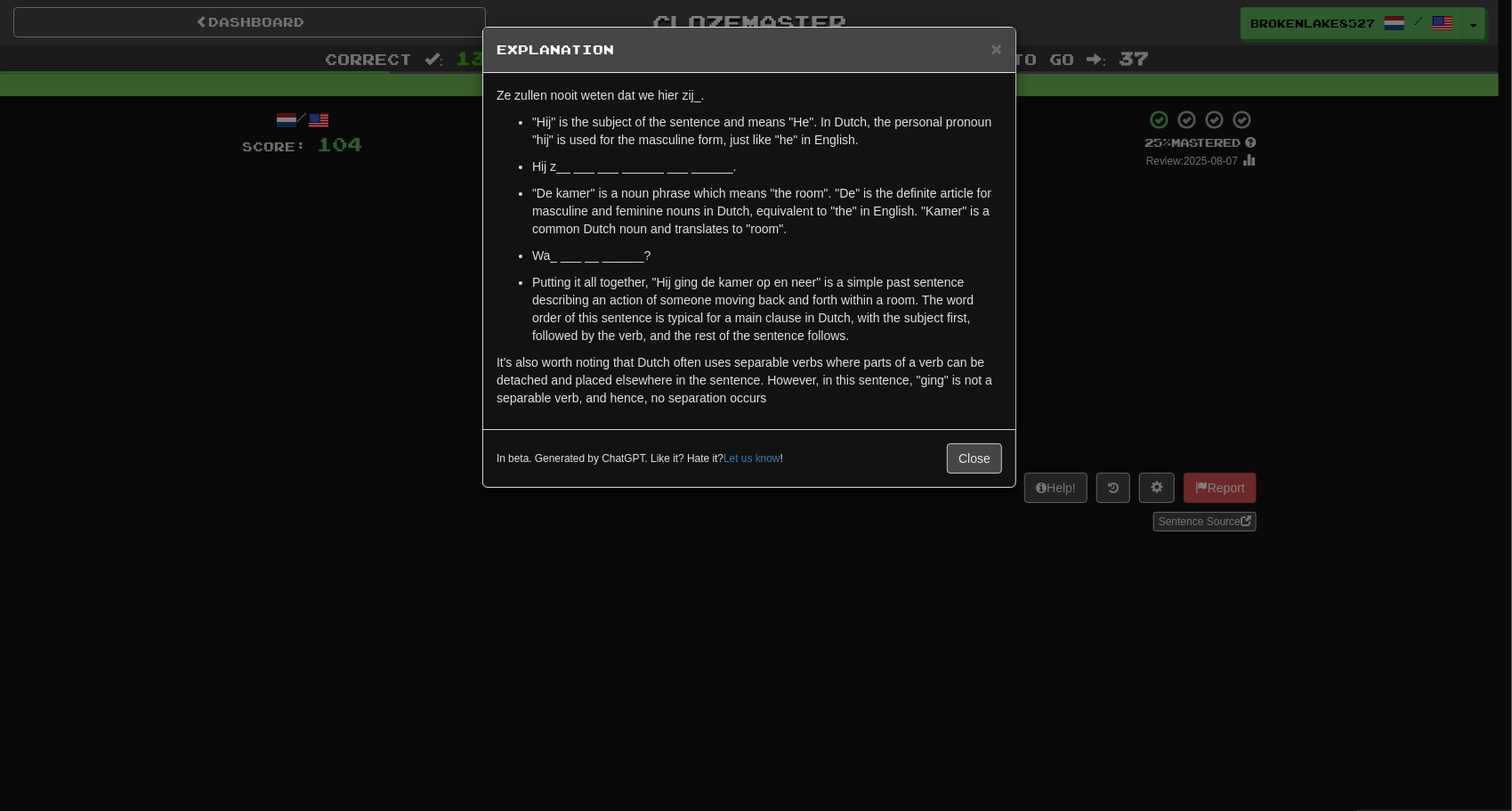 click on "Explanation" at bounding box center (749, 50) 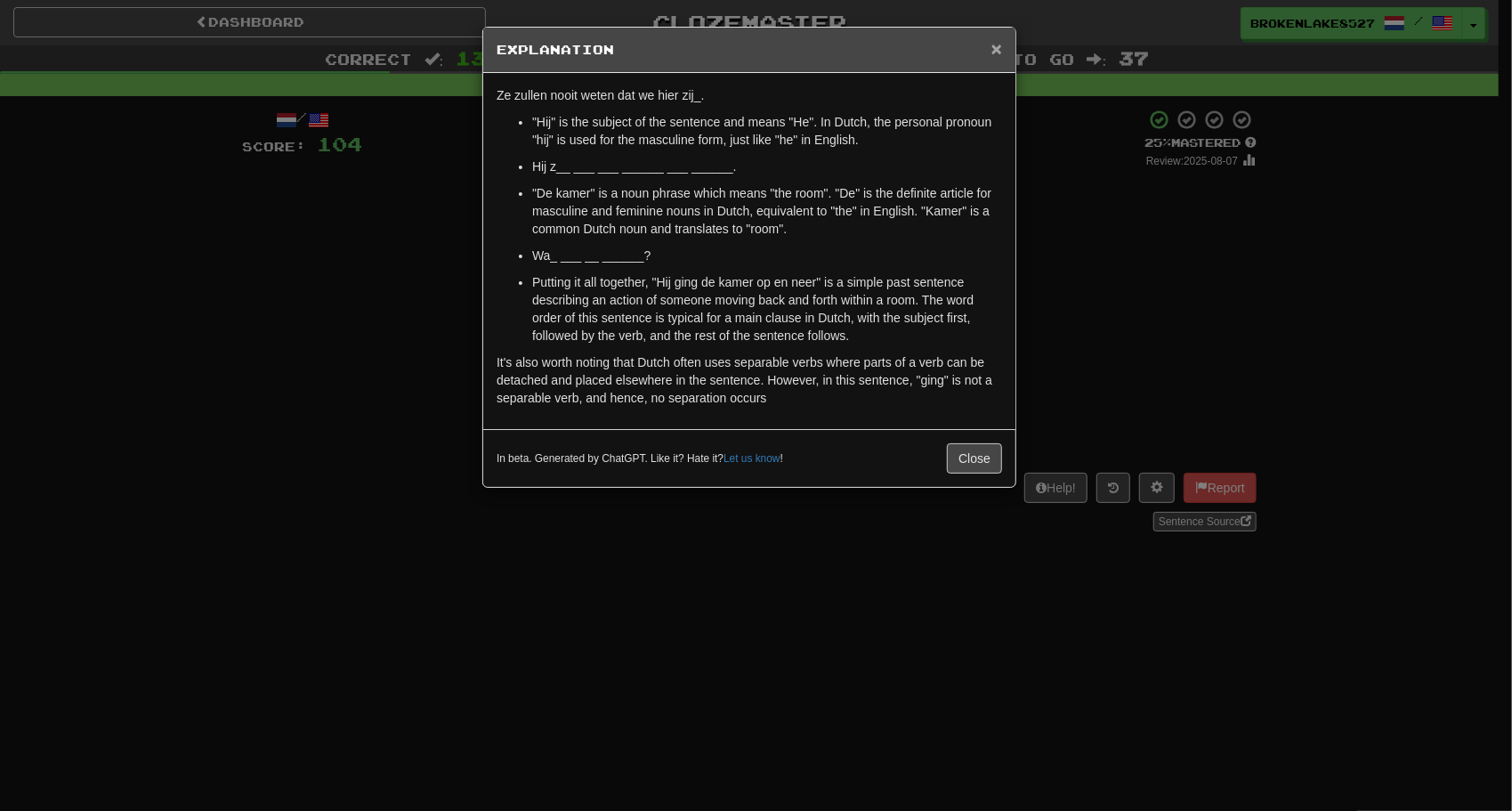 click on "×" at bounding box center (997, 48) 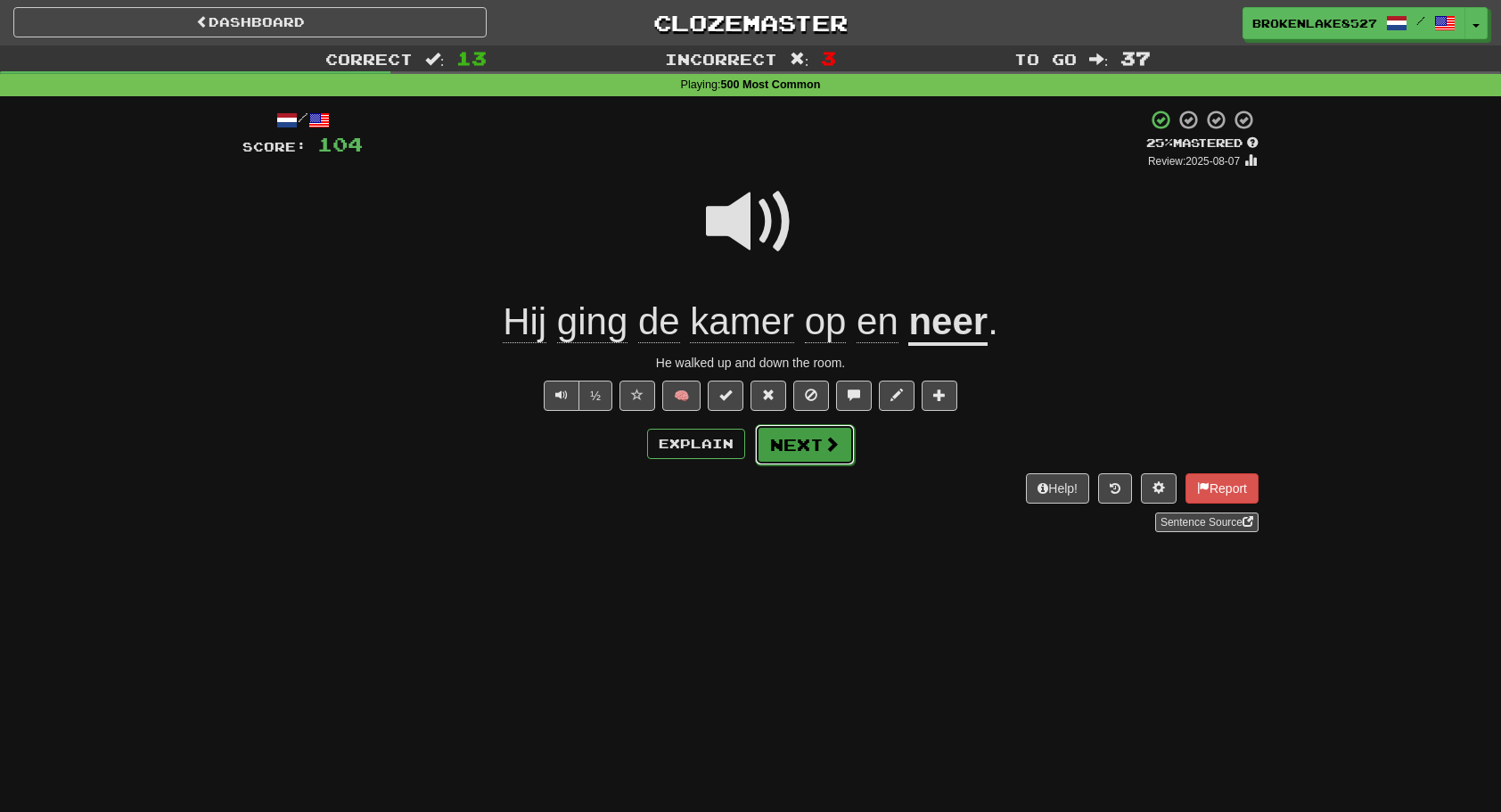 click on "Next" at bounding box center (805, 445) 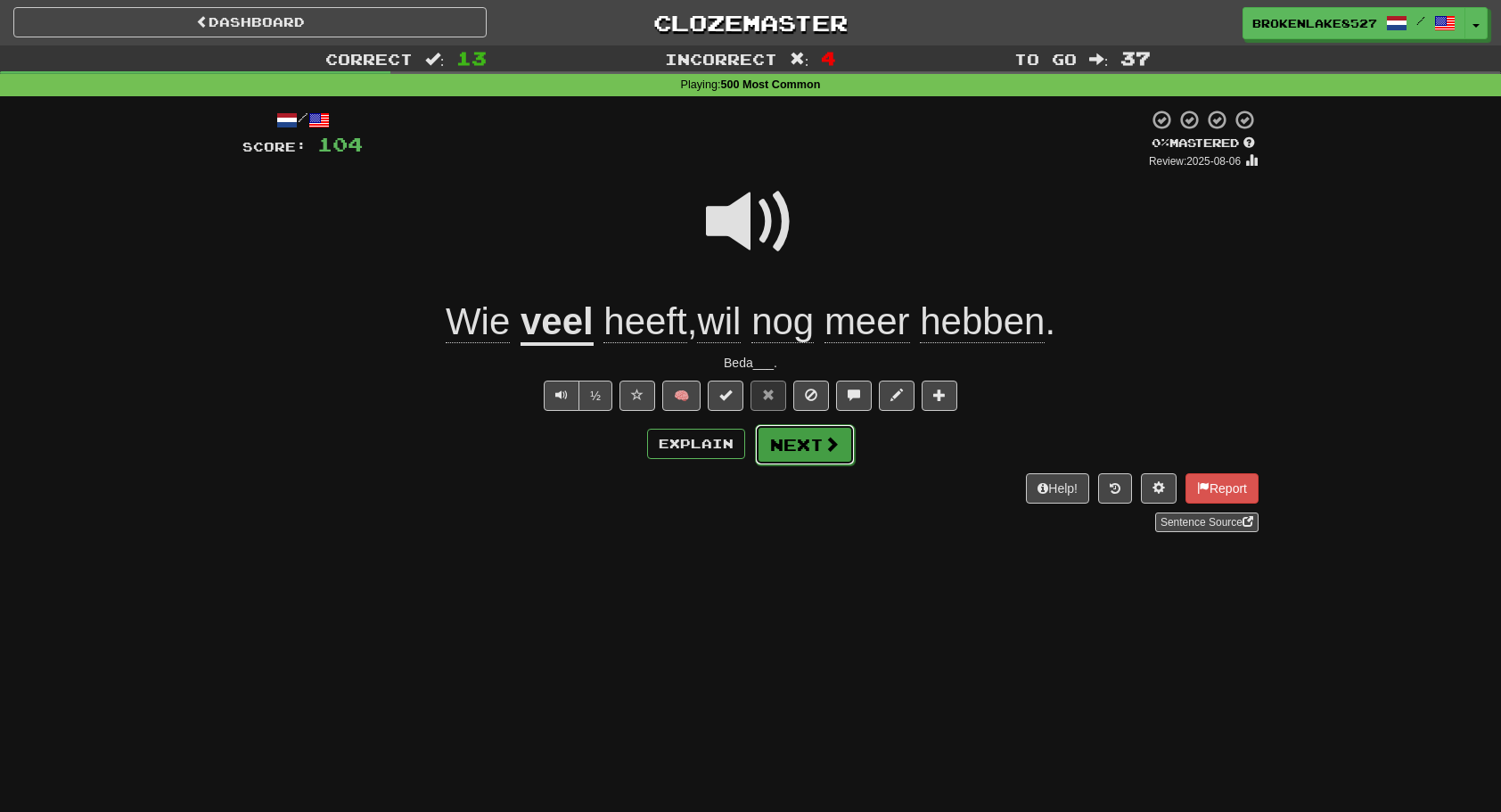 click on "Next" at bounding box center (805, 445) 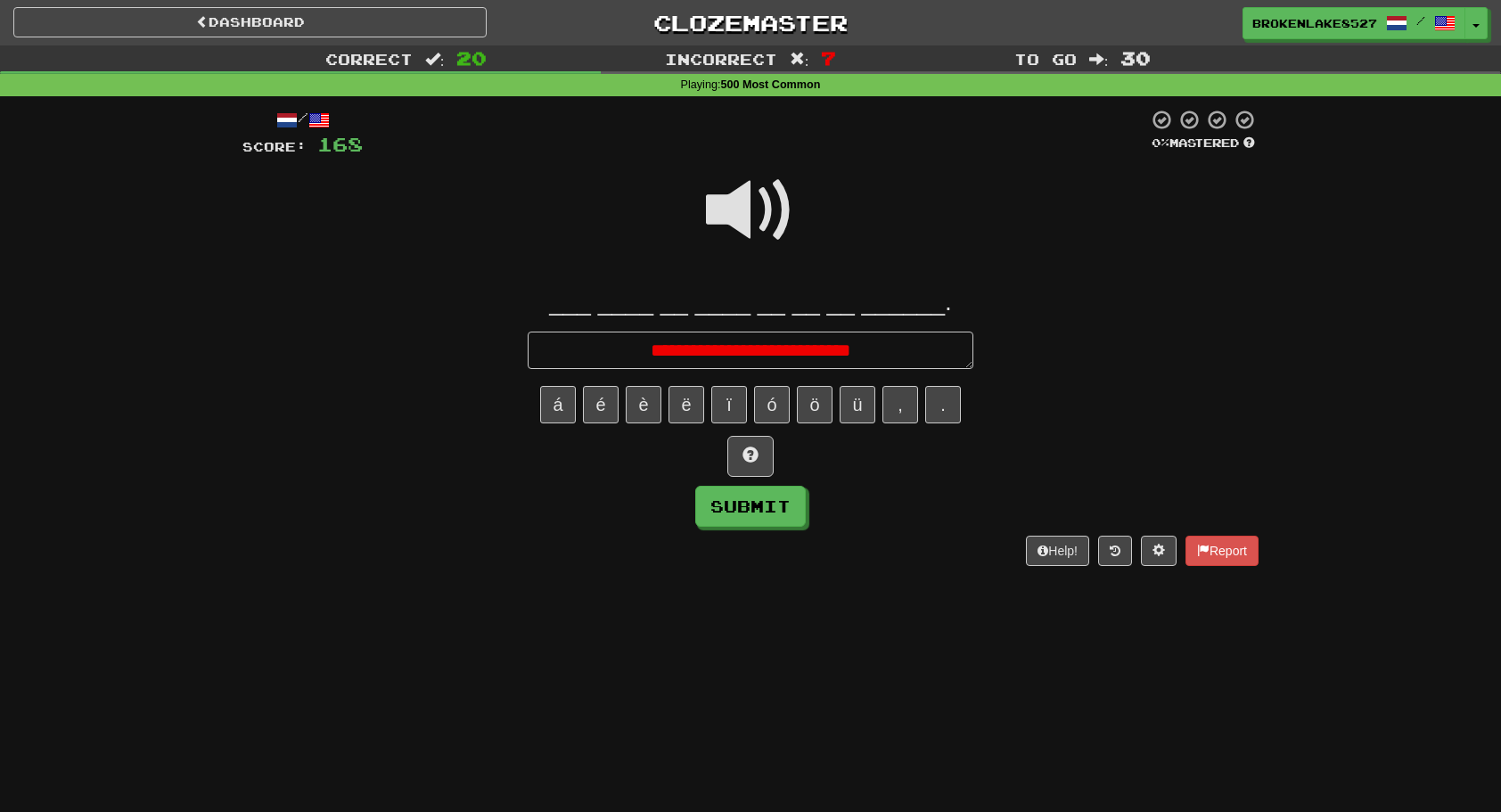 click on "**********" at bounding box center (750, 349) 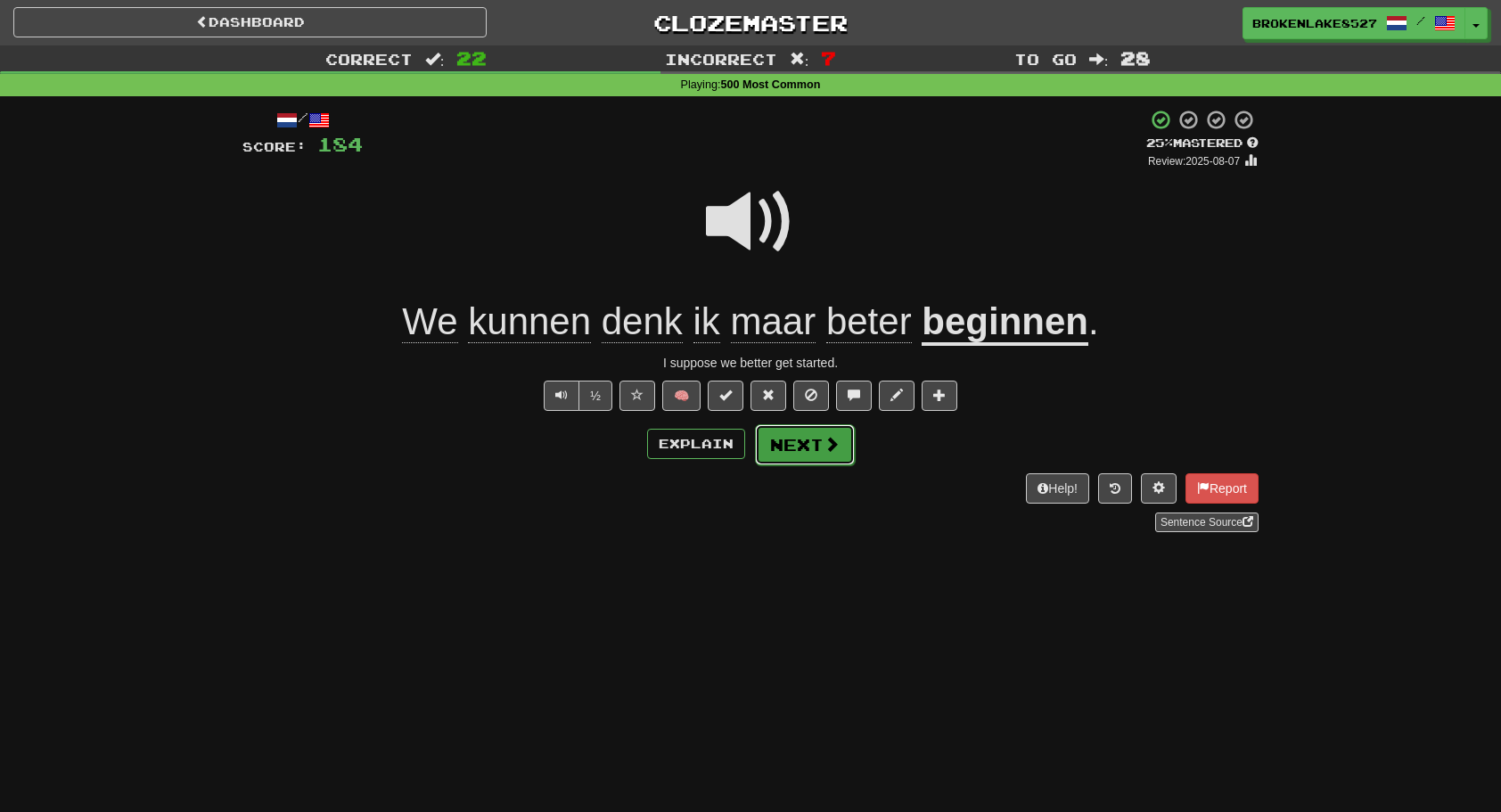 click on "Next" at bounding box center [805, 445] 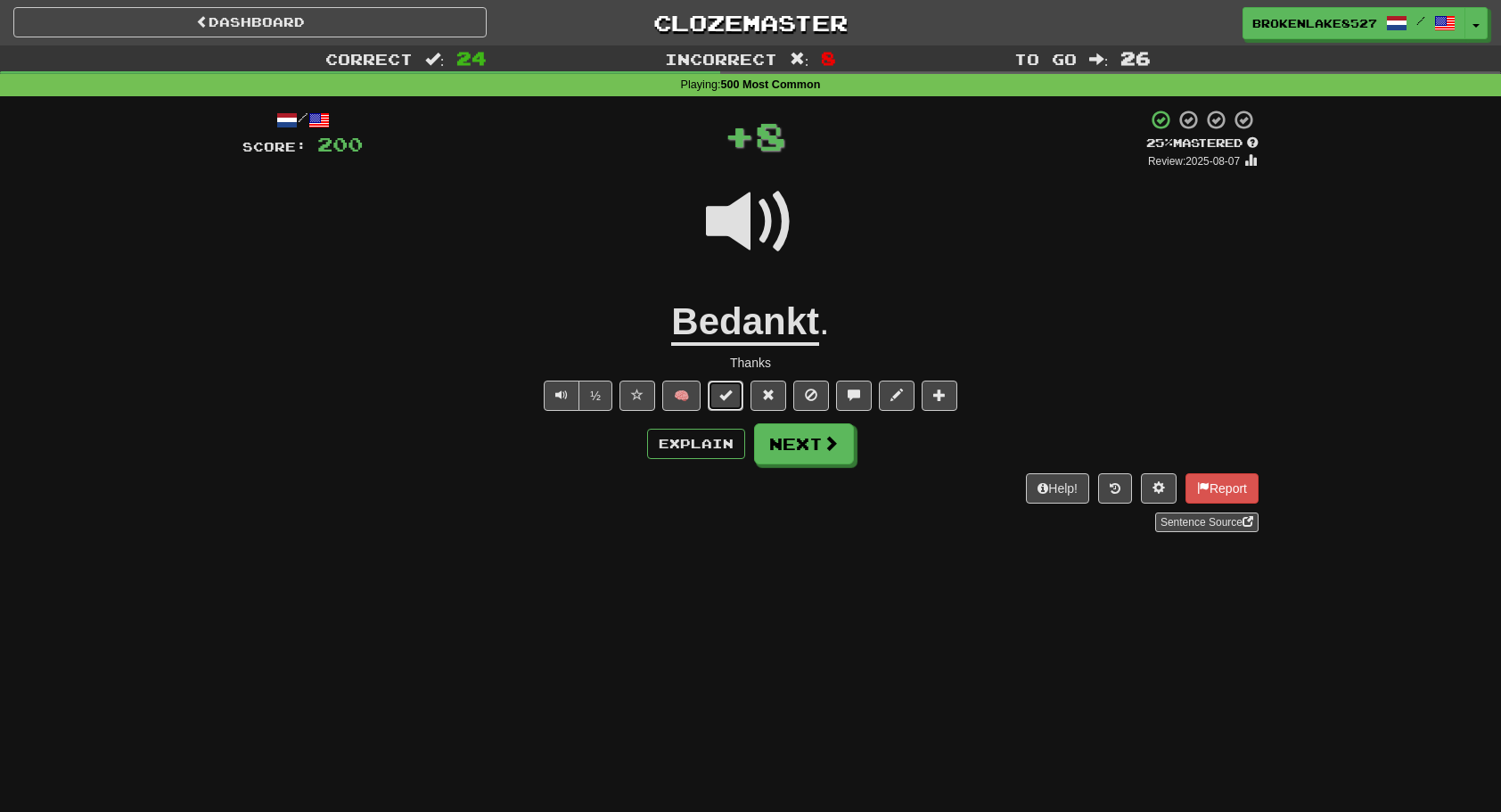 click at bounding box center [726, 395] 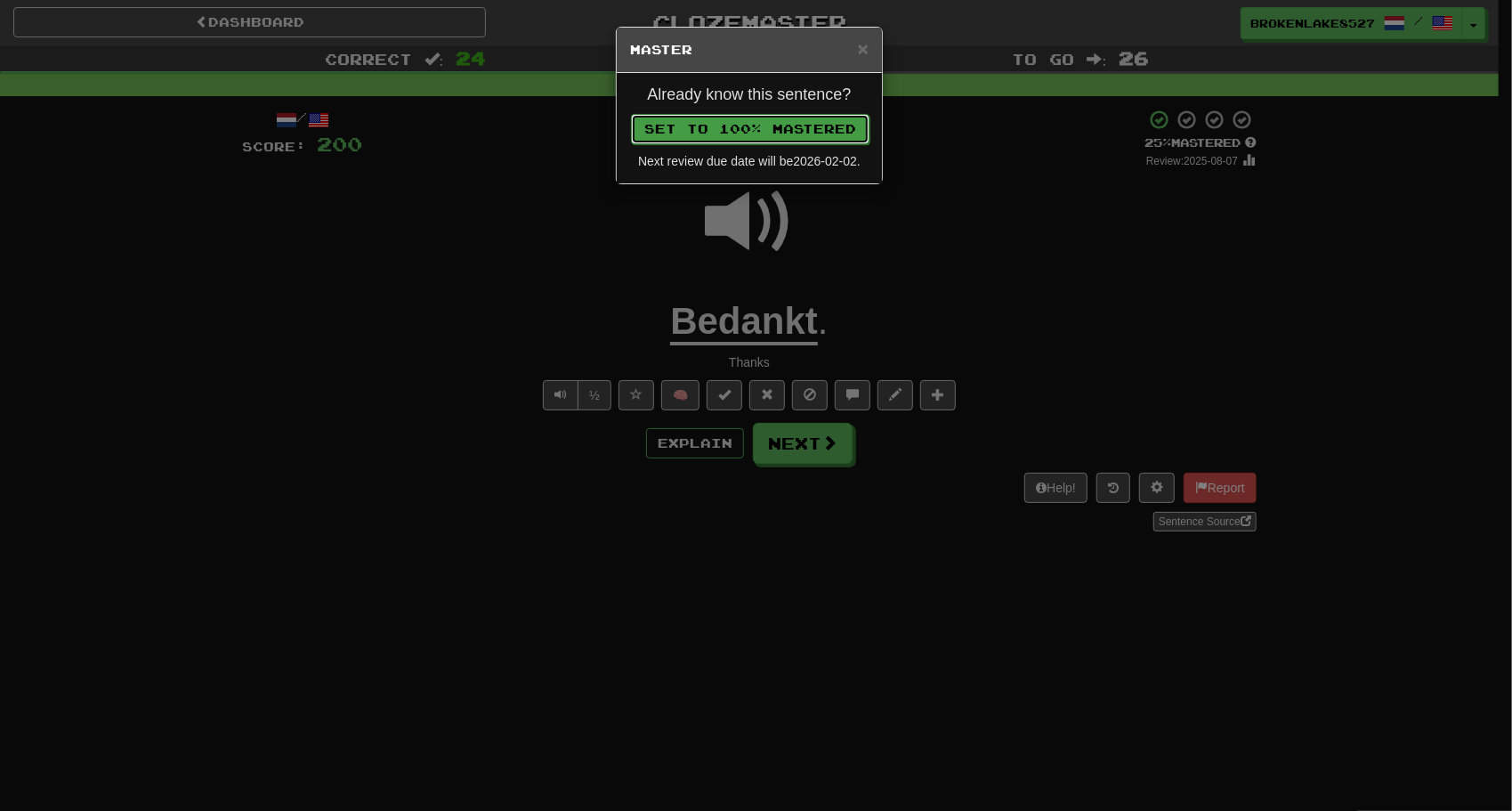 click on "Set to 100% Mastered" at bounding box center [750, 129] 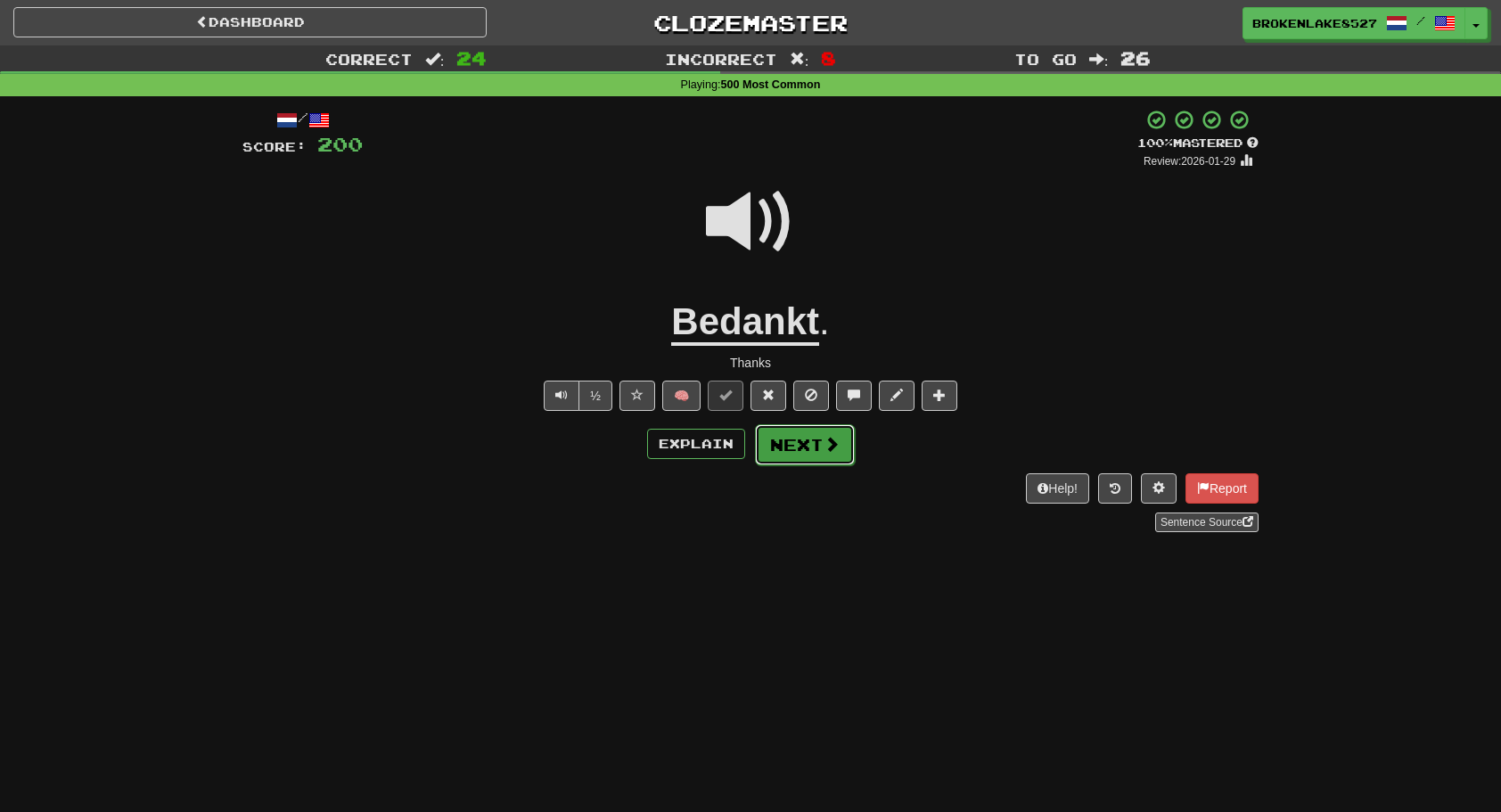 click on "Next" at bounding box center (805, 445) 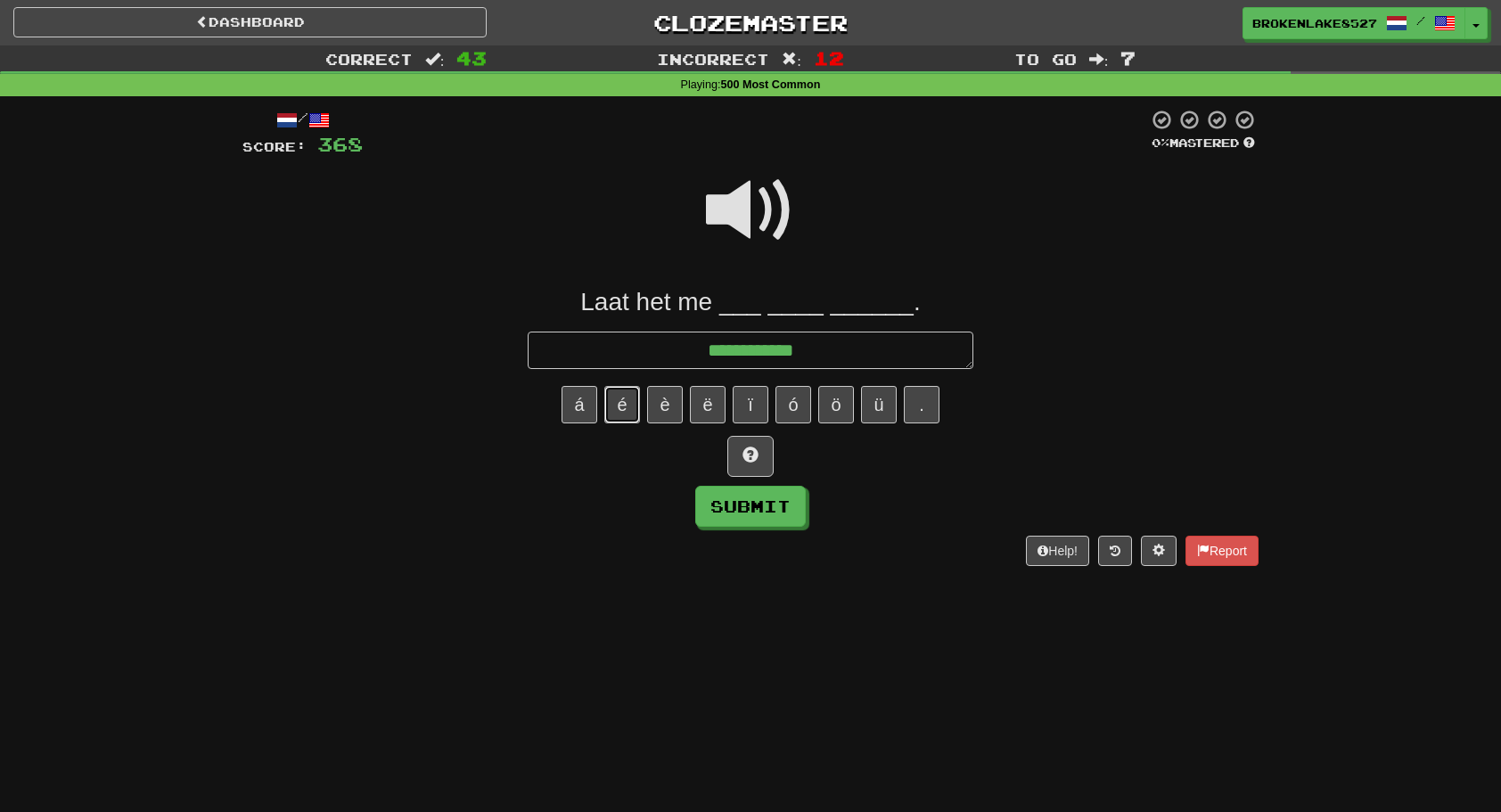 click on "é" at bounding box center [622, 405] 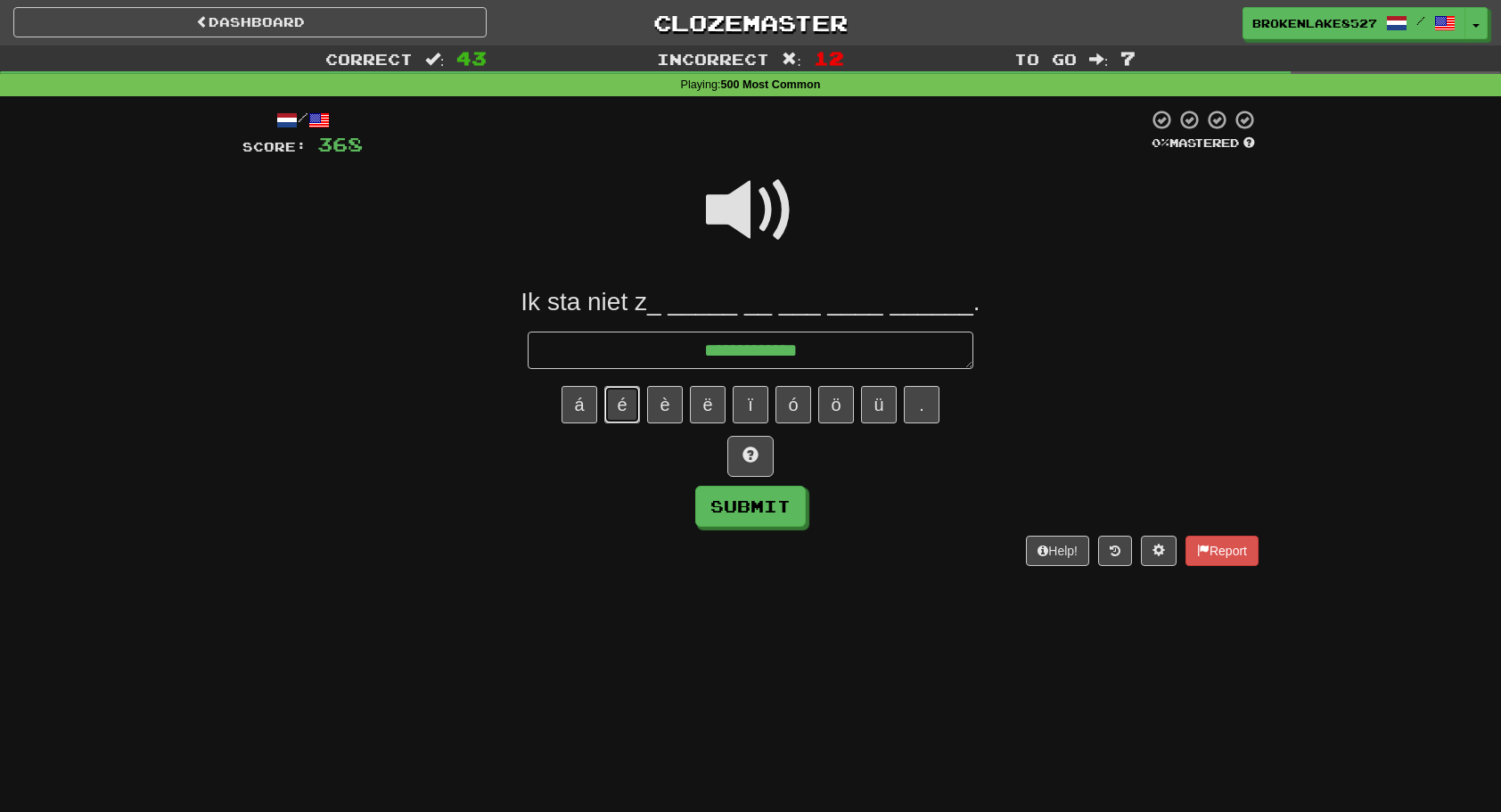 click on "é" at bounding box center [622, 405] 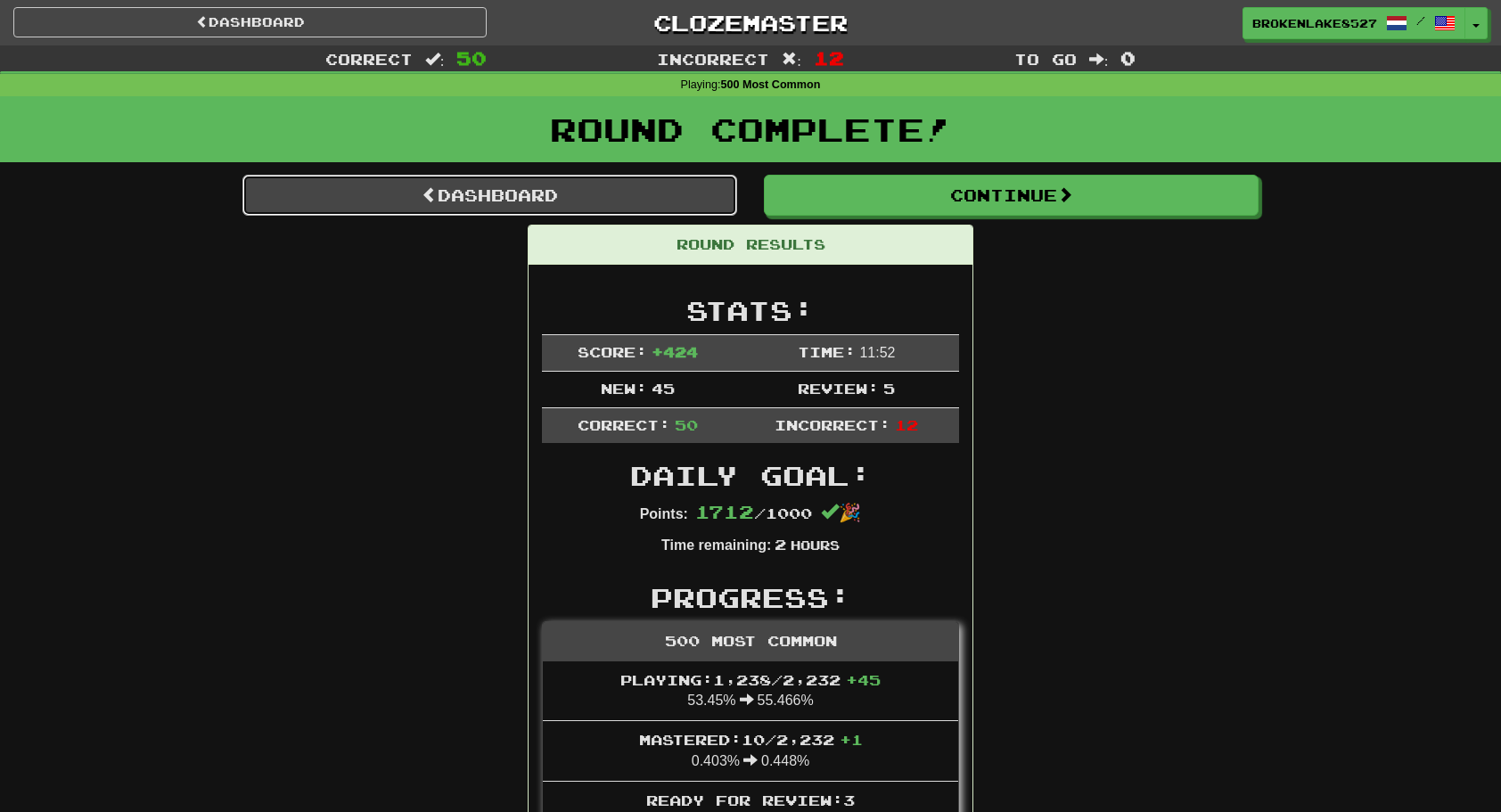 click on "Dashboard" at bounding box center (489, 195) 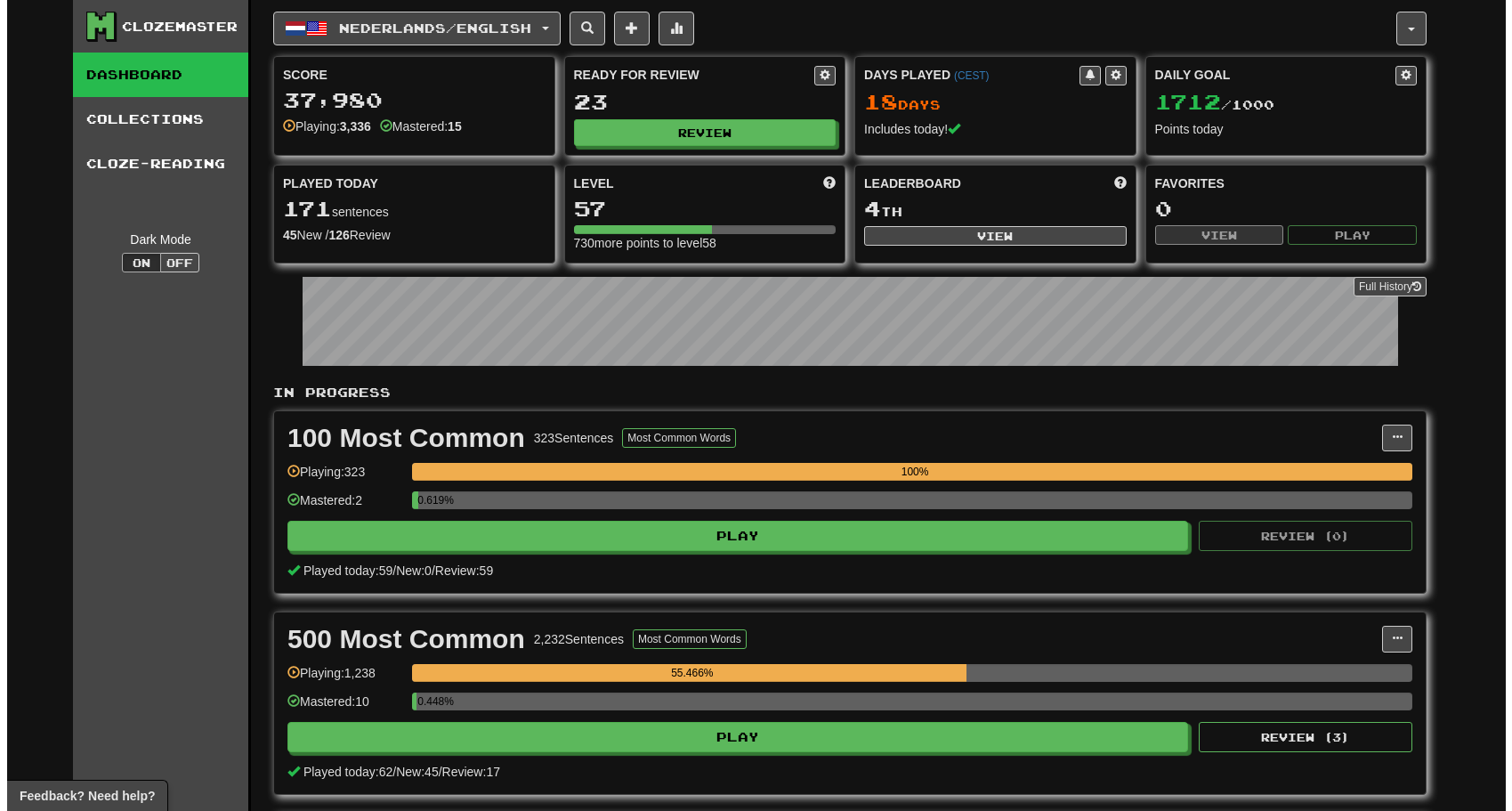scroll, scrollTop: 0, scrollLeft: 0, axis: both 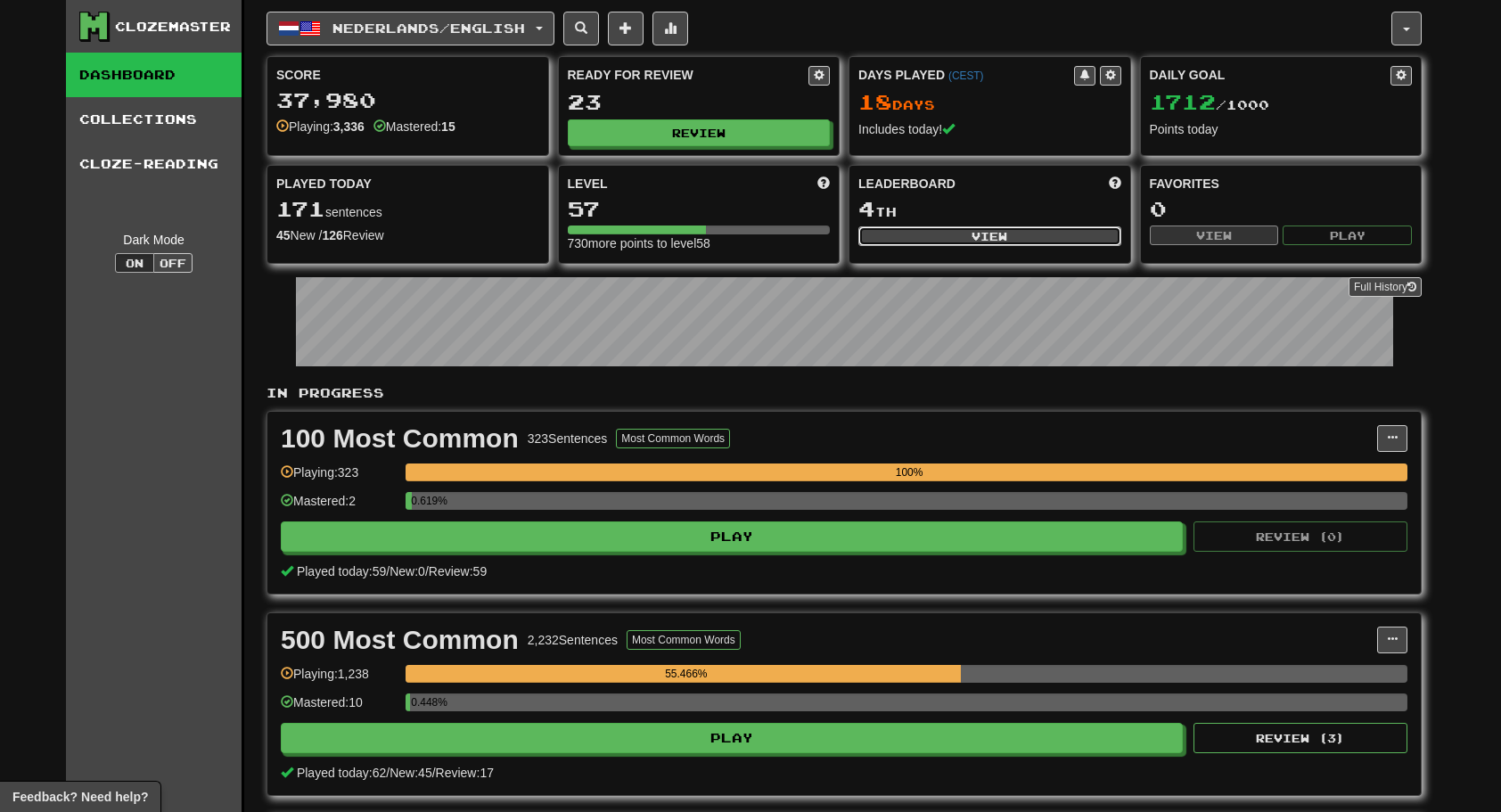 click on "View" at bounding box center [989, 236] 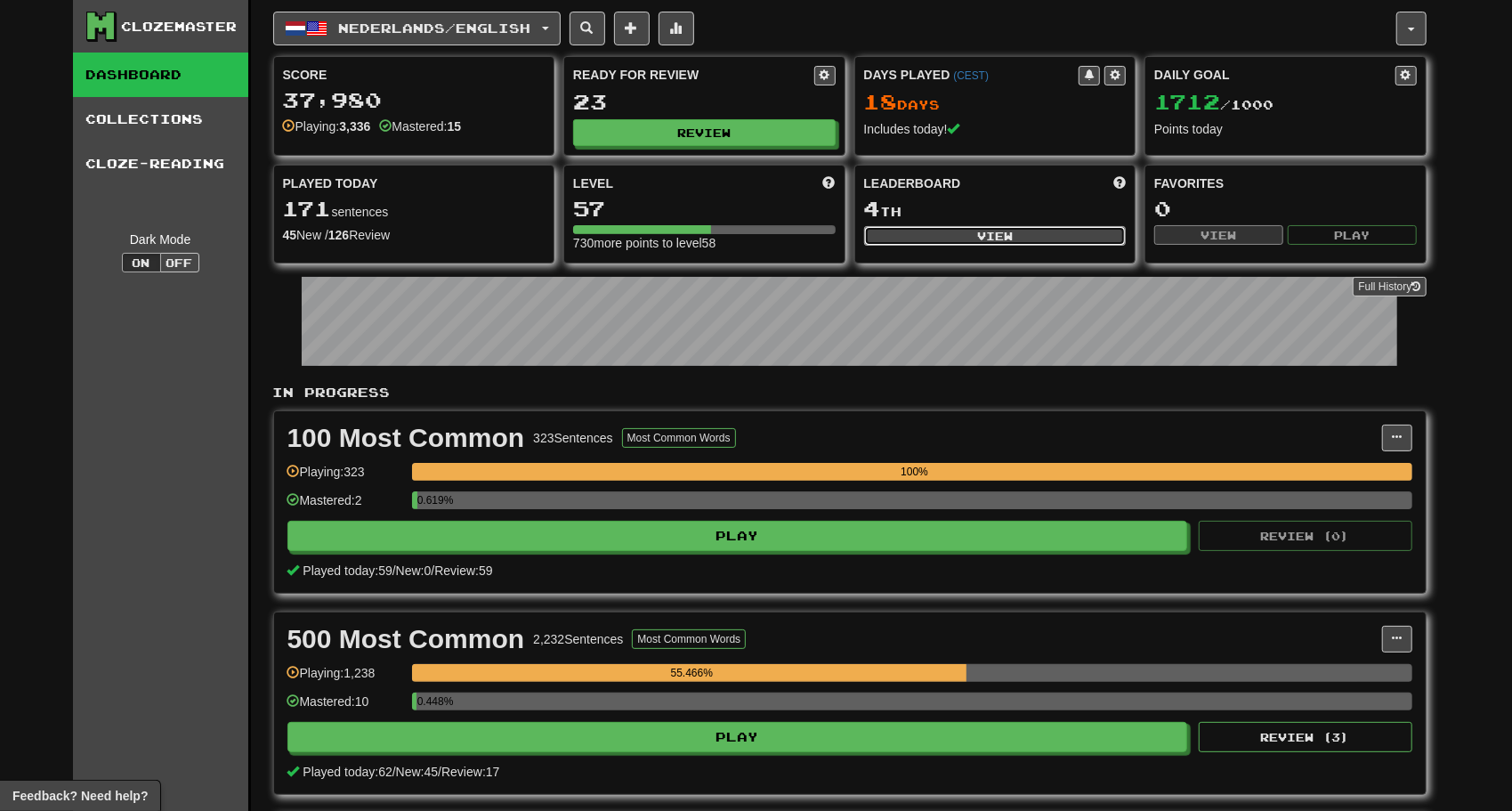 select on "**********" 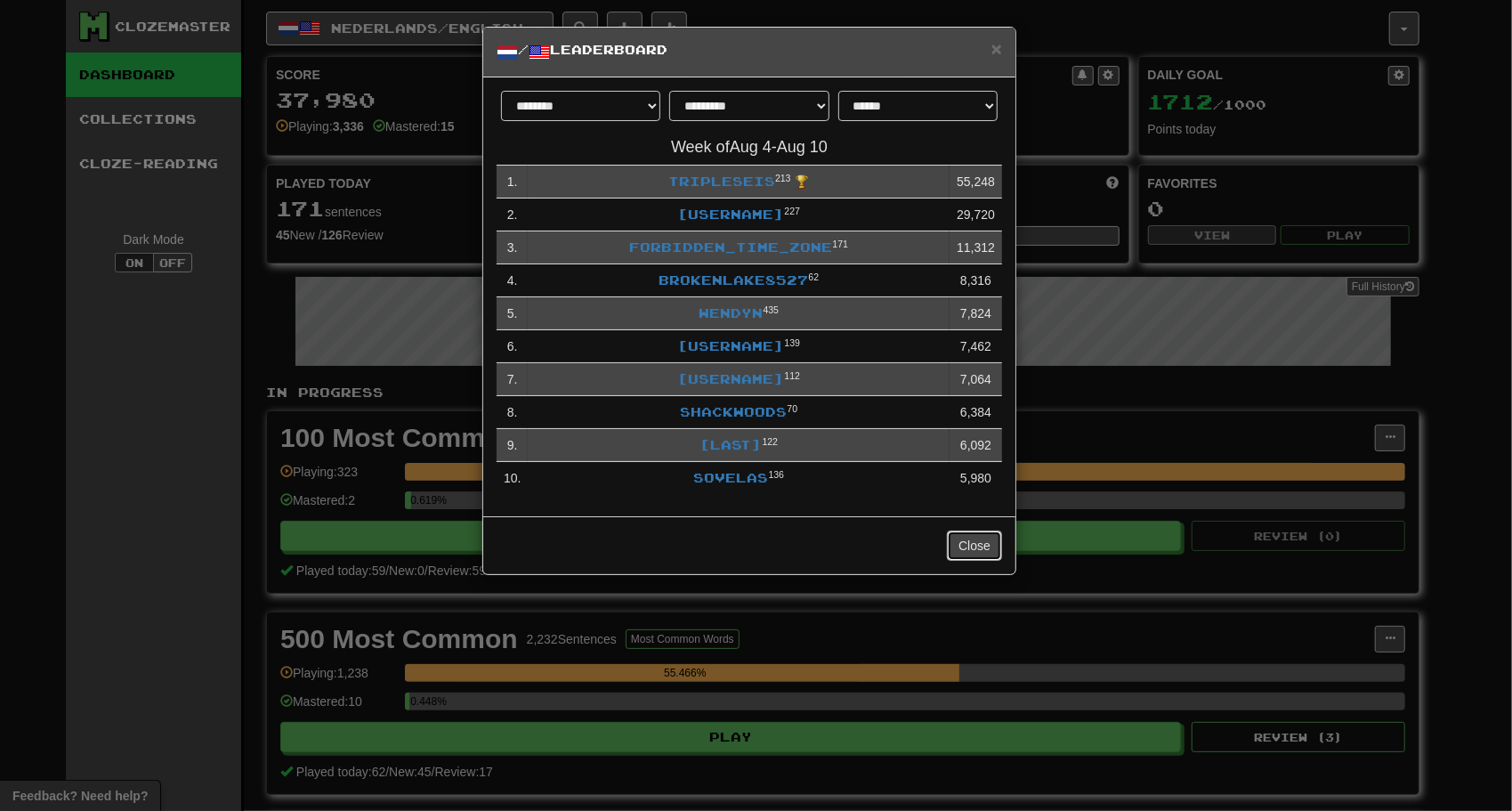click on "Close" at bounding box center (974, 546) 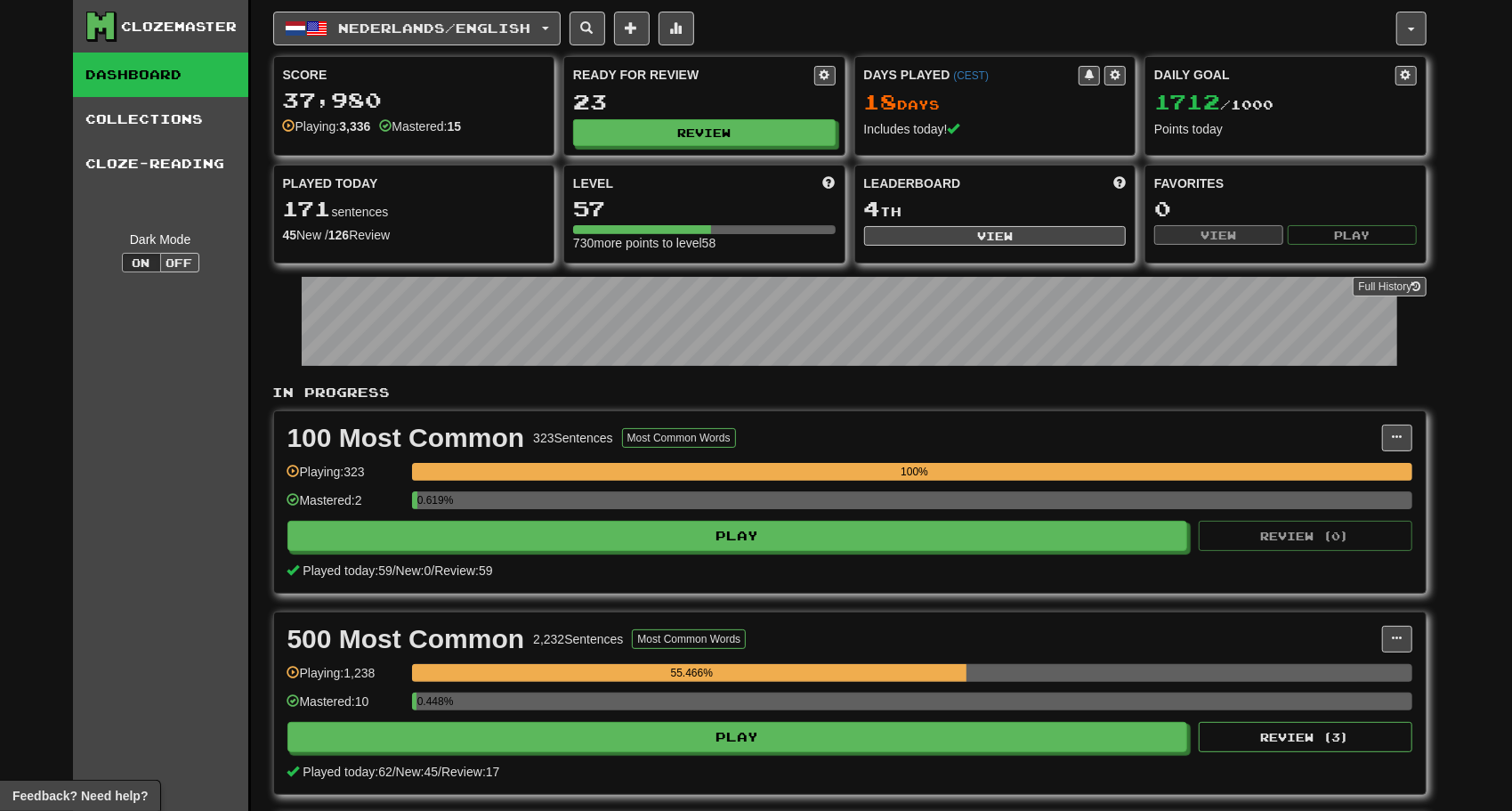scroll, scrollTop: 304, scrollLeft: 0, axis: vertical 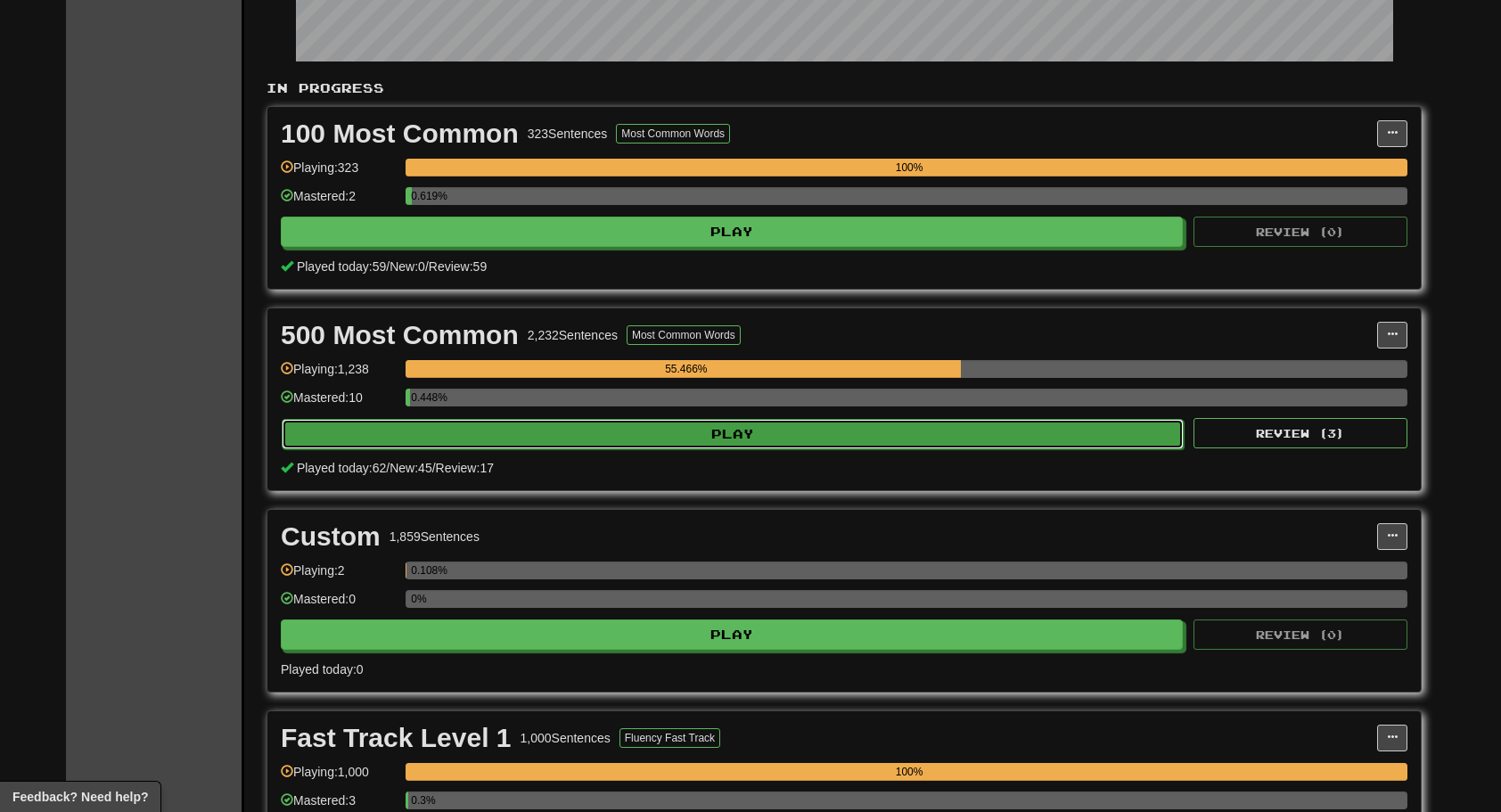 click on "Play" at bounding box center [733, 434] 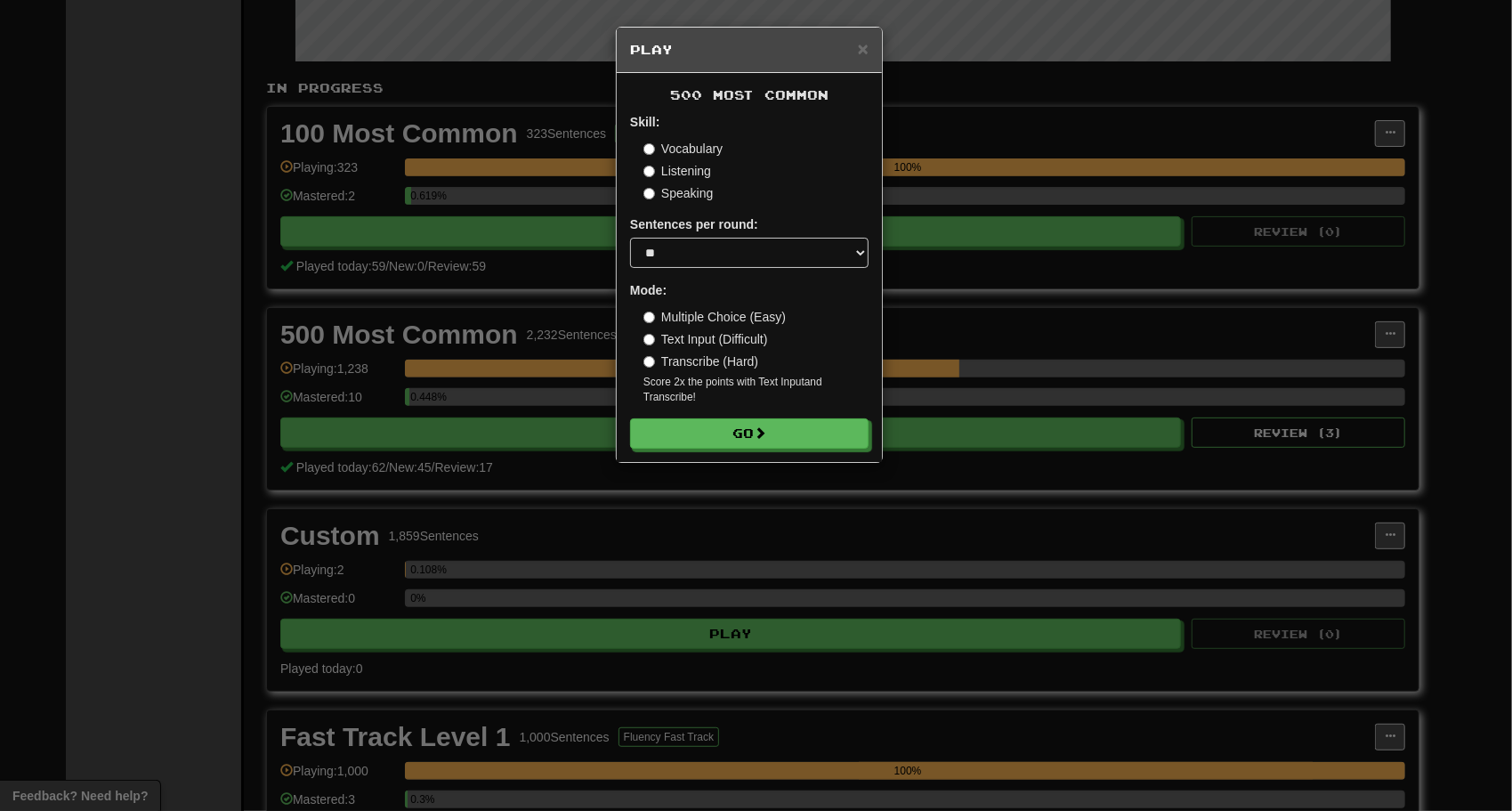 click on "Transcribe (Hard)" at bounding box center (700, 361) 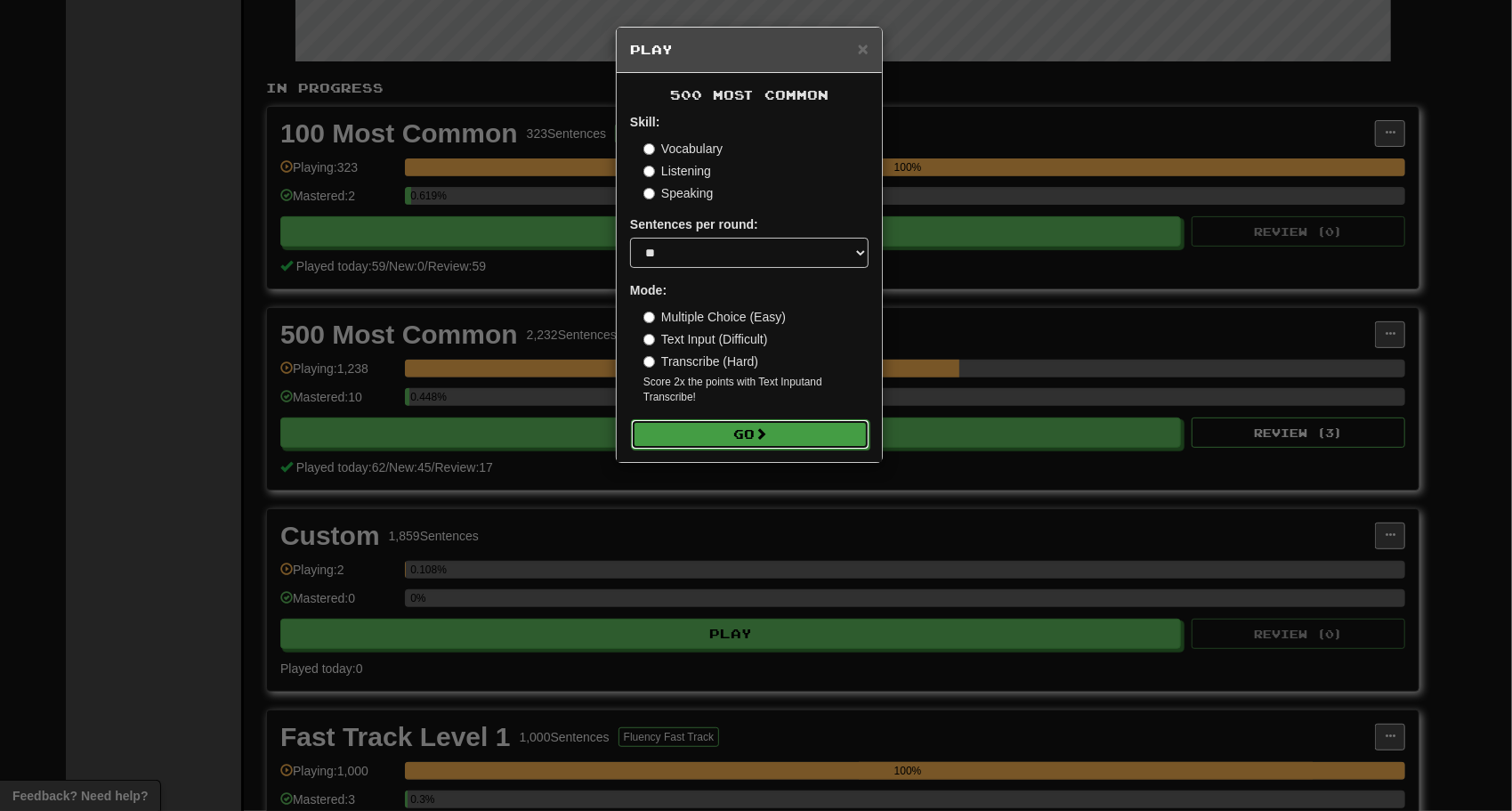 click on "Go" at bounding box center [750, 434] 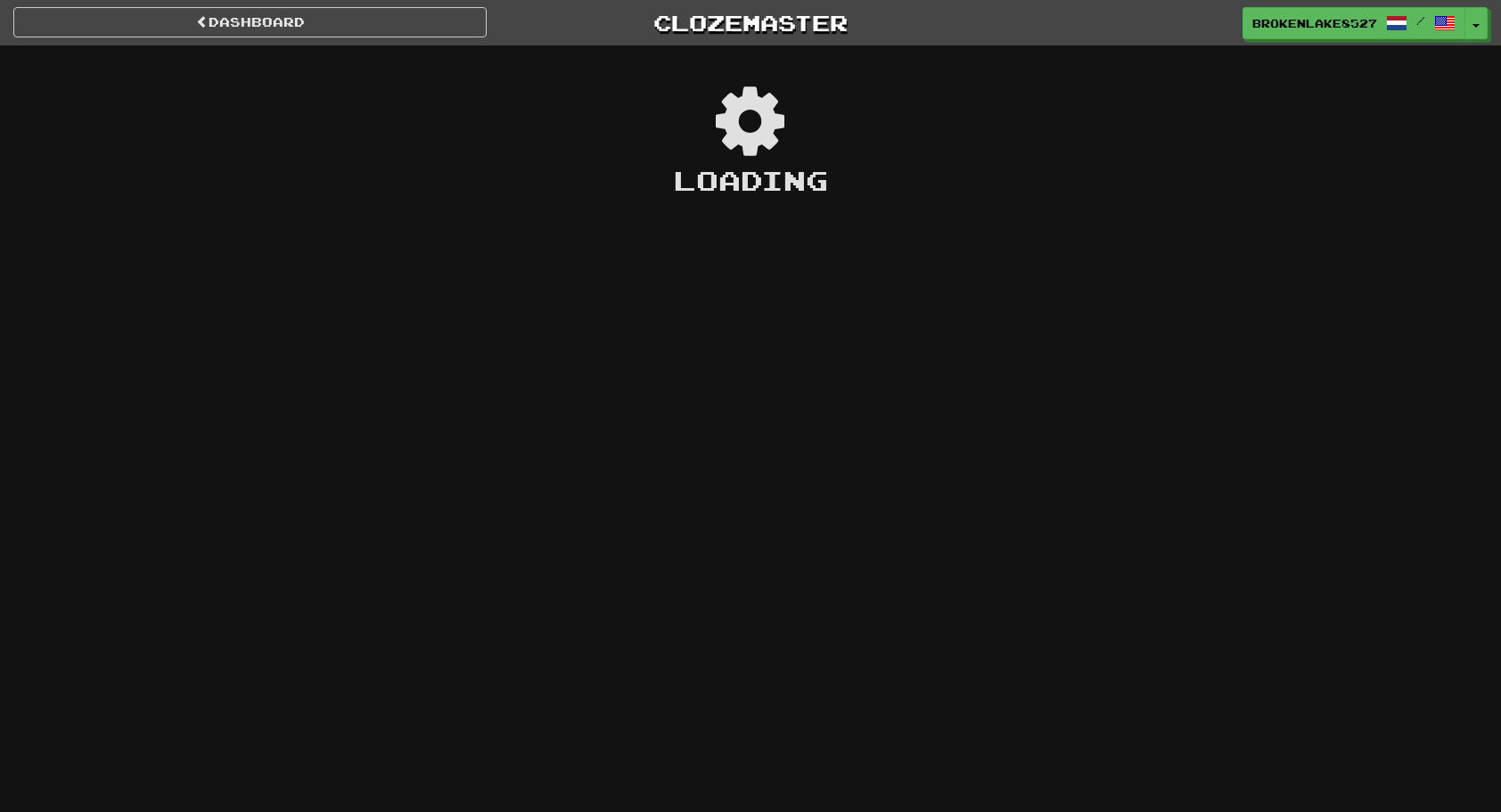 scroll, scrollTop: 0, scrollLeft: 0, axis: both 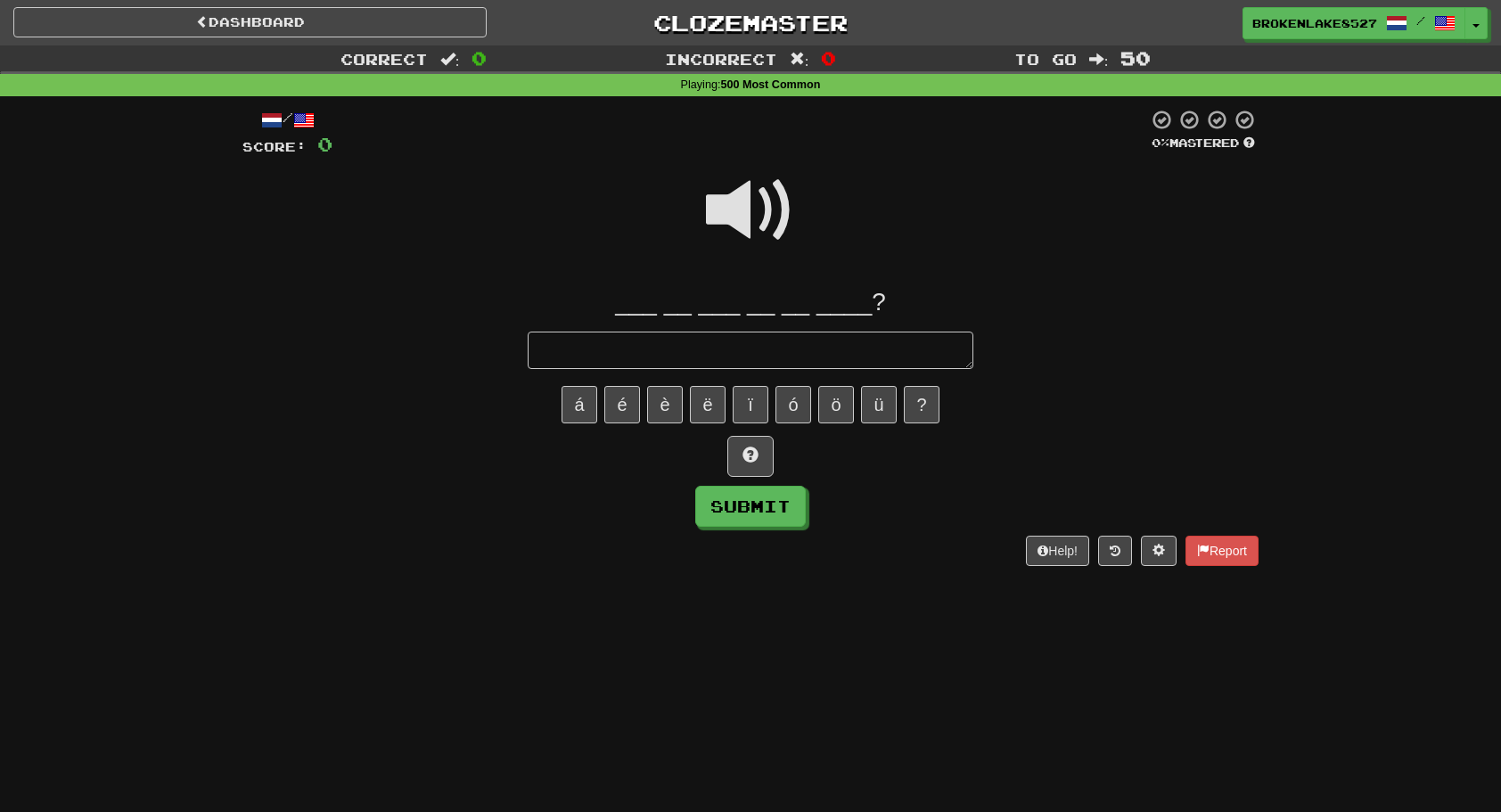 type on "*" 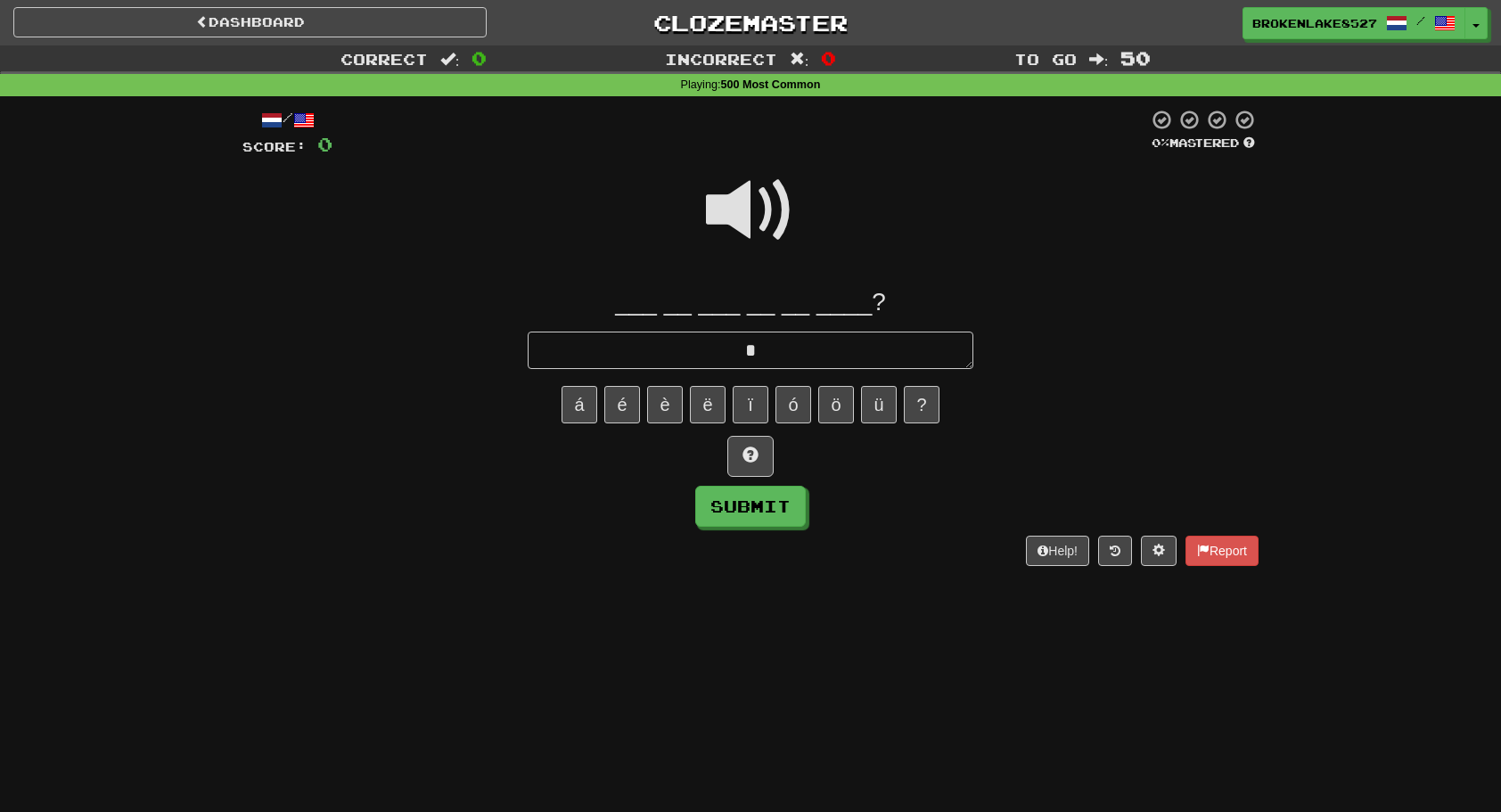 type on "*" 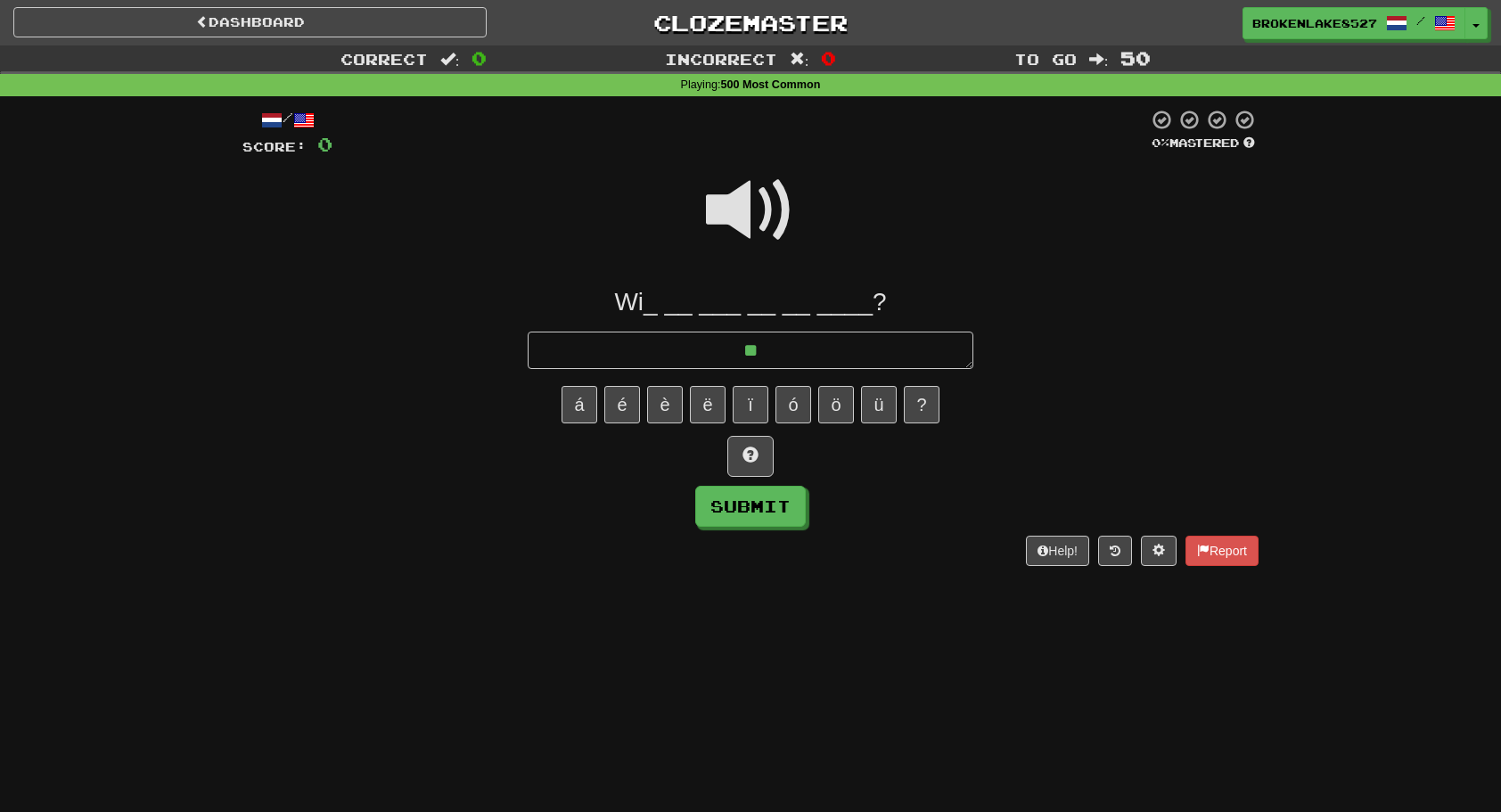 type on "*" 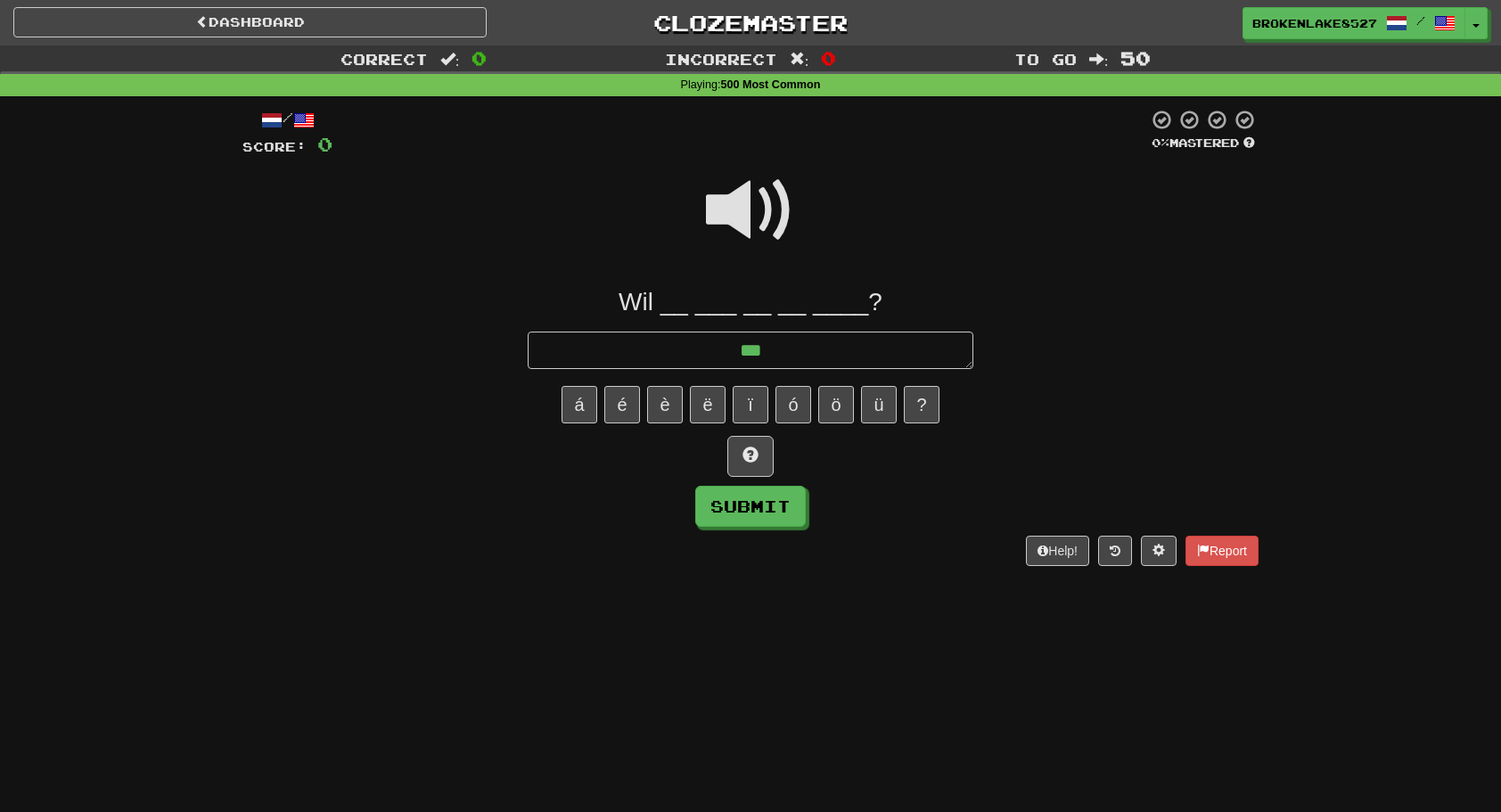 type on "*" 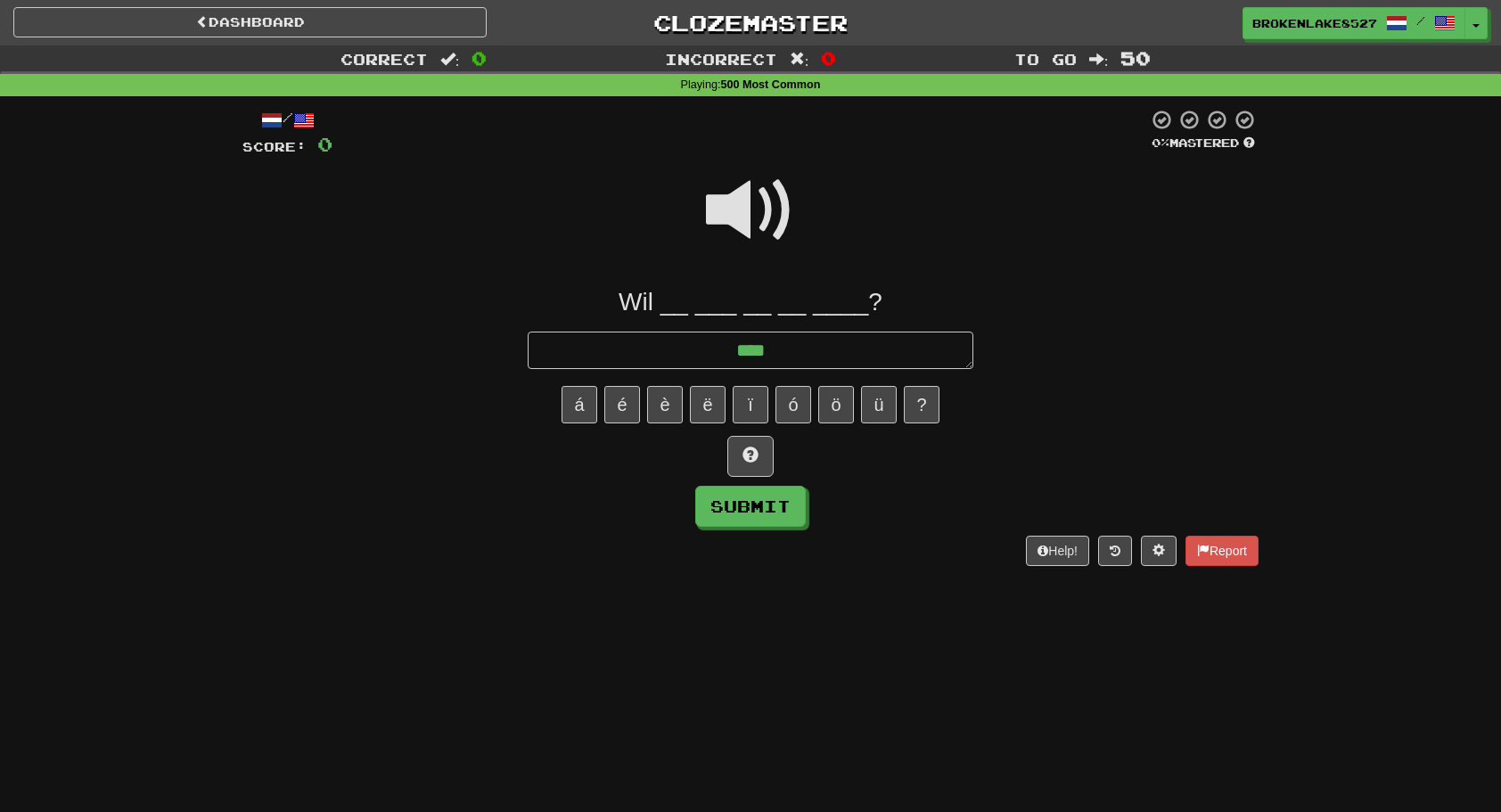 type on "*" 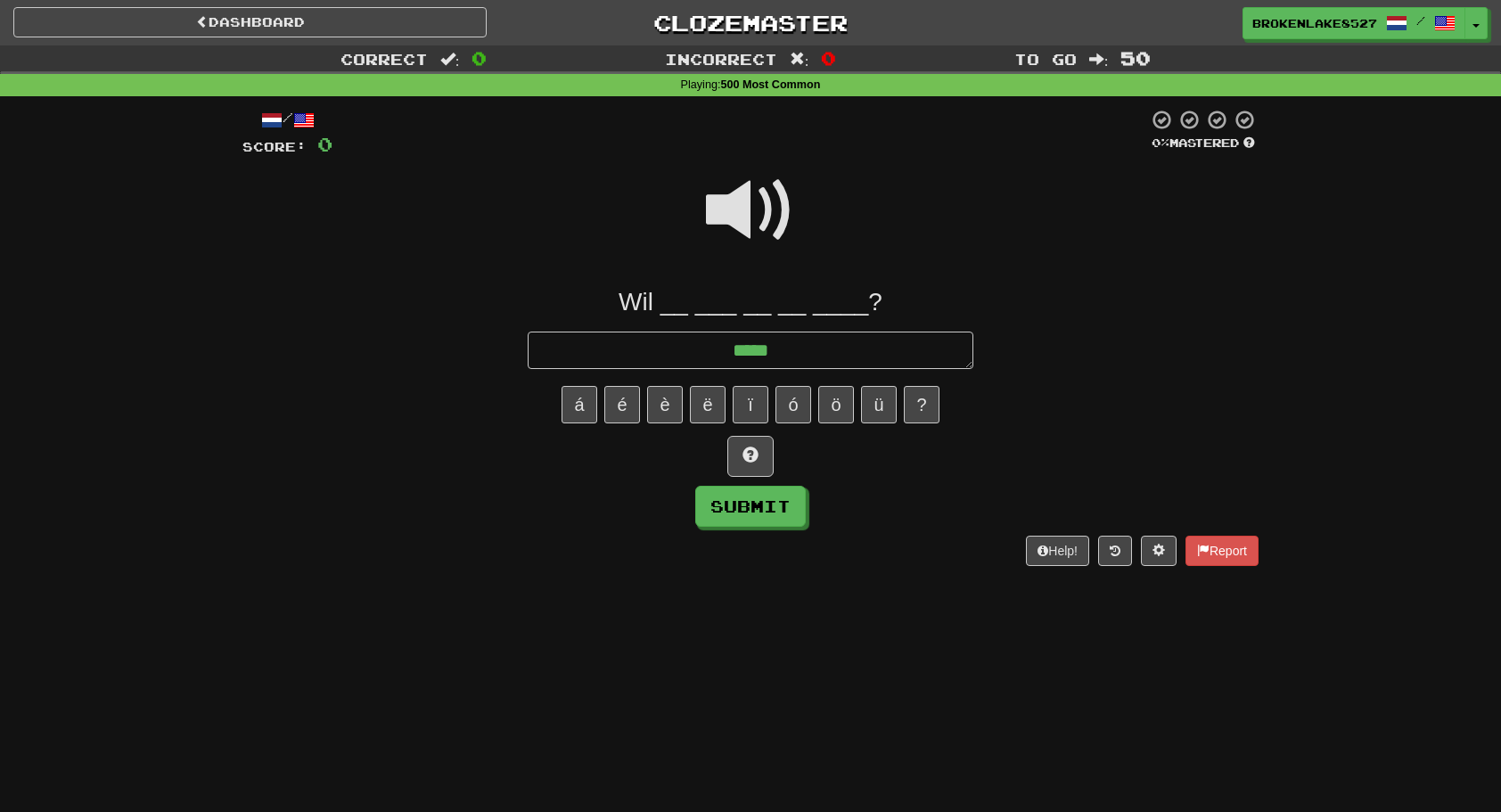 type on "*" 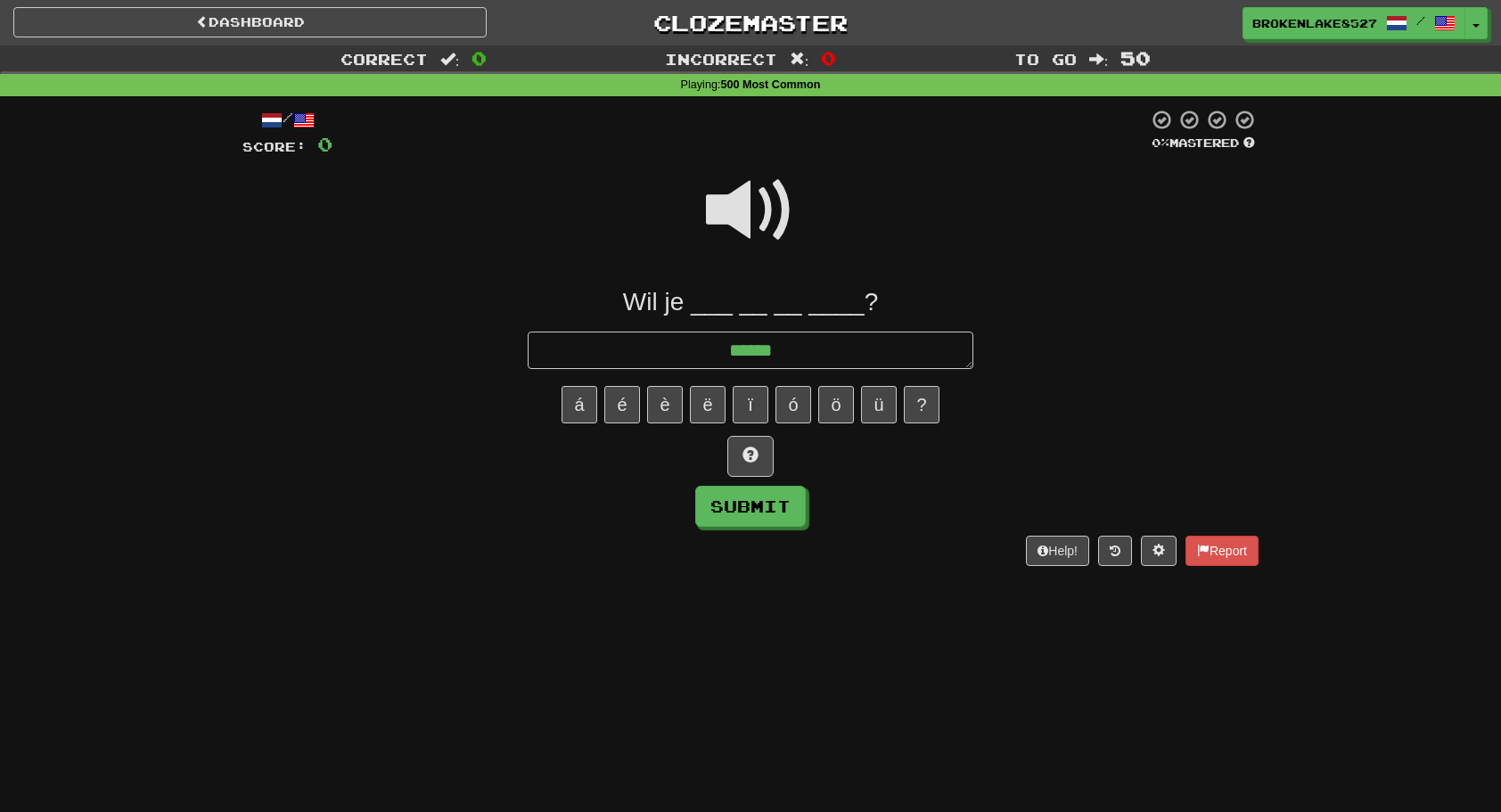 type on "*" 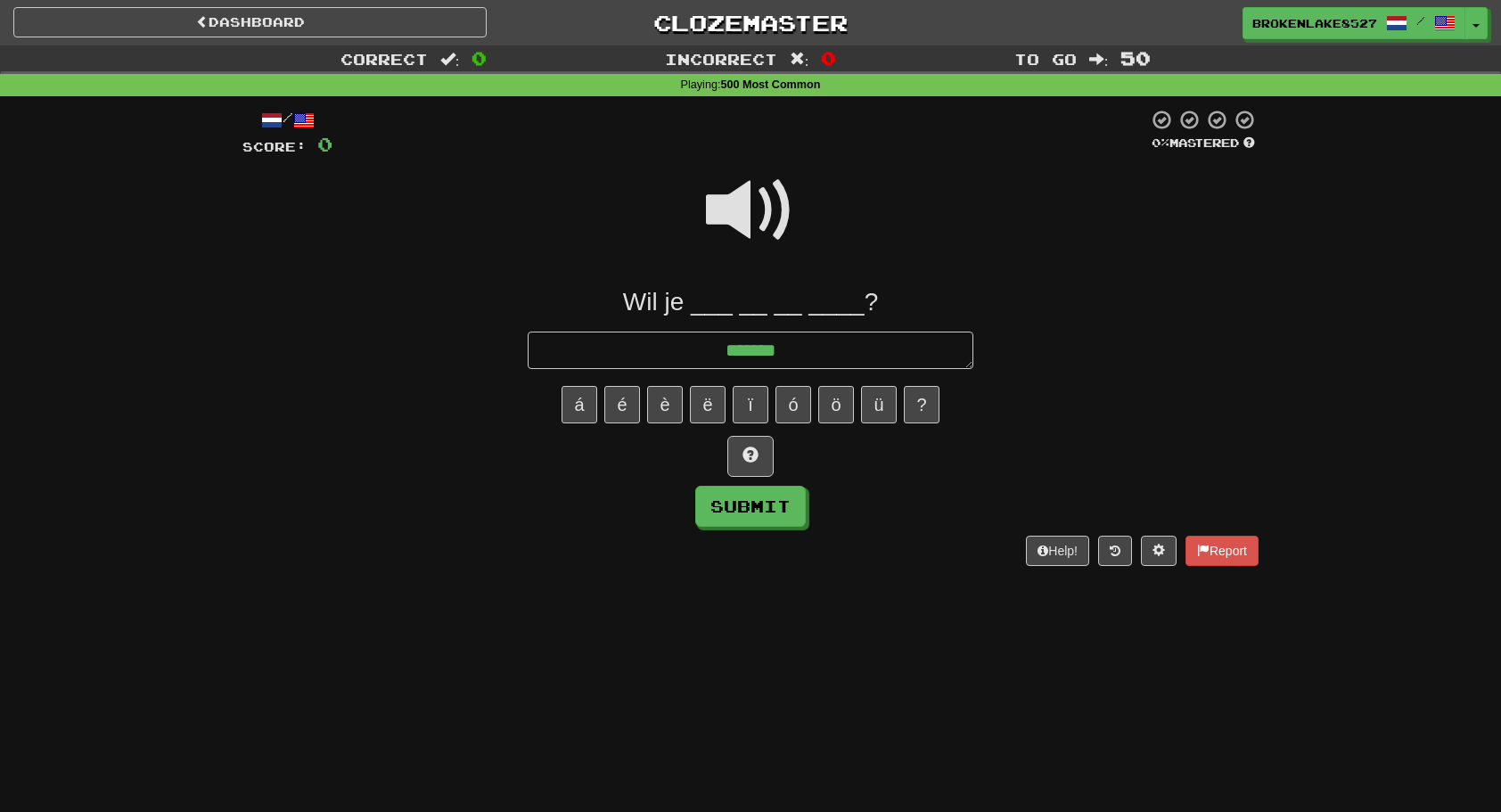 type on "*" 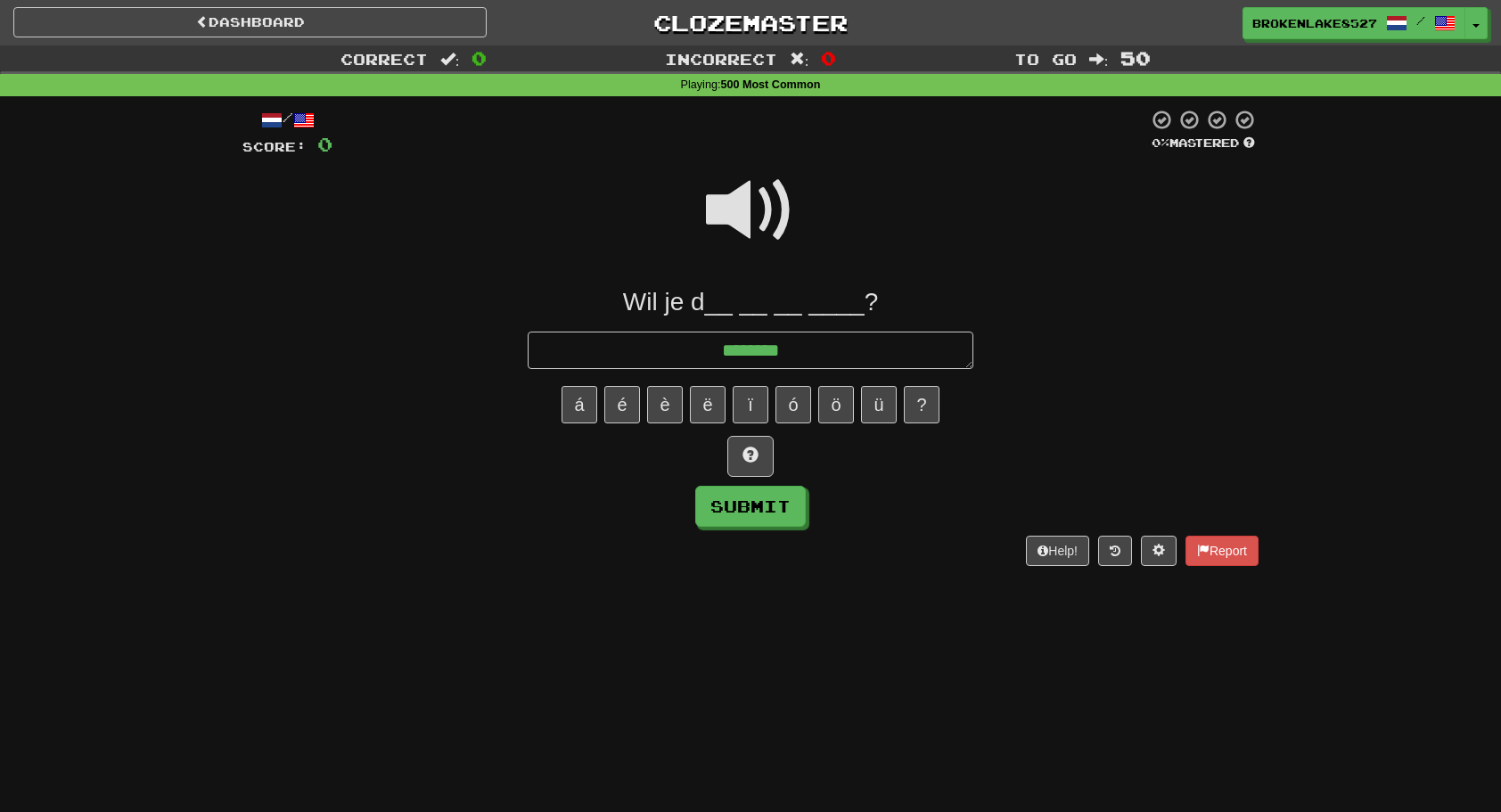 type on "*" 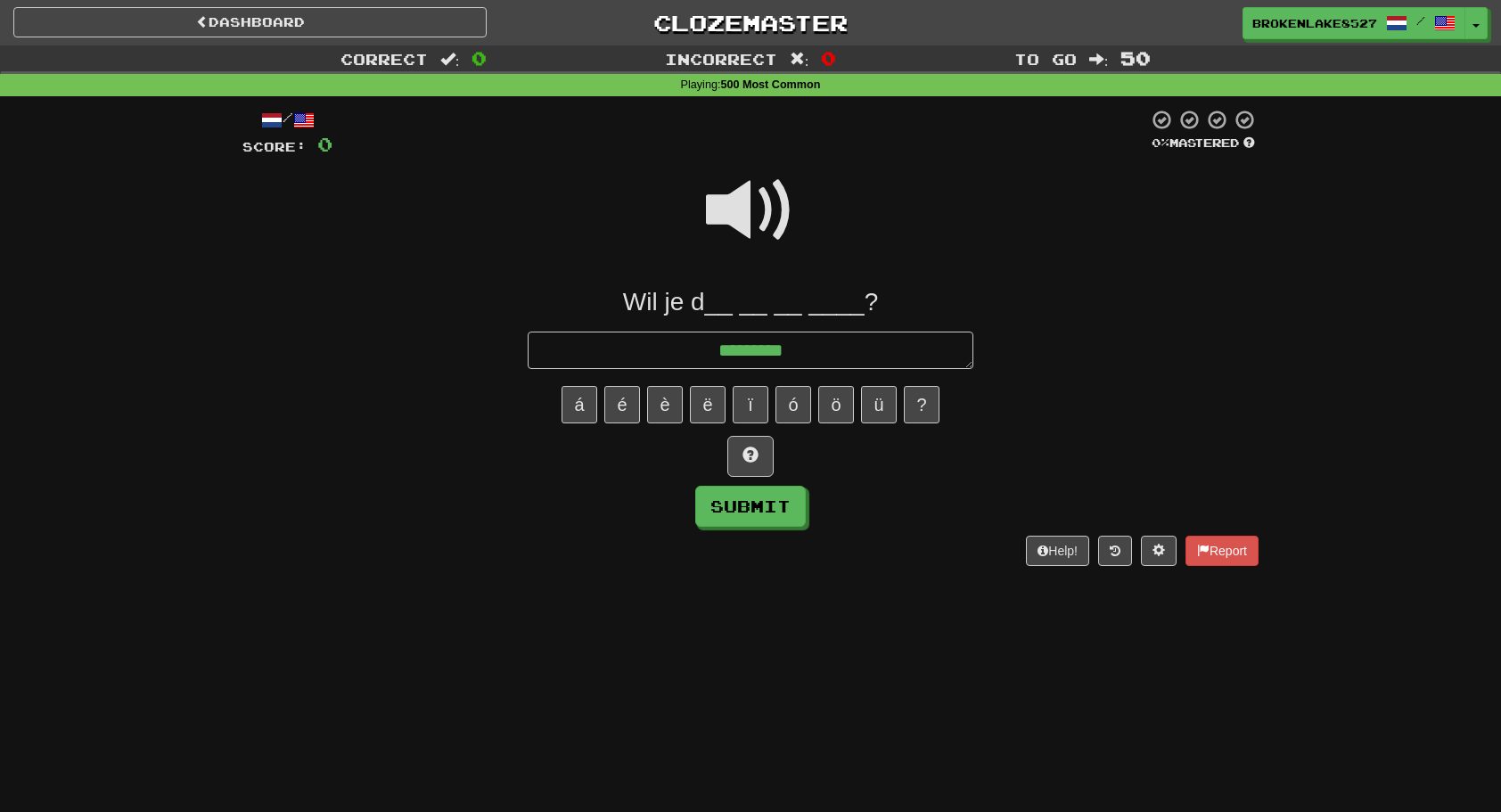 type on "*" 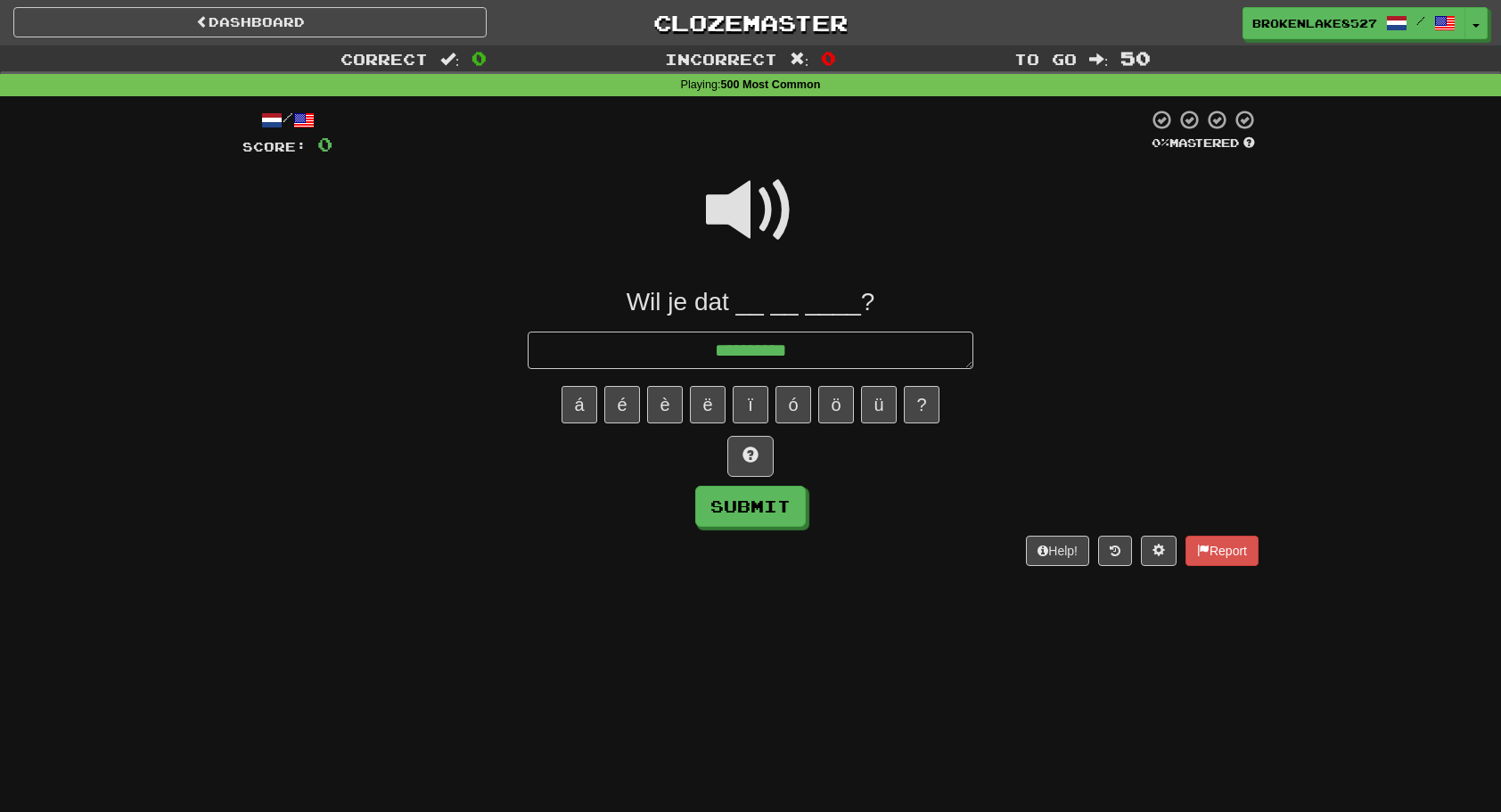 type on "*" 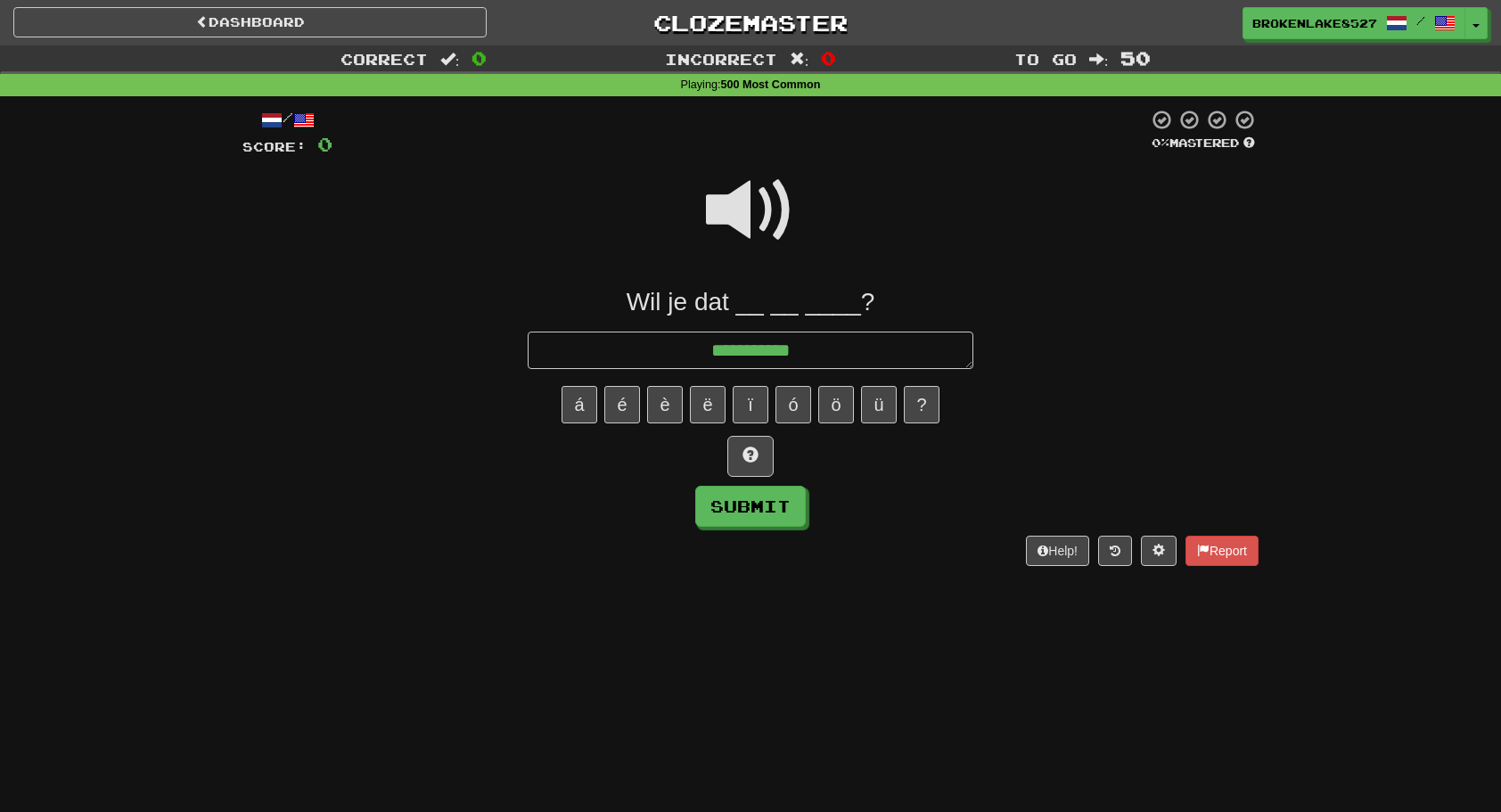 type on "*" 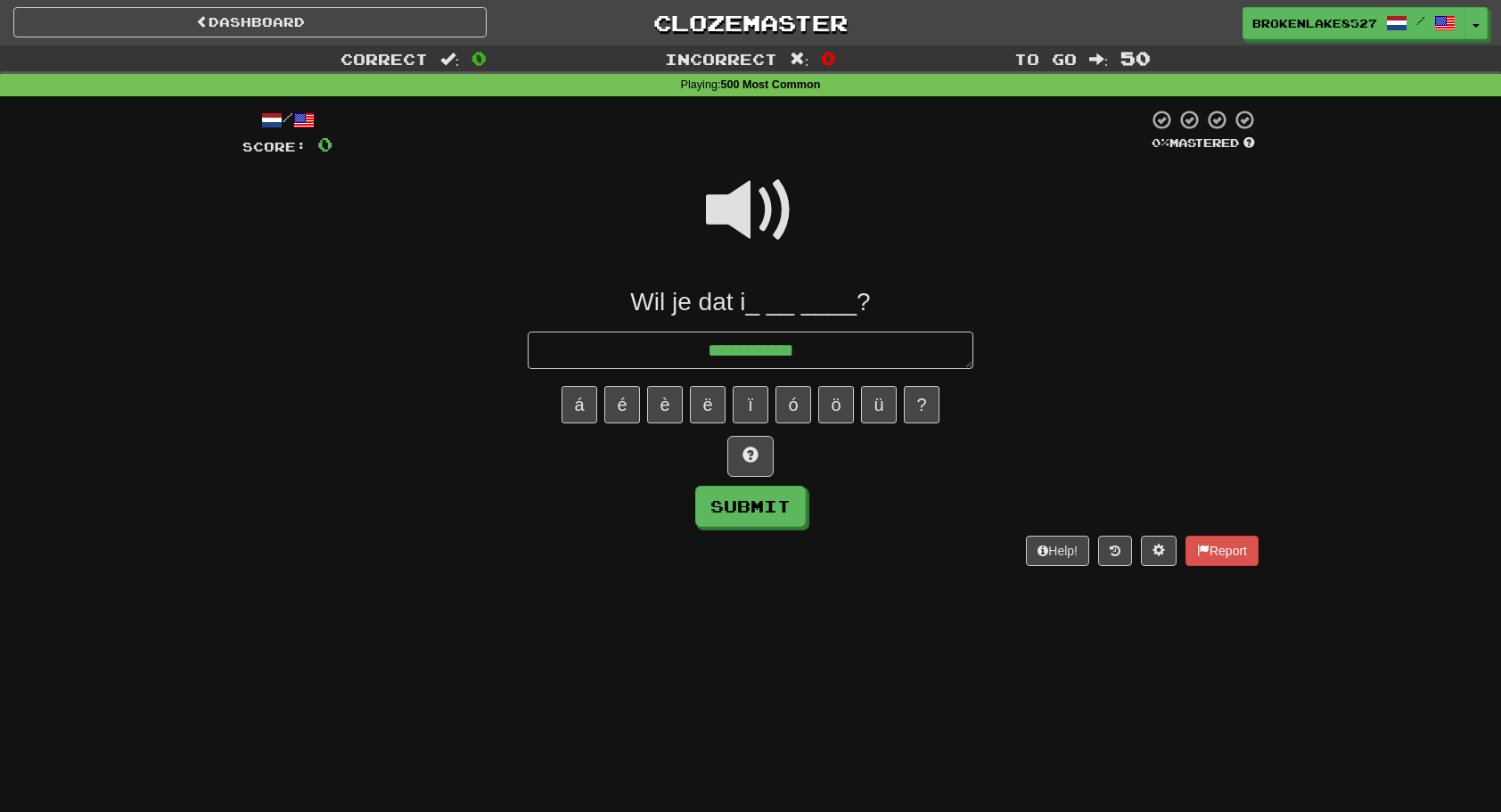 type on "*" 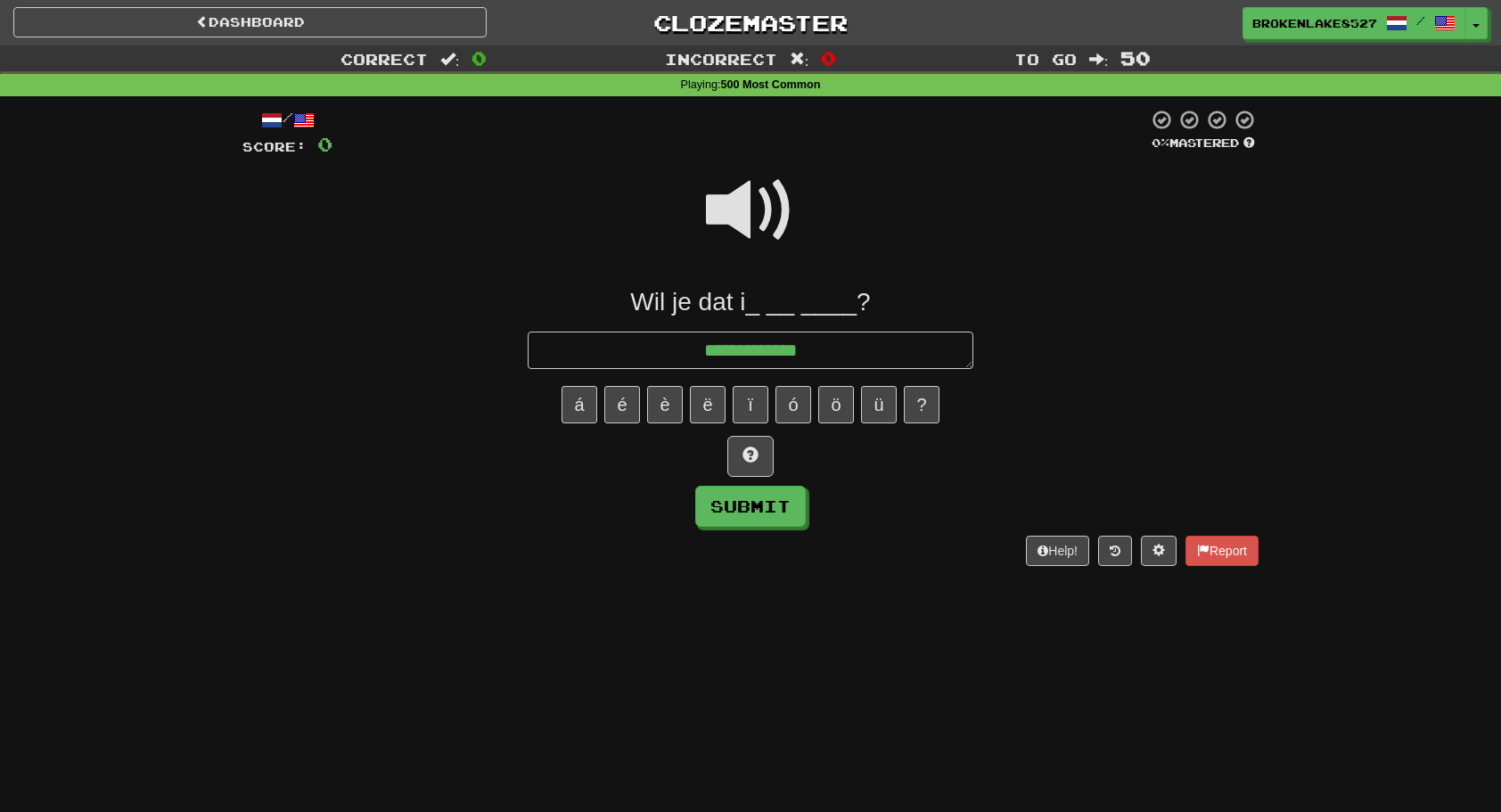 type on "*" 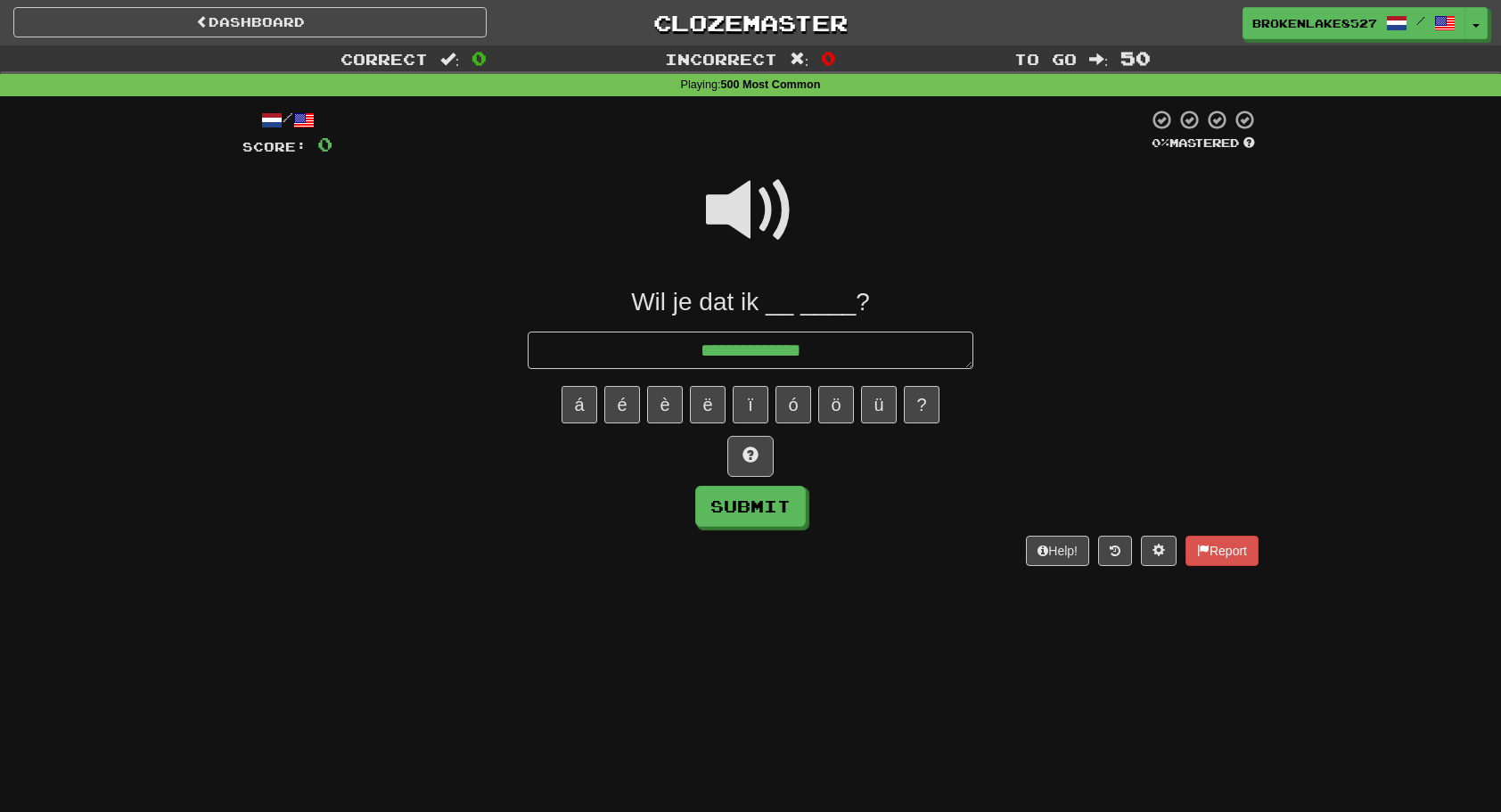 type on "*" 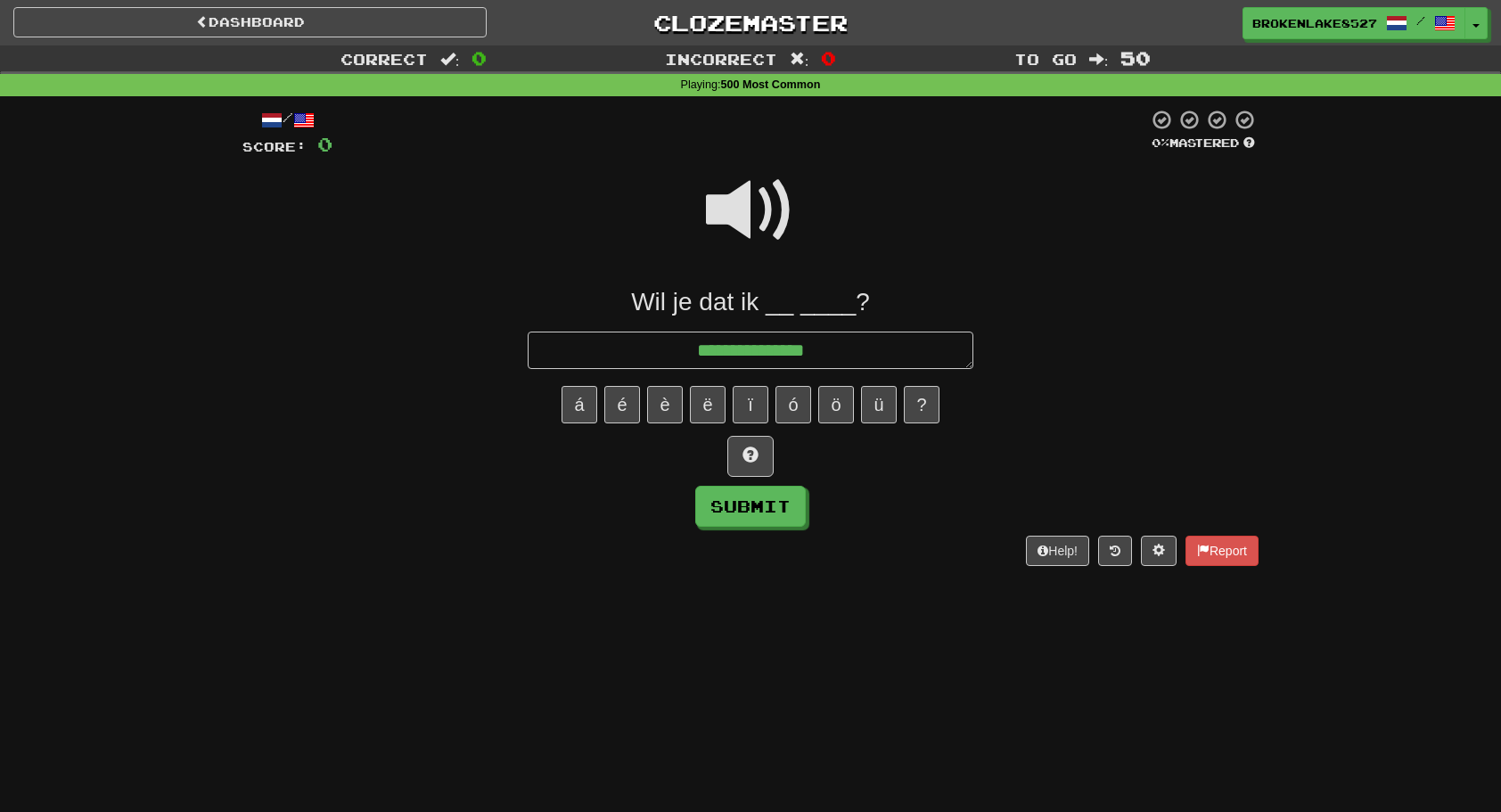 type on "*" 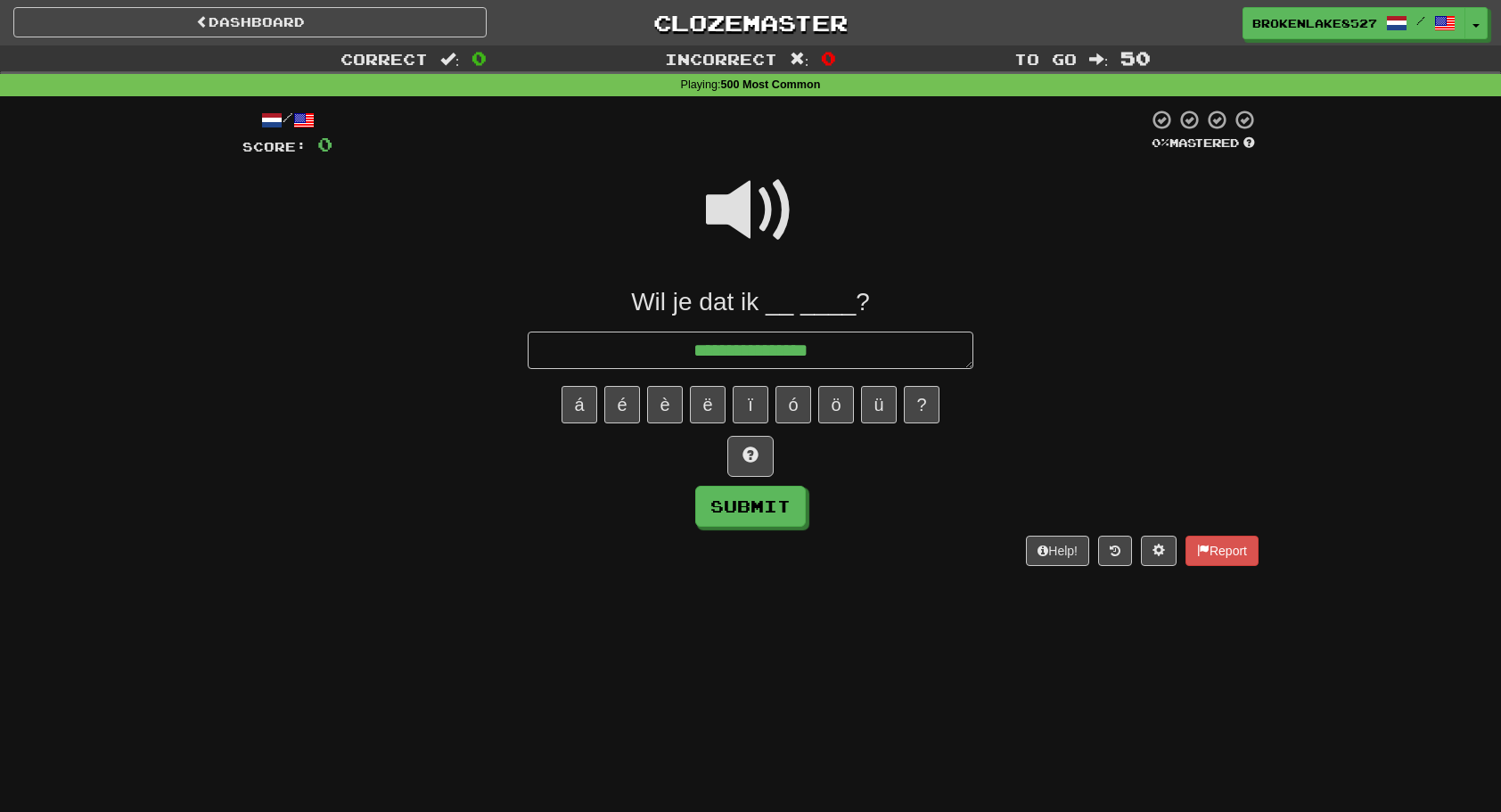 type on "*" 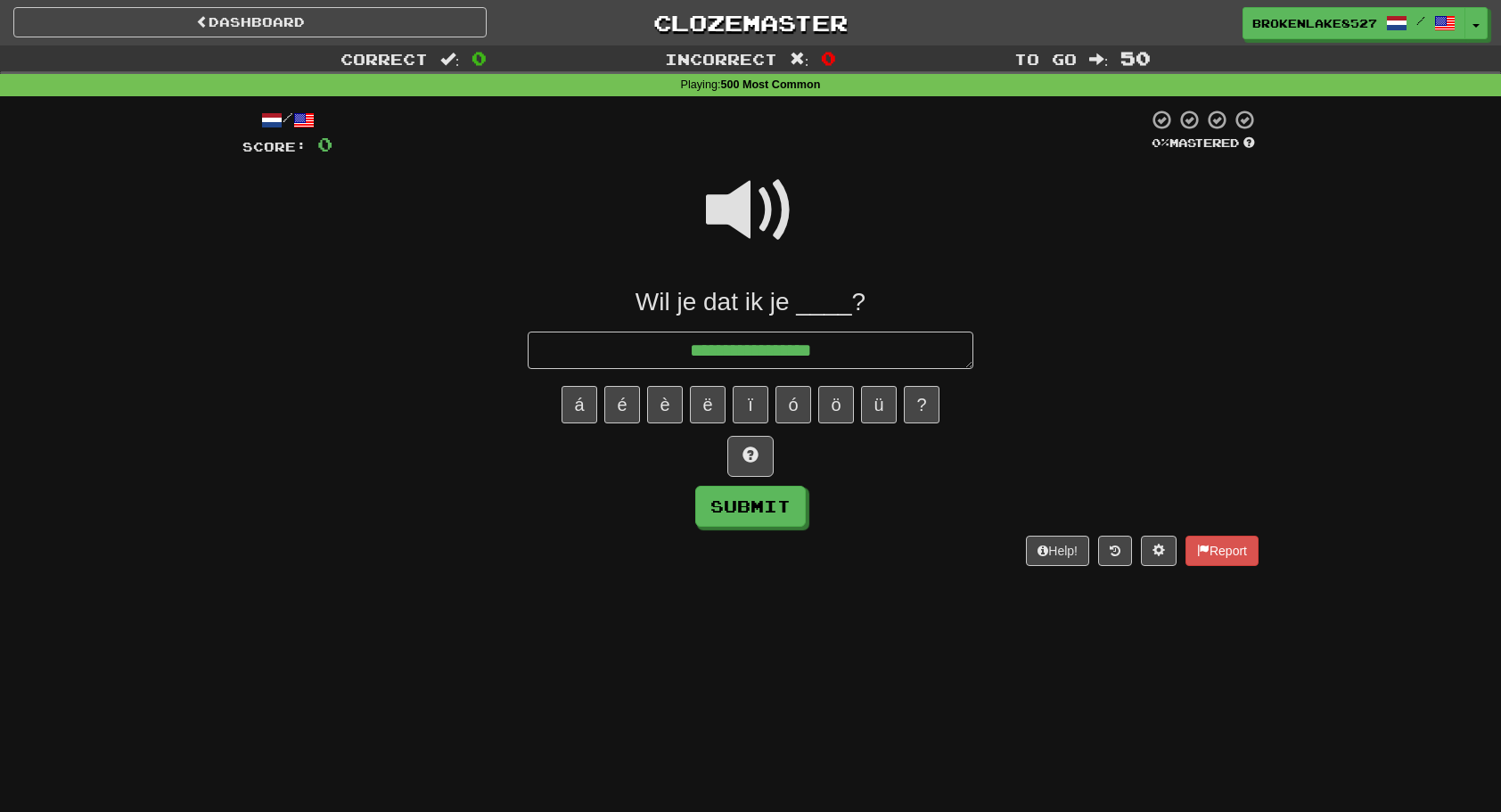 type on "*" 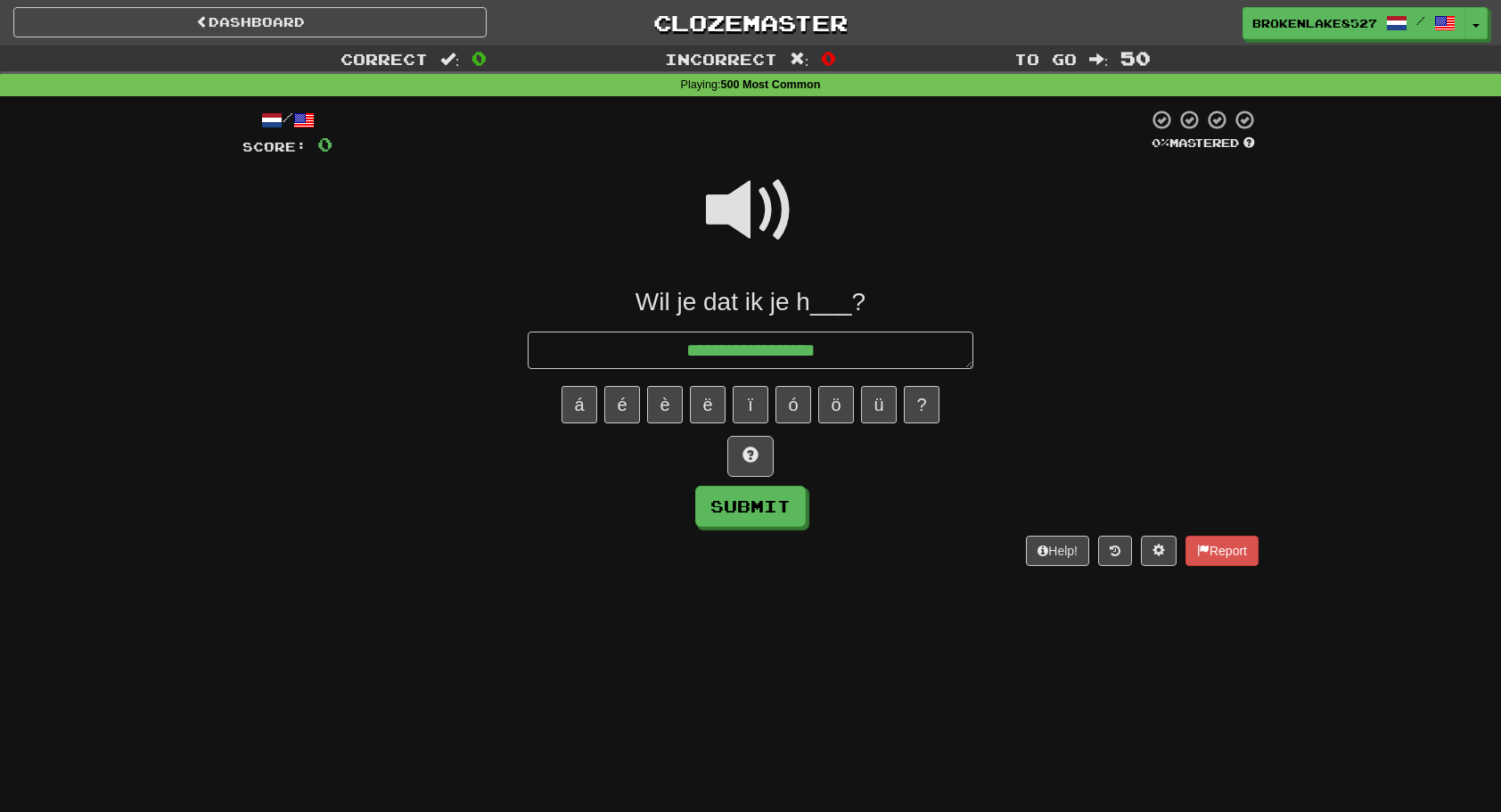 type on "**********" 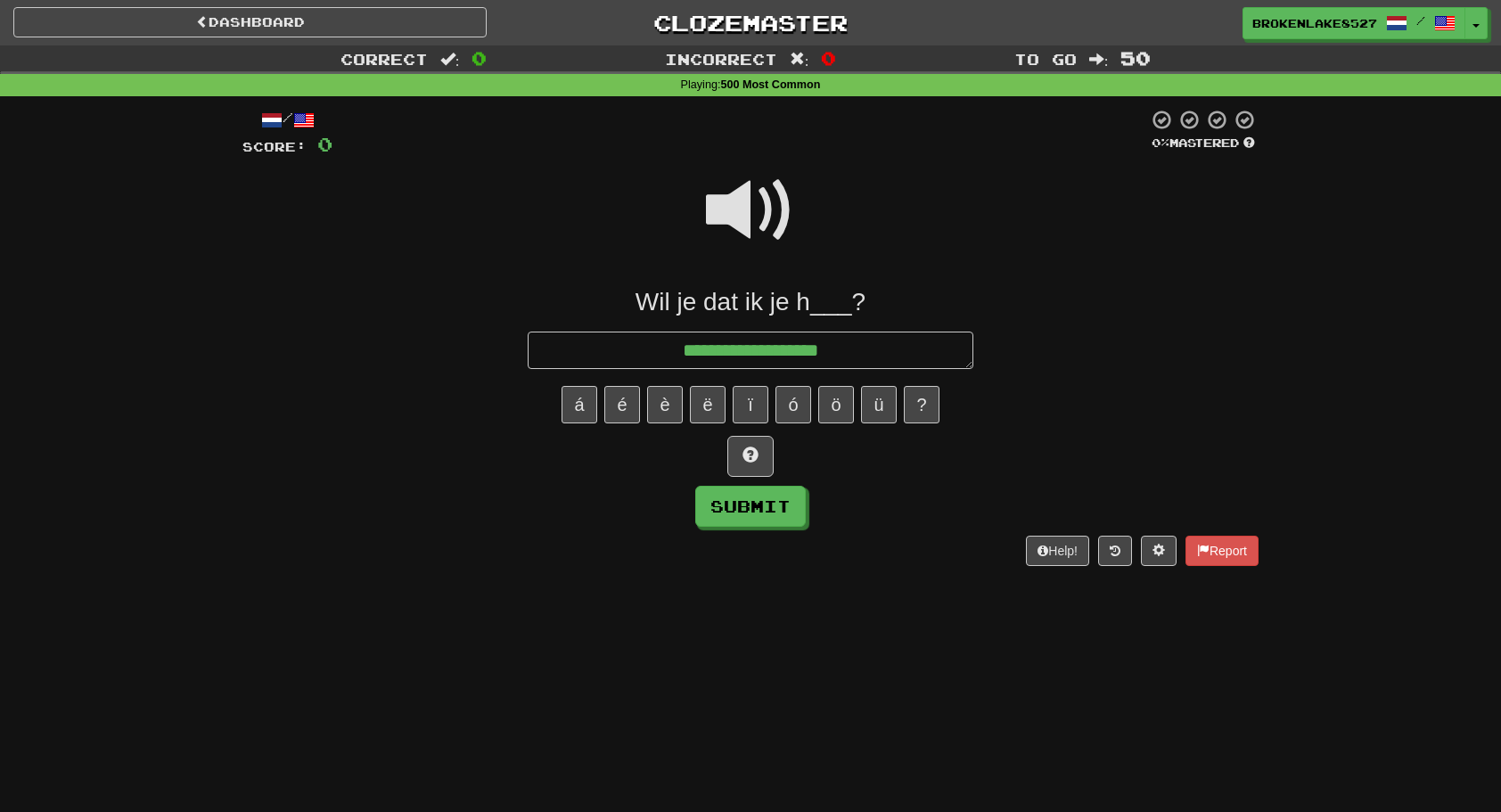 type on "*" 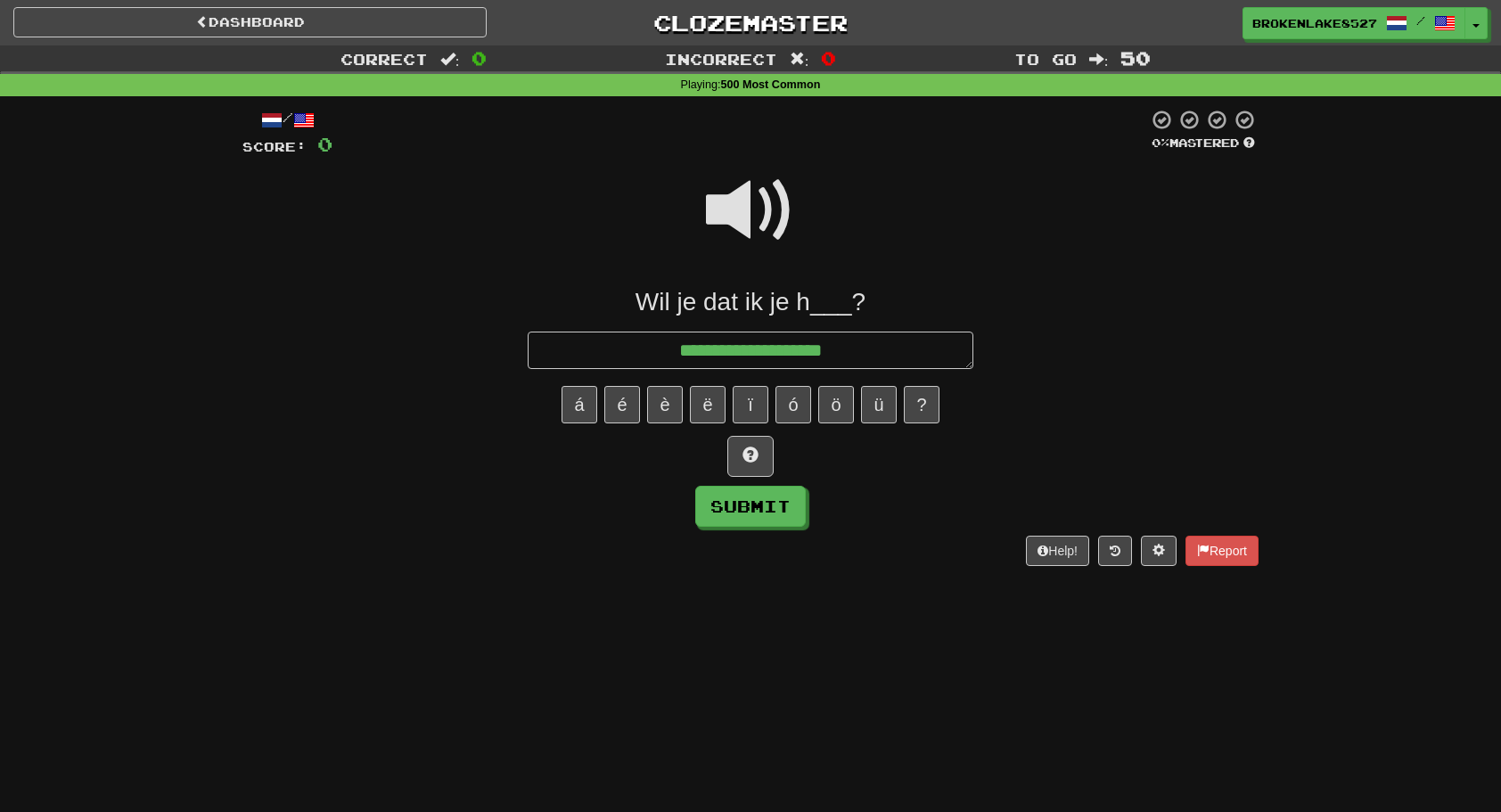 type on "*" 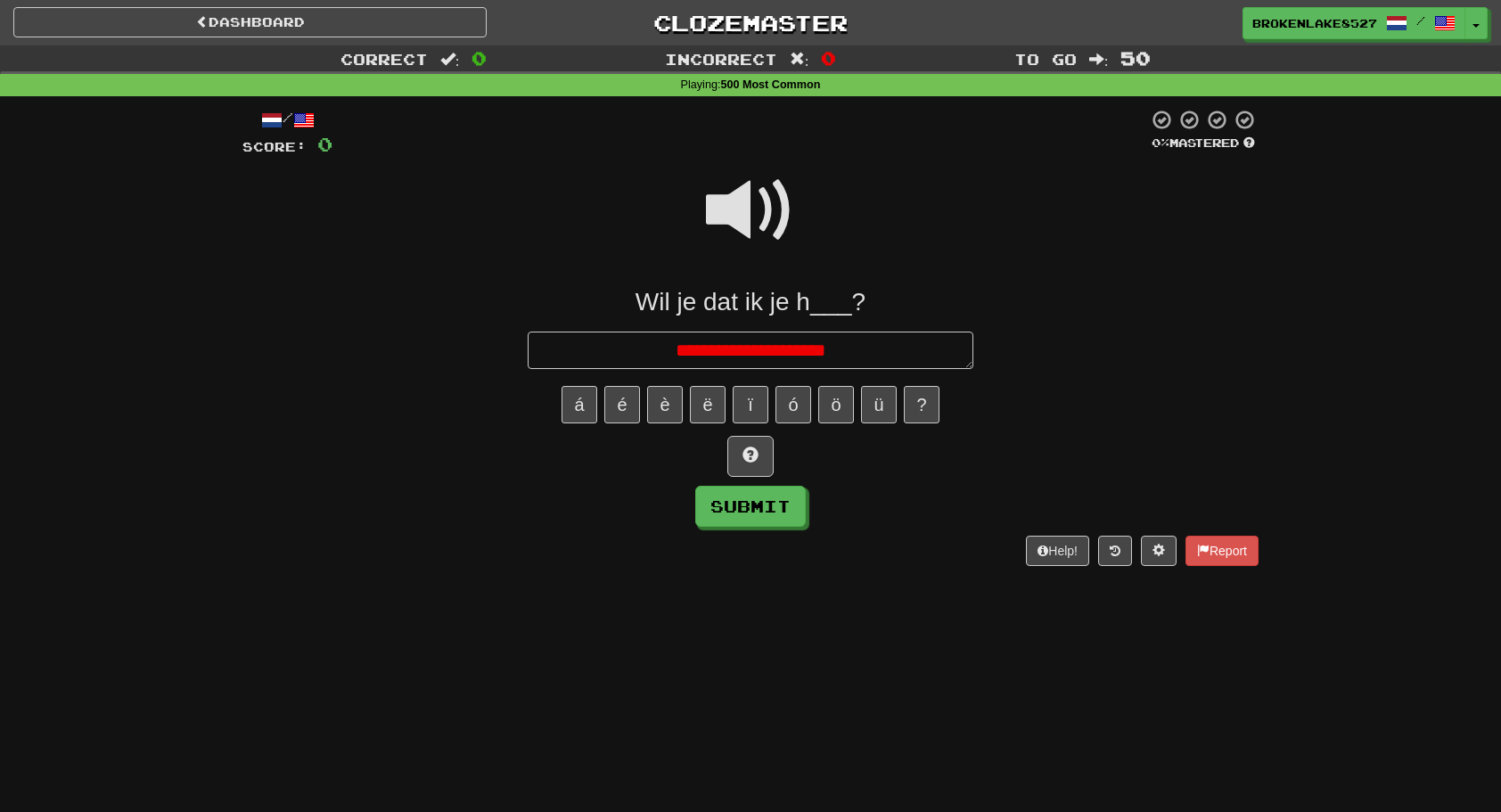 type on "*" 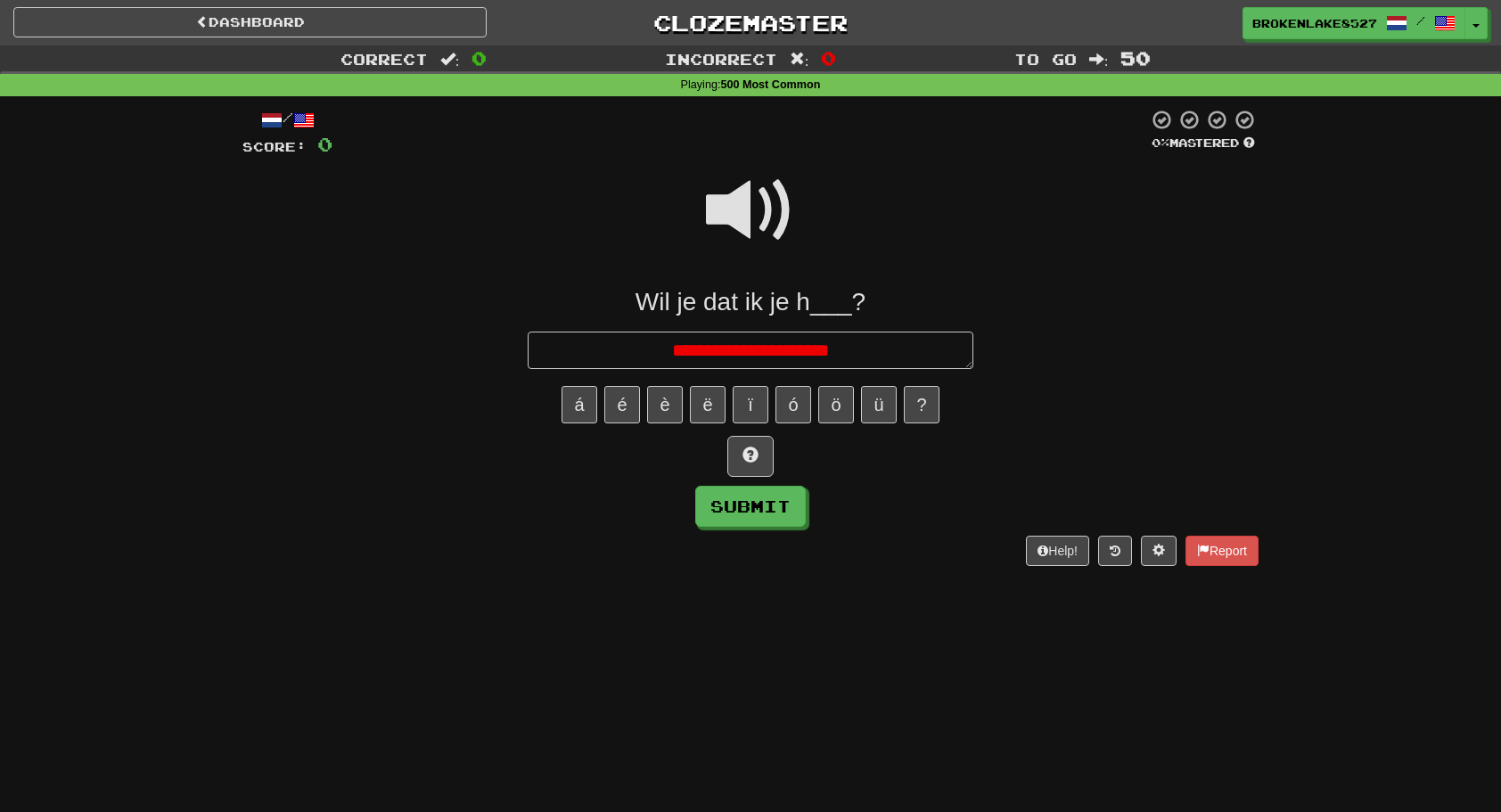 type on "*" 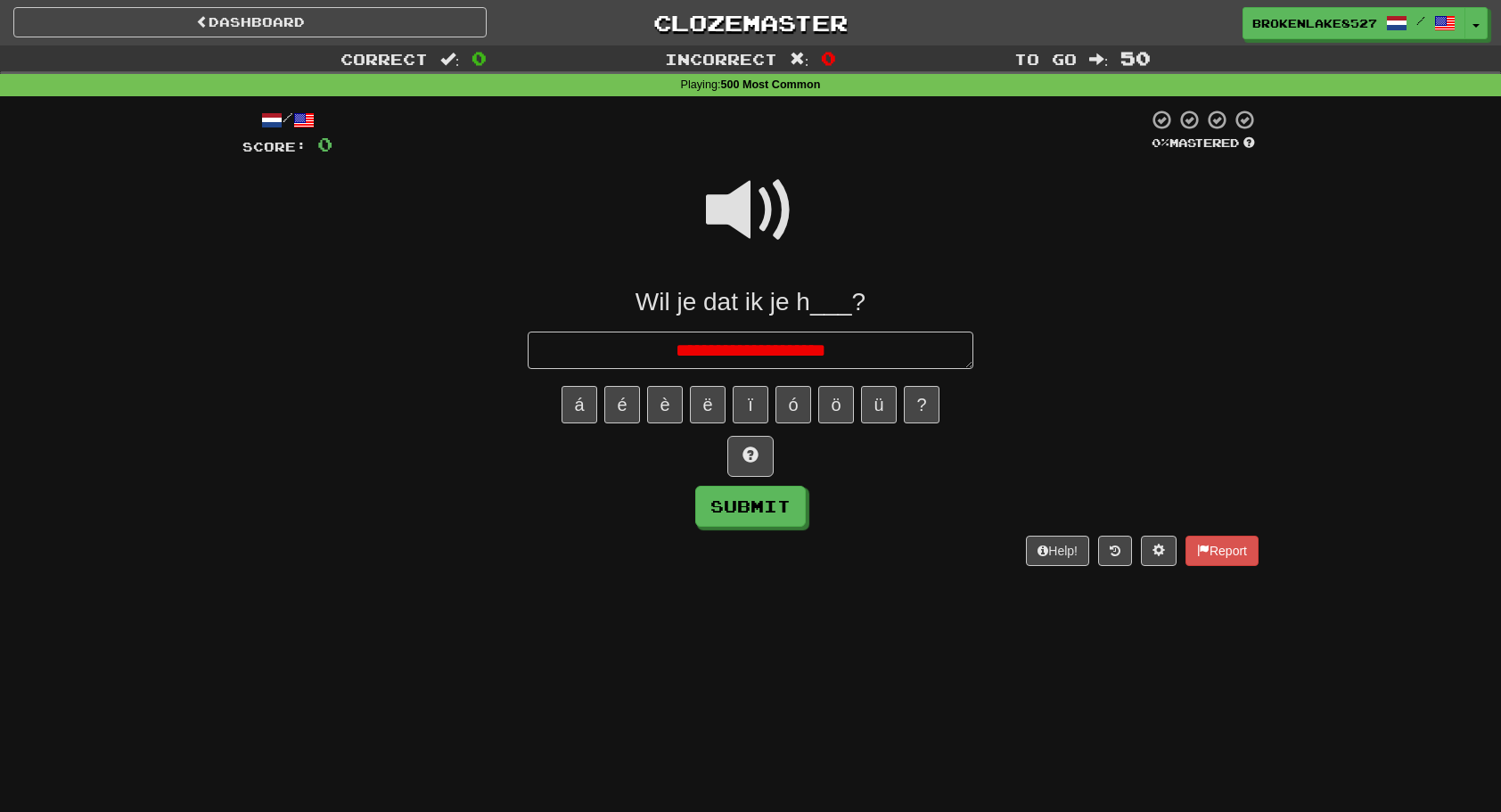type on "*" 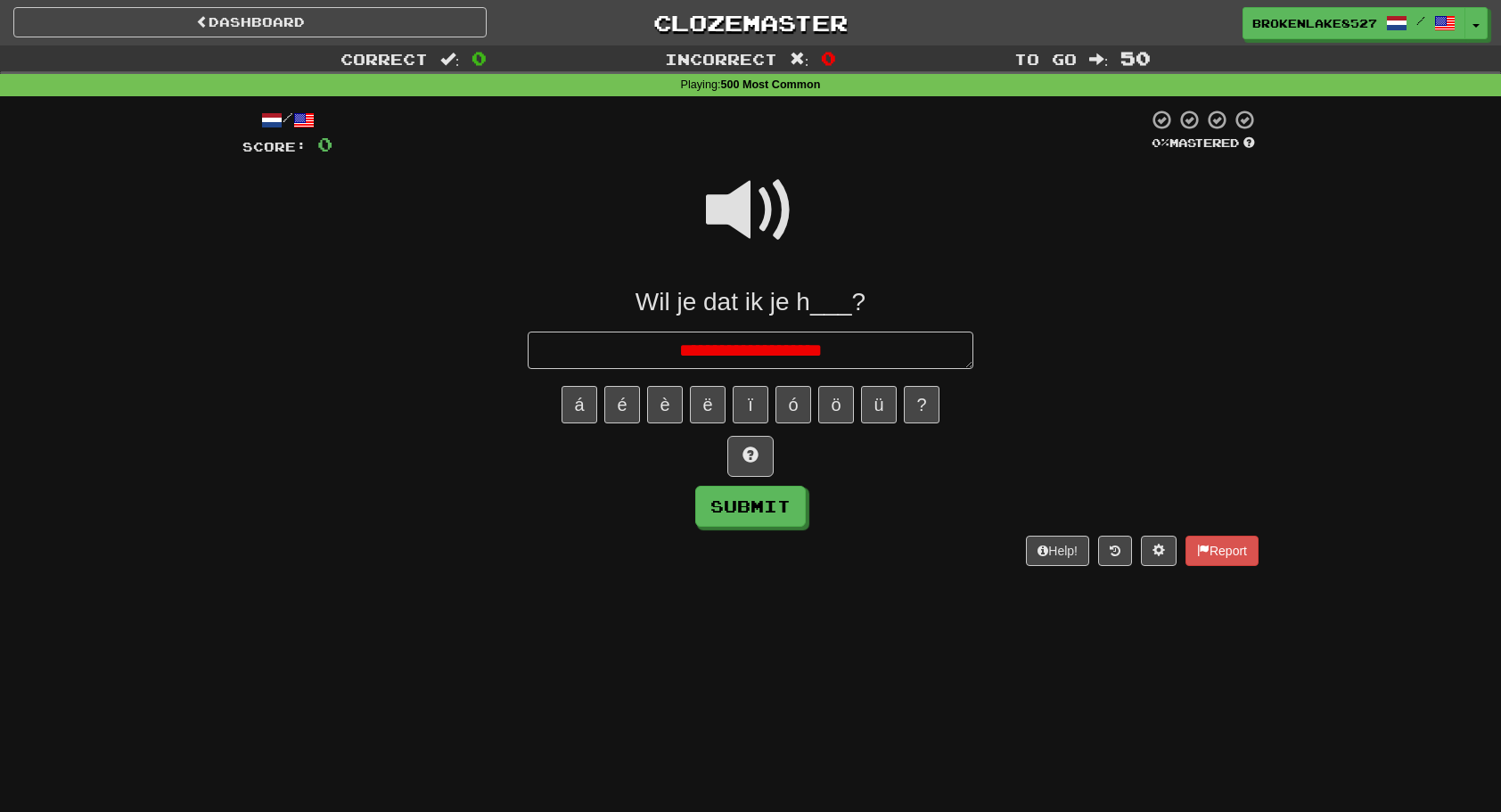 type on "*" 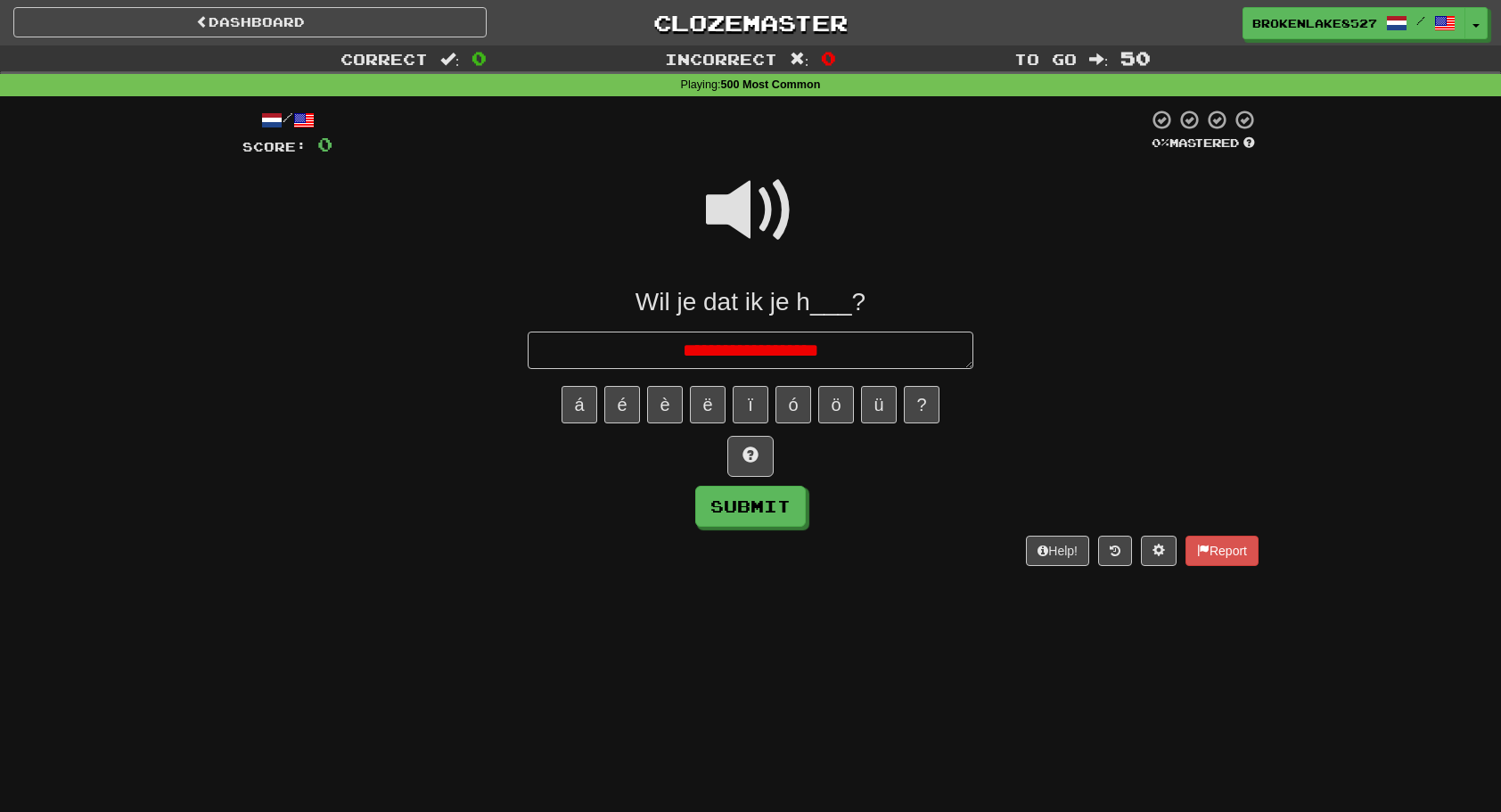 type on "*" 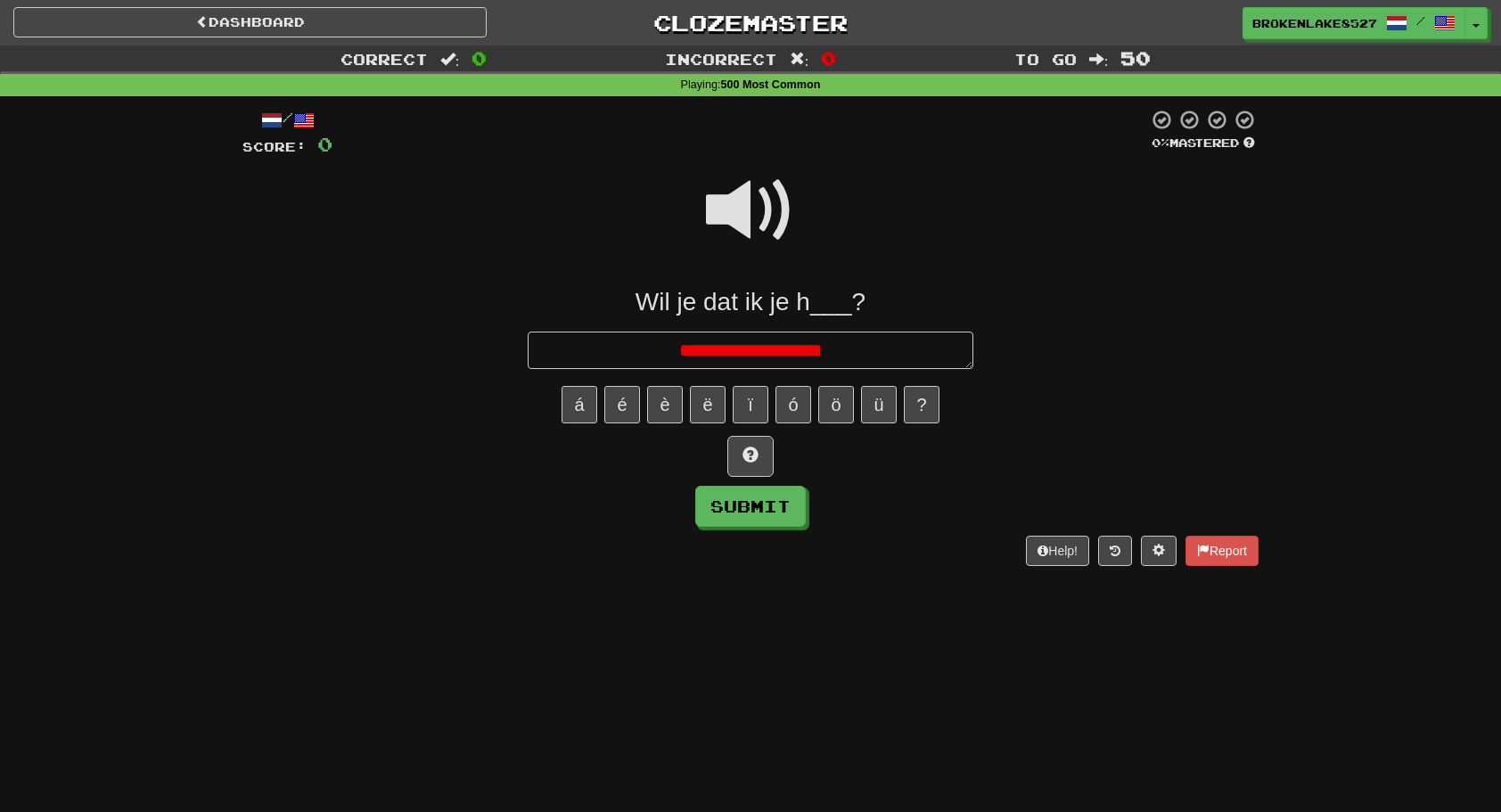 type on "*" 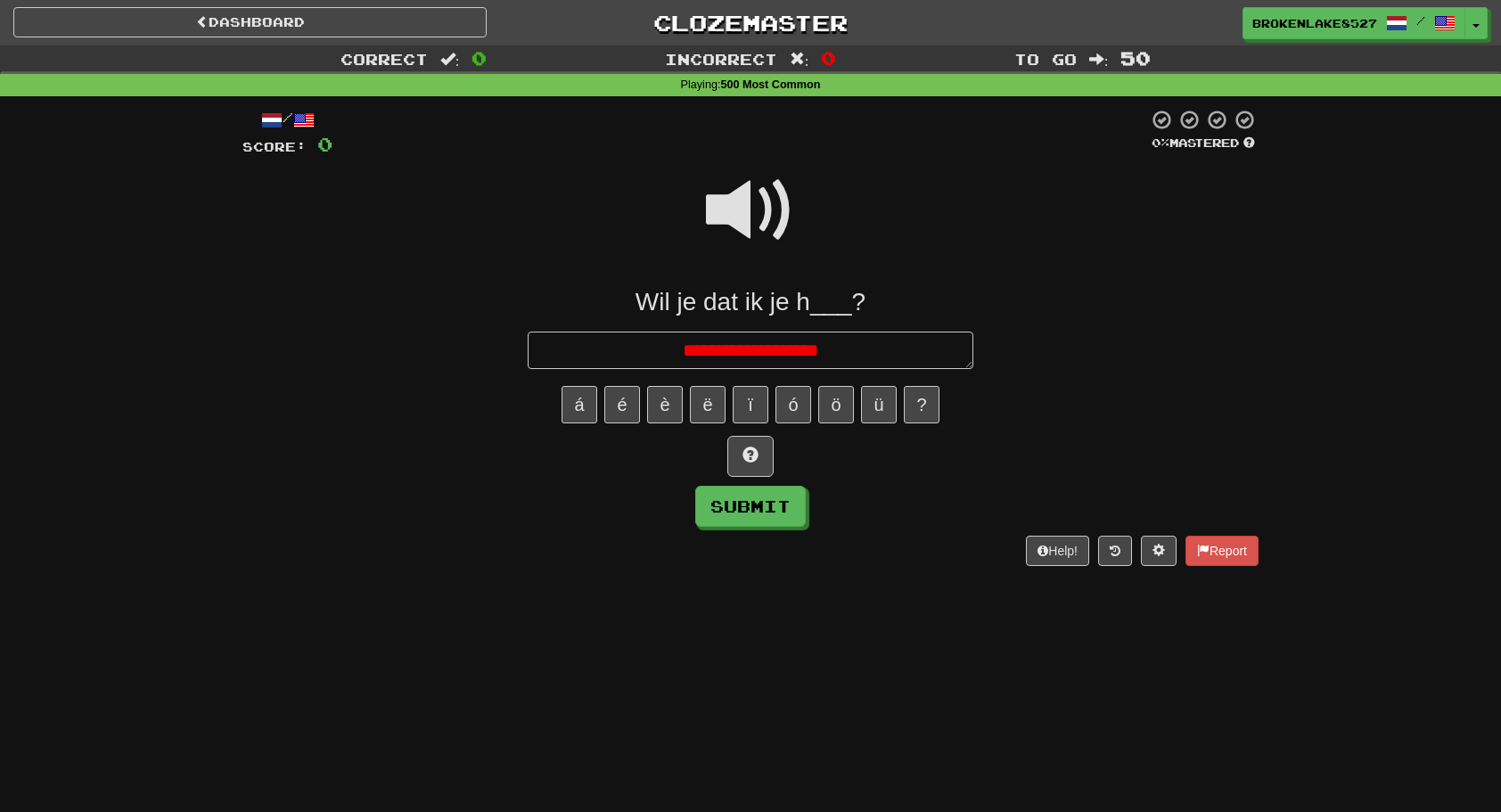 type on "*" 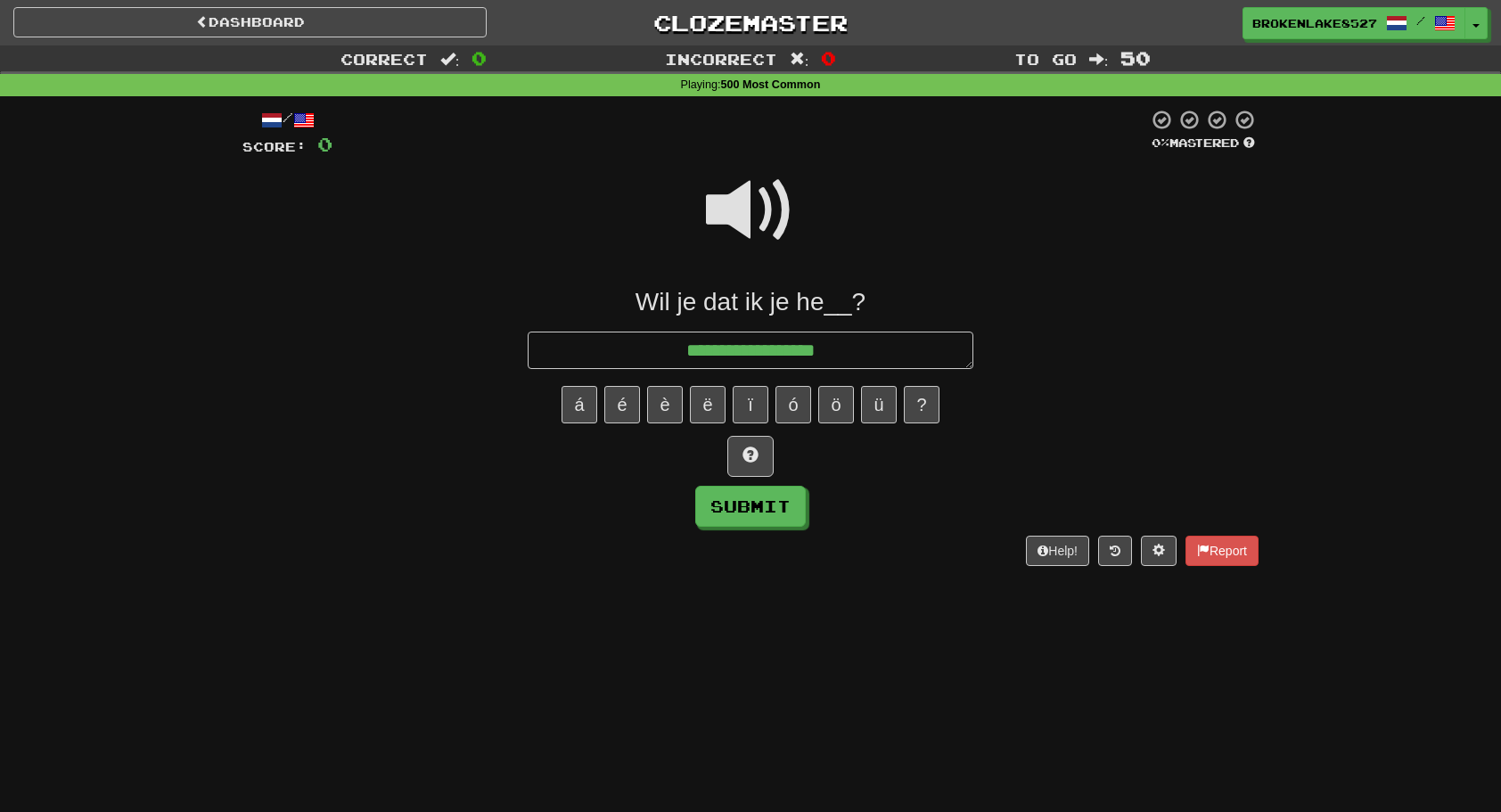 type on "*" 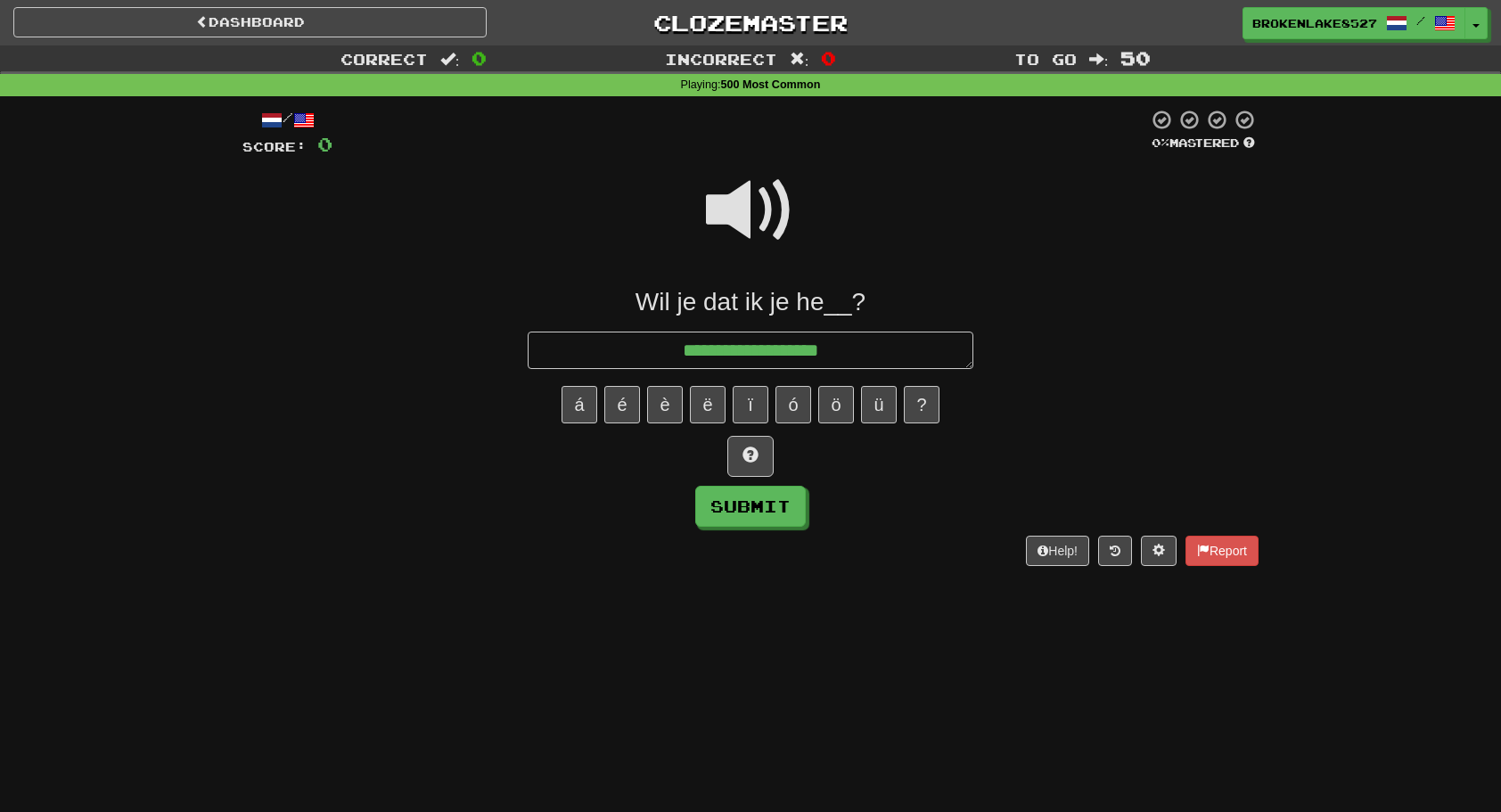 type on "*" 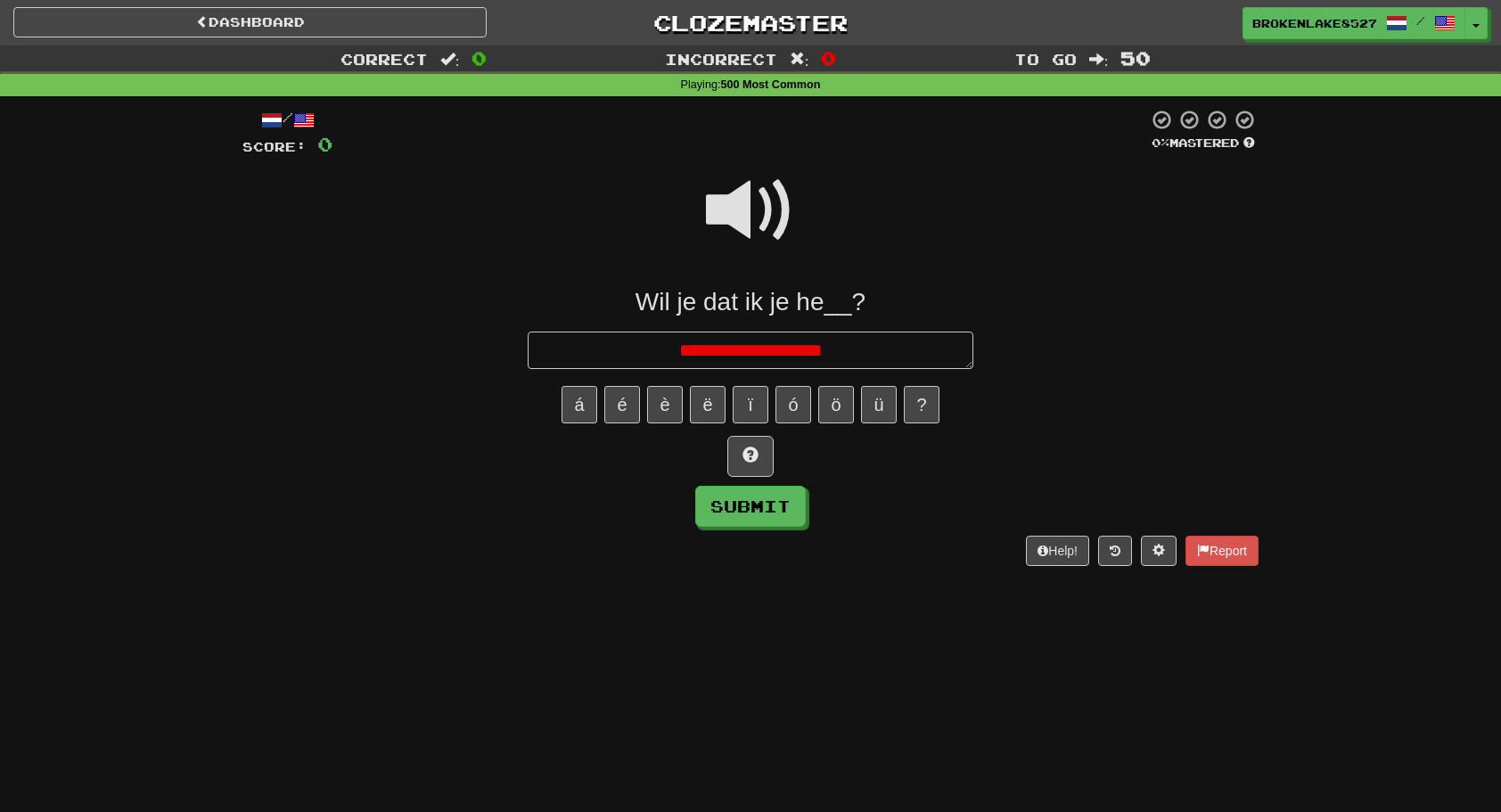 type on "*" 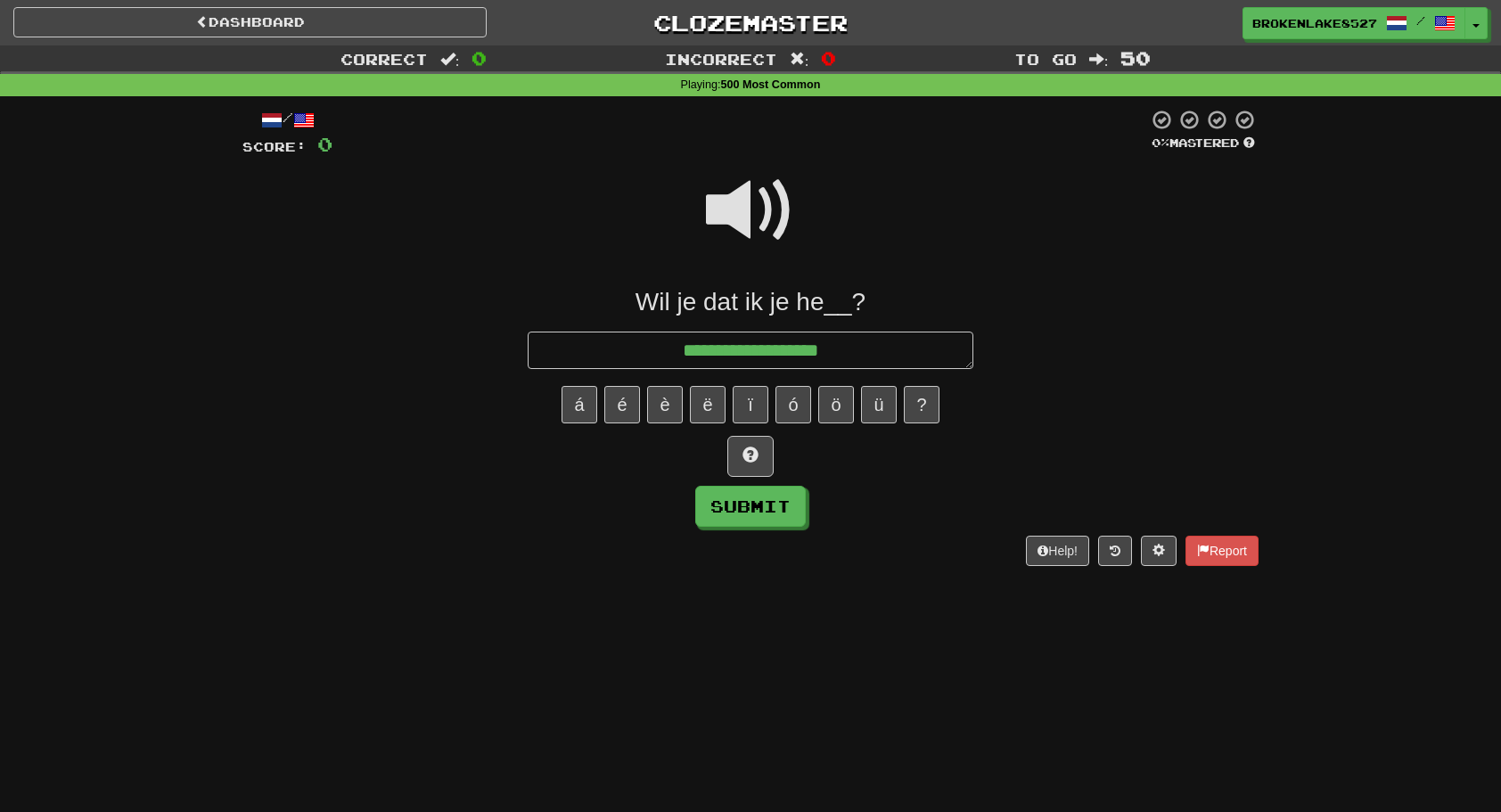 type on "*" 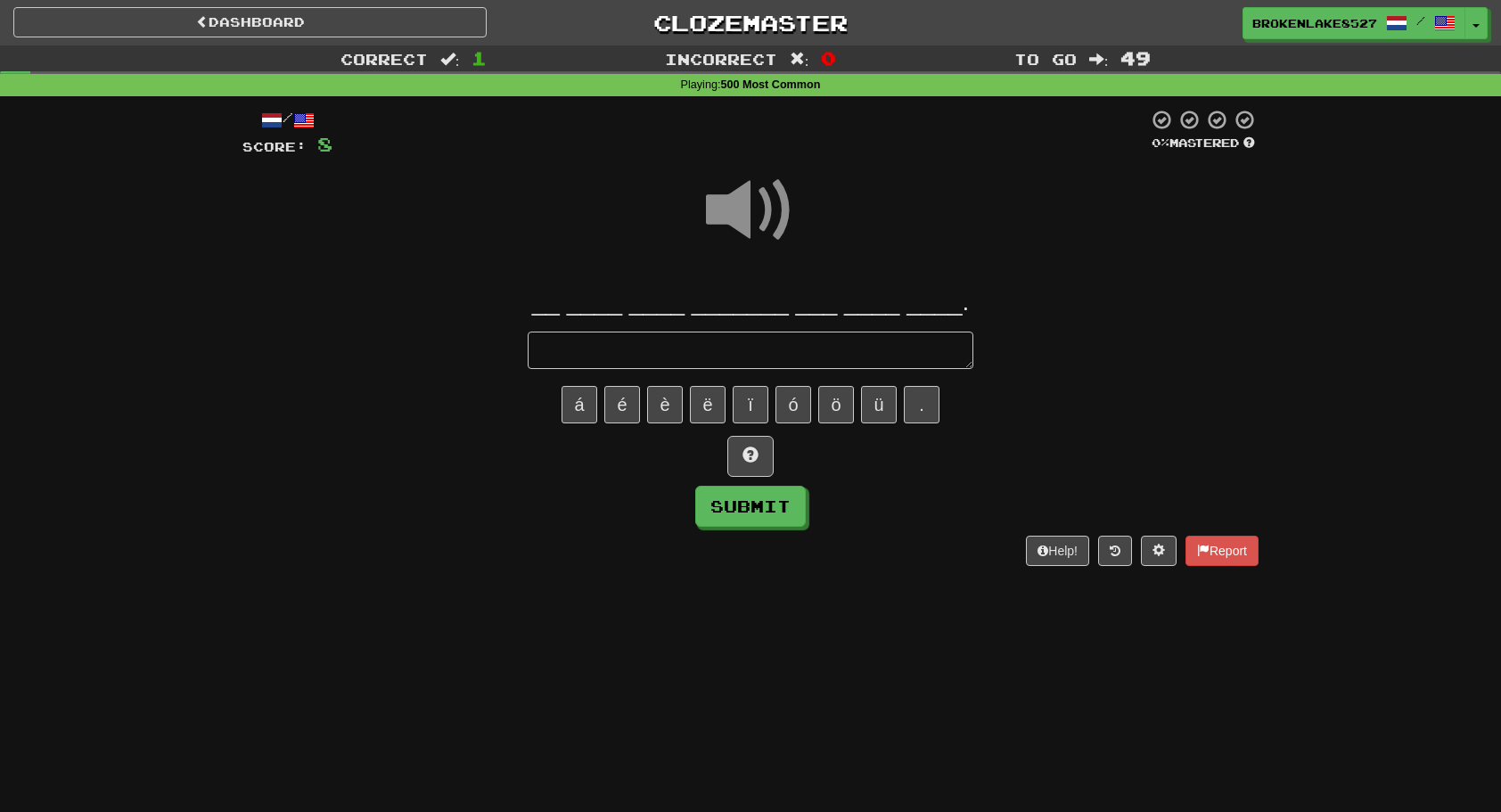 type on "*" 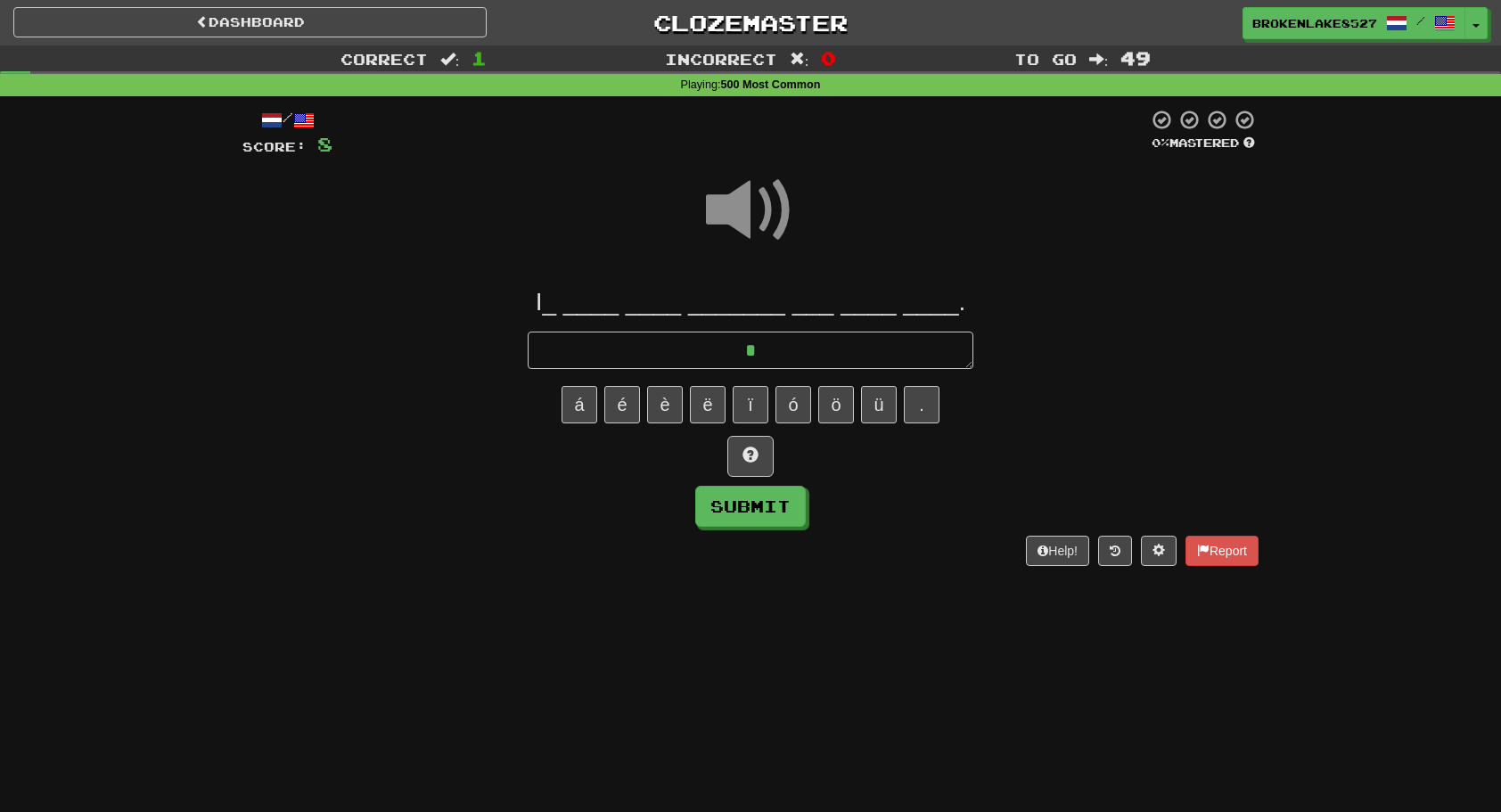 type on "*" 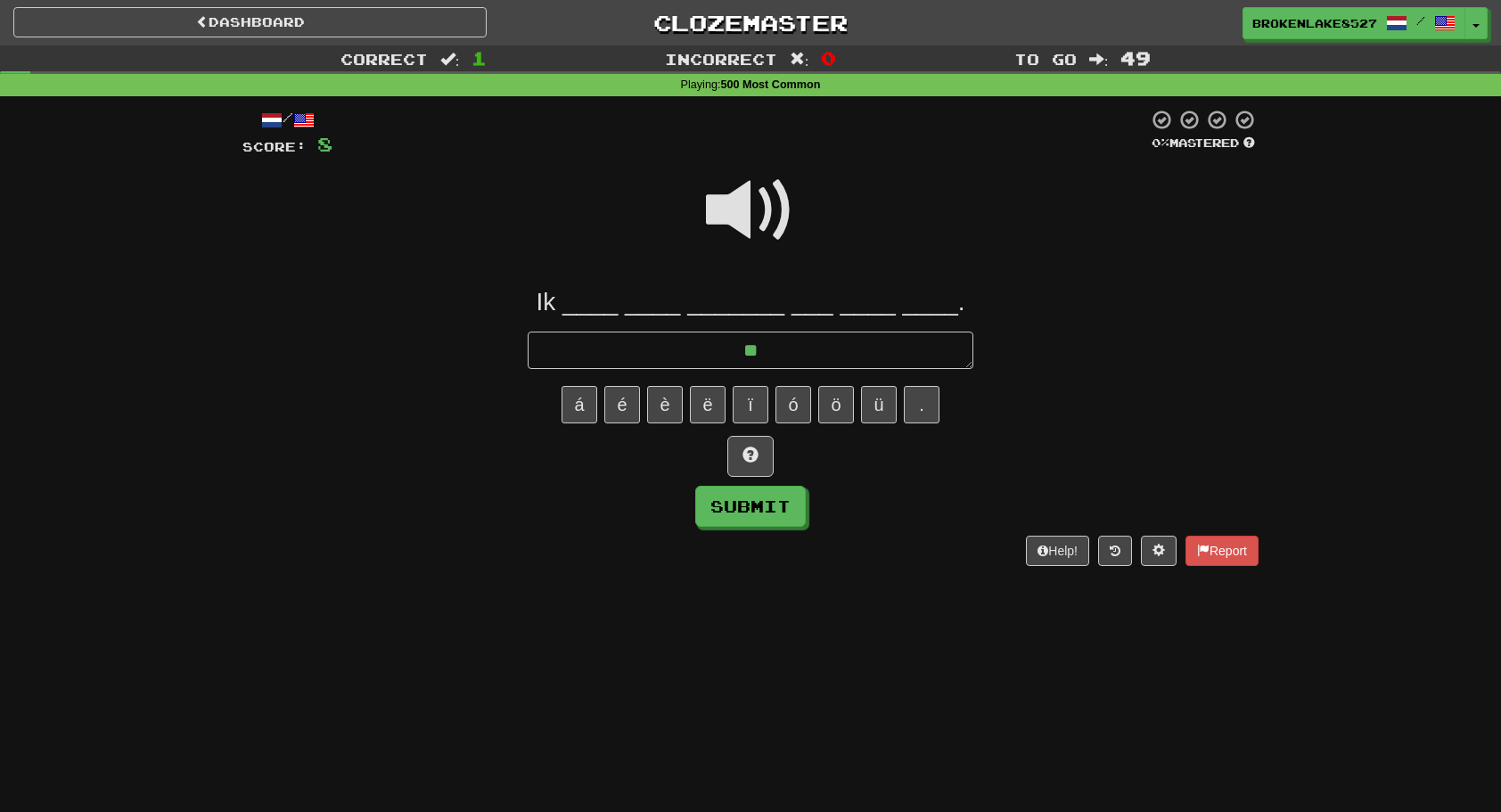 type on "*" 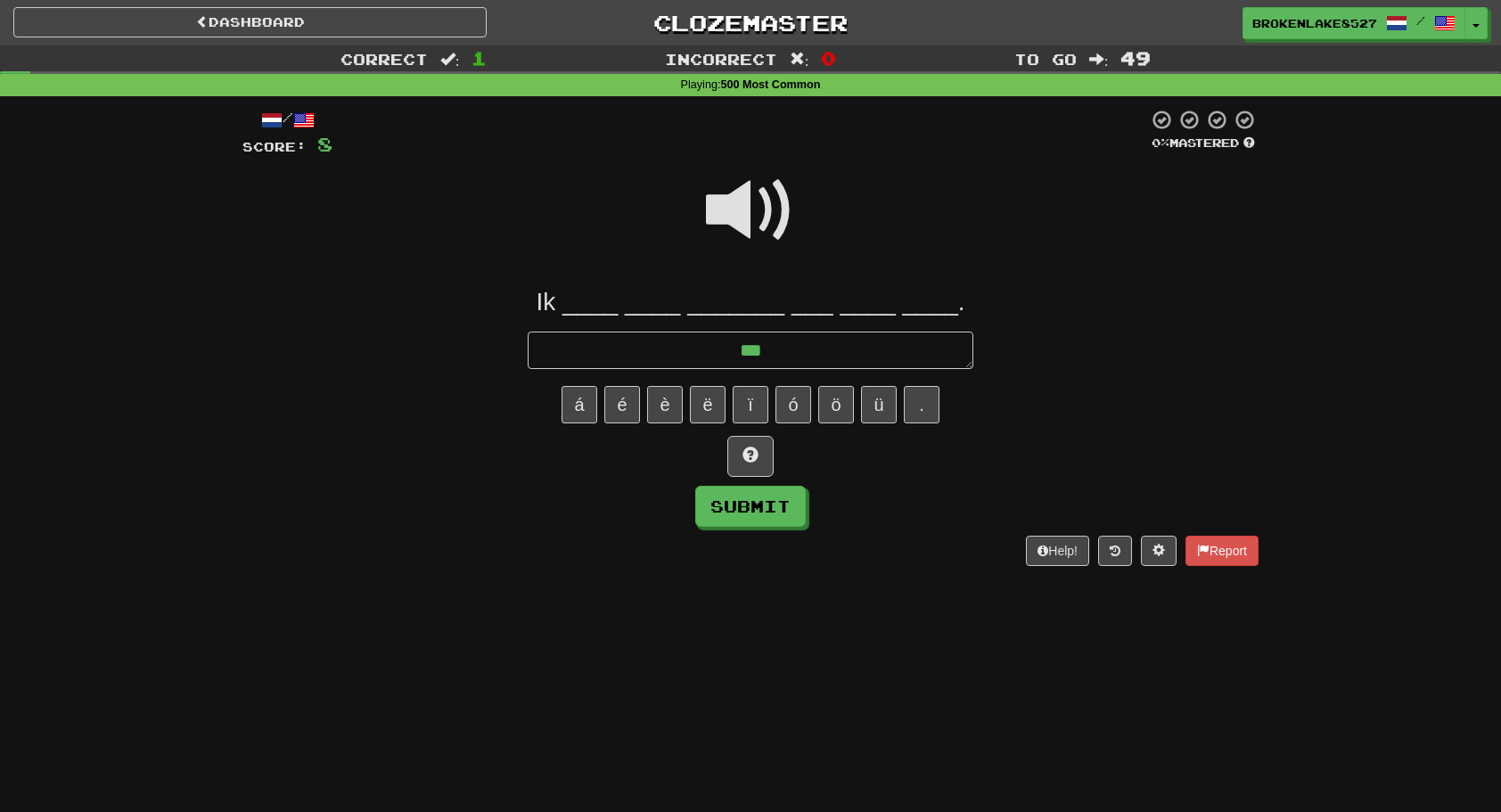 type on "*" 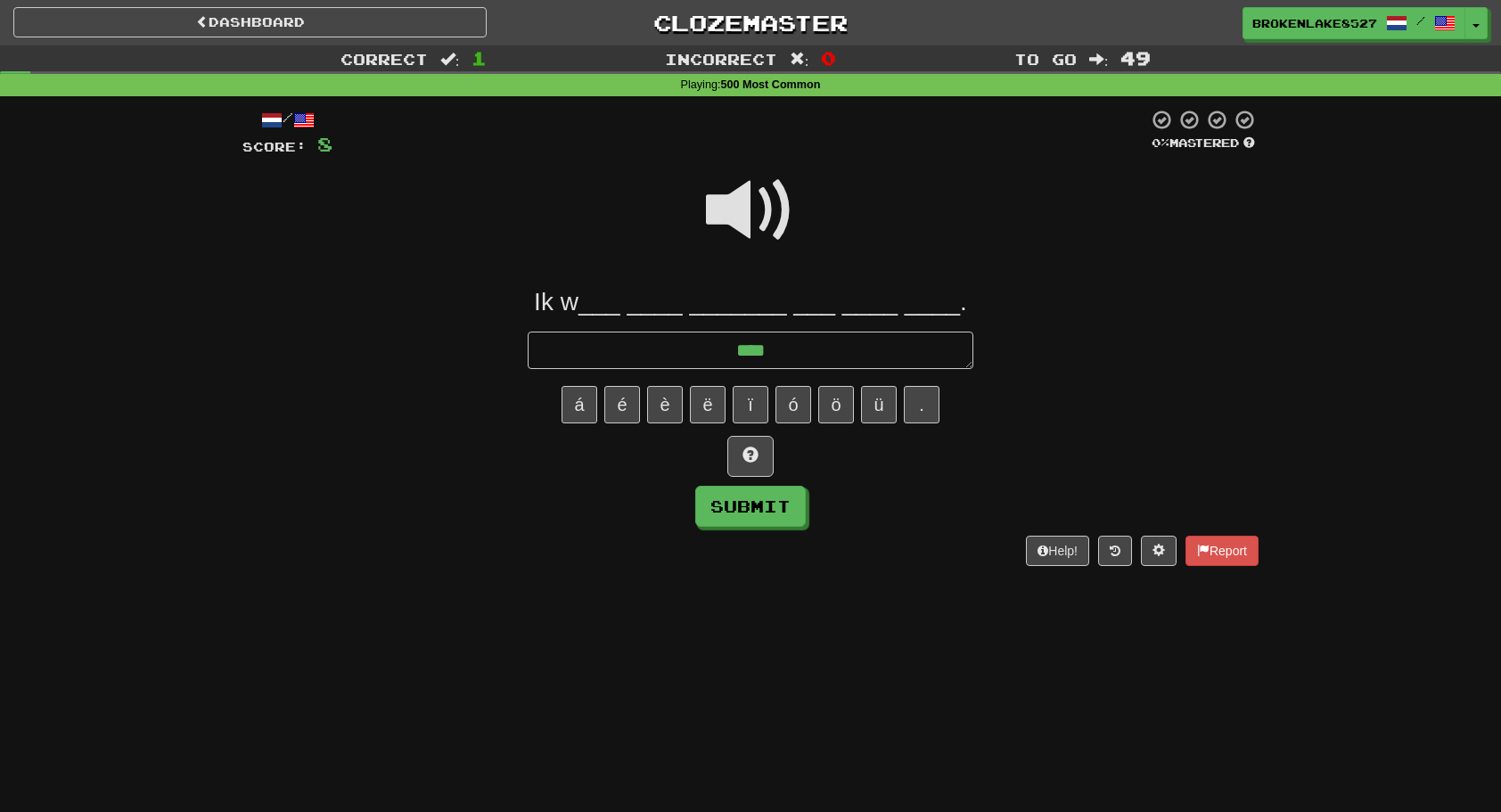 type on "*" 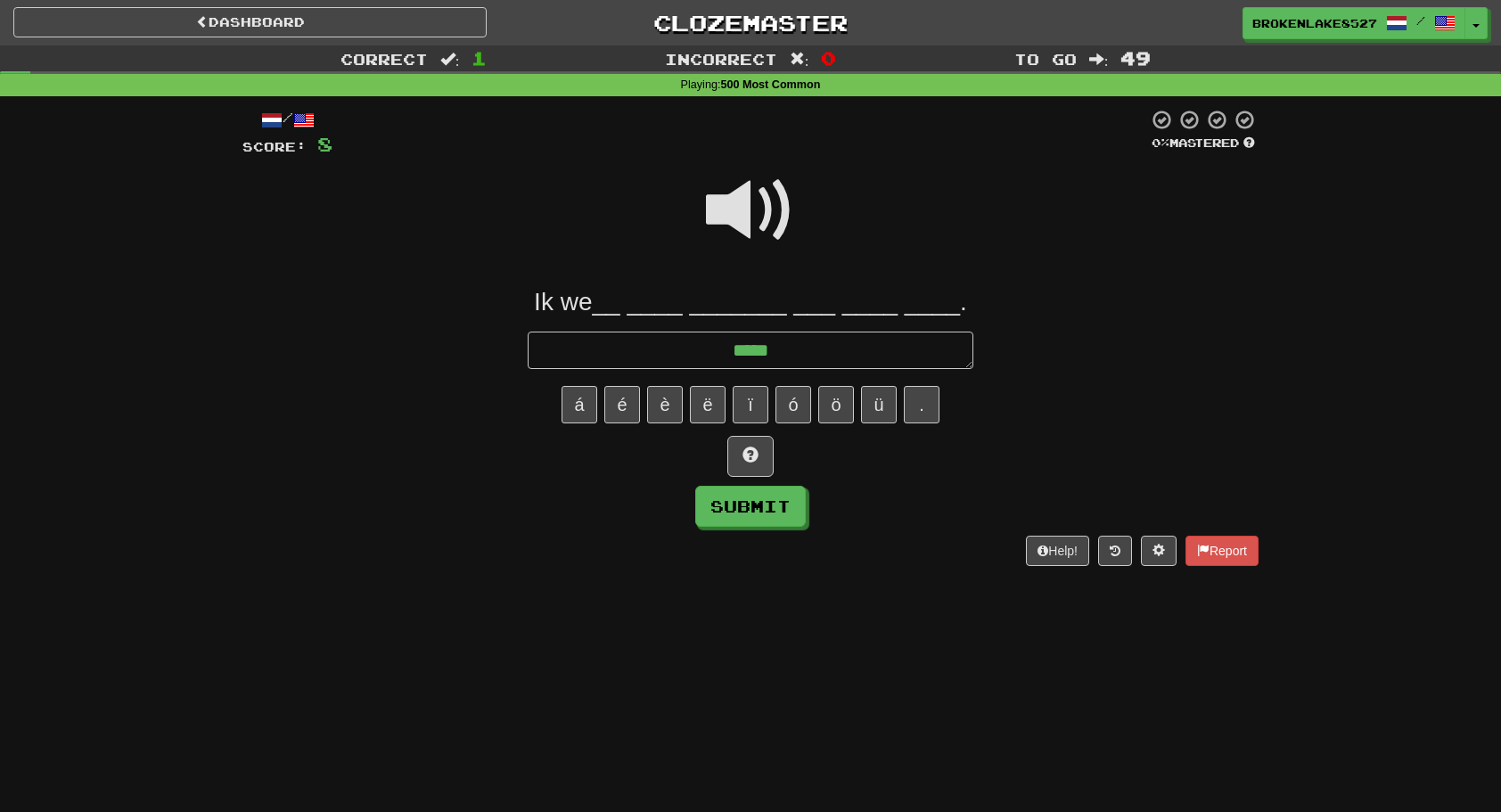 type on "*" 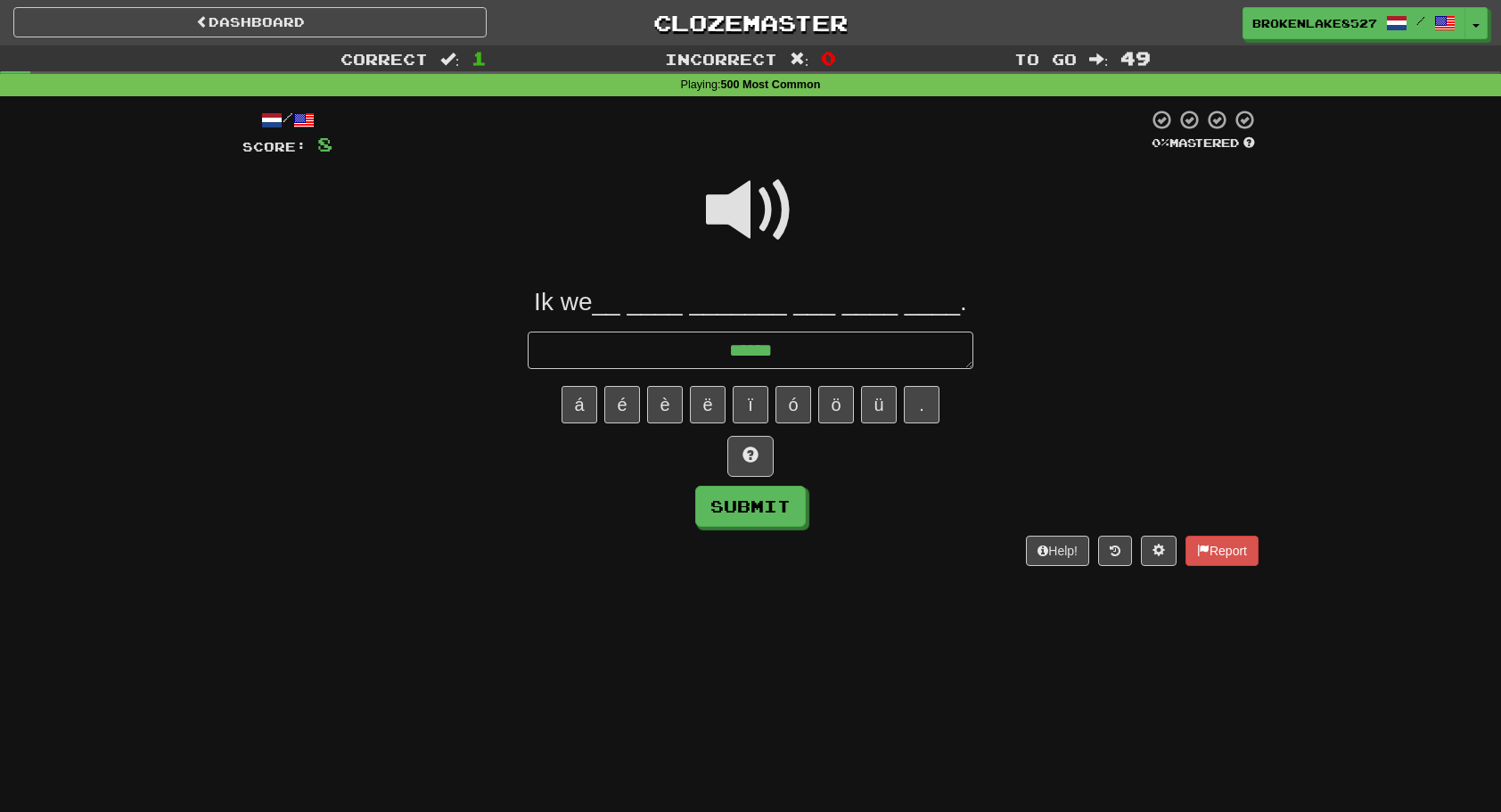 type on "*" 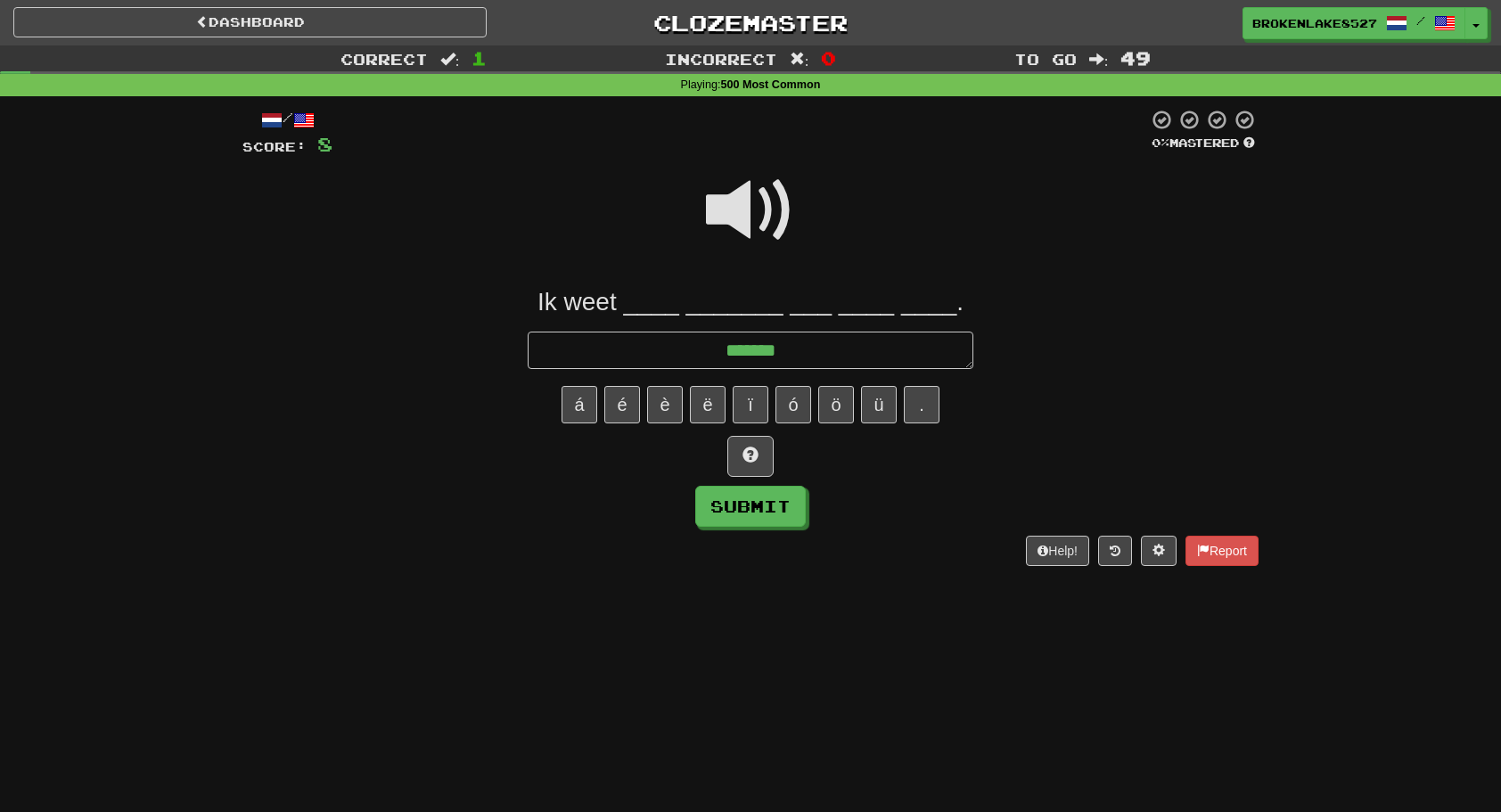 type on "*" 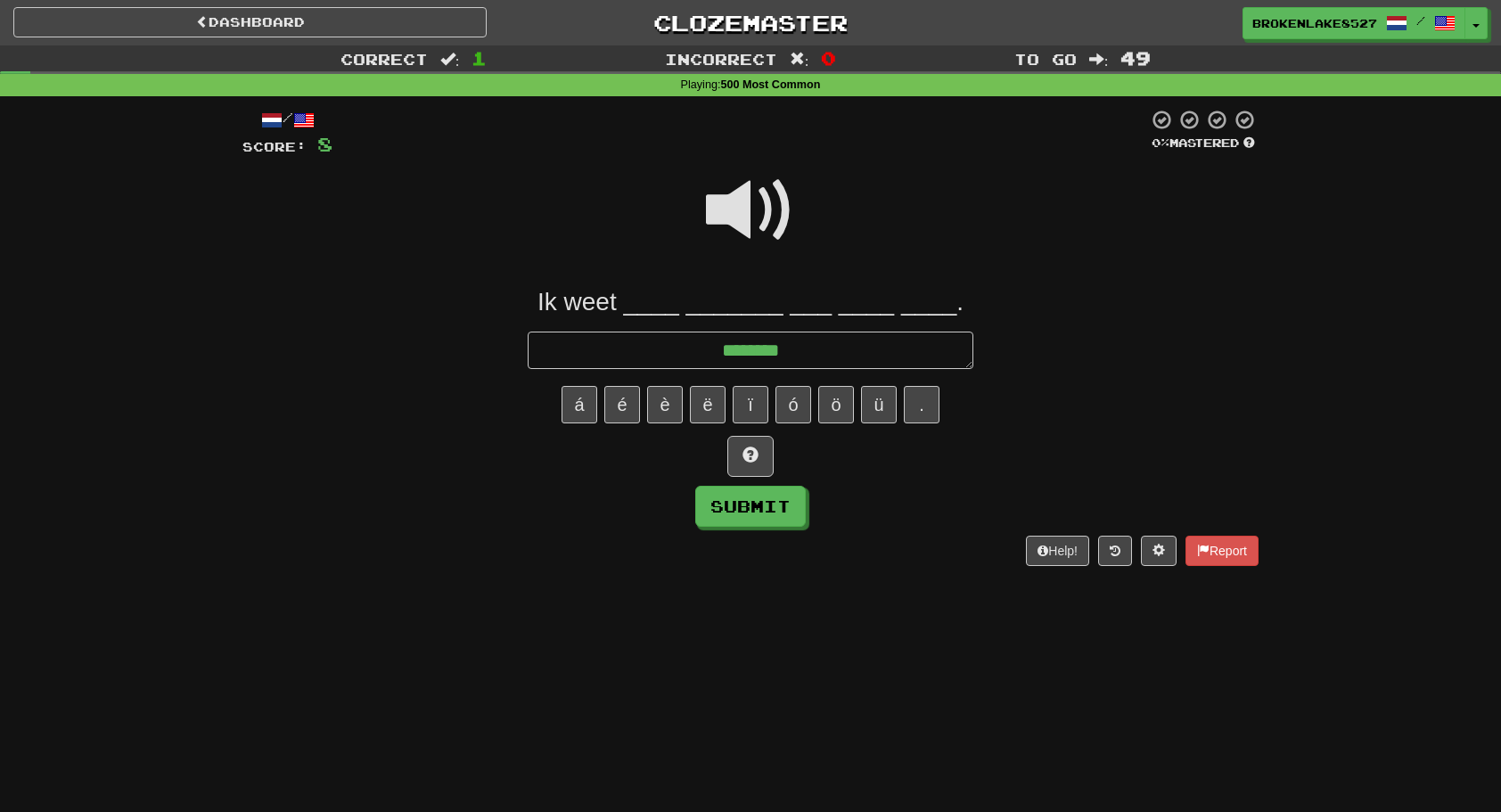 type on "*" 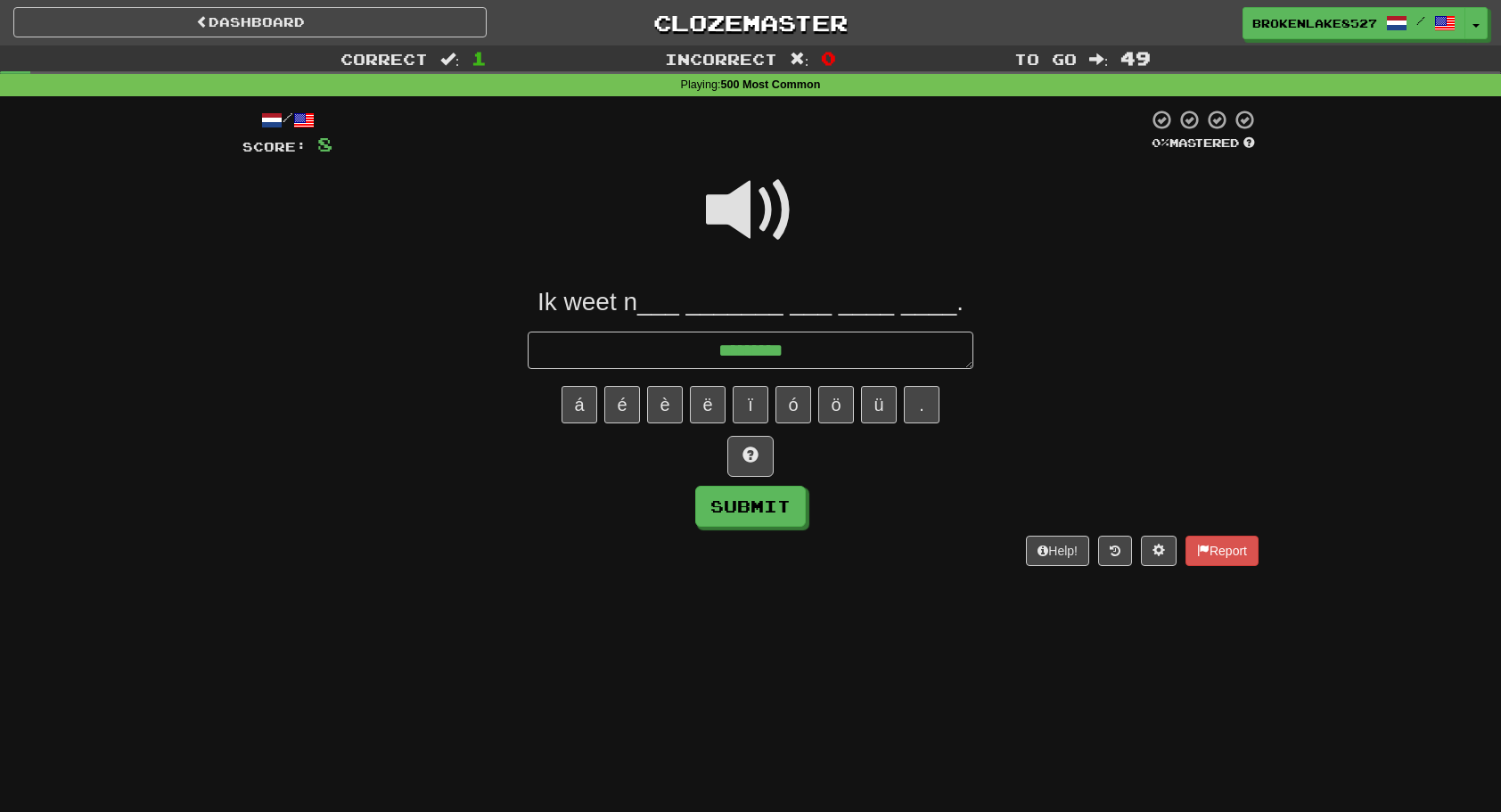 type on "*" 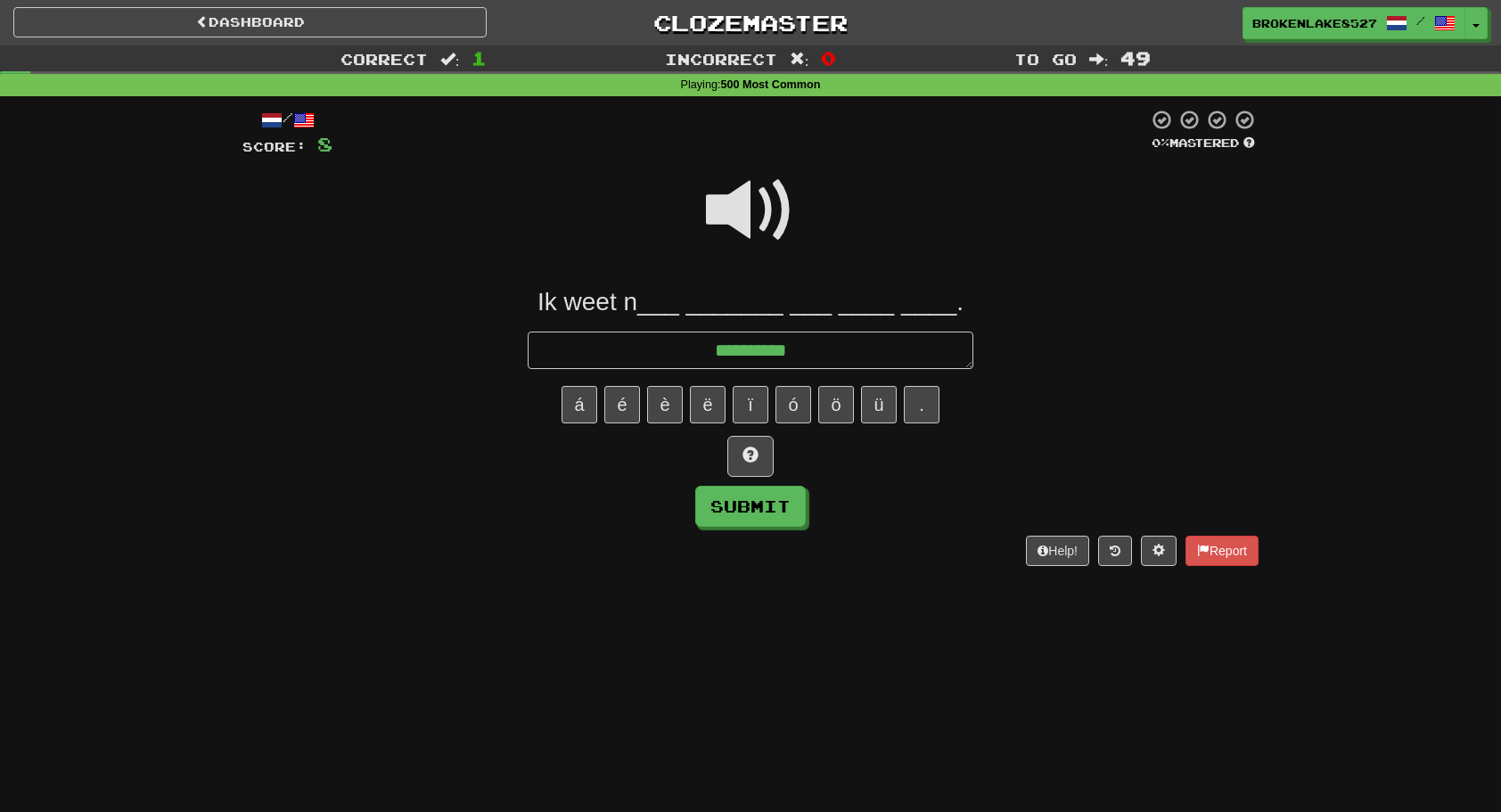 type on "*" 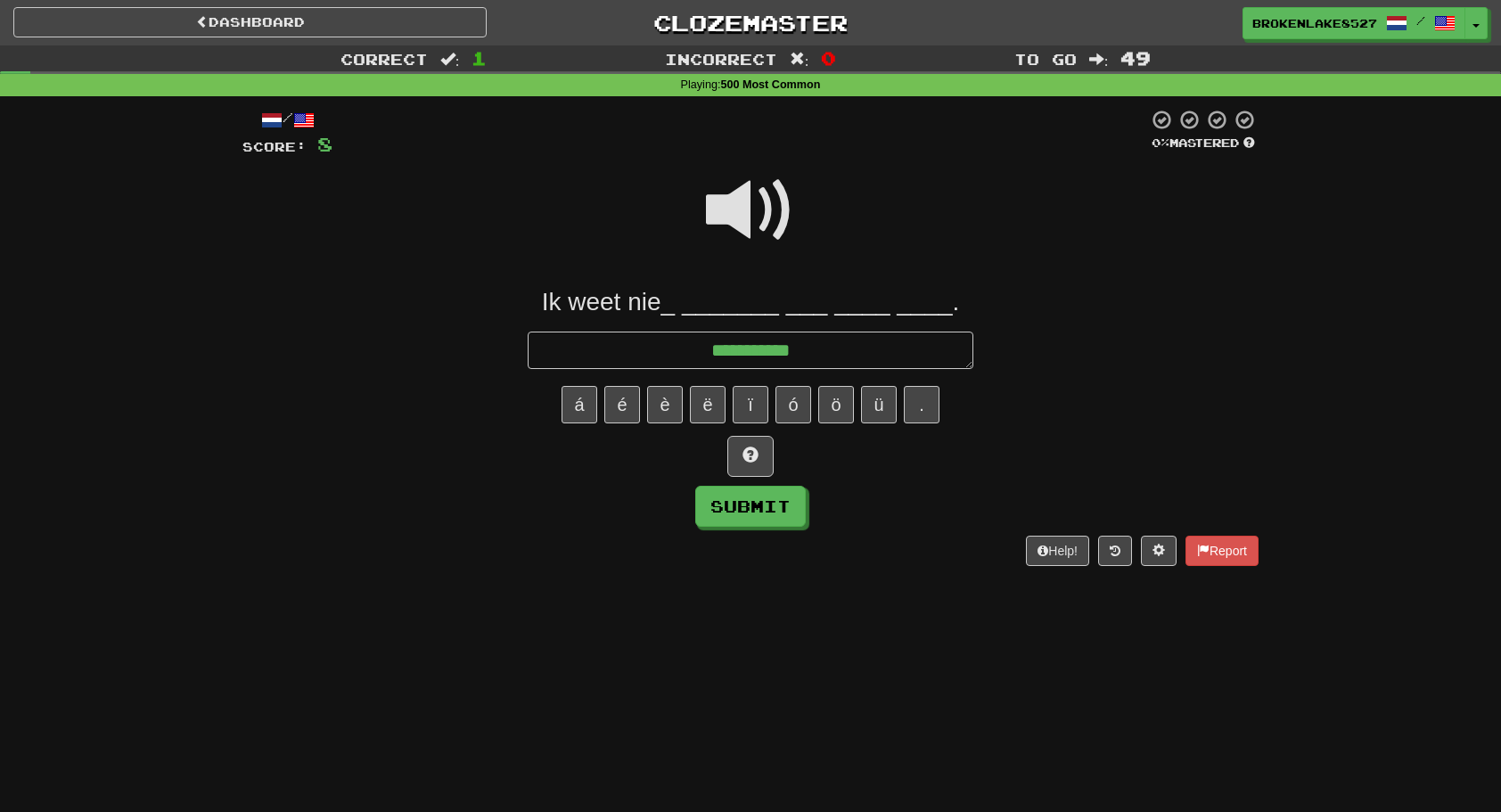 type on "*" 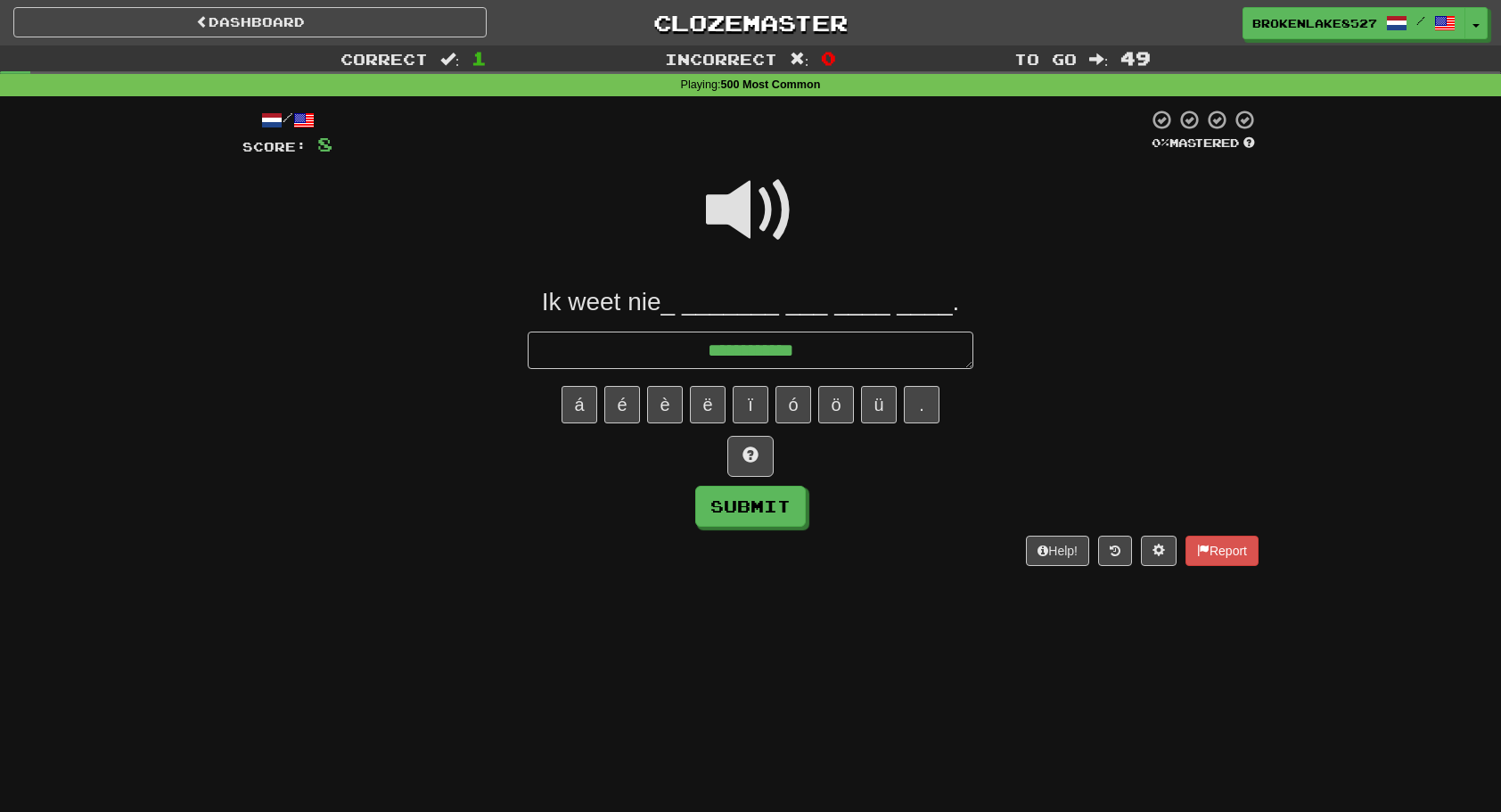 type on "*" 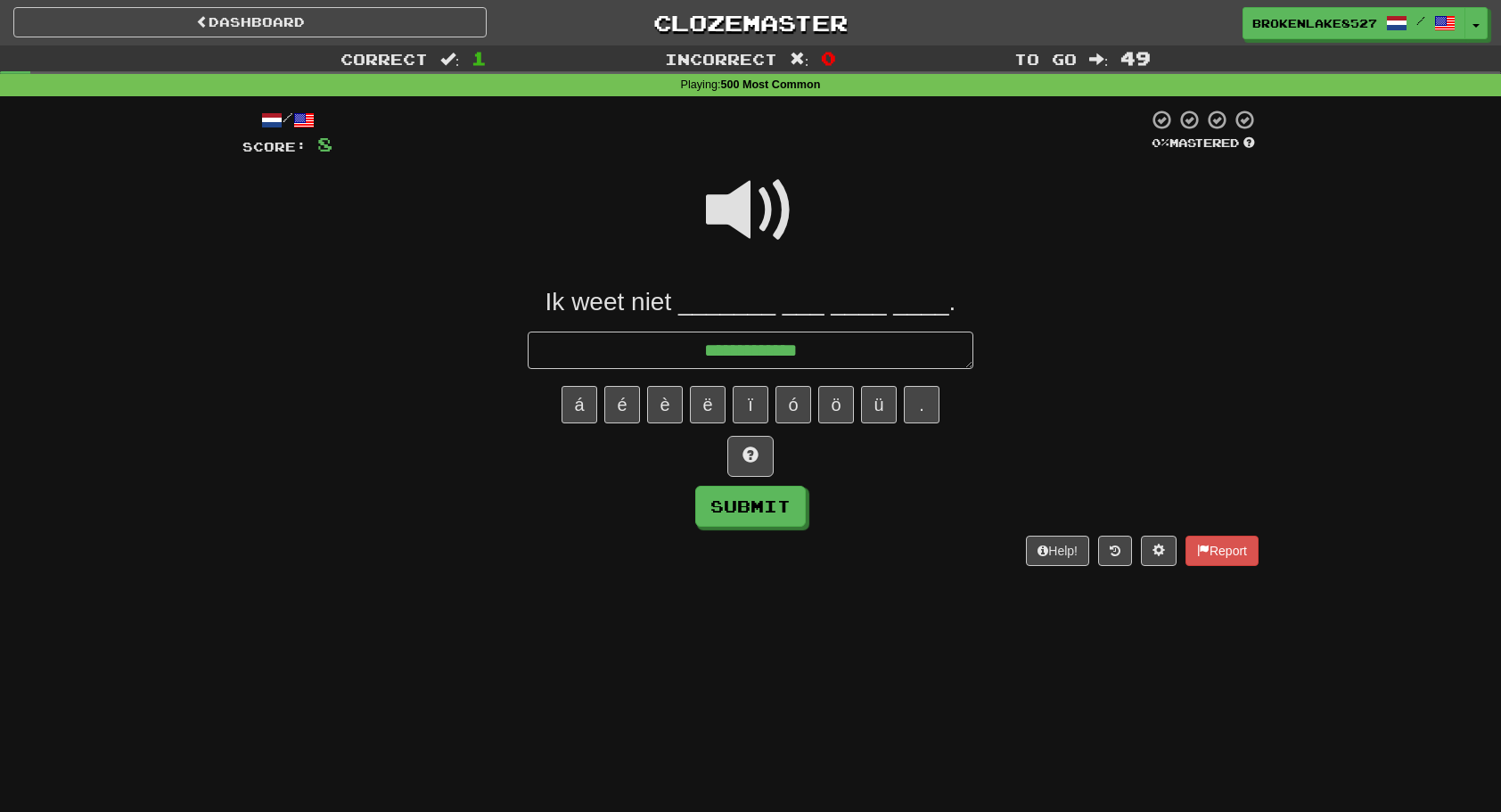 type on "*" 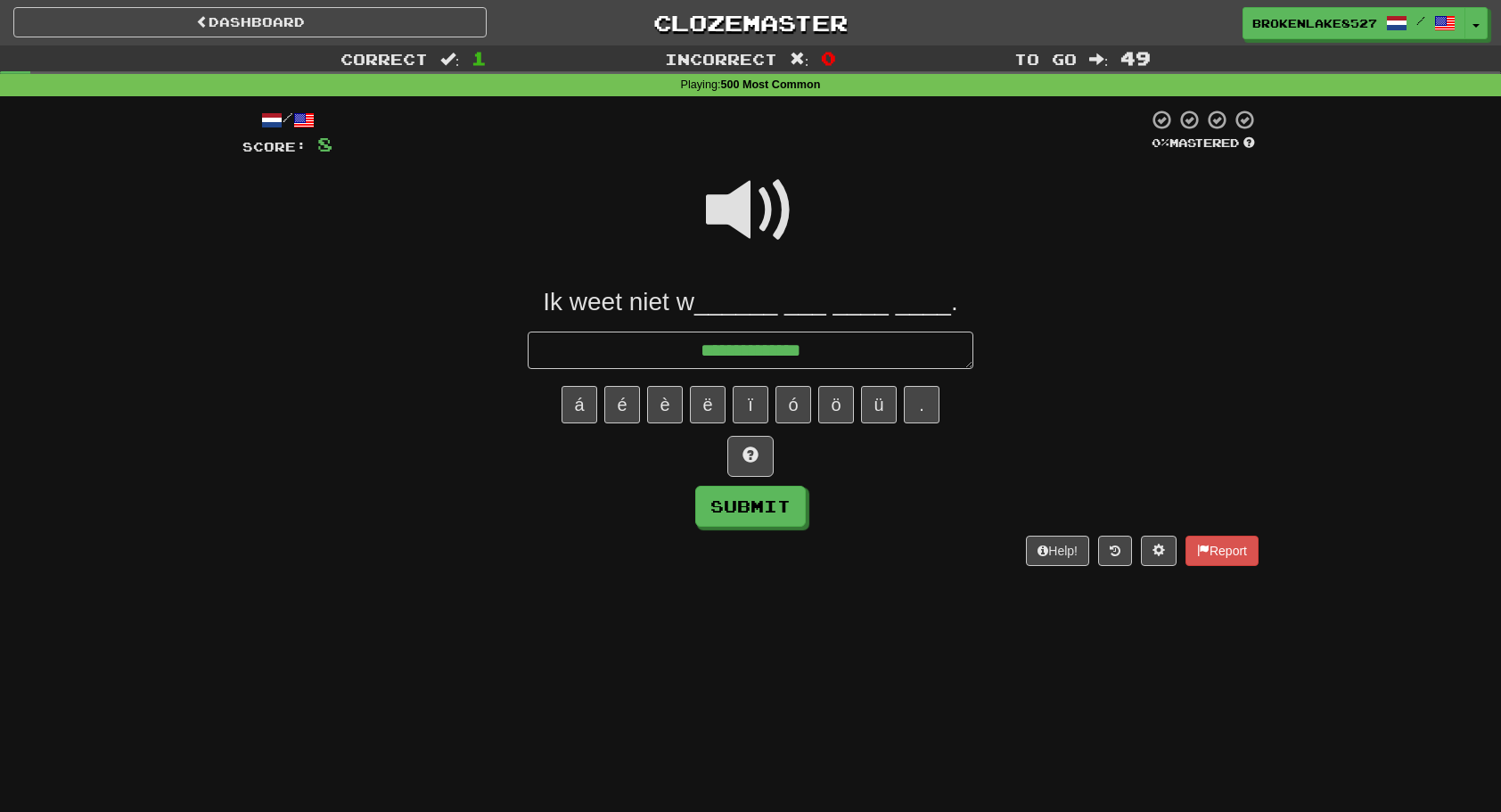 type on "*" 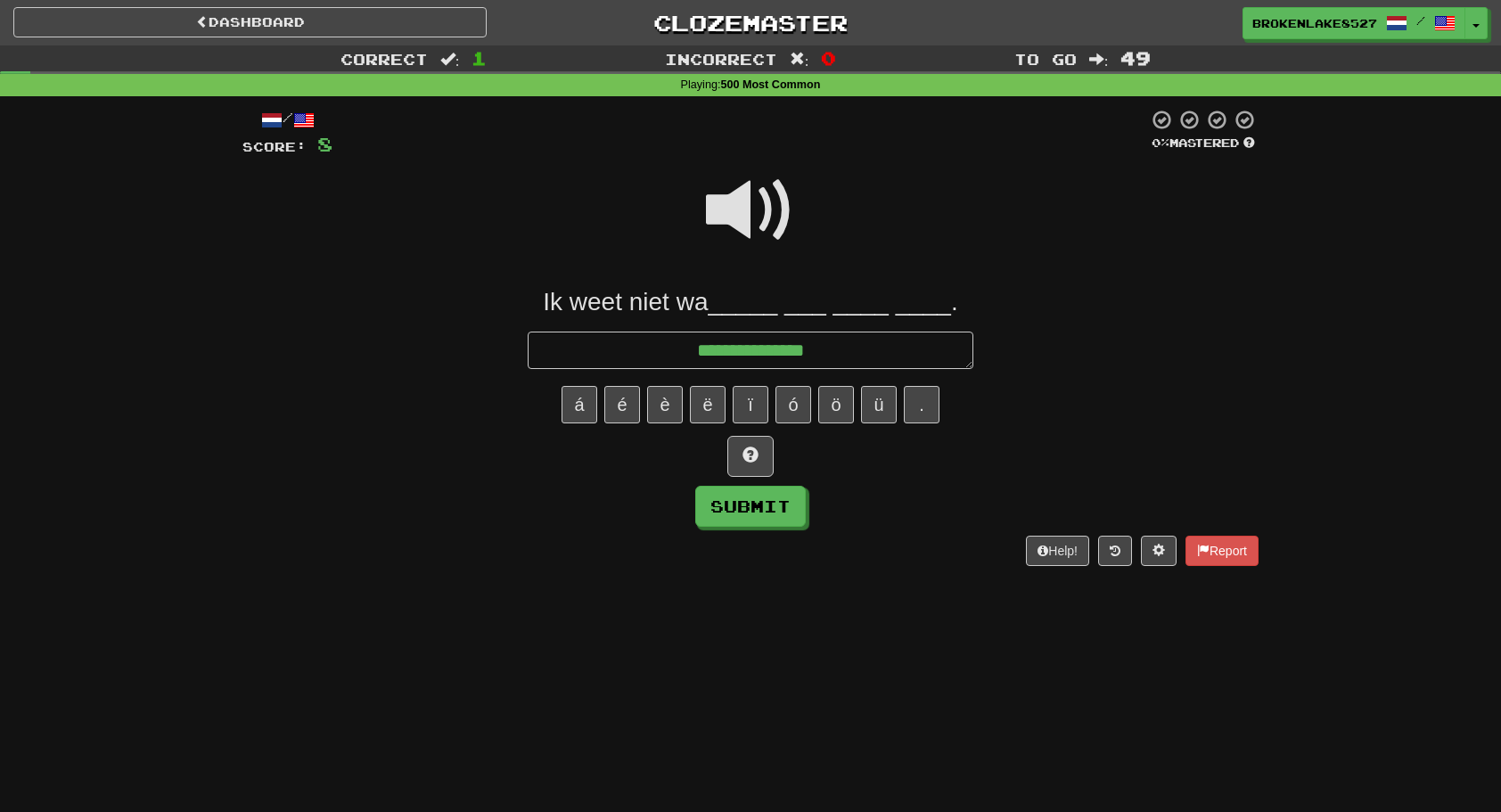 type on "*" 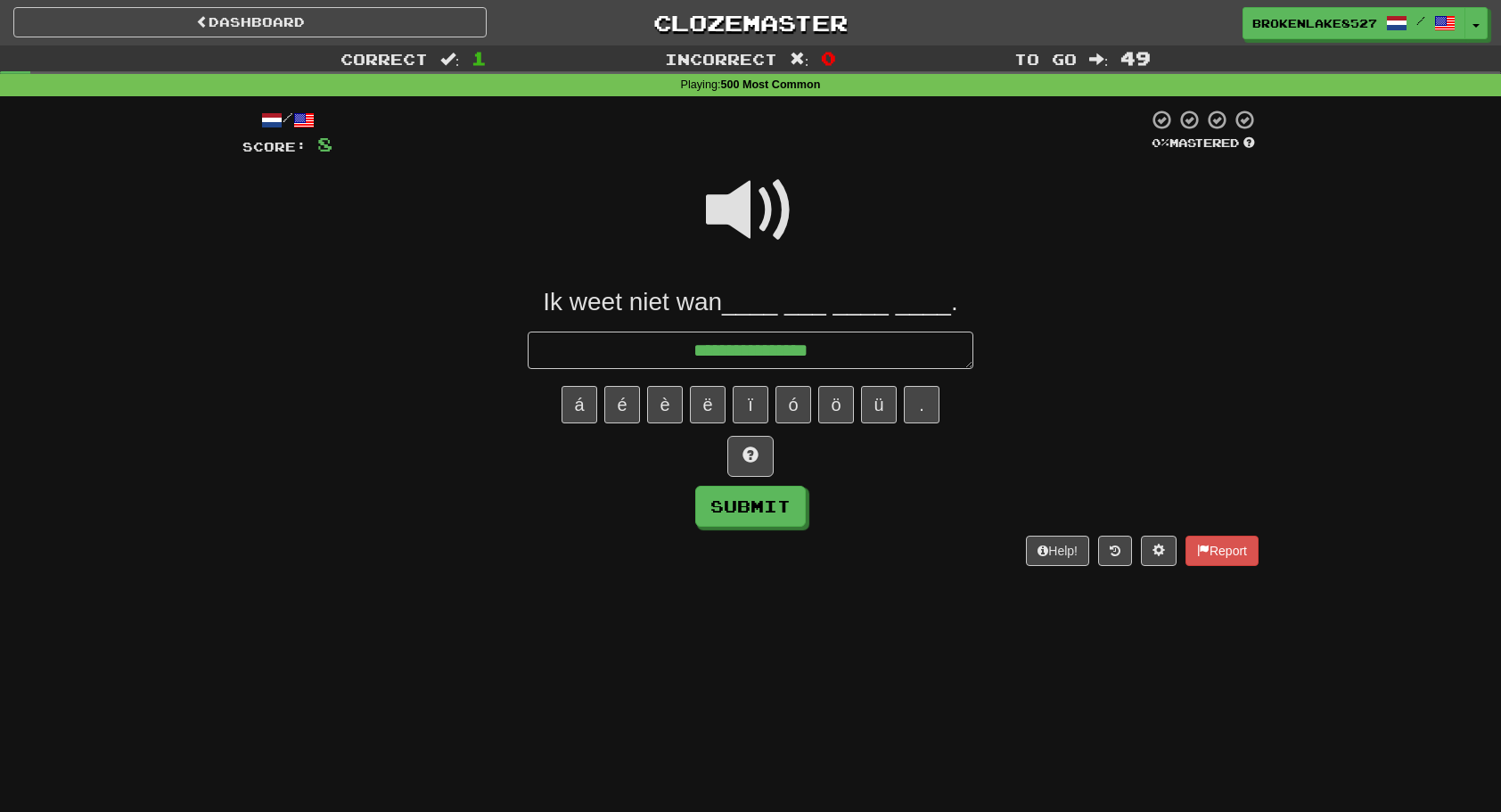 type on "*" 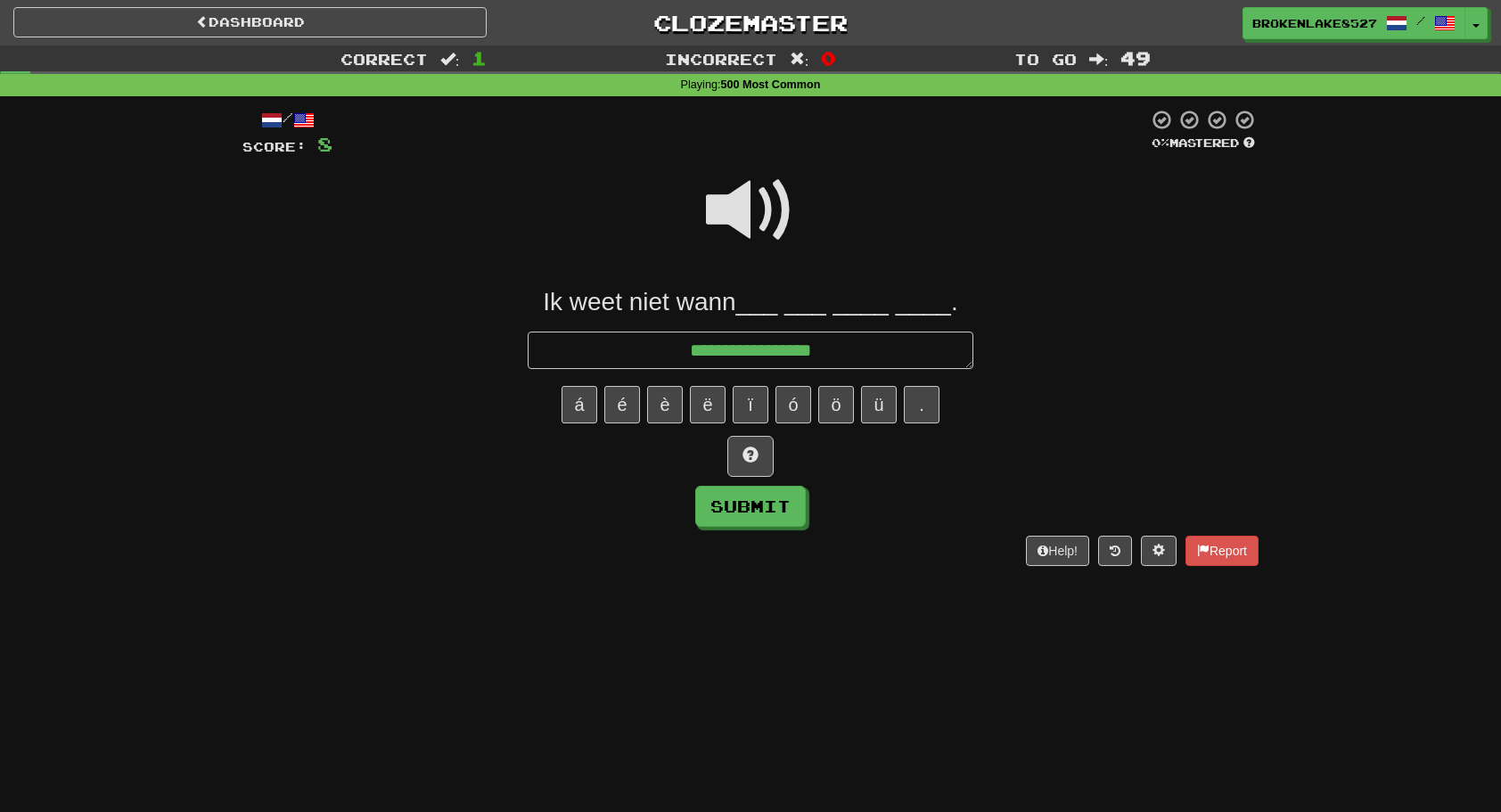 type on "*" 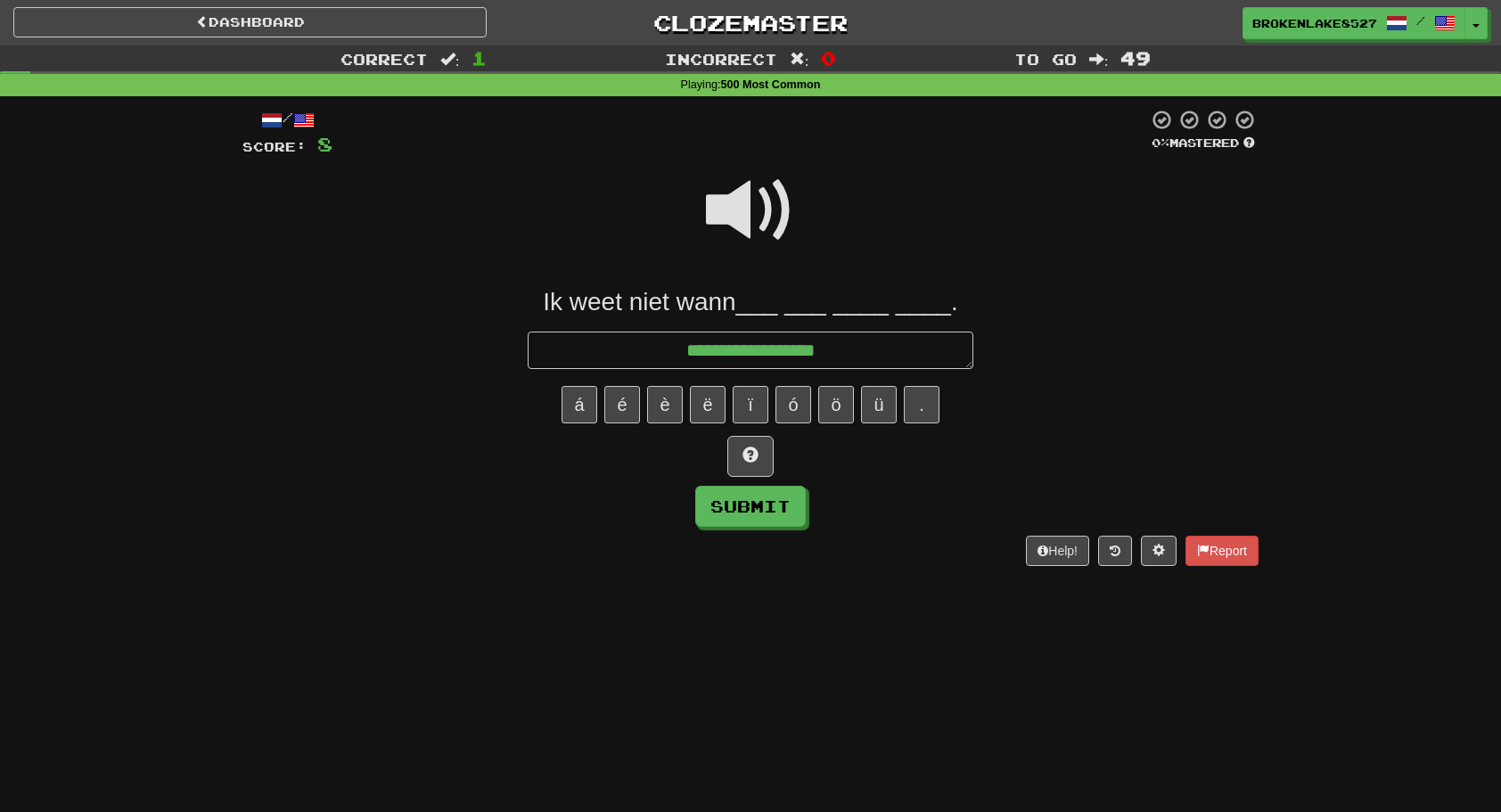 type on "*" 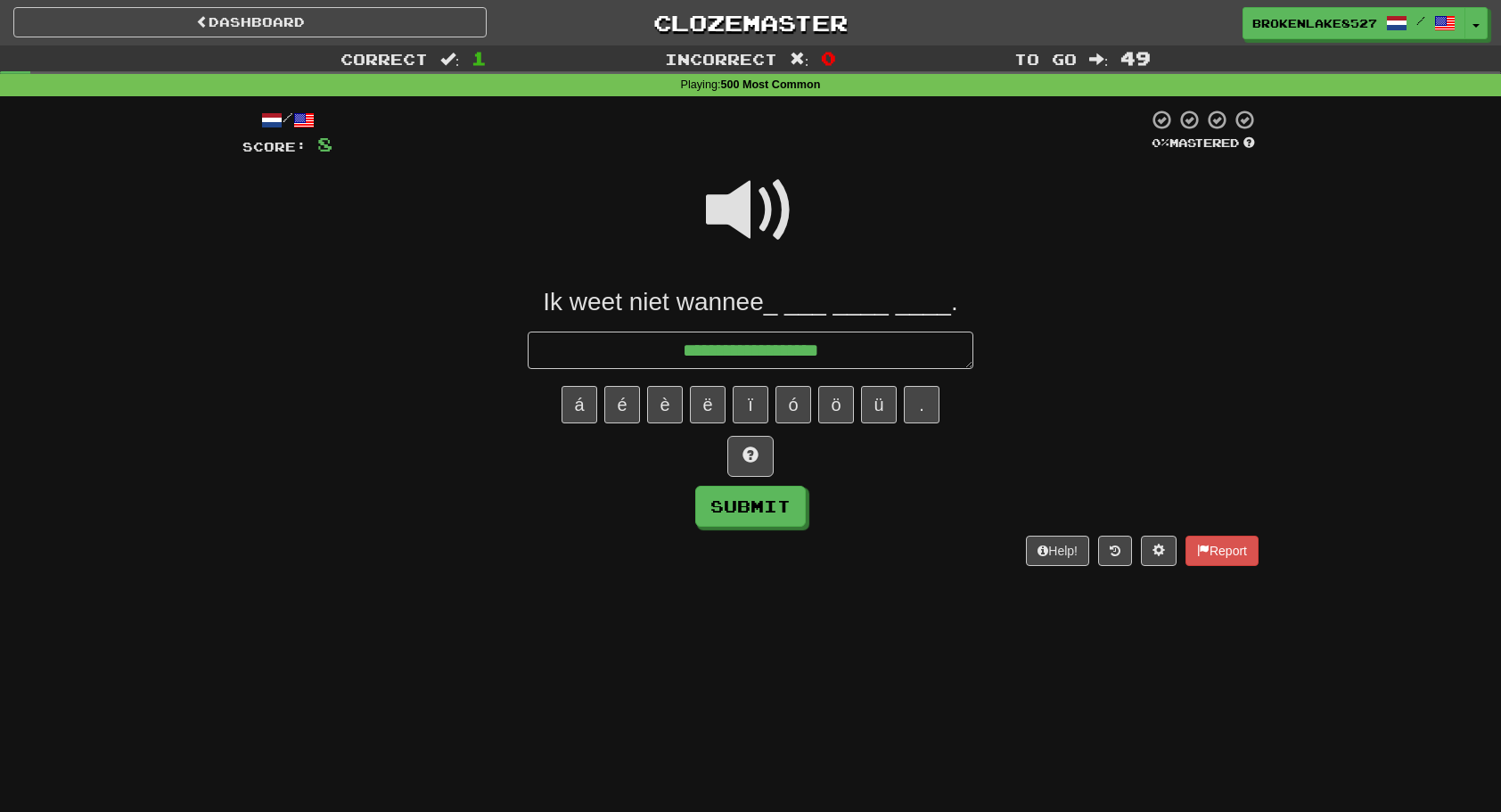 type on "*" 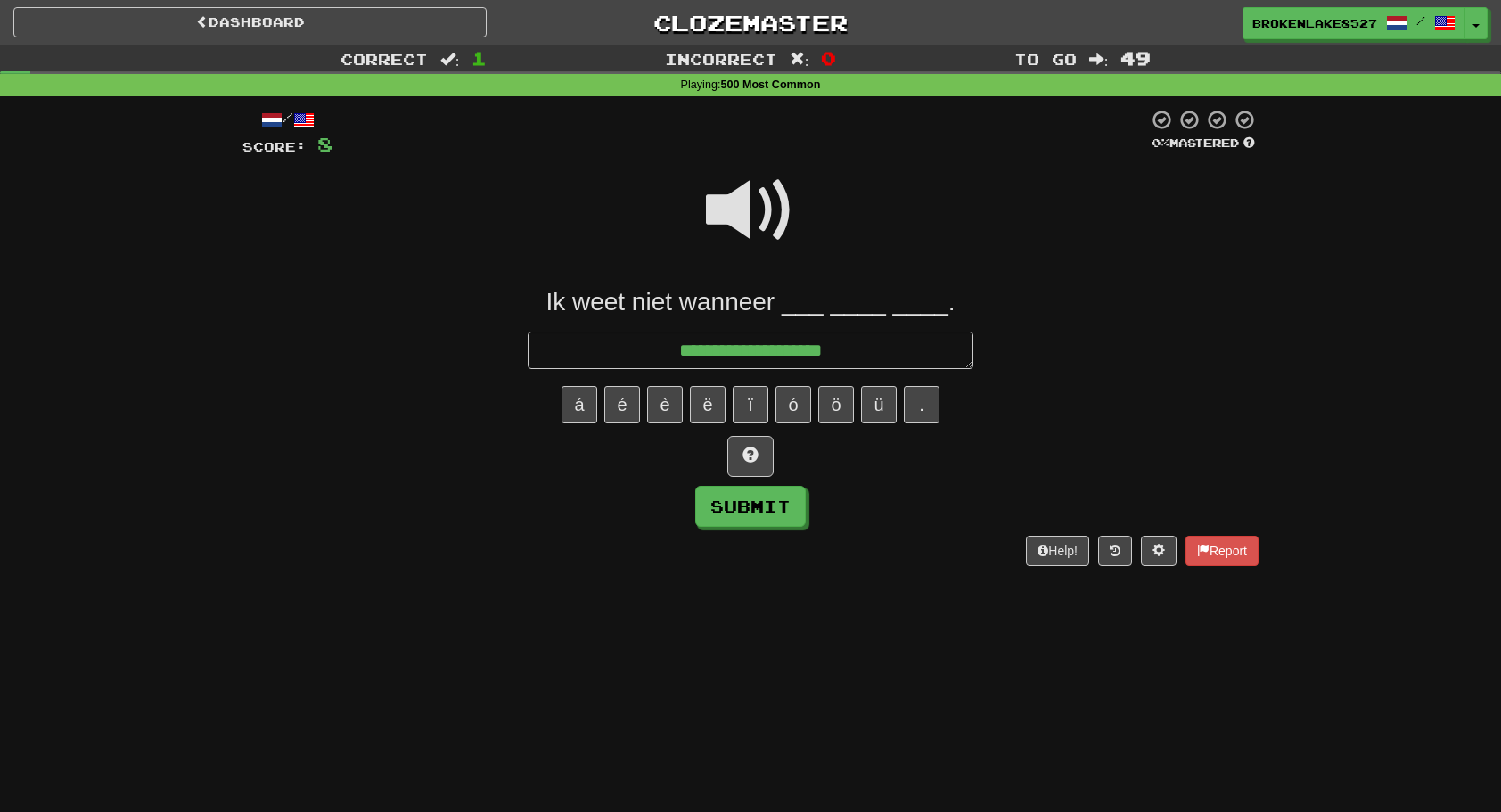 type on "*" 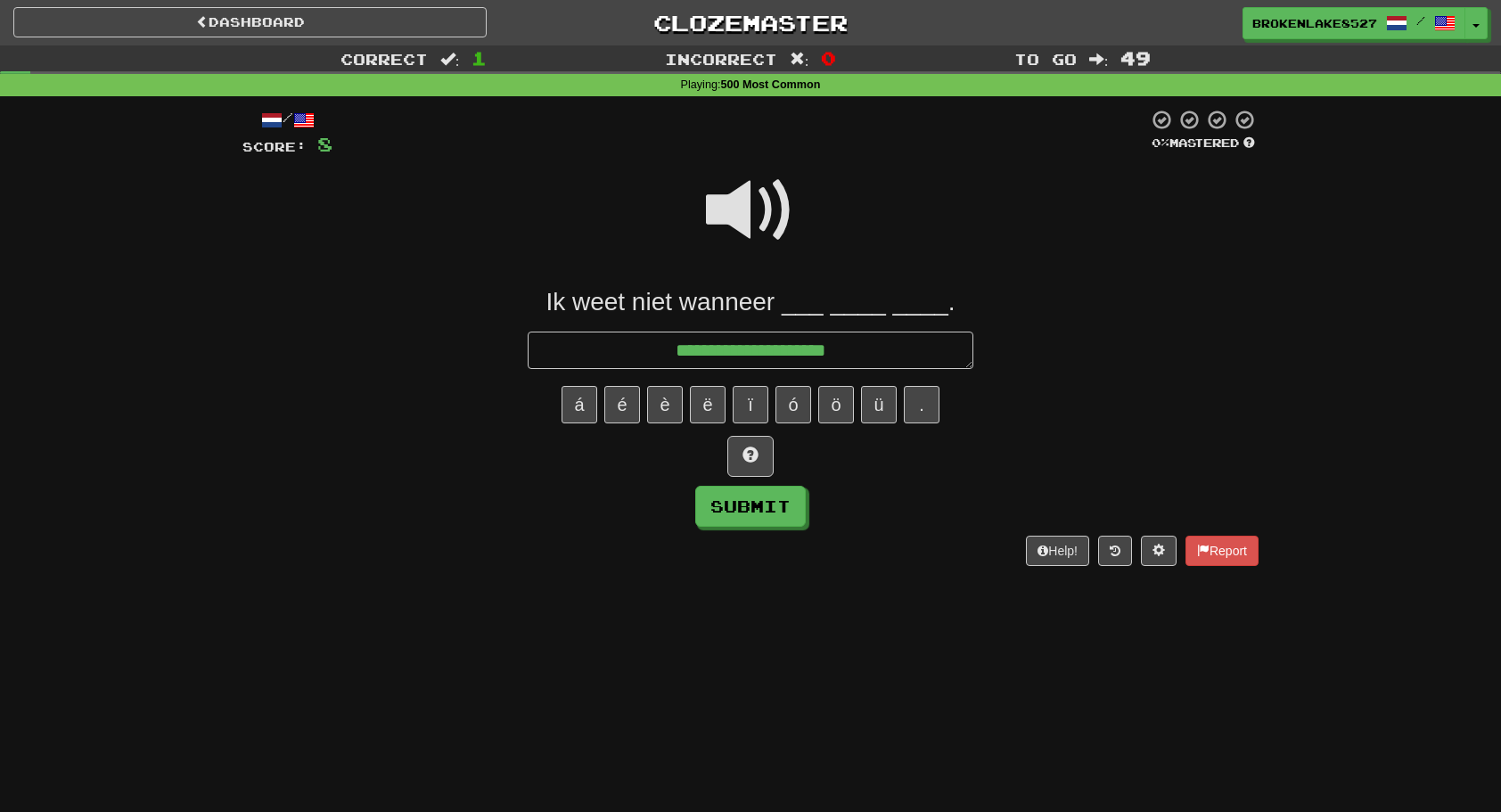 type on "*" 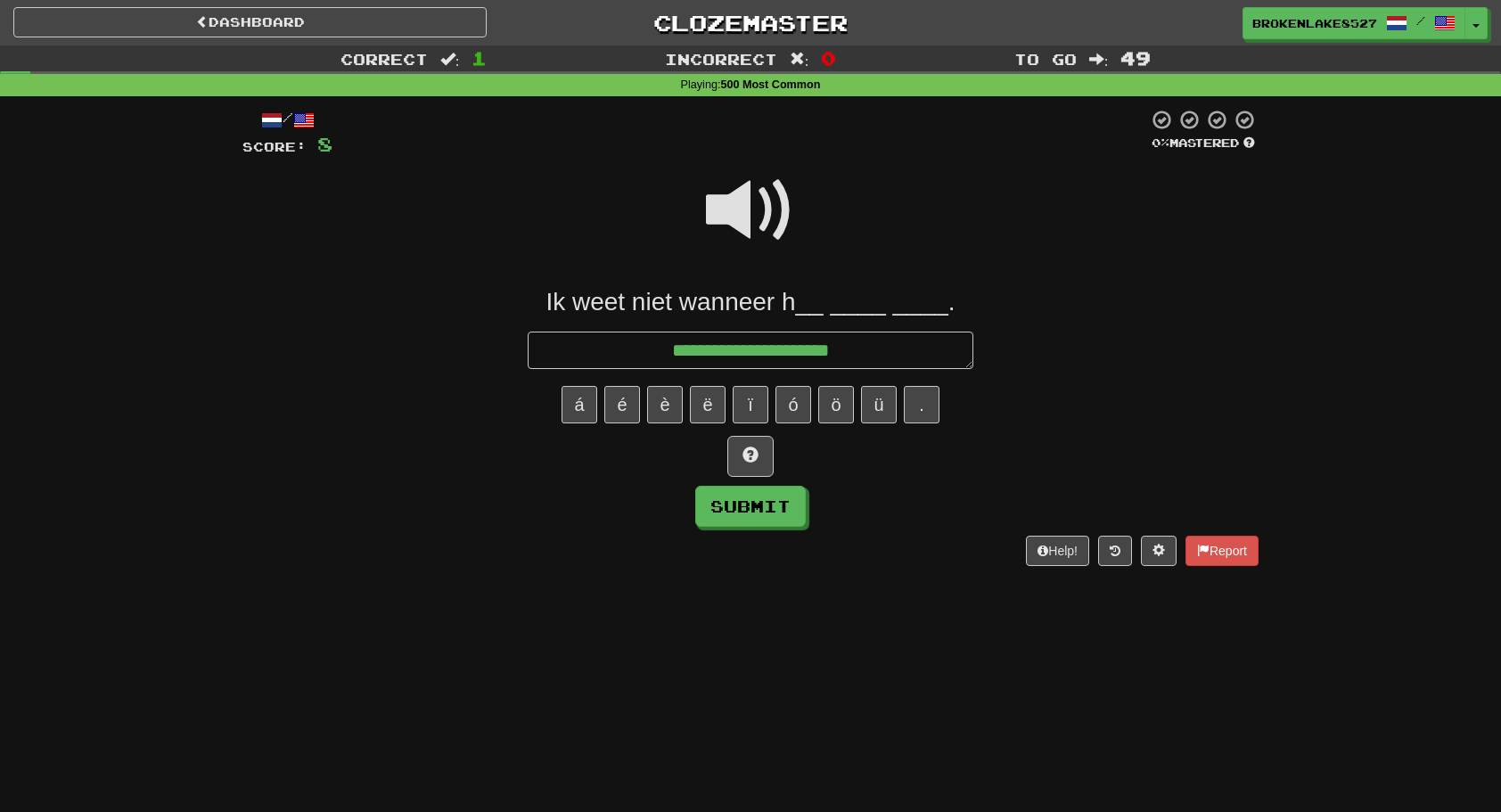 type on "*" 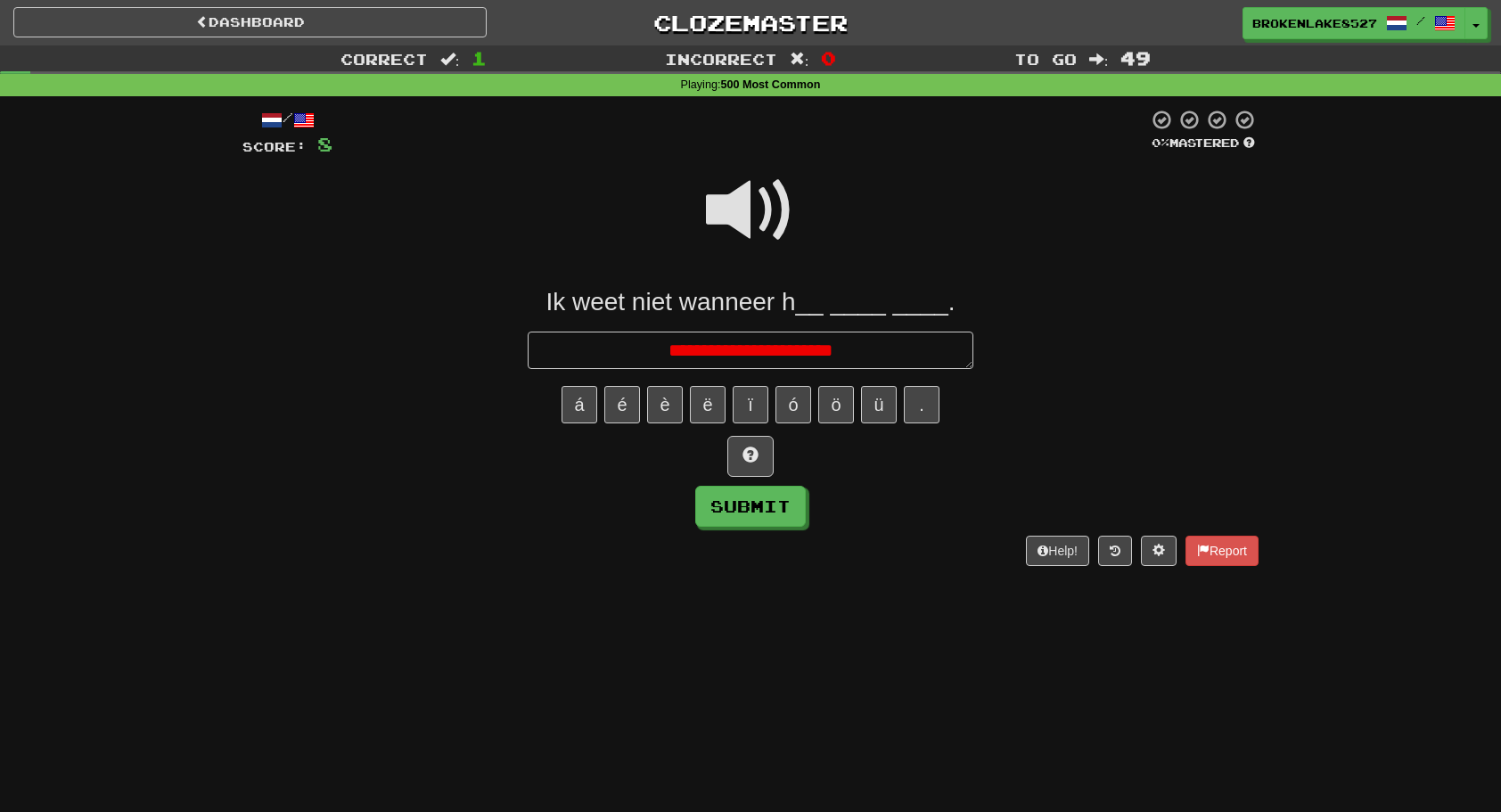 type on "*" 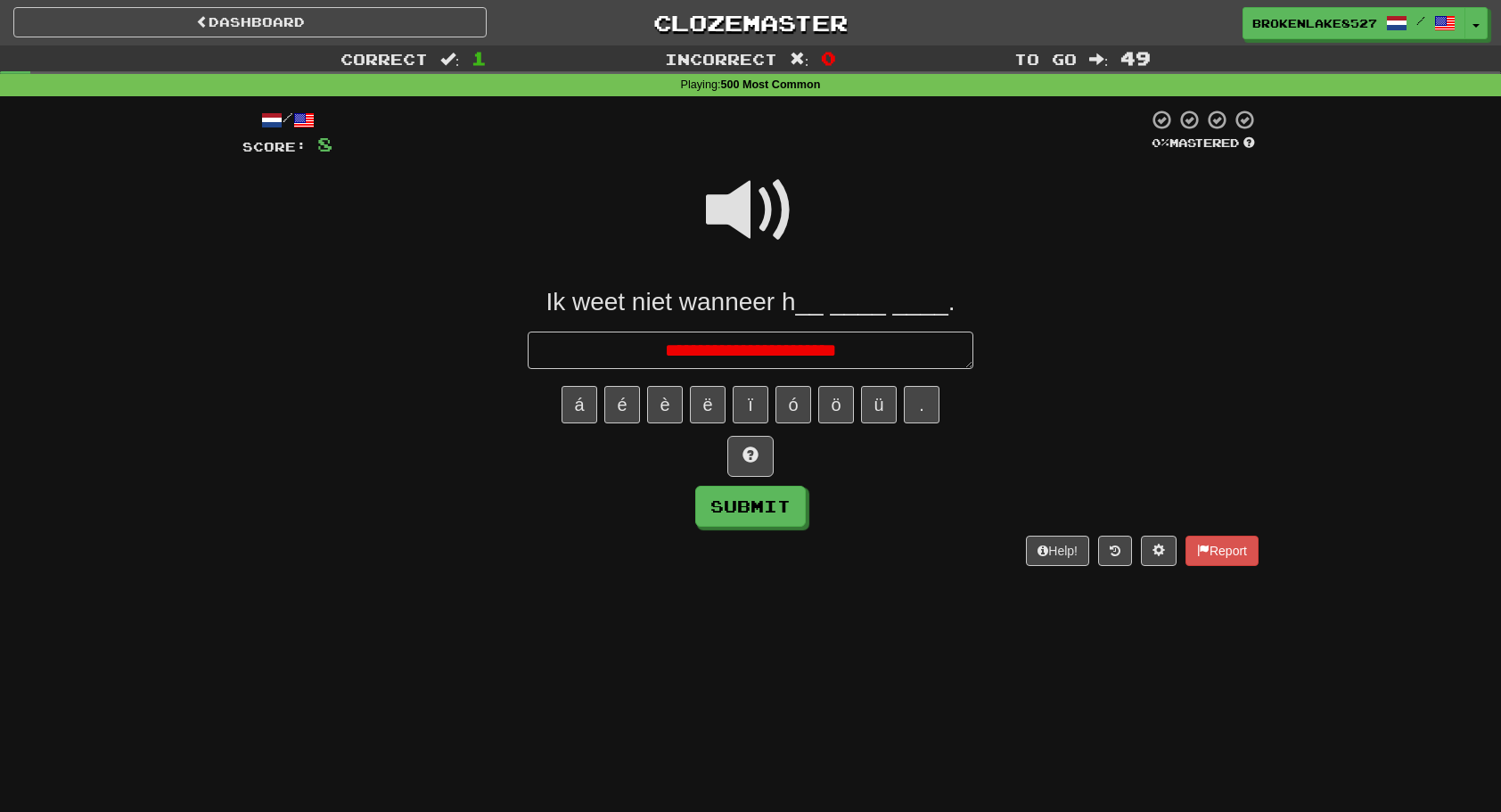 type on "*" 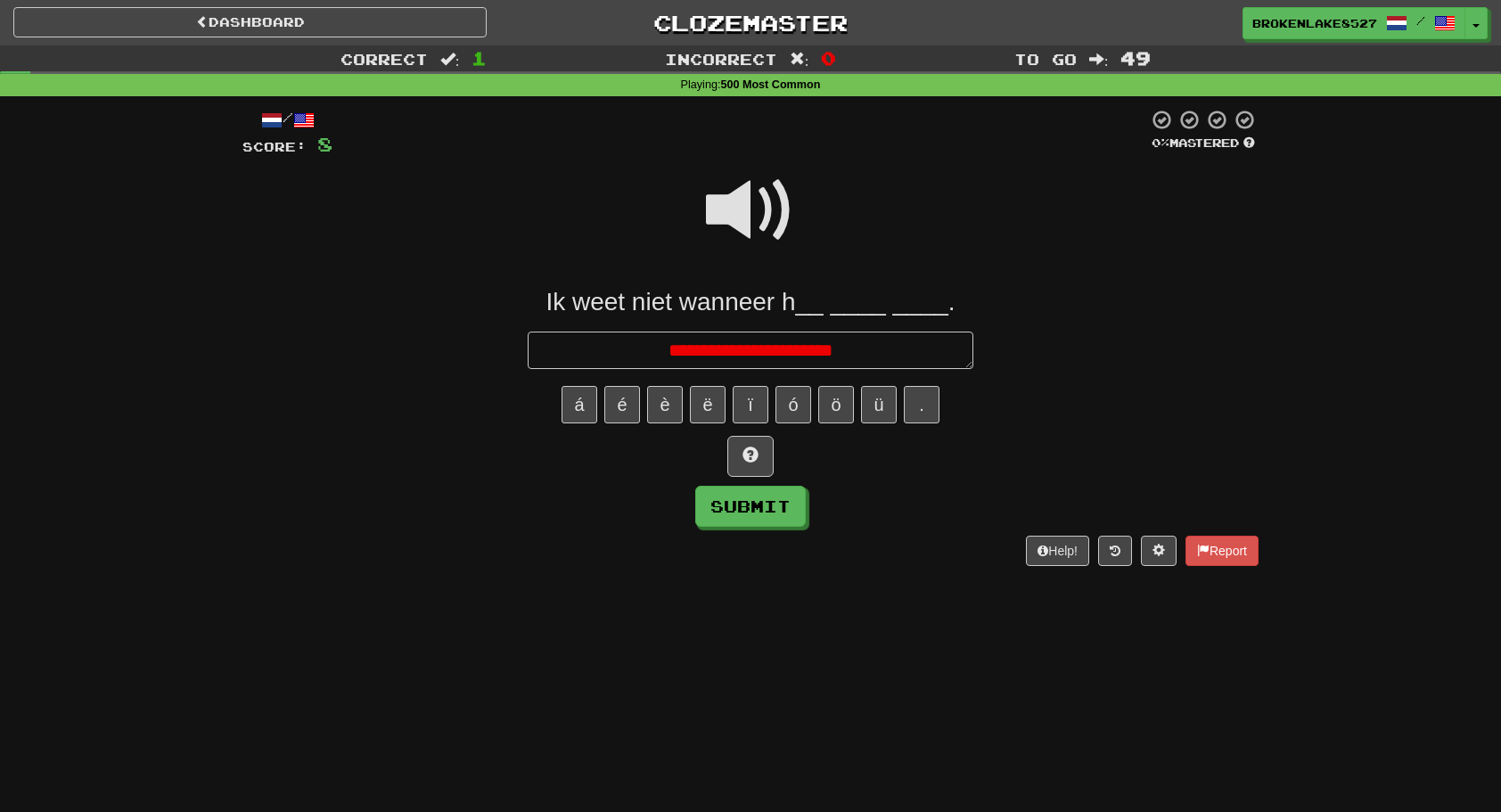 type on "*" 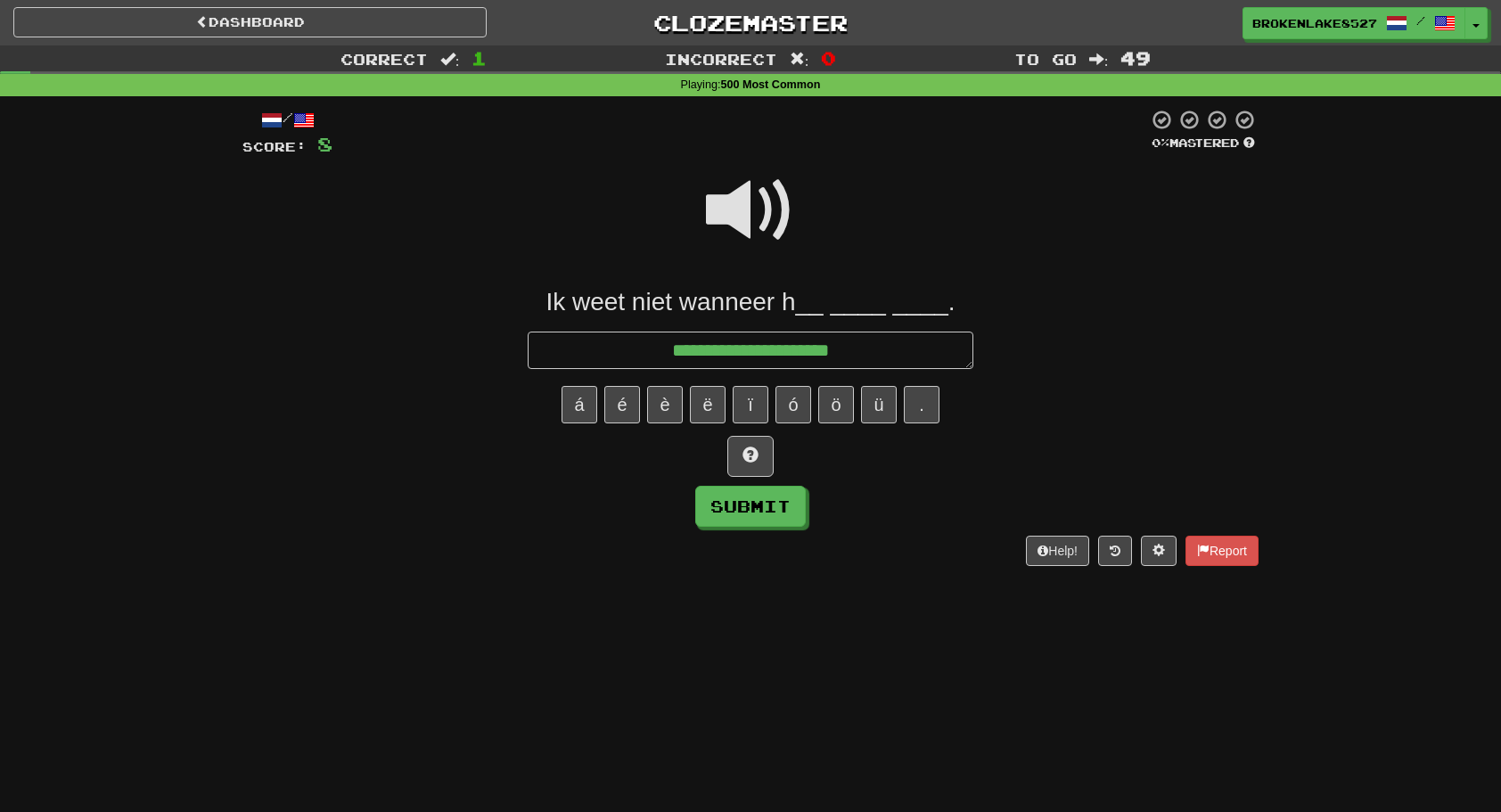 type on "*" 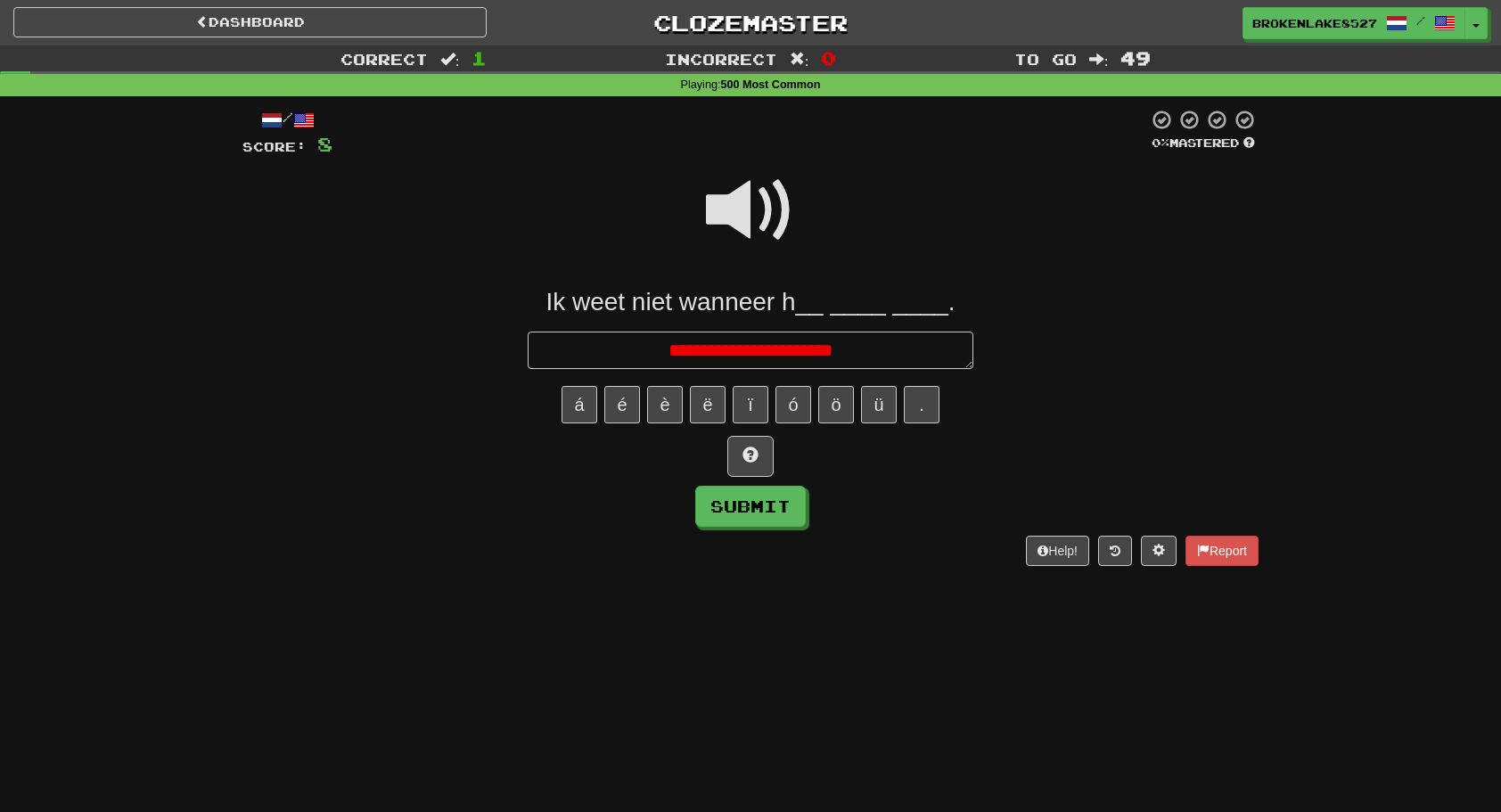 type on "*" 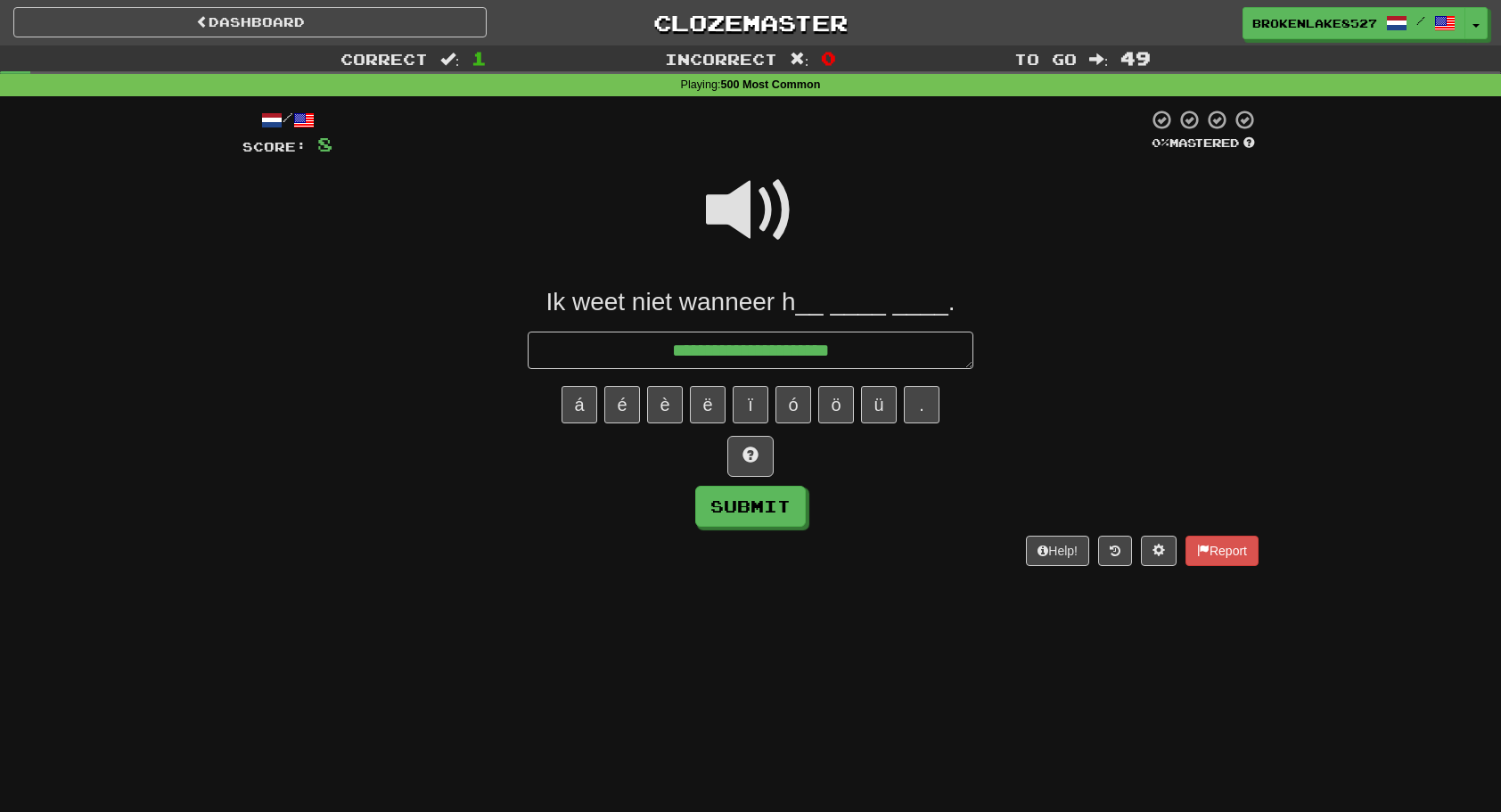 type on "*" 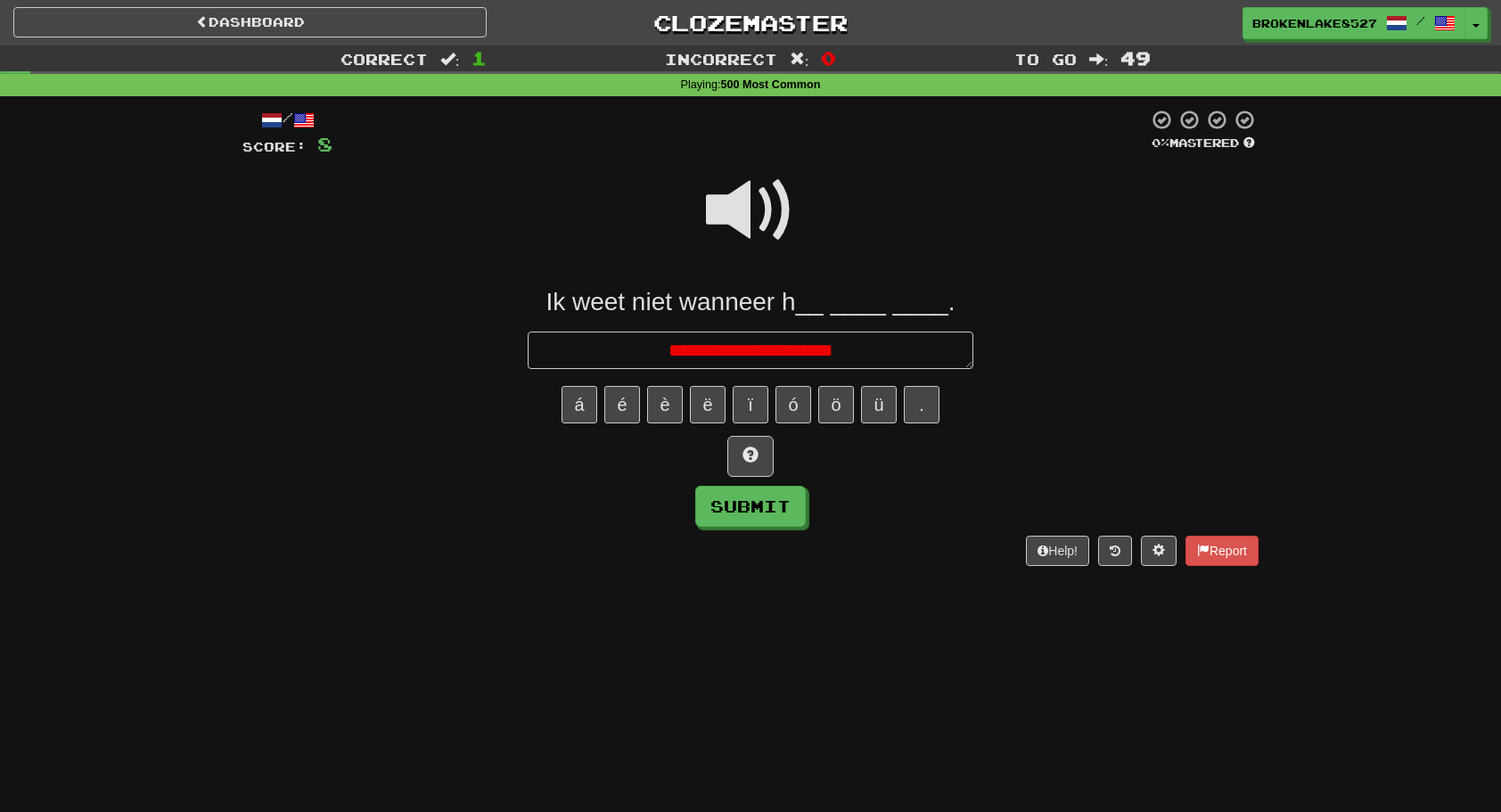 type on "*" 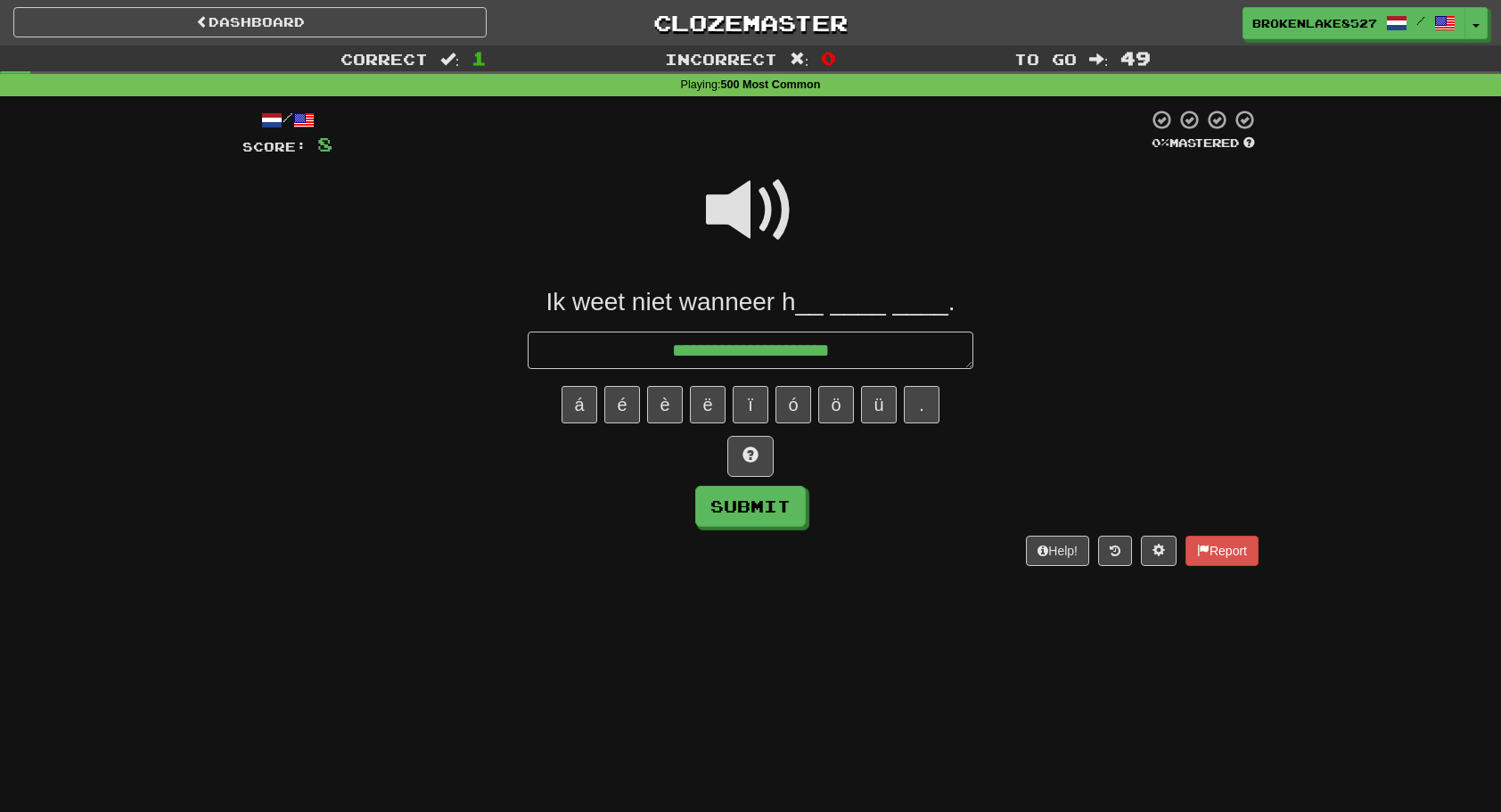 type on "*" 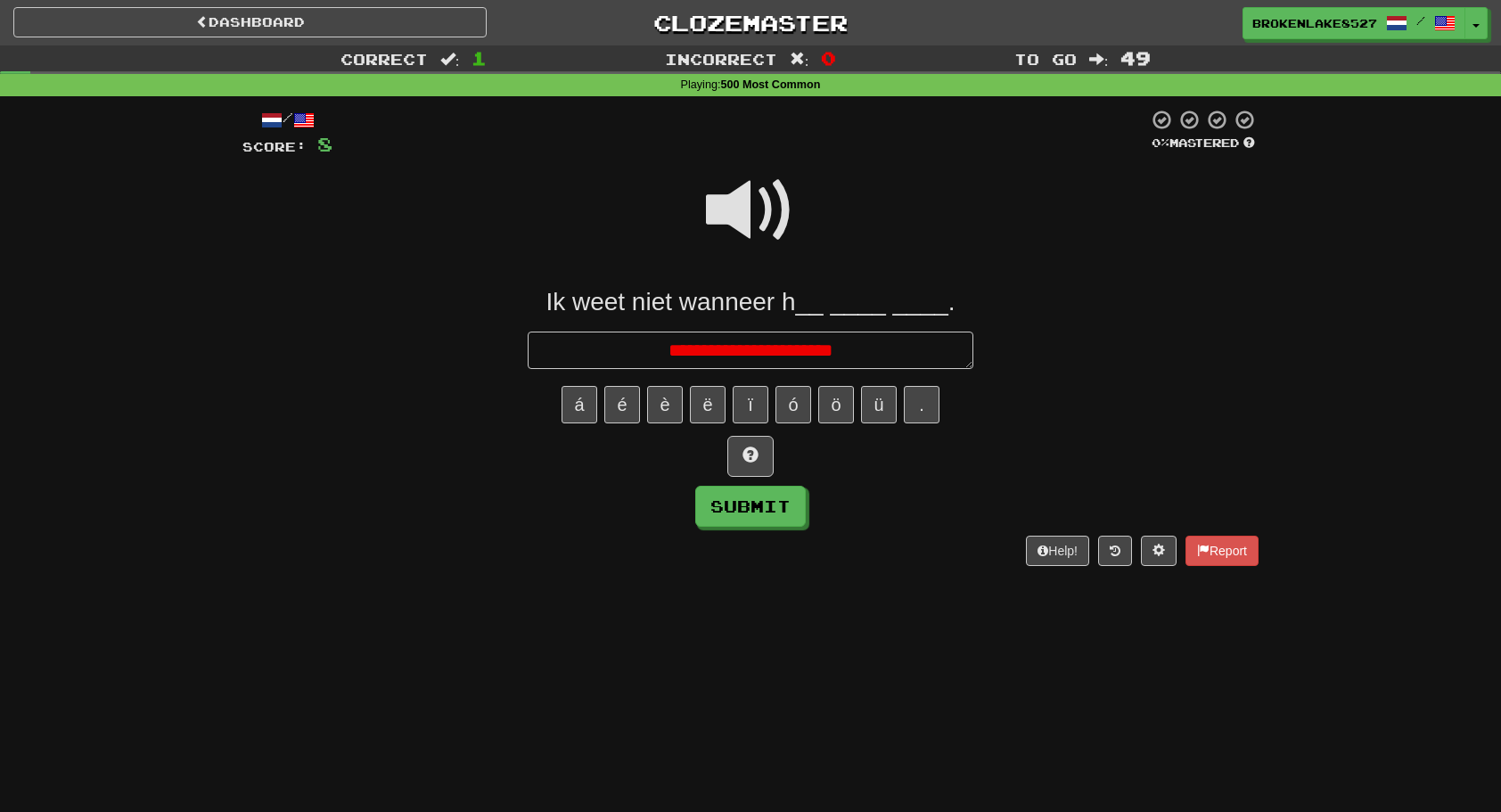 type on "*" 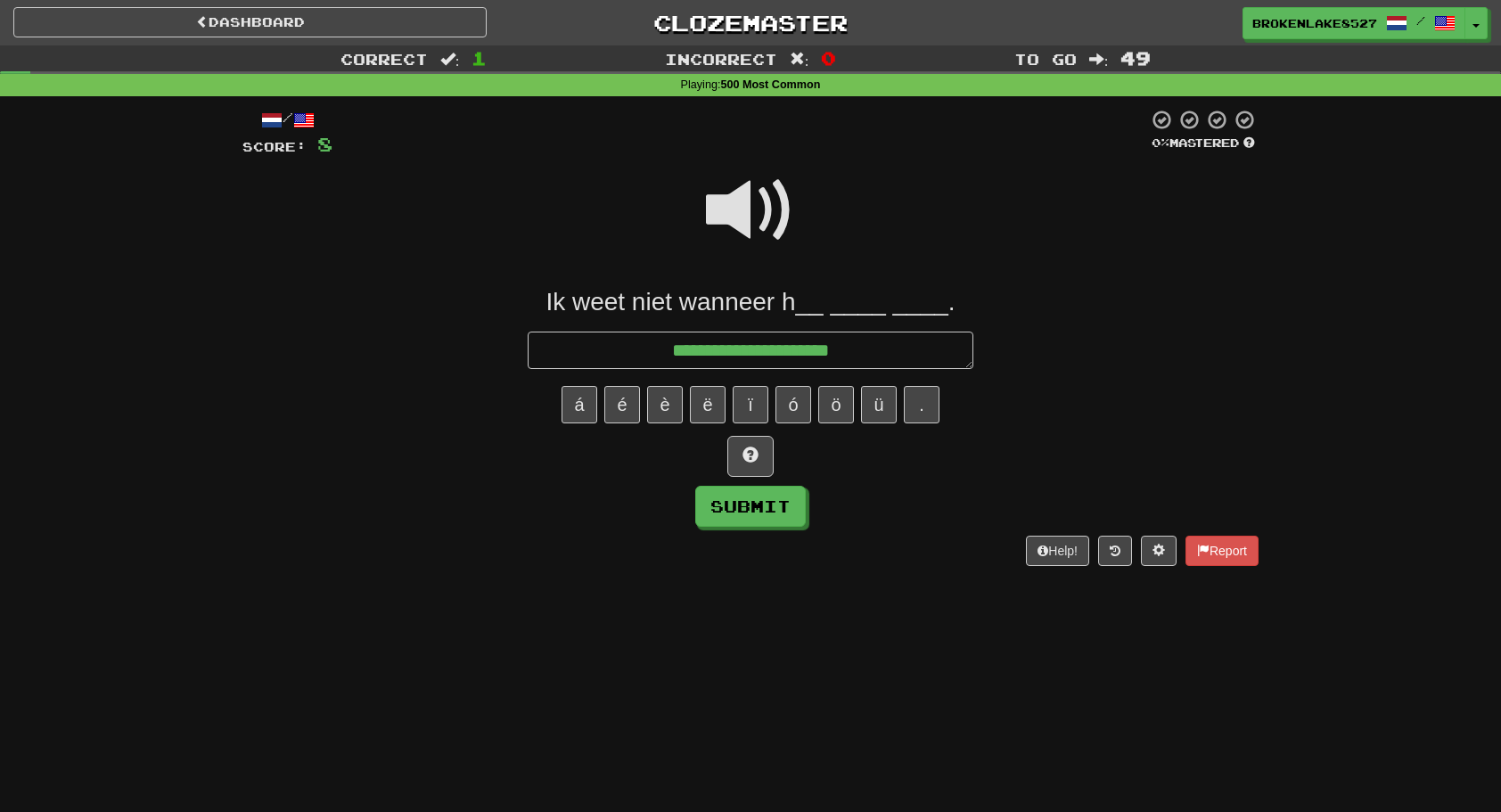 type on "*" 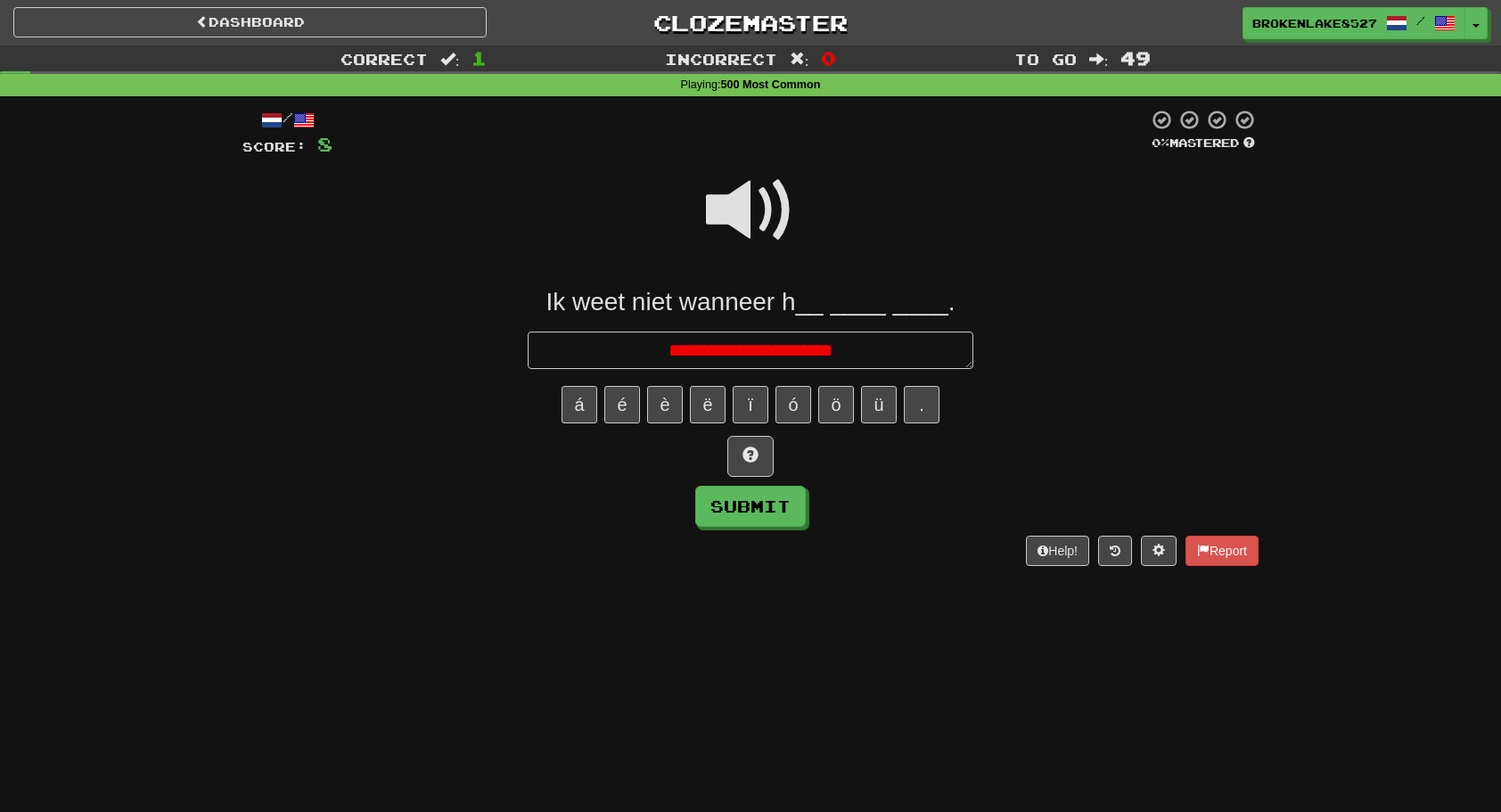 type on "*" 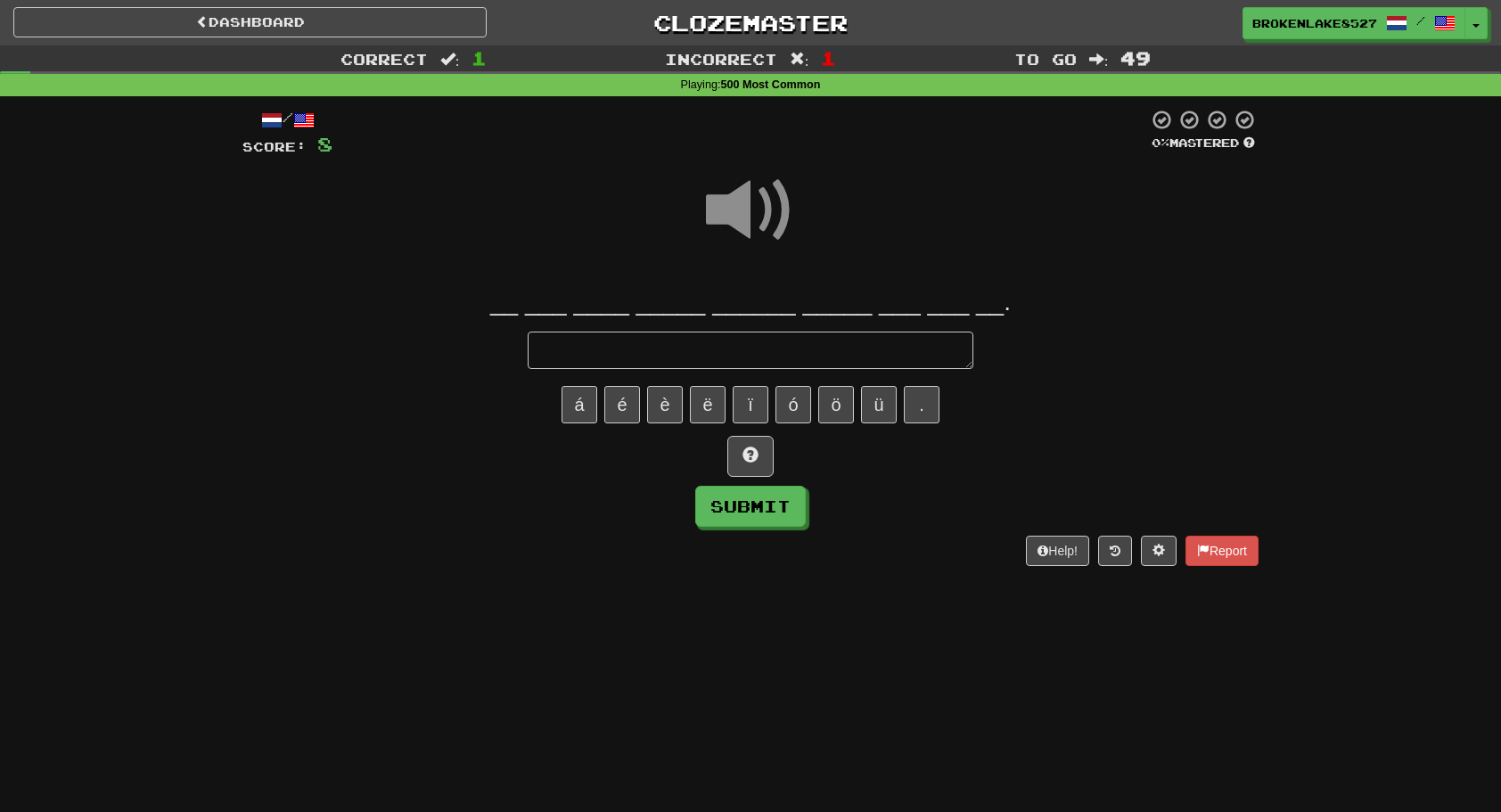 type on "*" 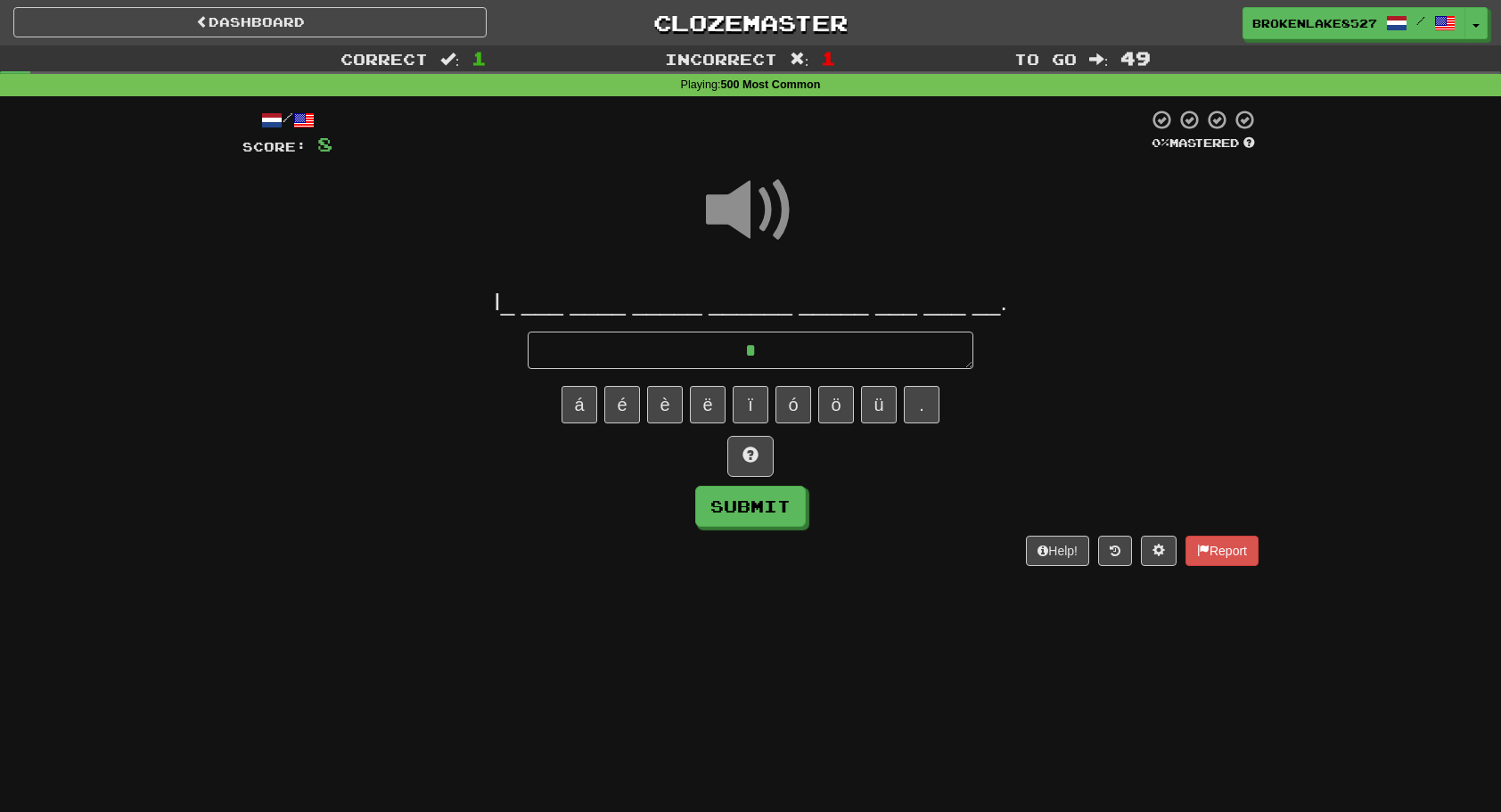 type on "*" 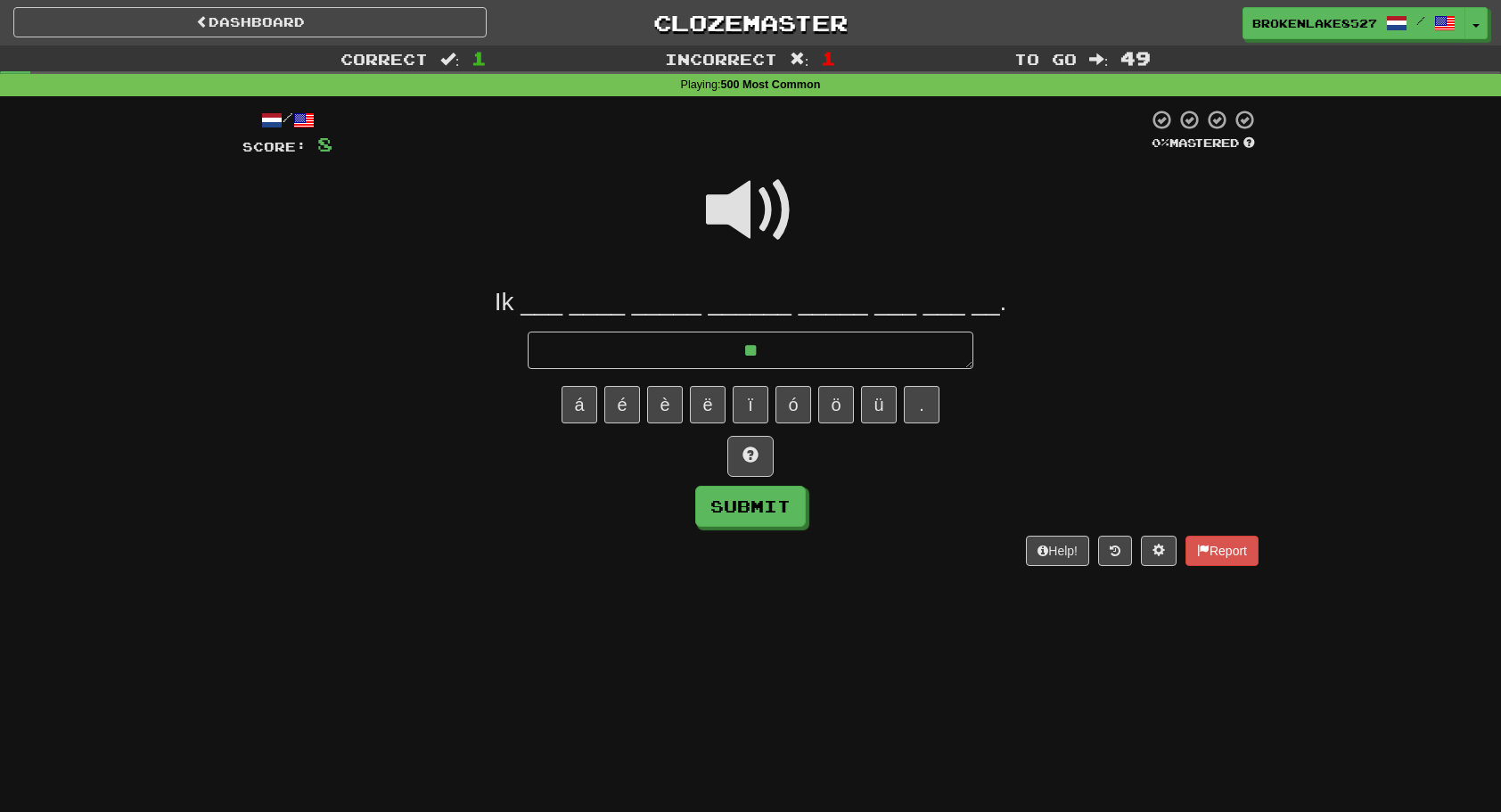 type on "*" 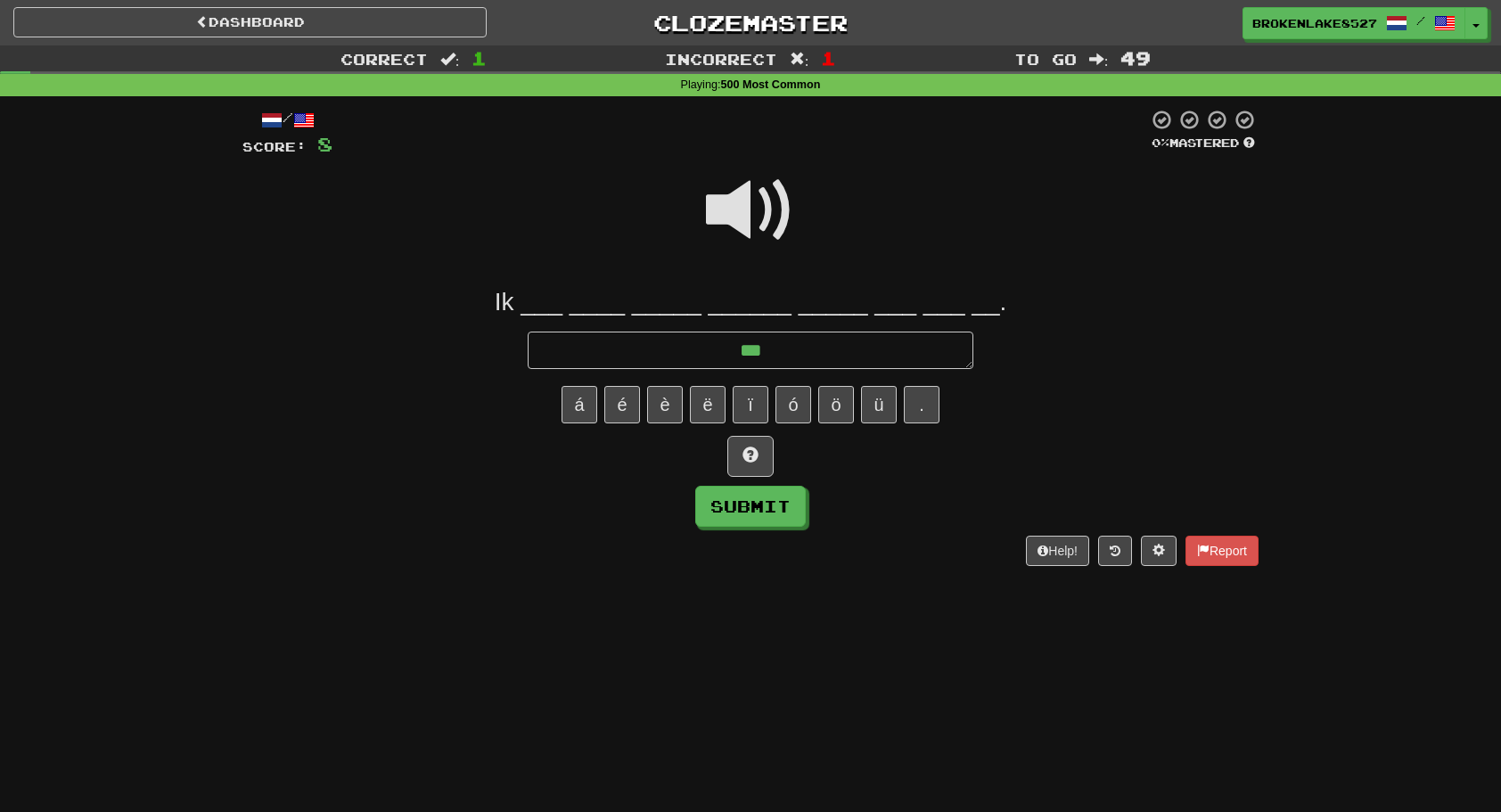 type on "*" 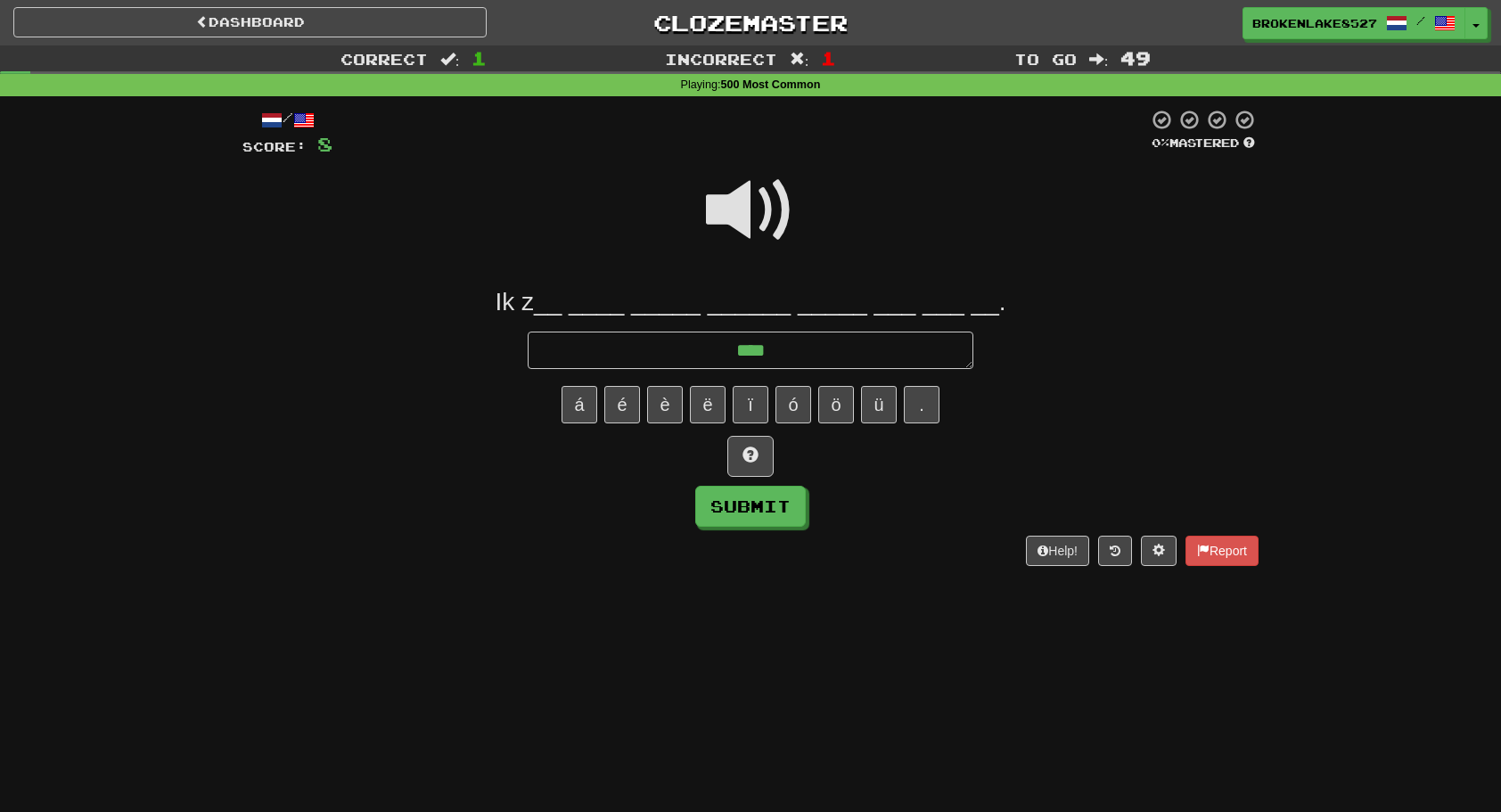 type on "*" 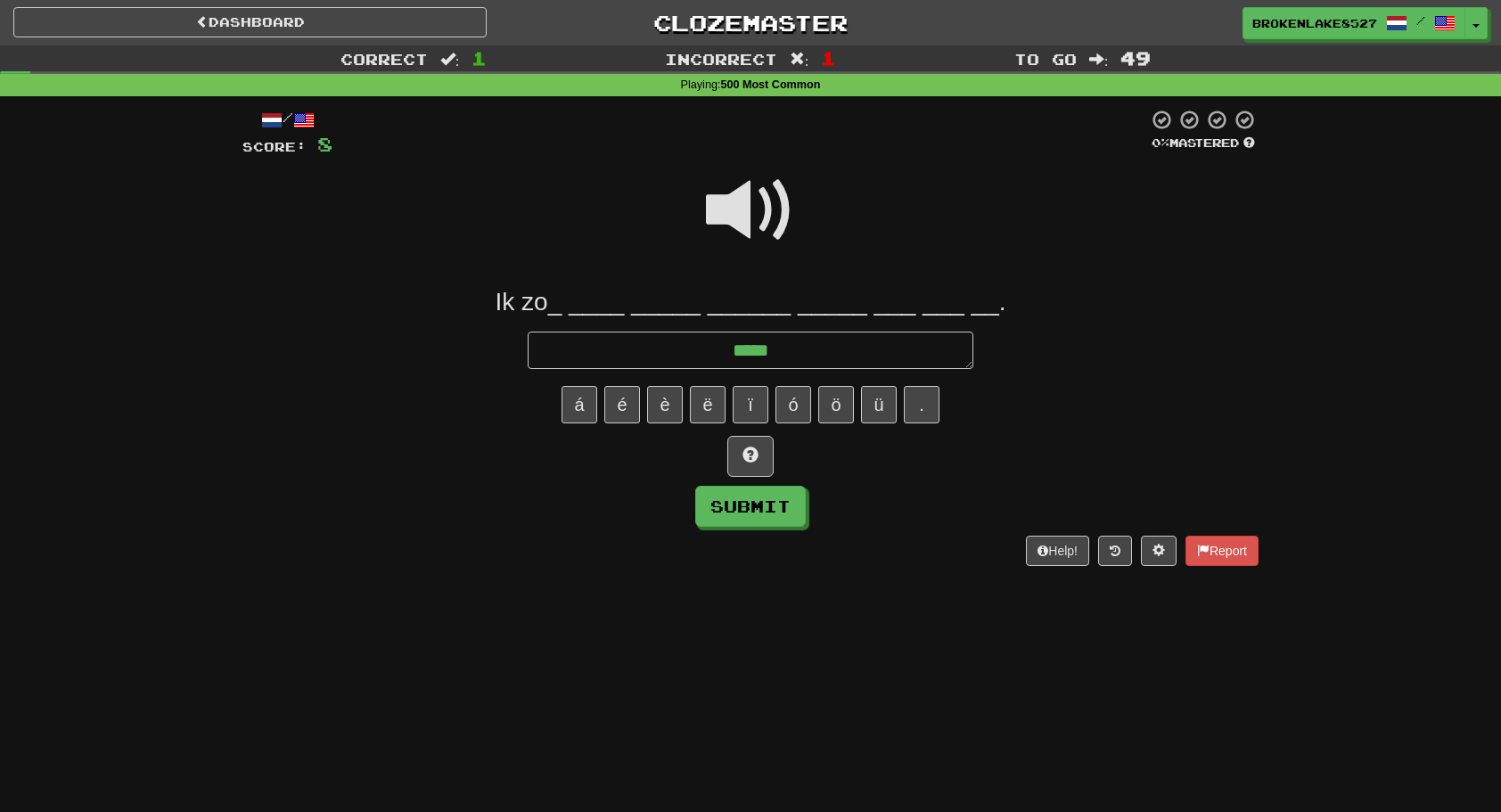 type on "*" 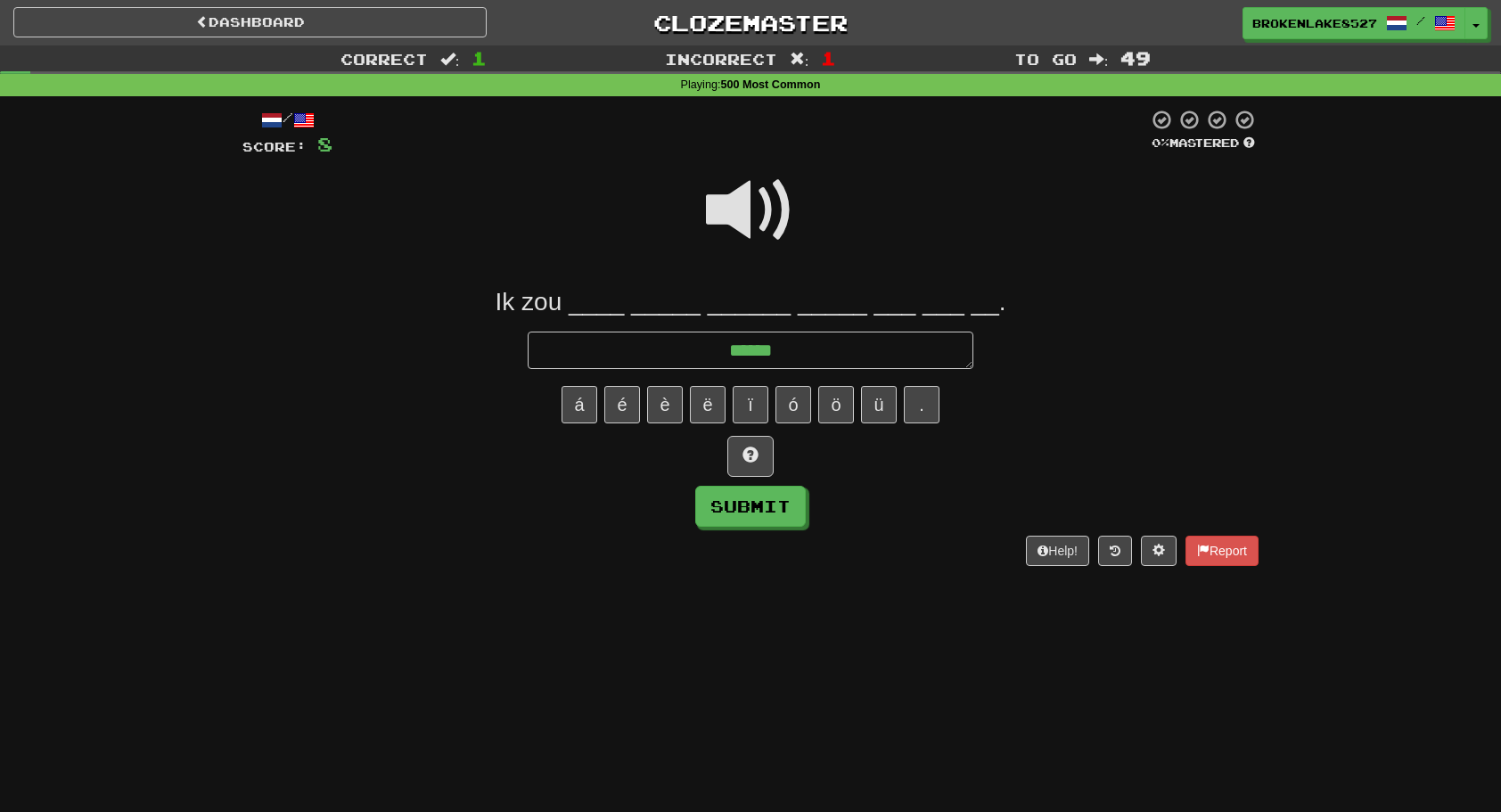 type on "*" 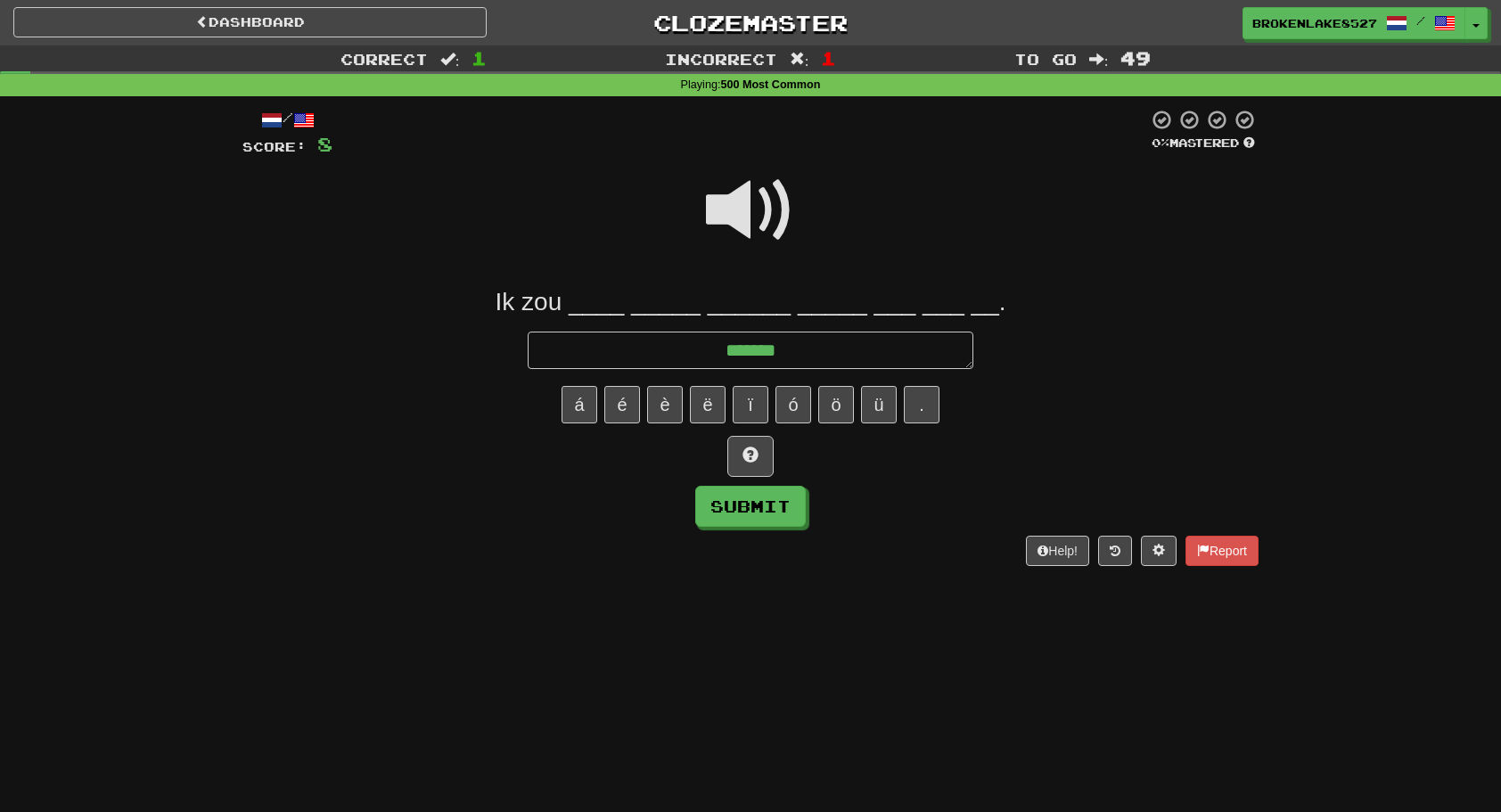 type on "*" 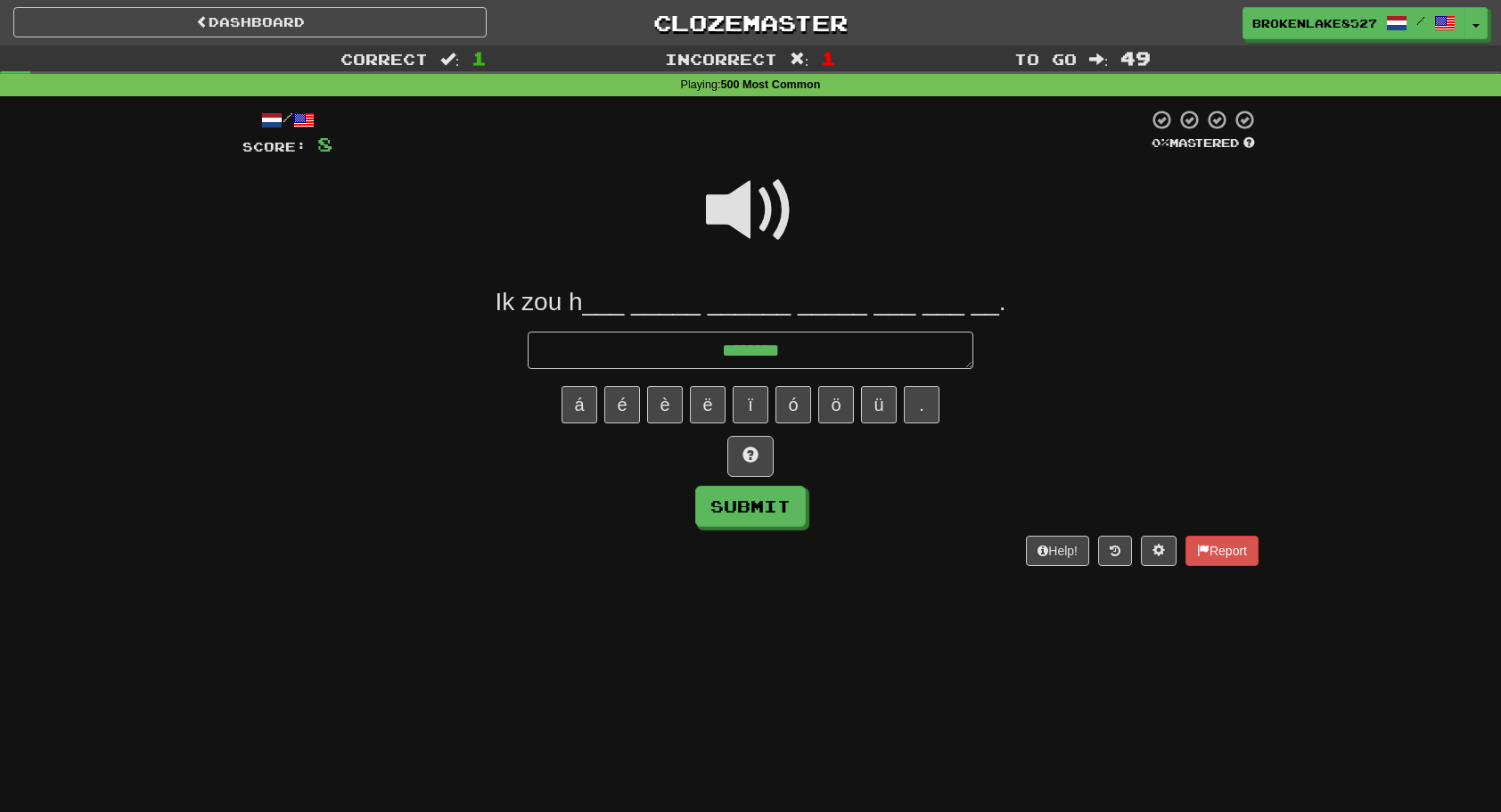 type on "*" 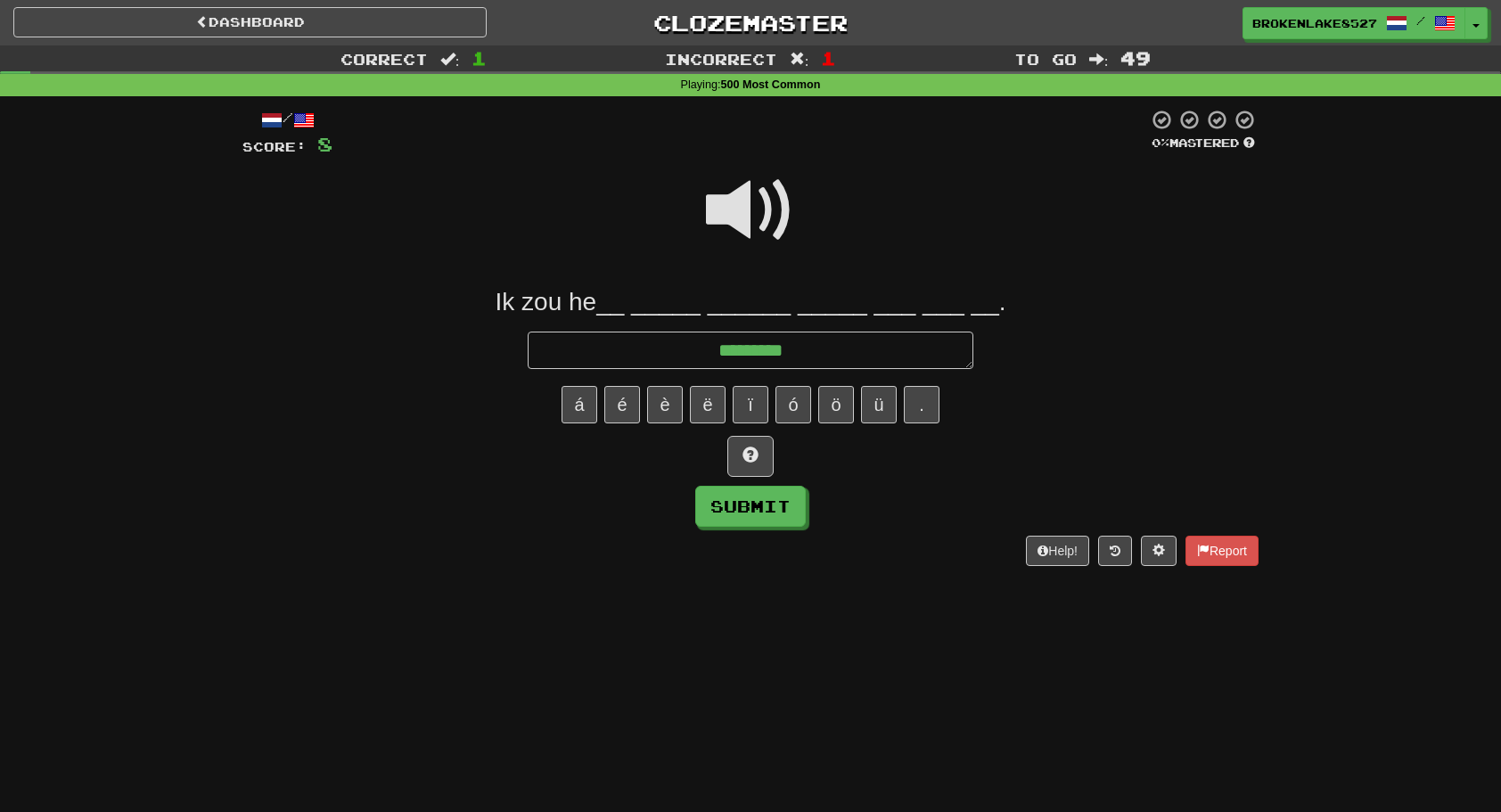 type on "*" 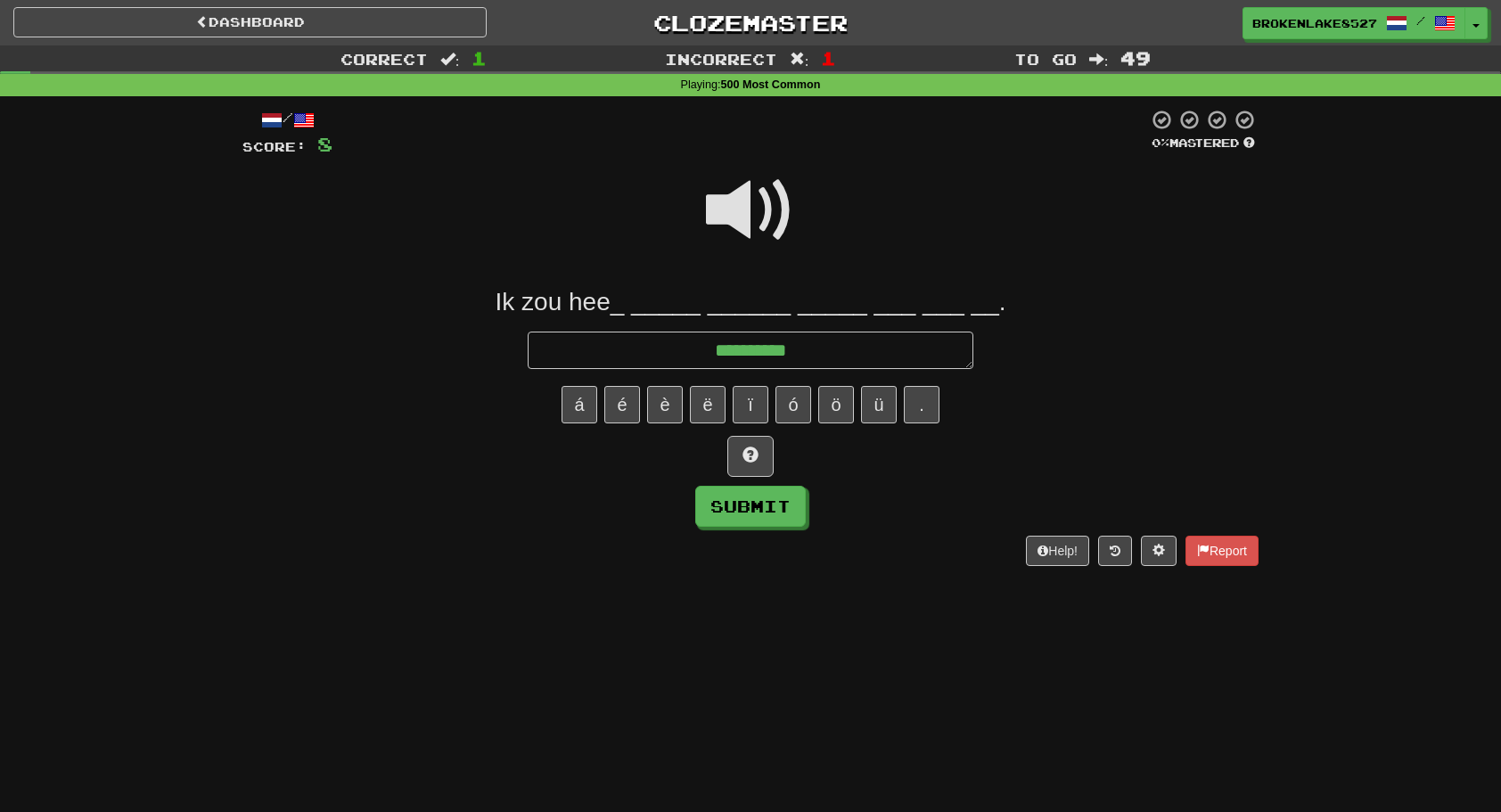 type on "*" 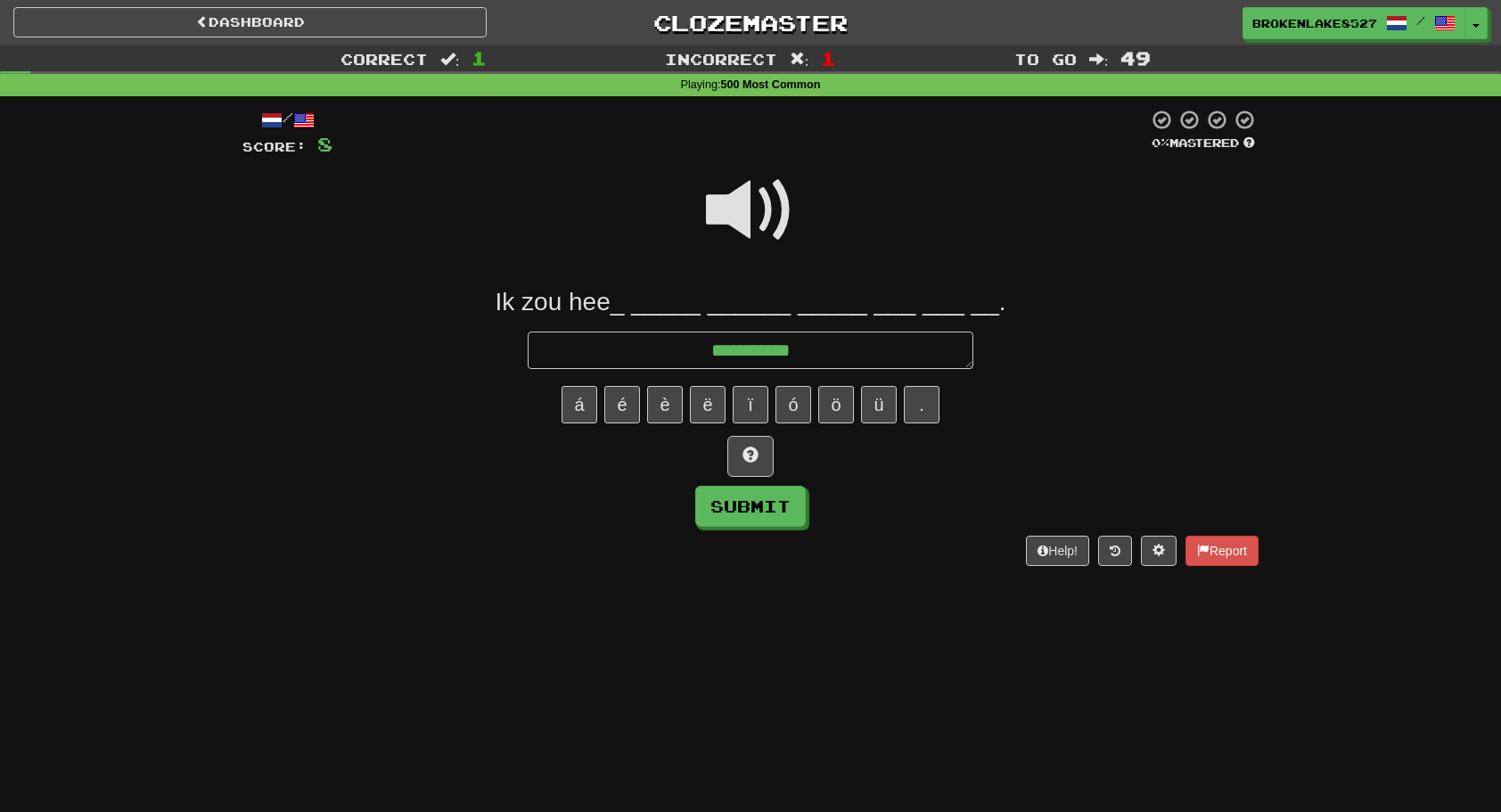 type on "*" 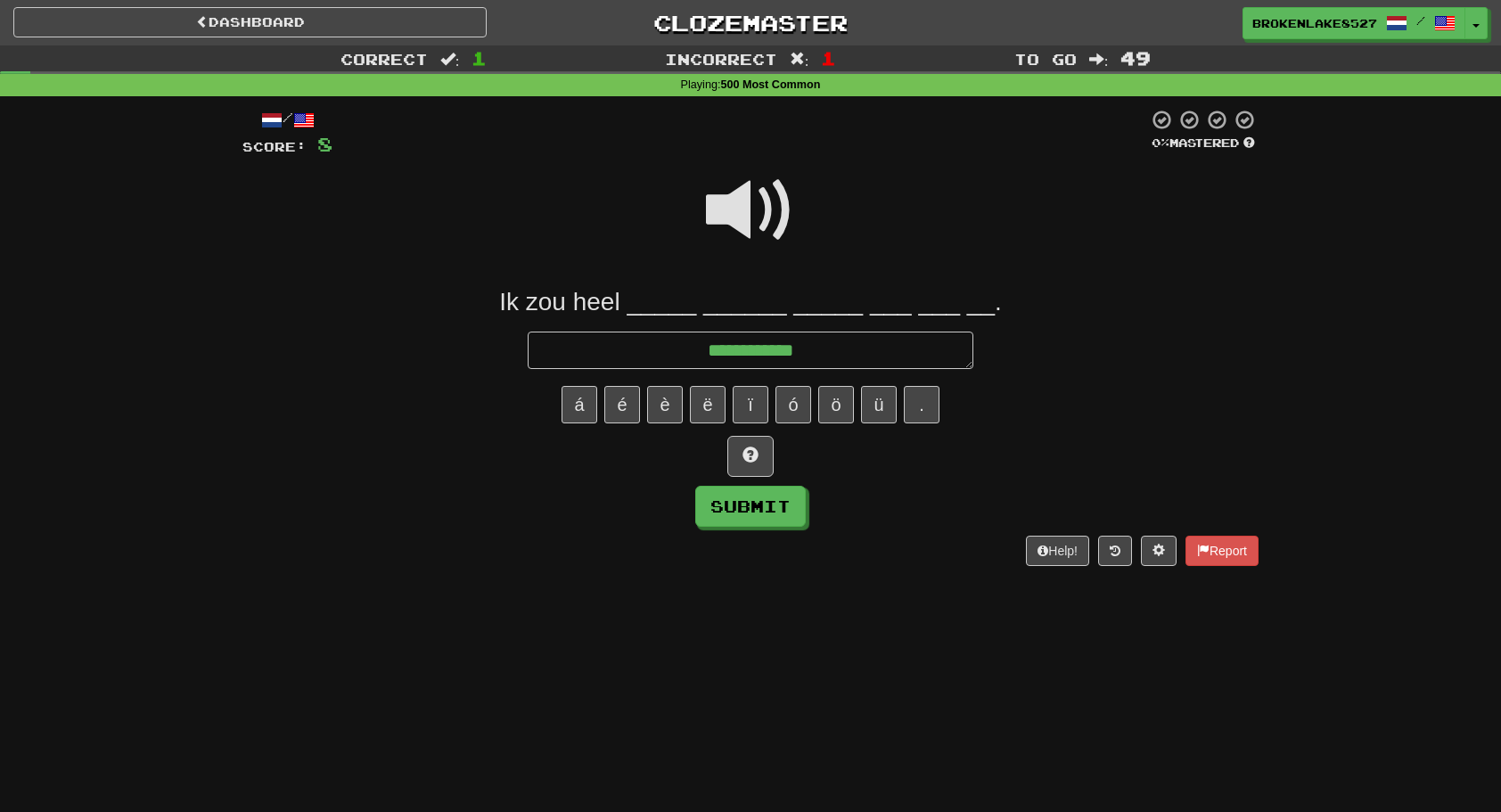 type on "*" 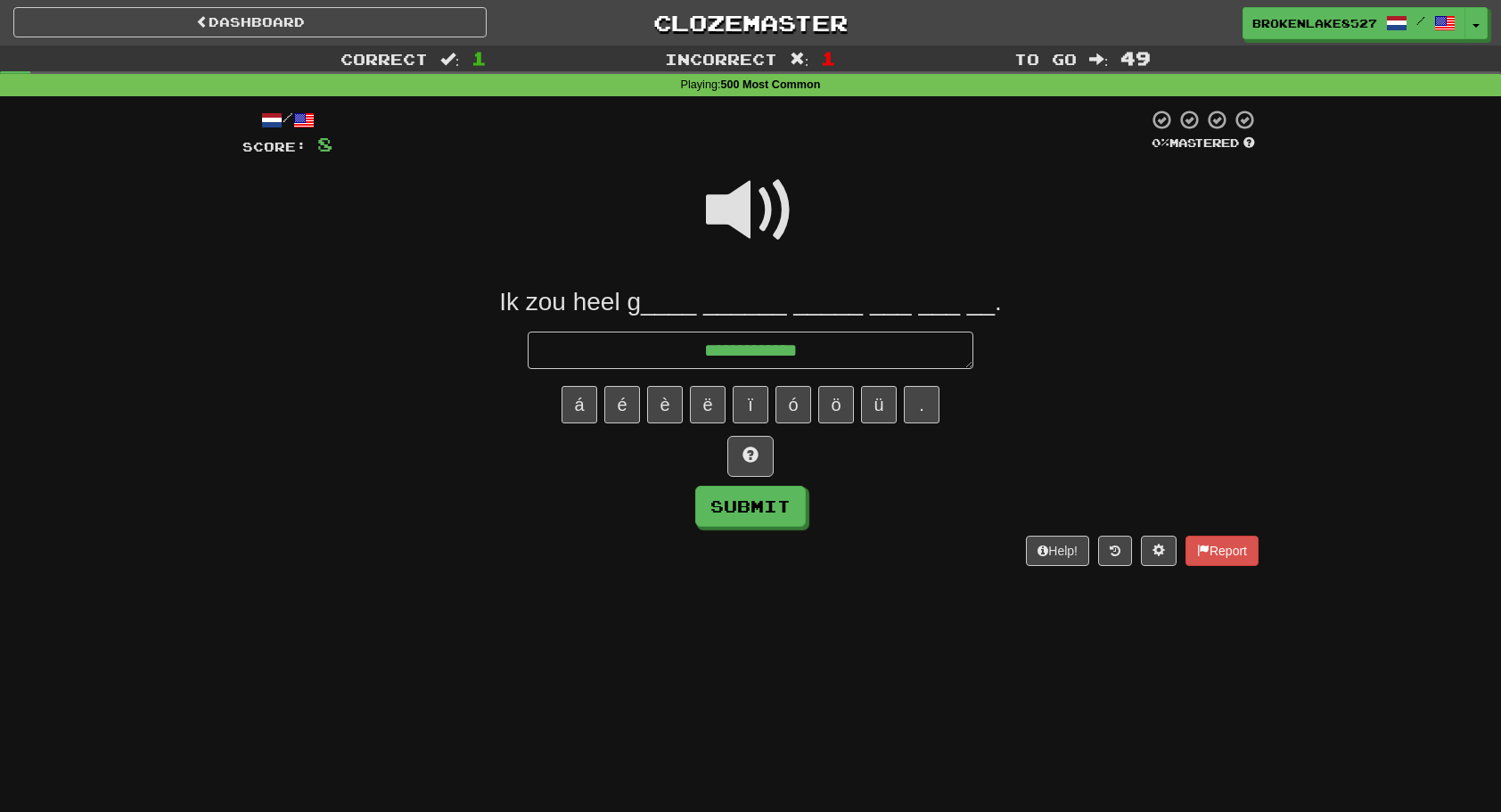 type on "*" 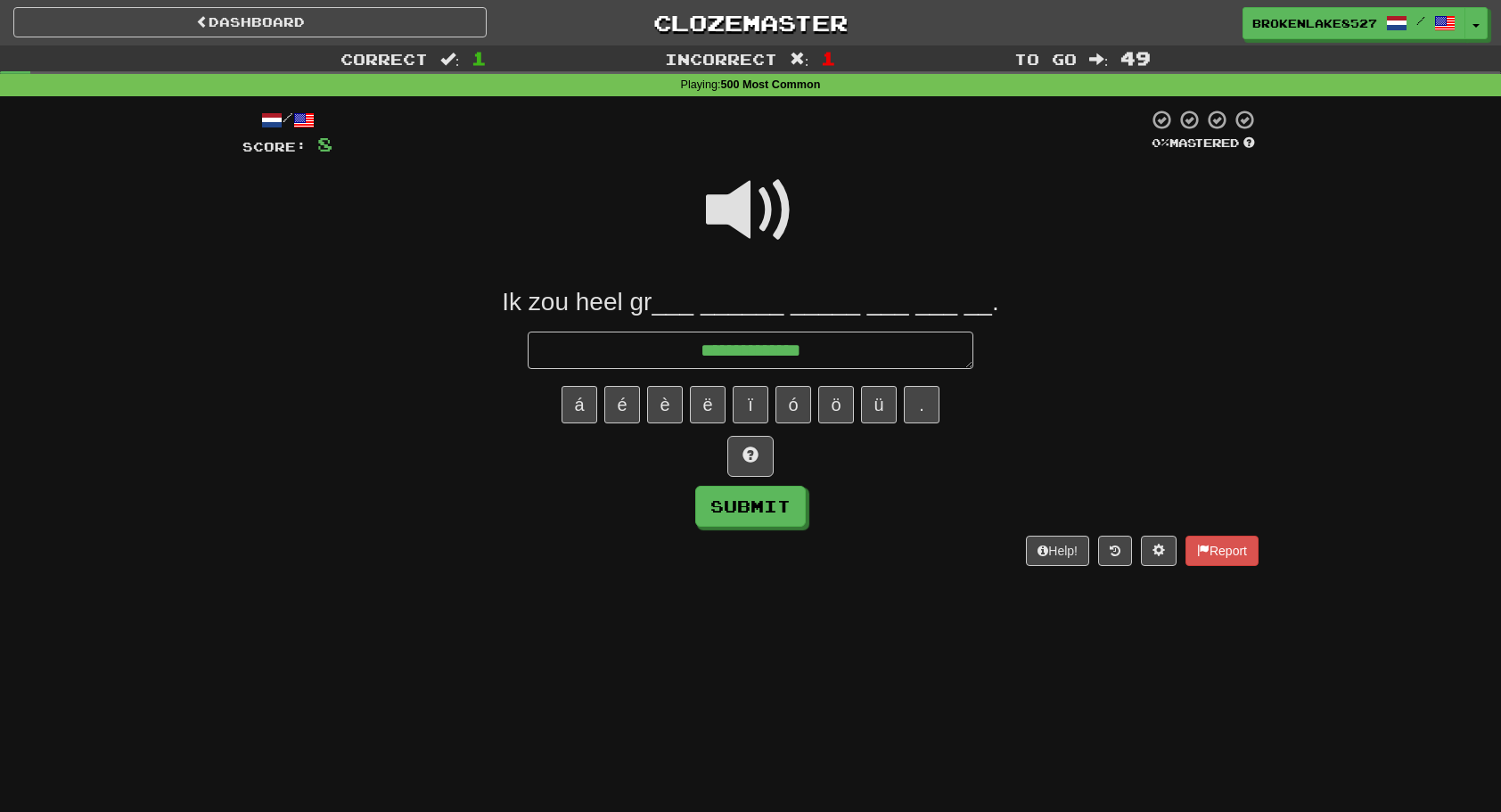 type on "*" 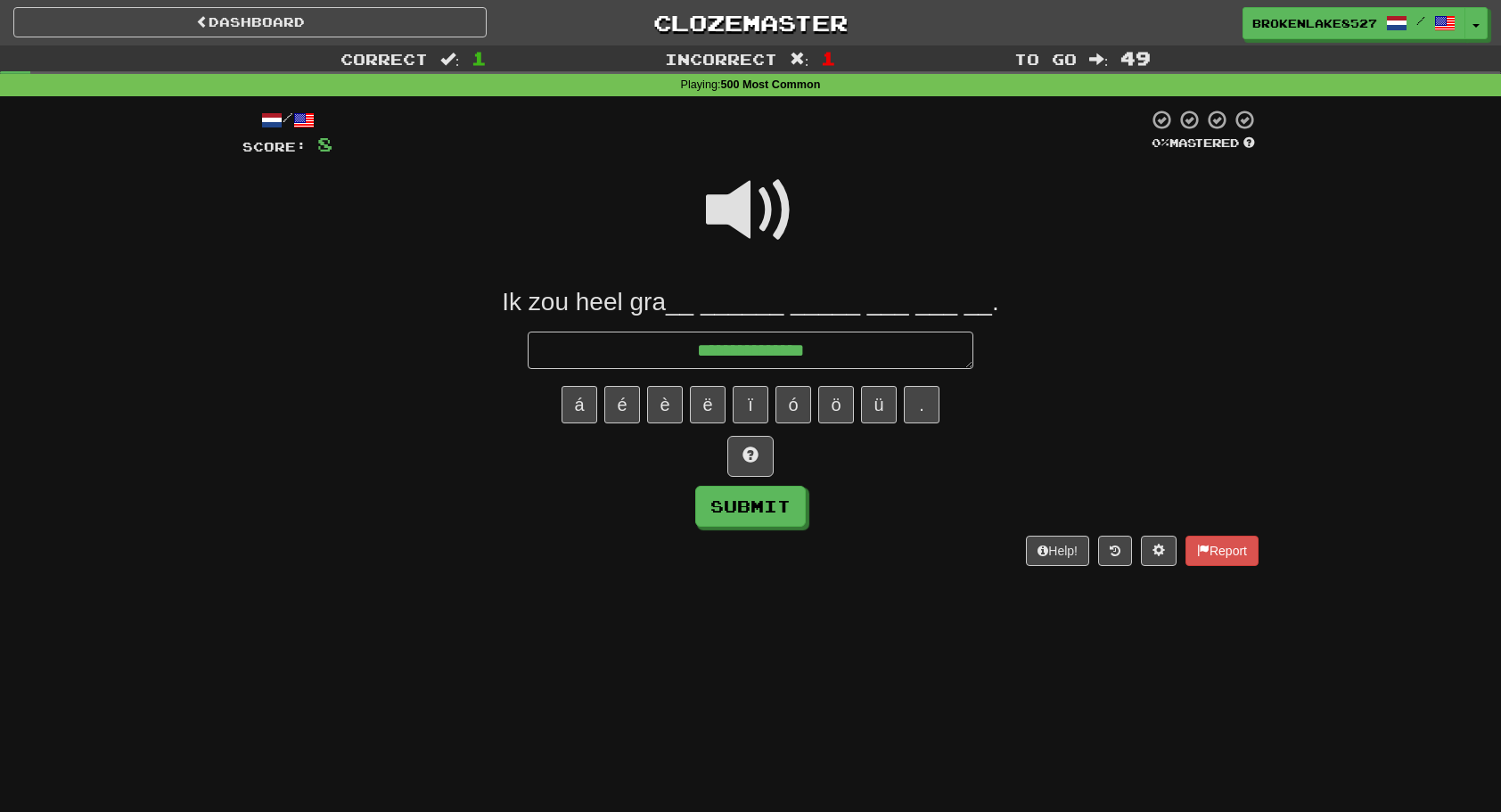 type on "*" 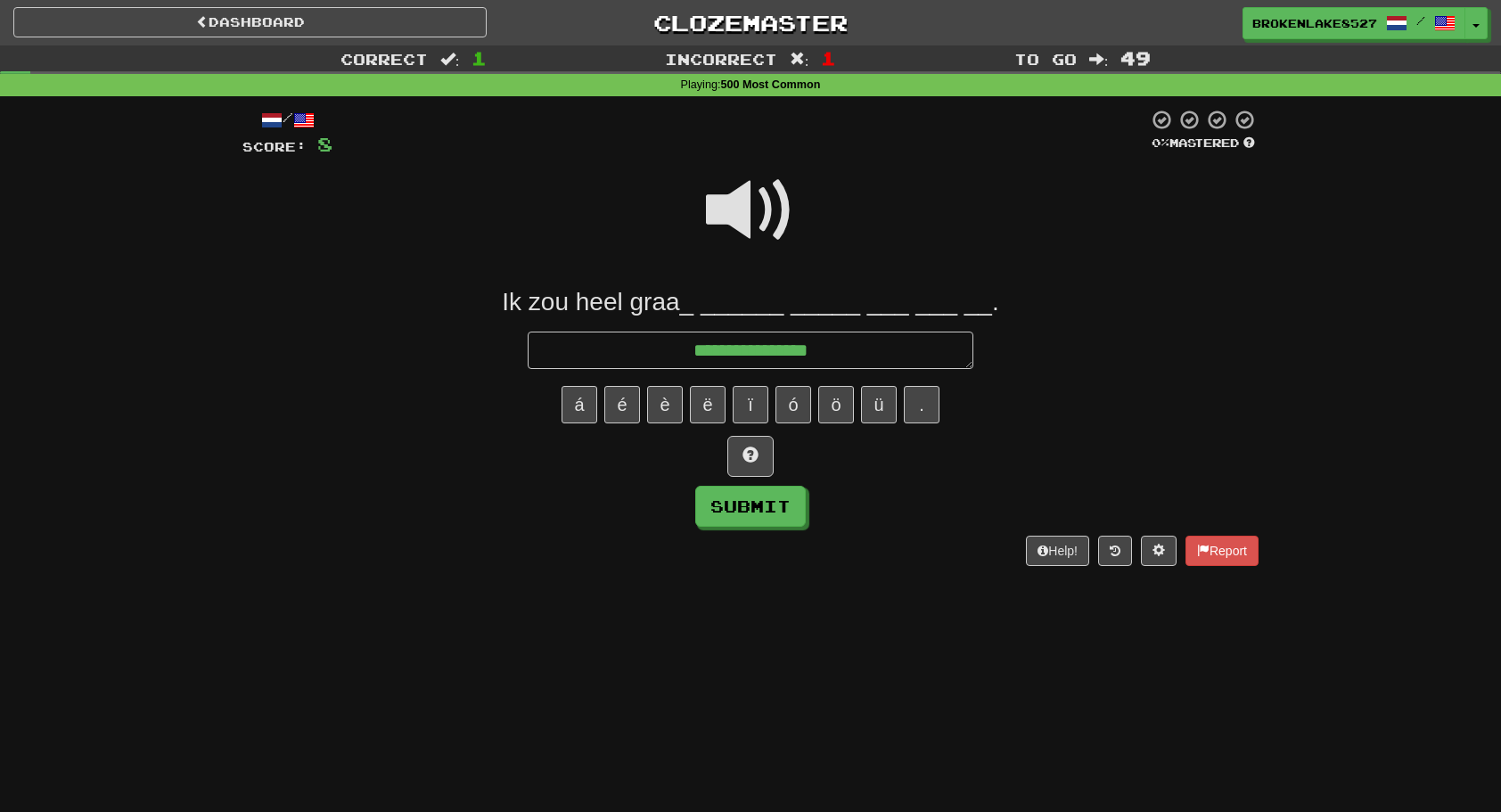 type on "*" 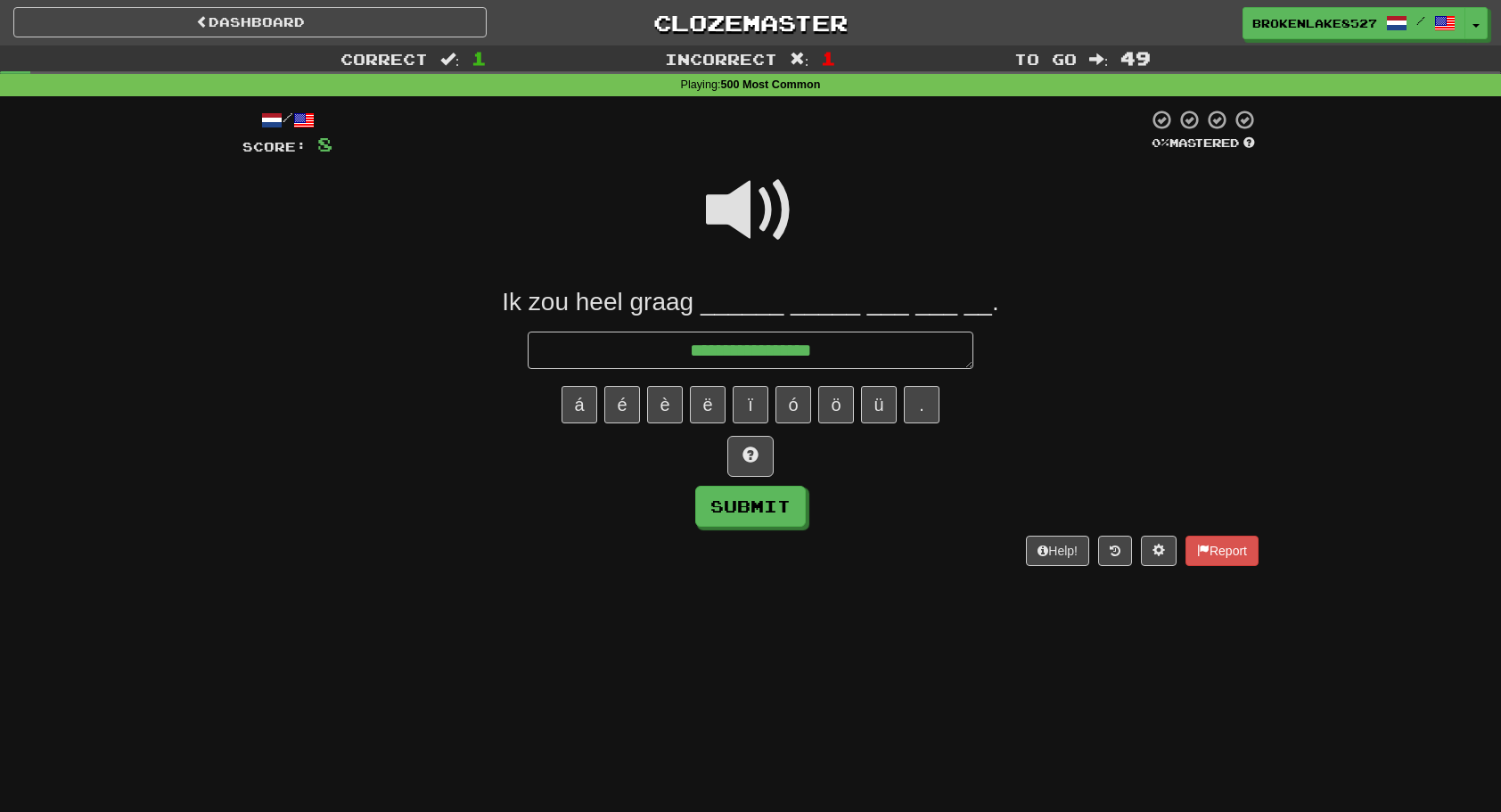 type on "*" 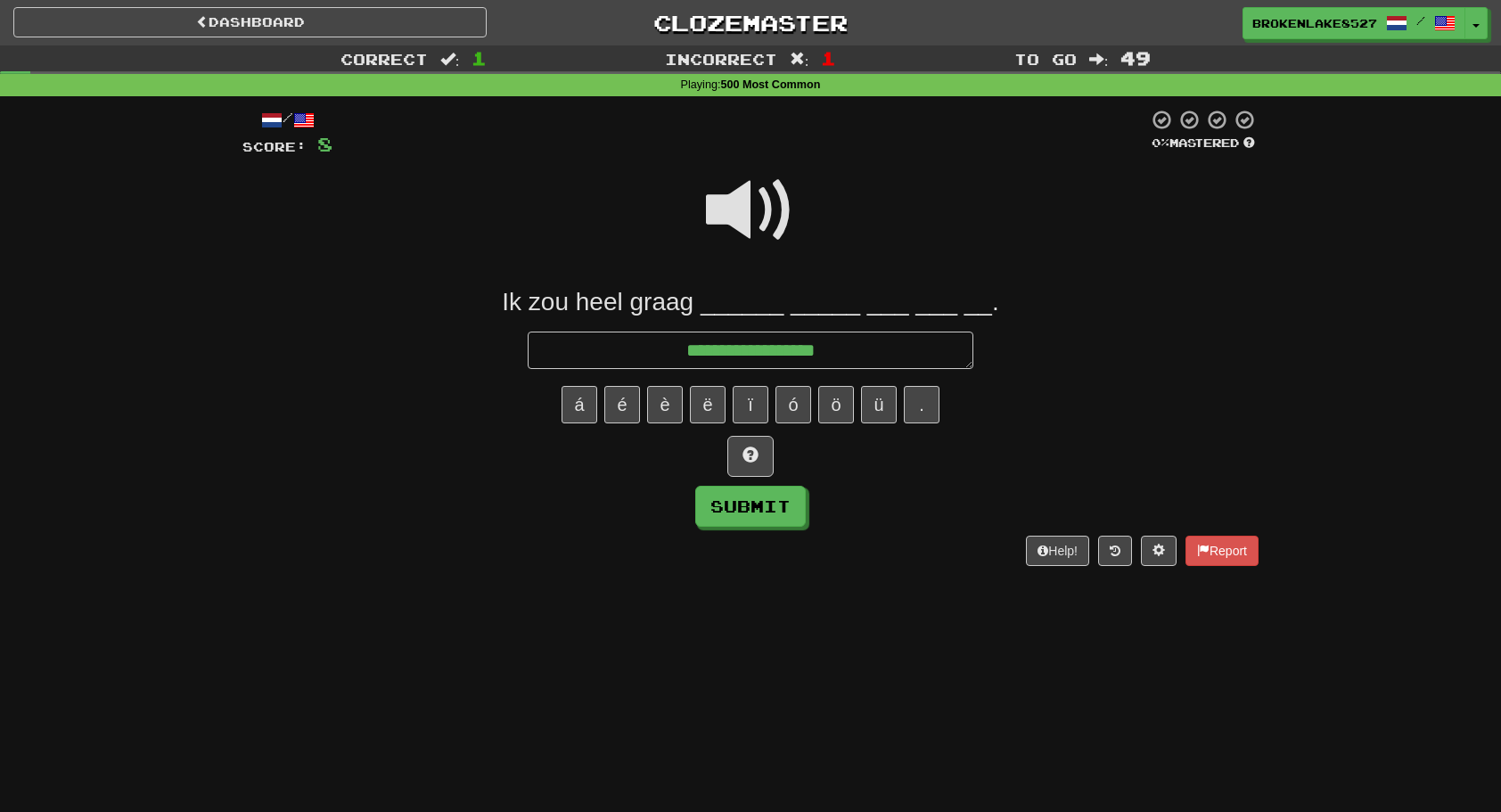 type on "*" 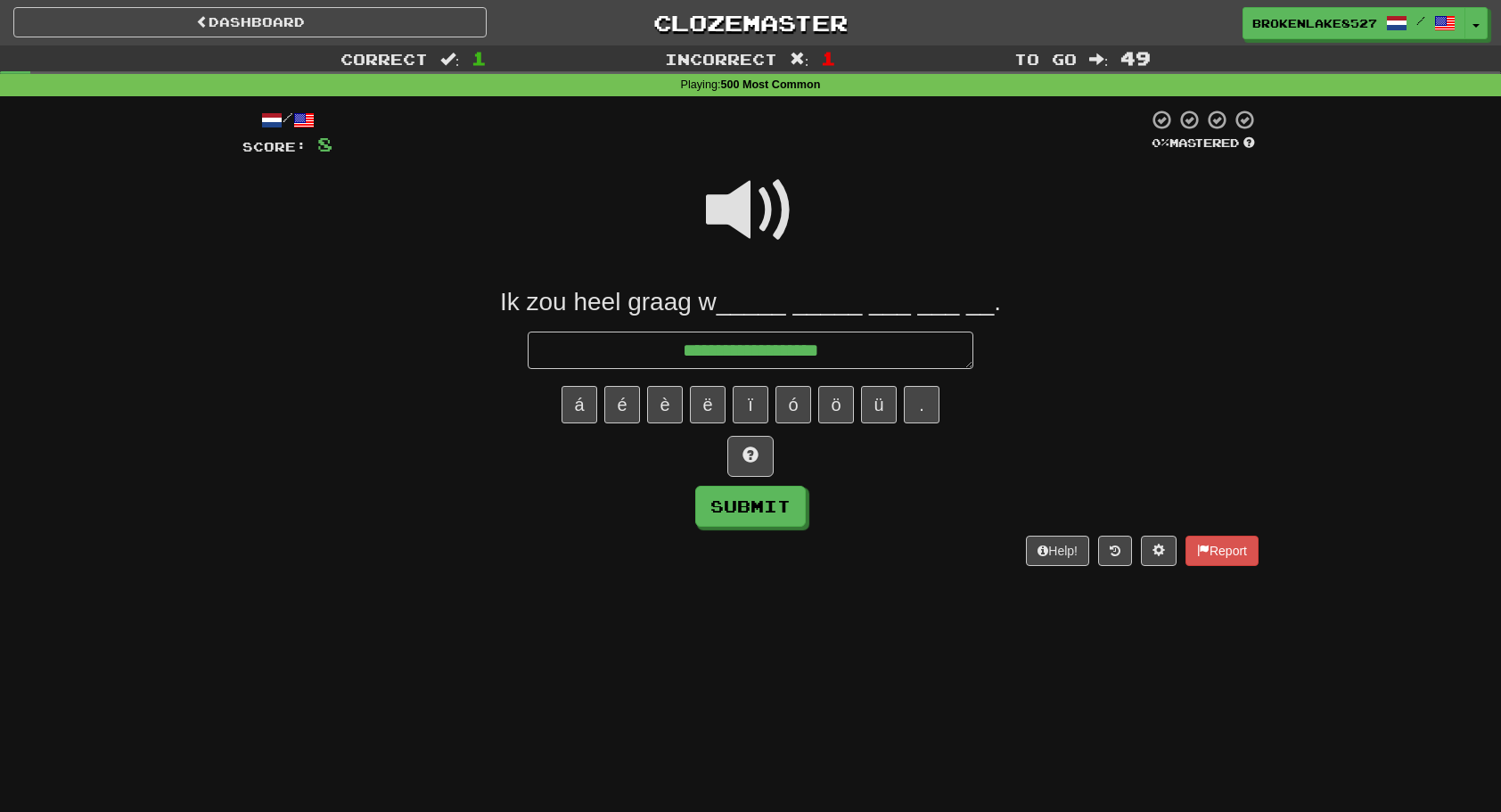 type on "*" 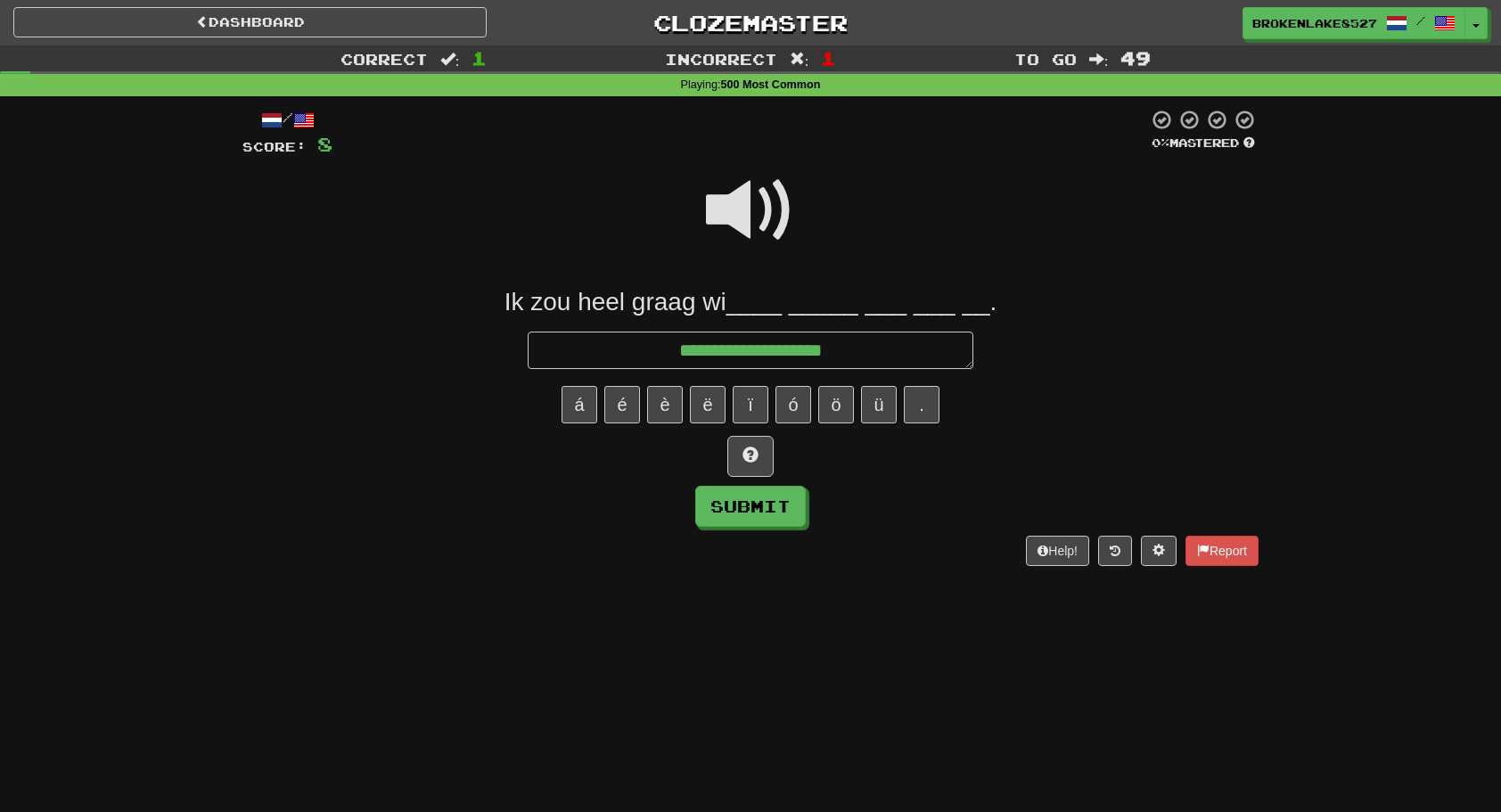 type on "*" 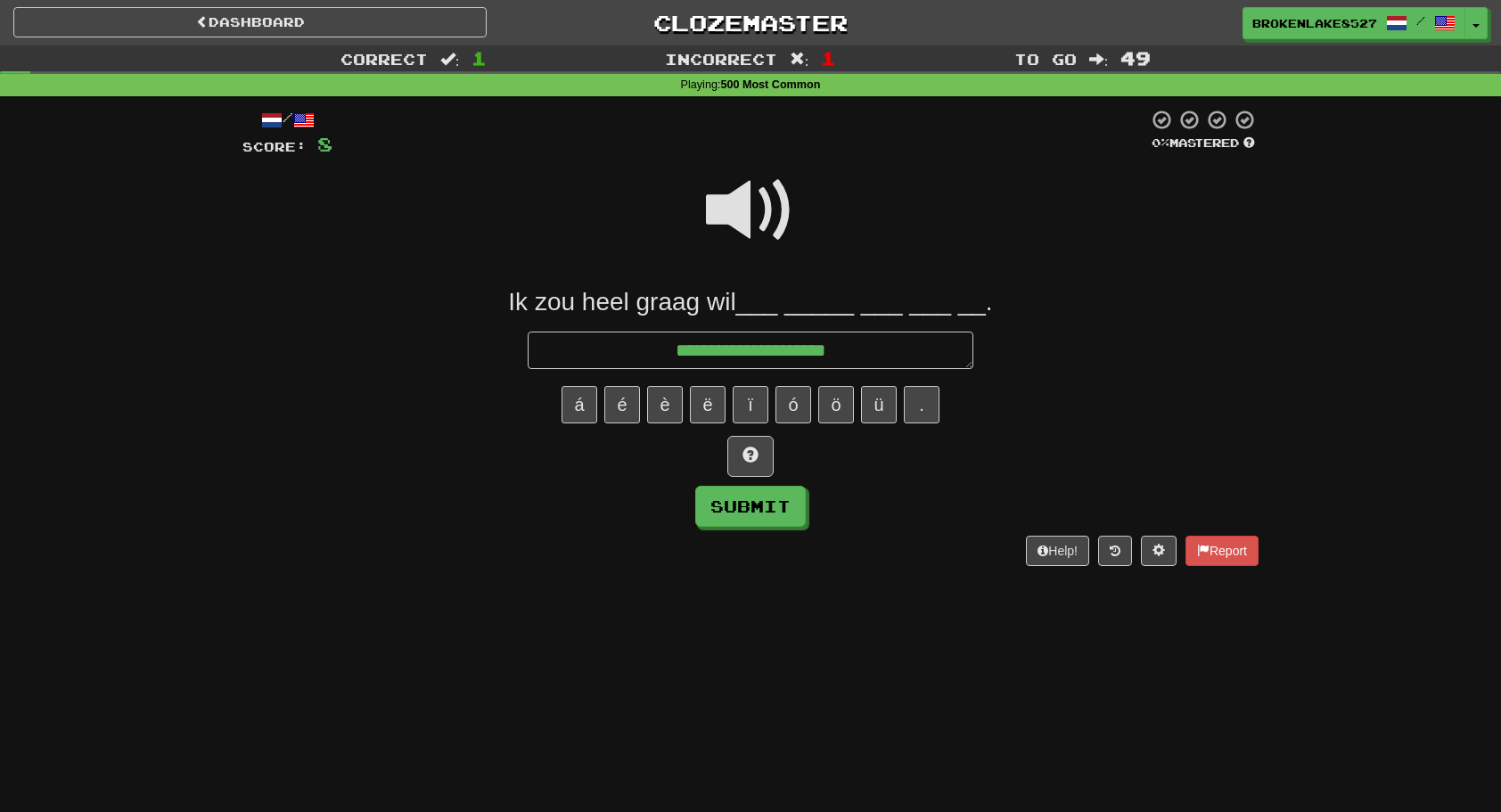 type on "*" 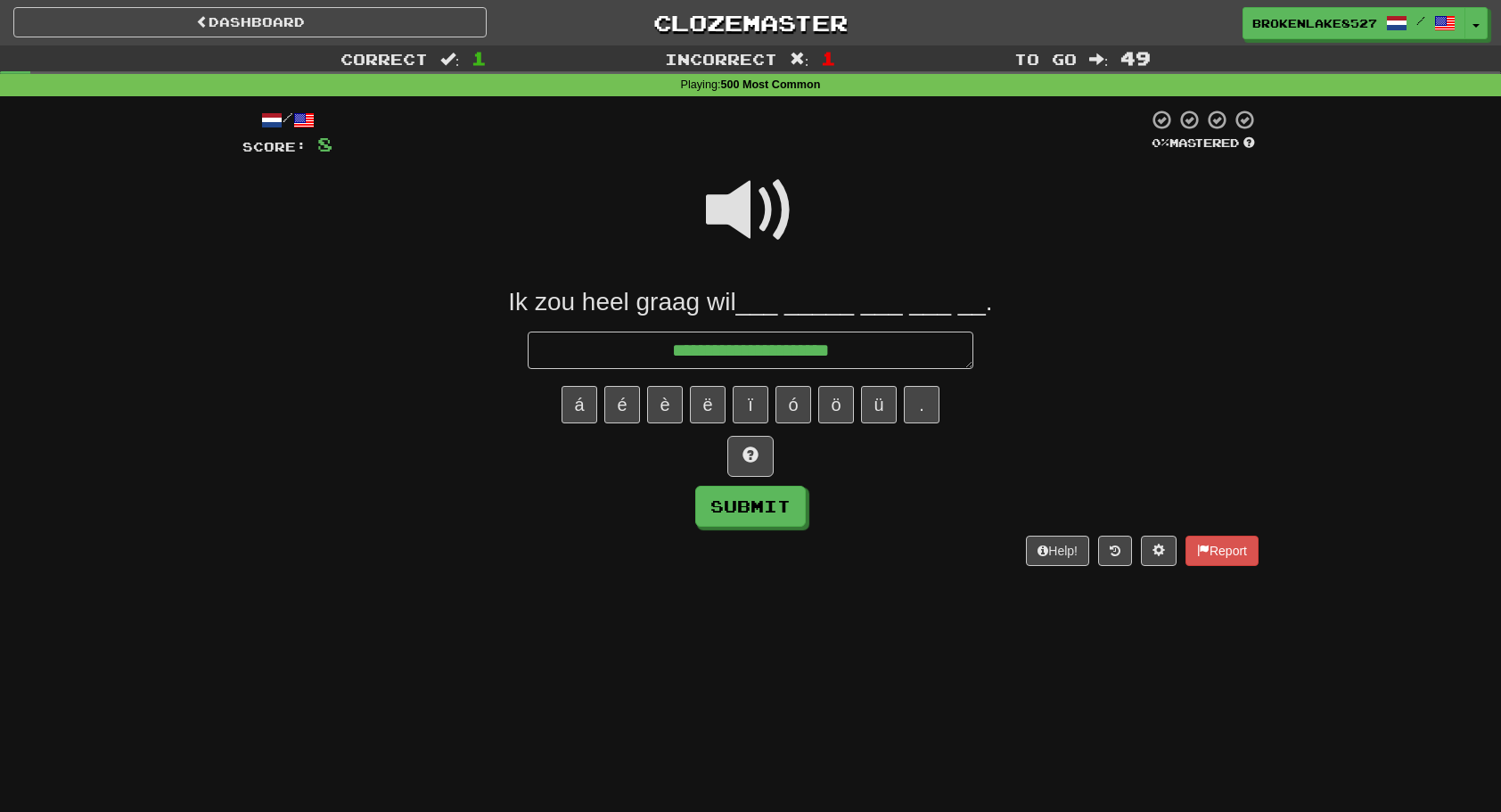 type on "*" 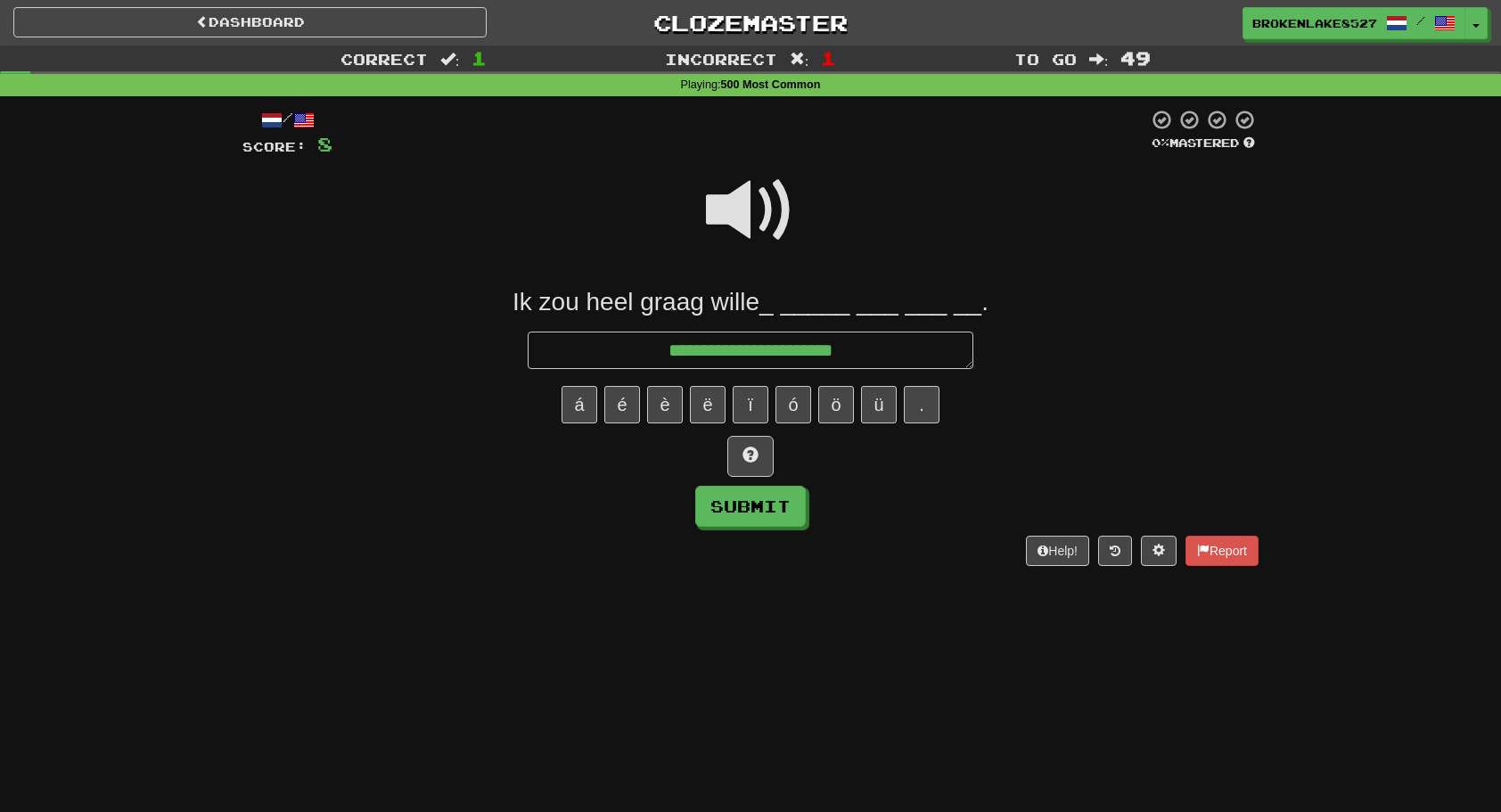 type on "*" 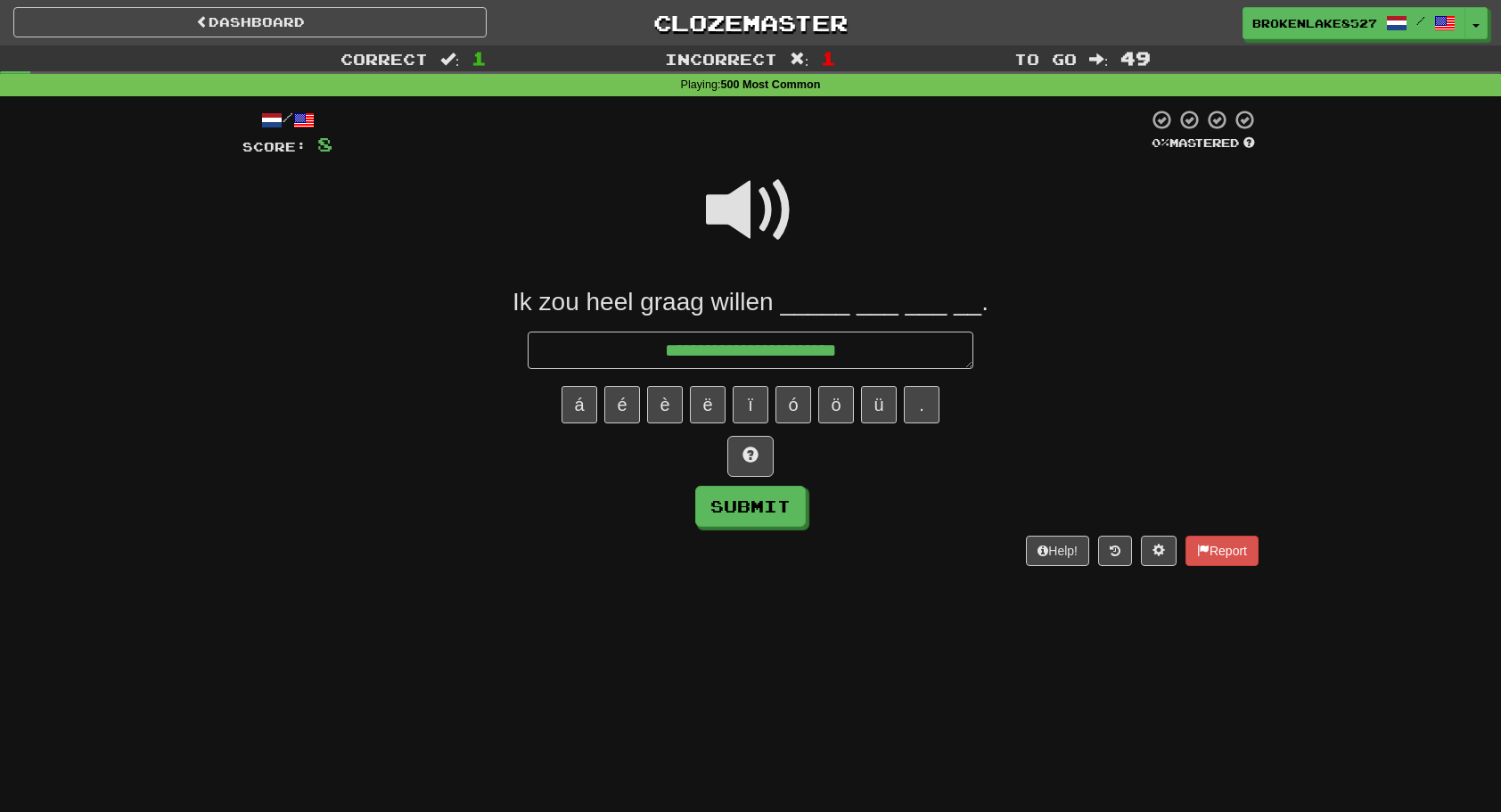 type on "*" 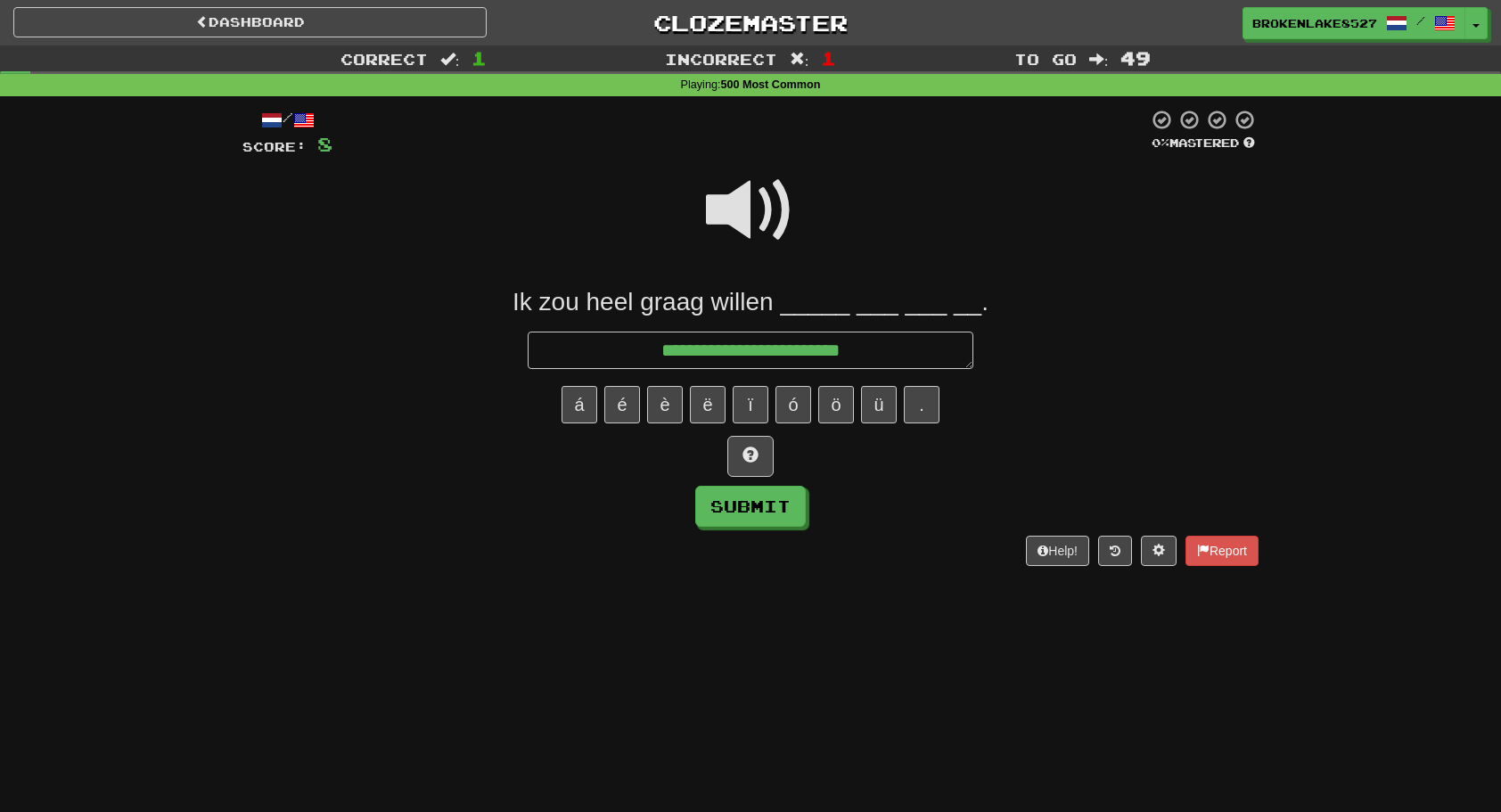 type on "*" 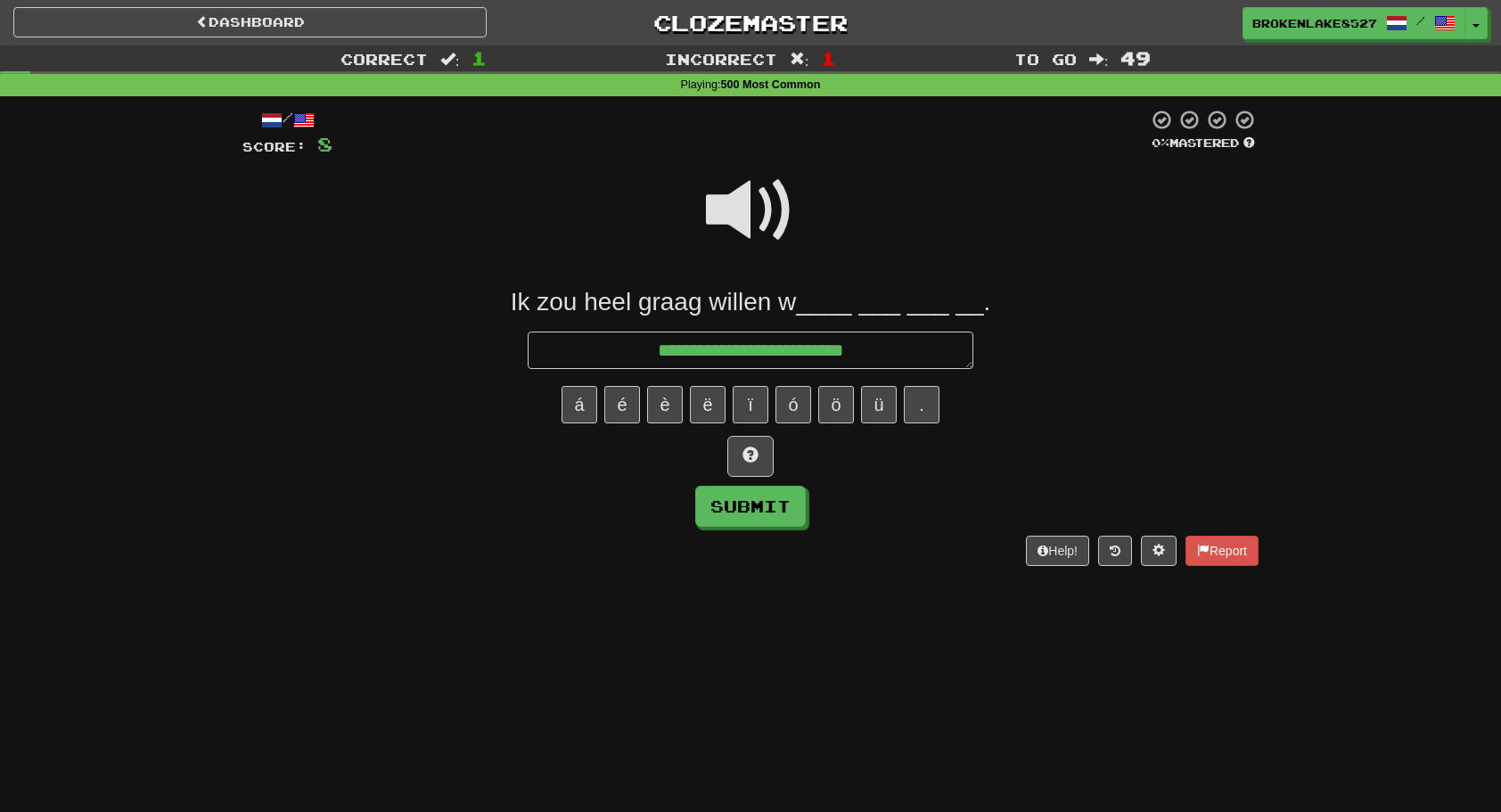 type on "*" 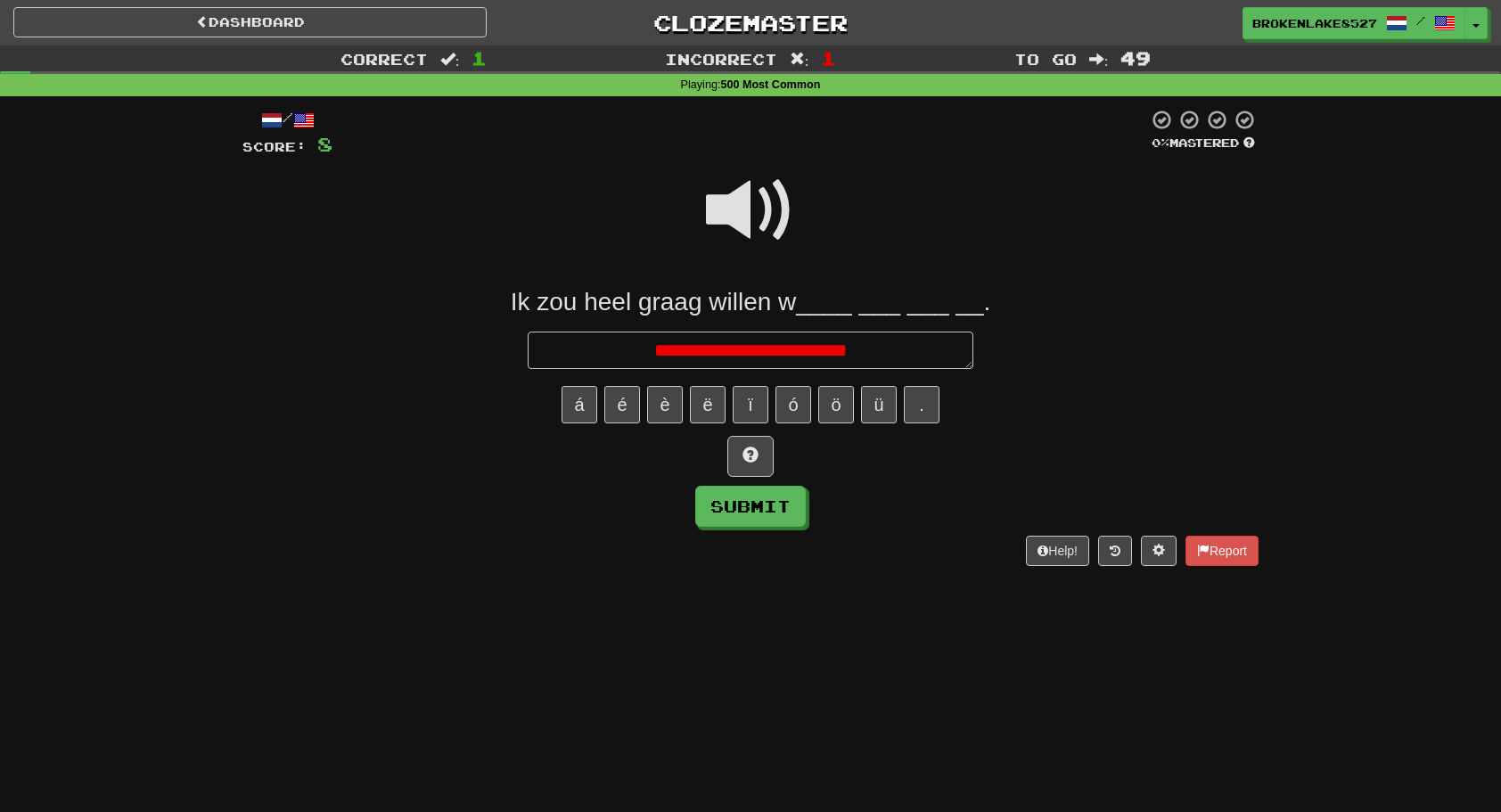 type on "*" 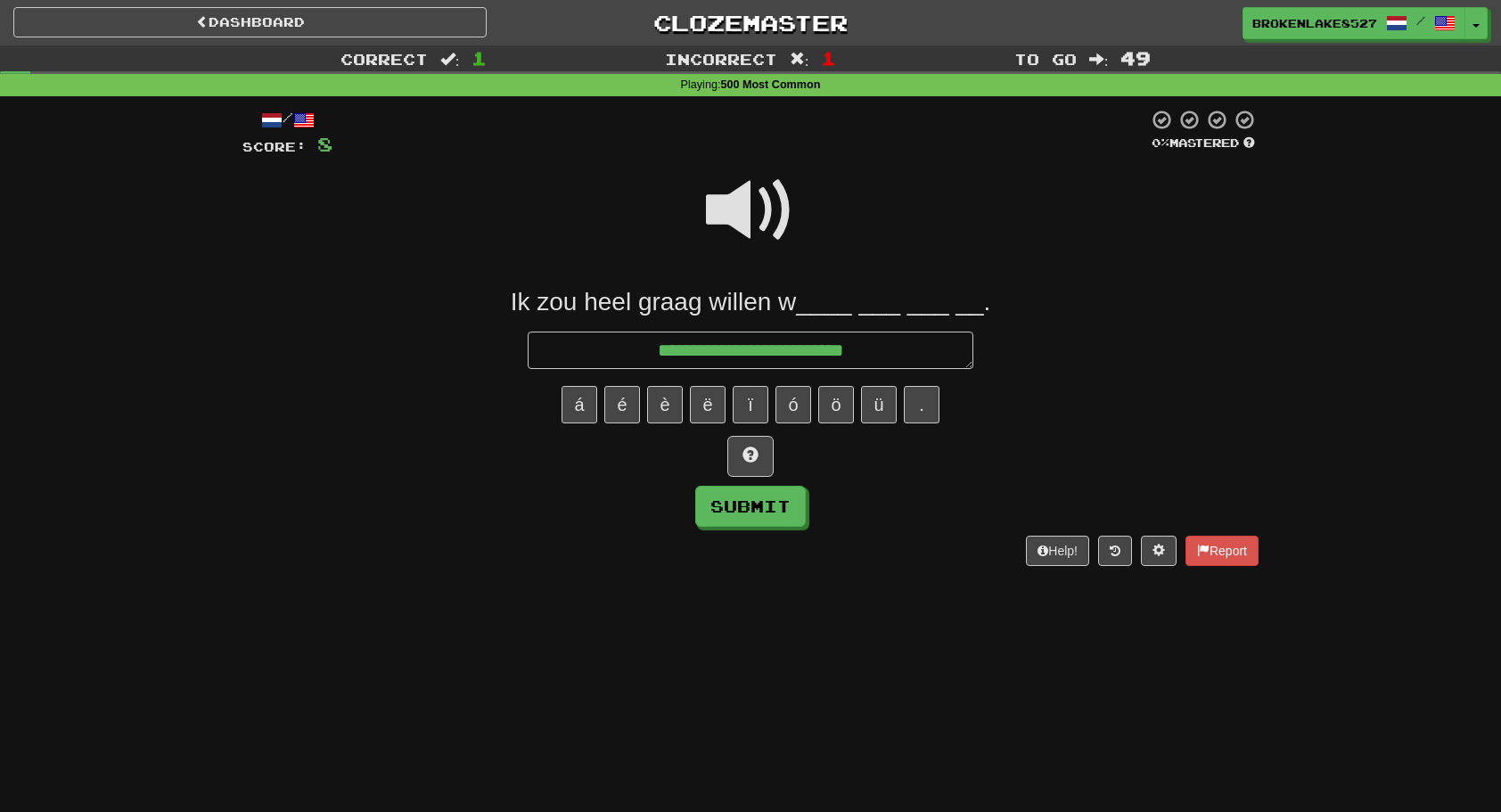 type on "*" 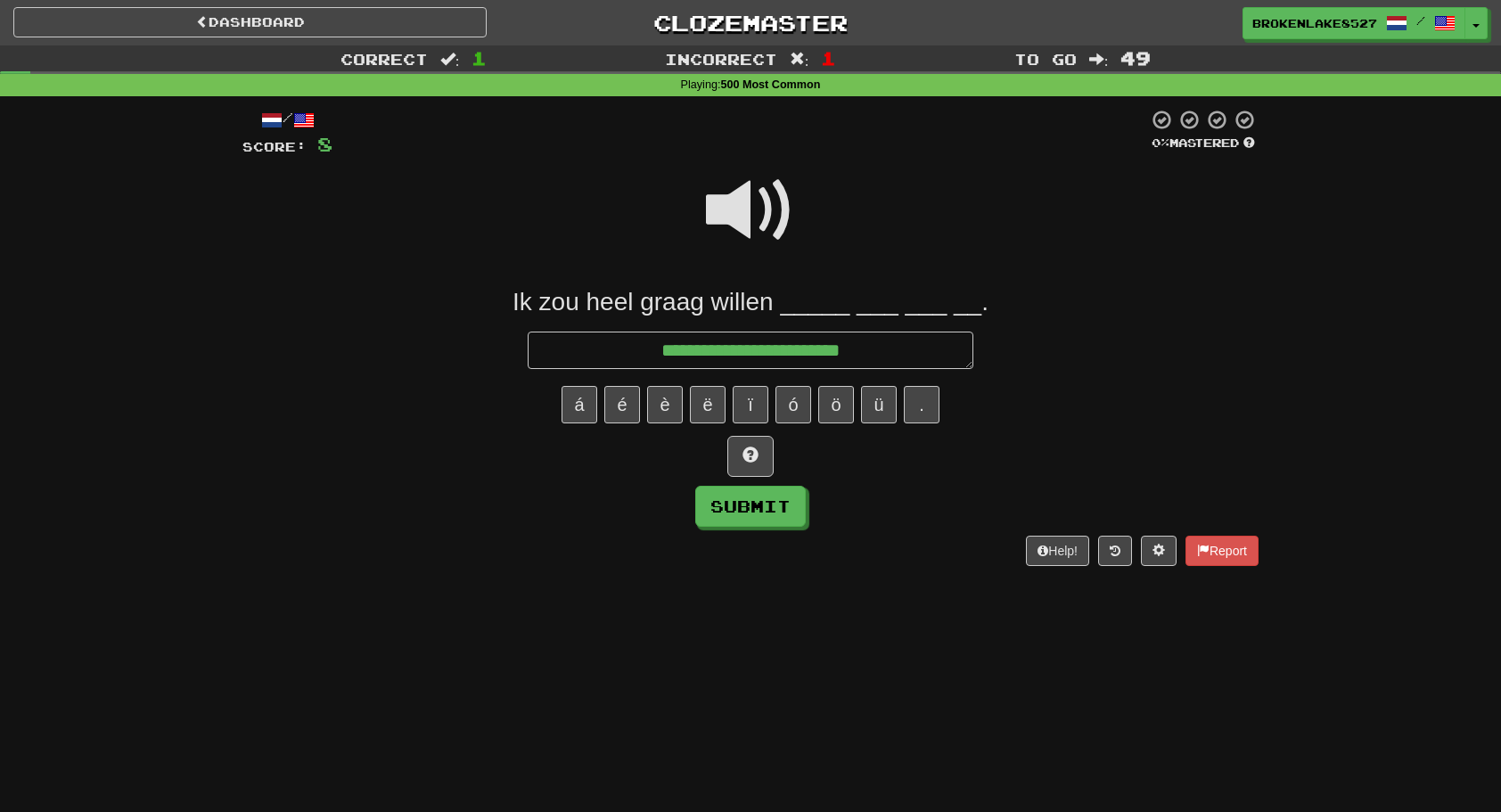 type on "*" 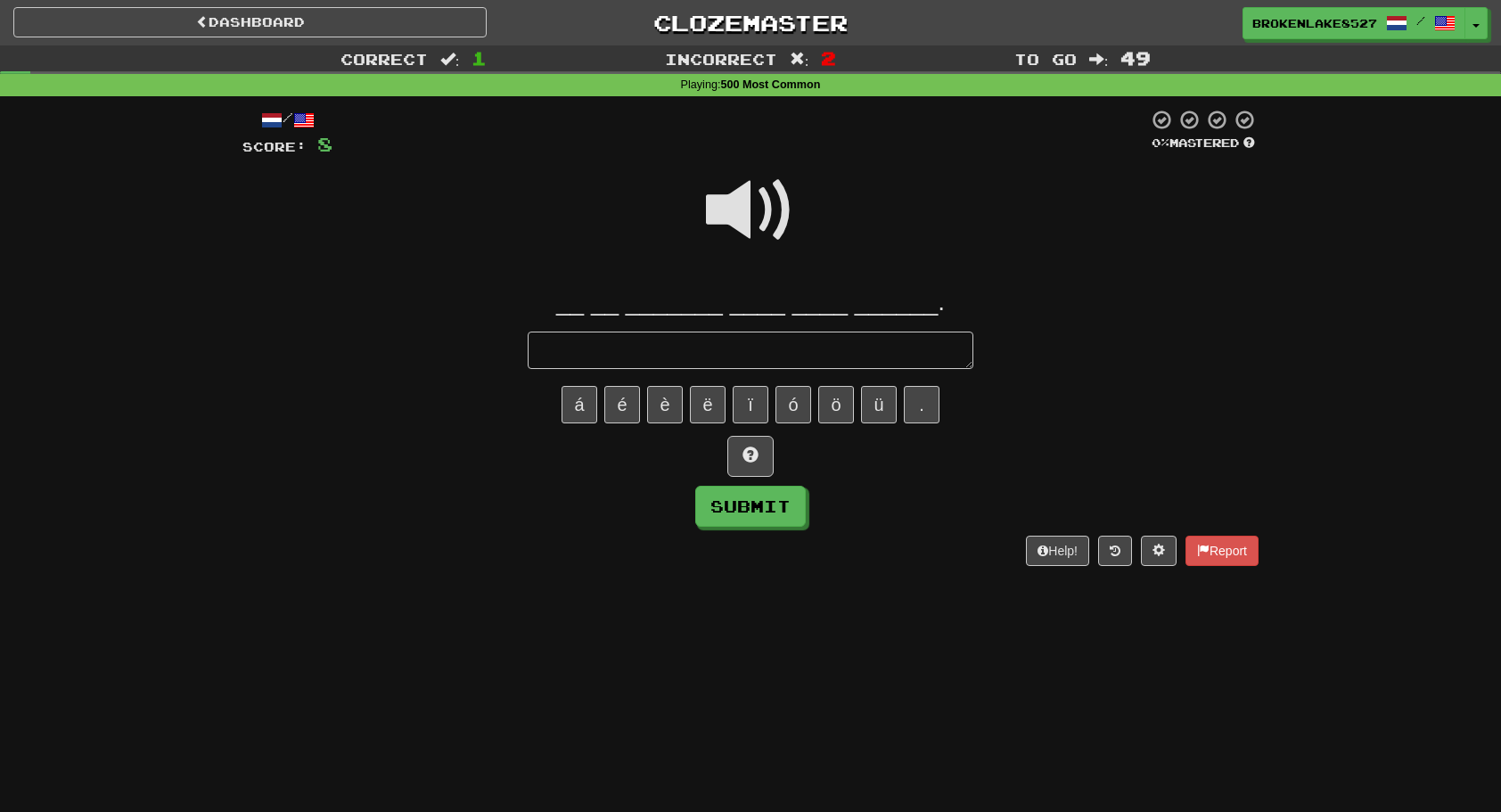 type on "*" 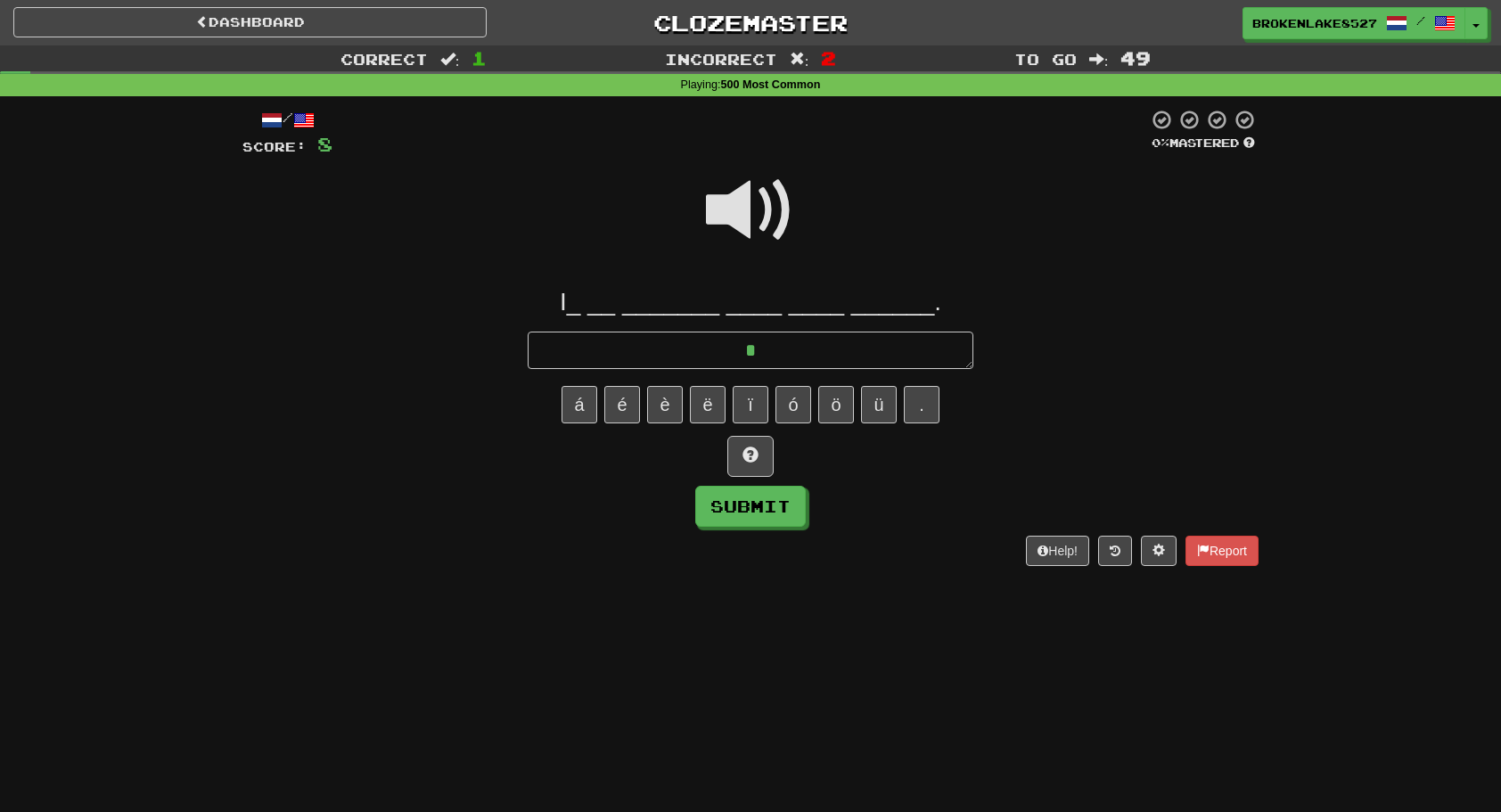 type on "*" 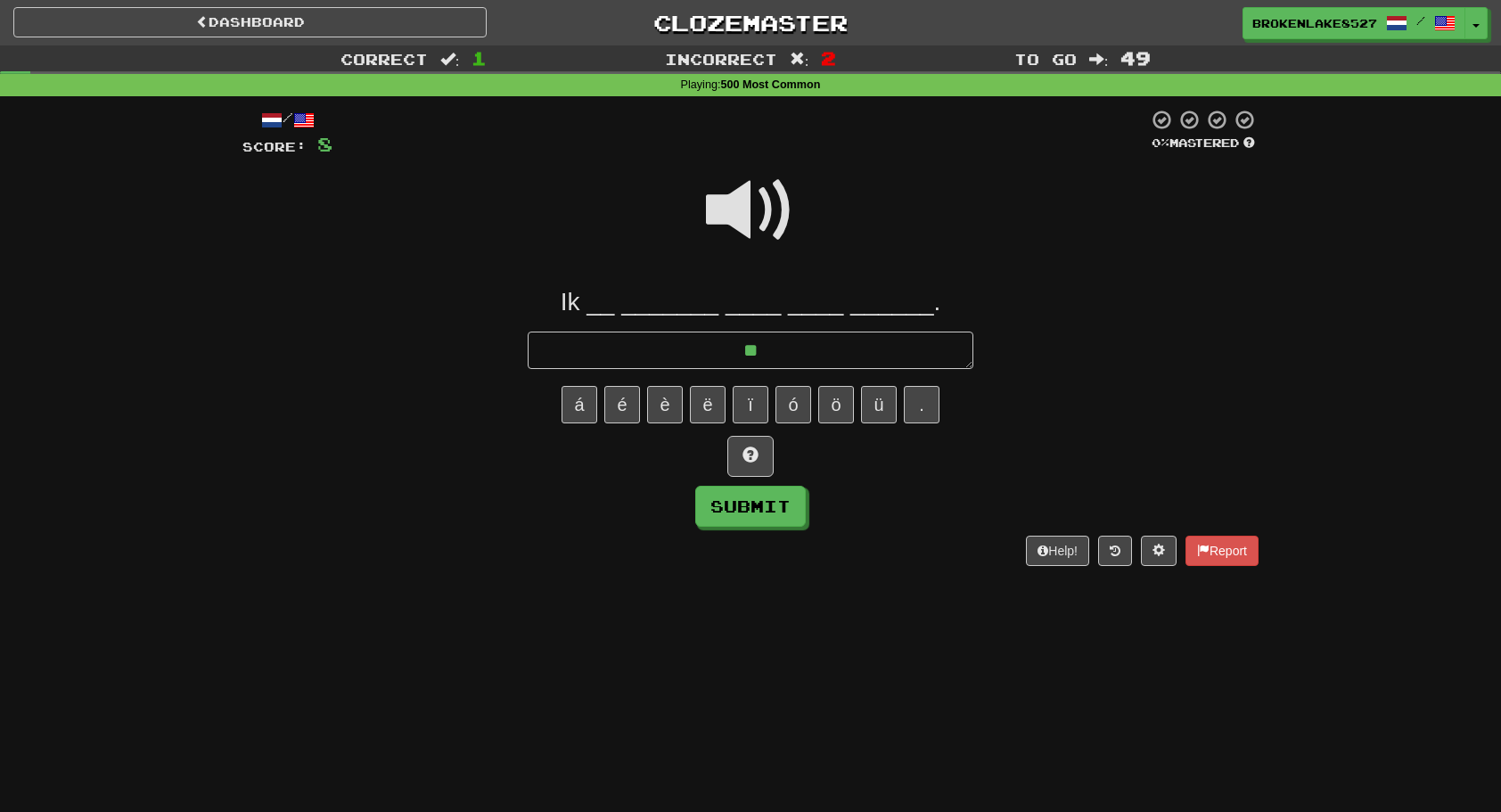 type on "*" 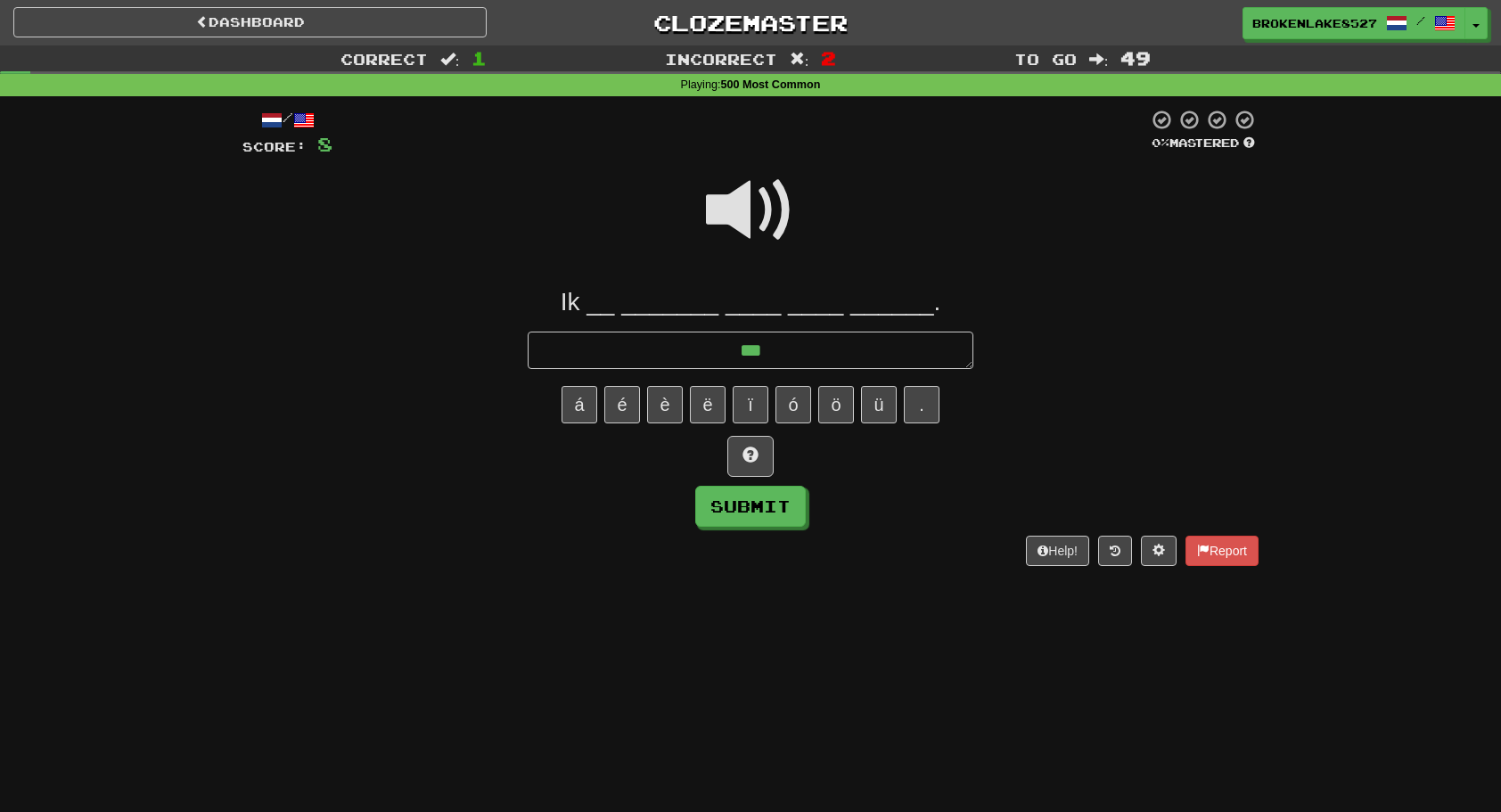 type on "*" 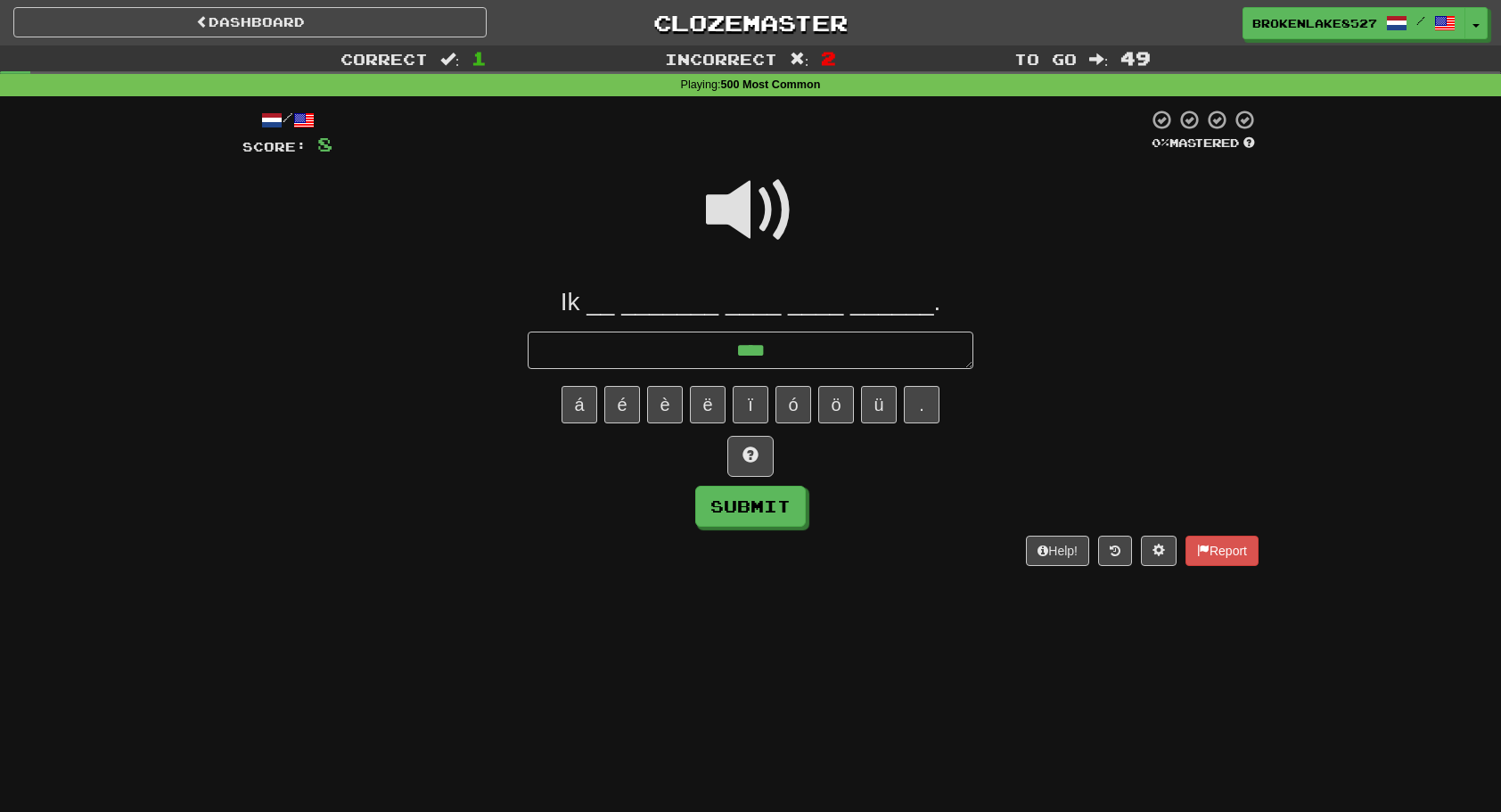 type on "*" 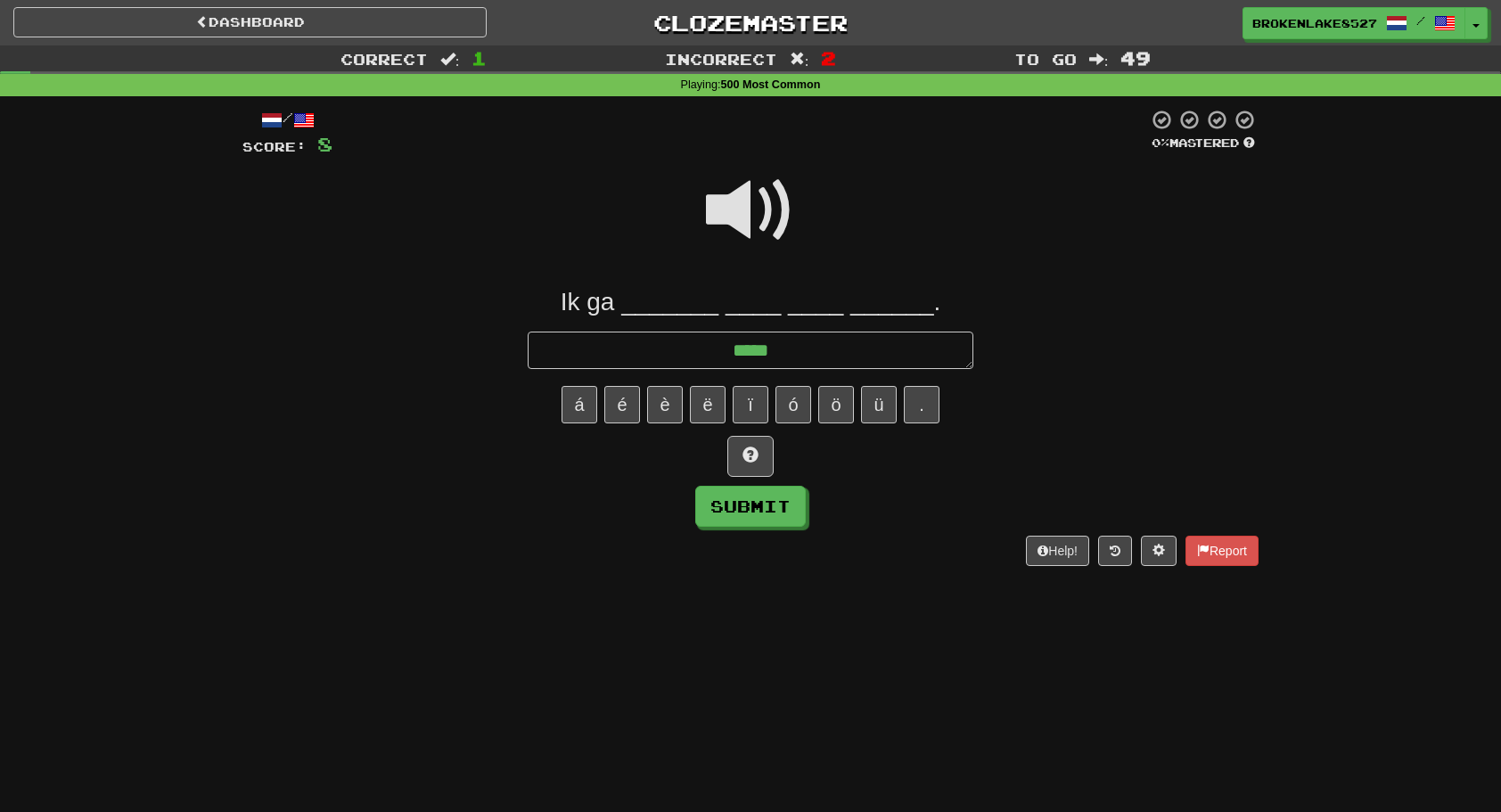type on "*****" 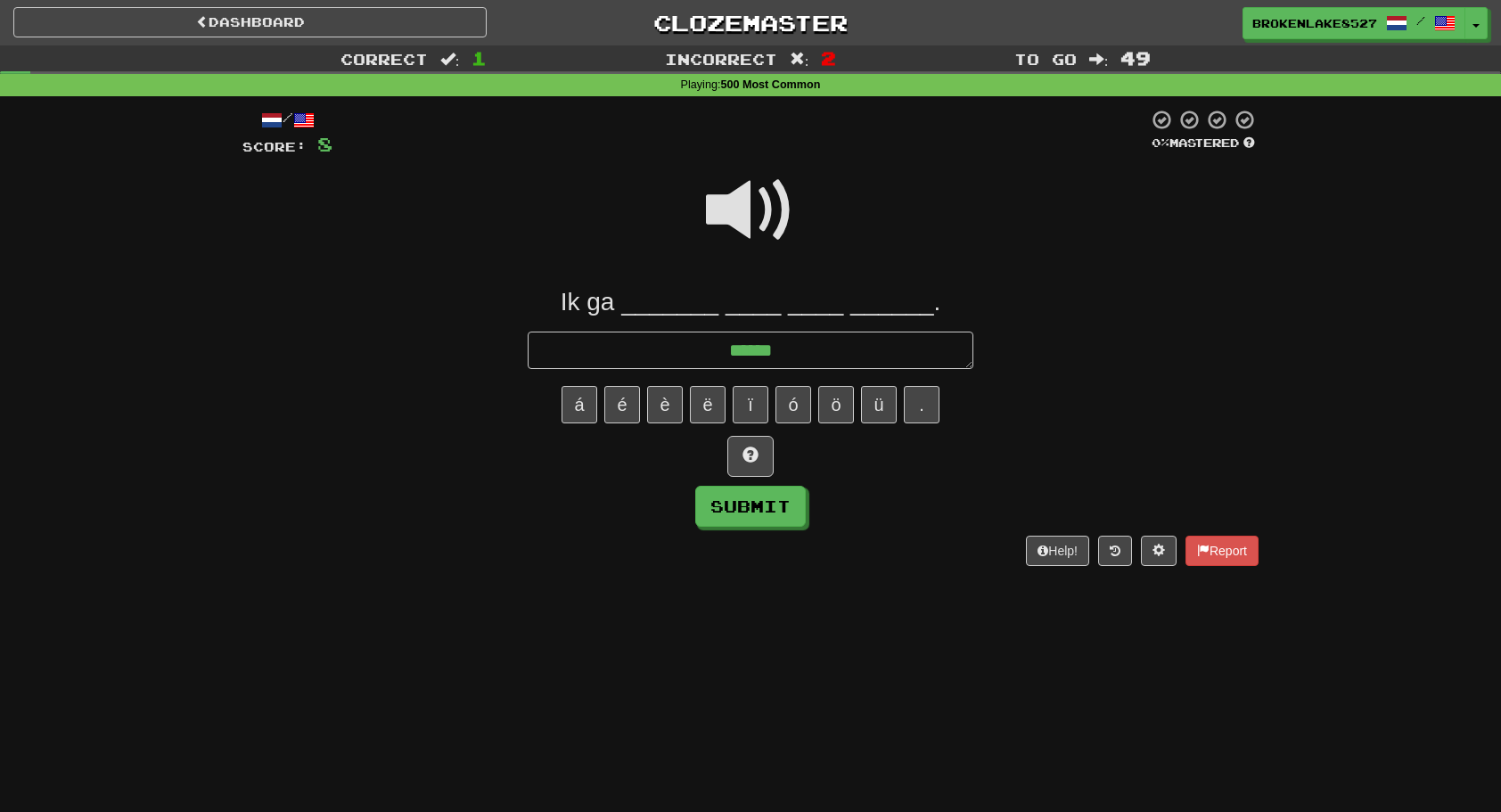 type 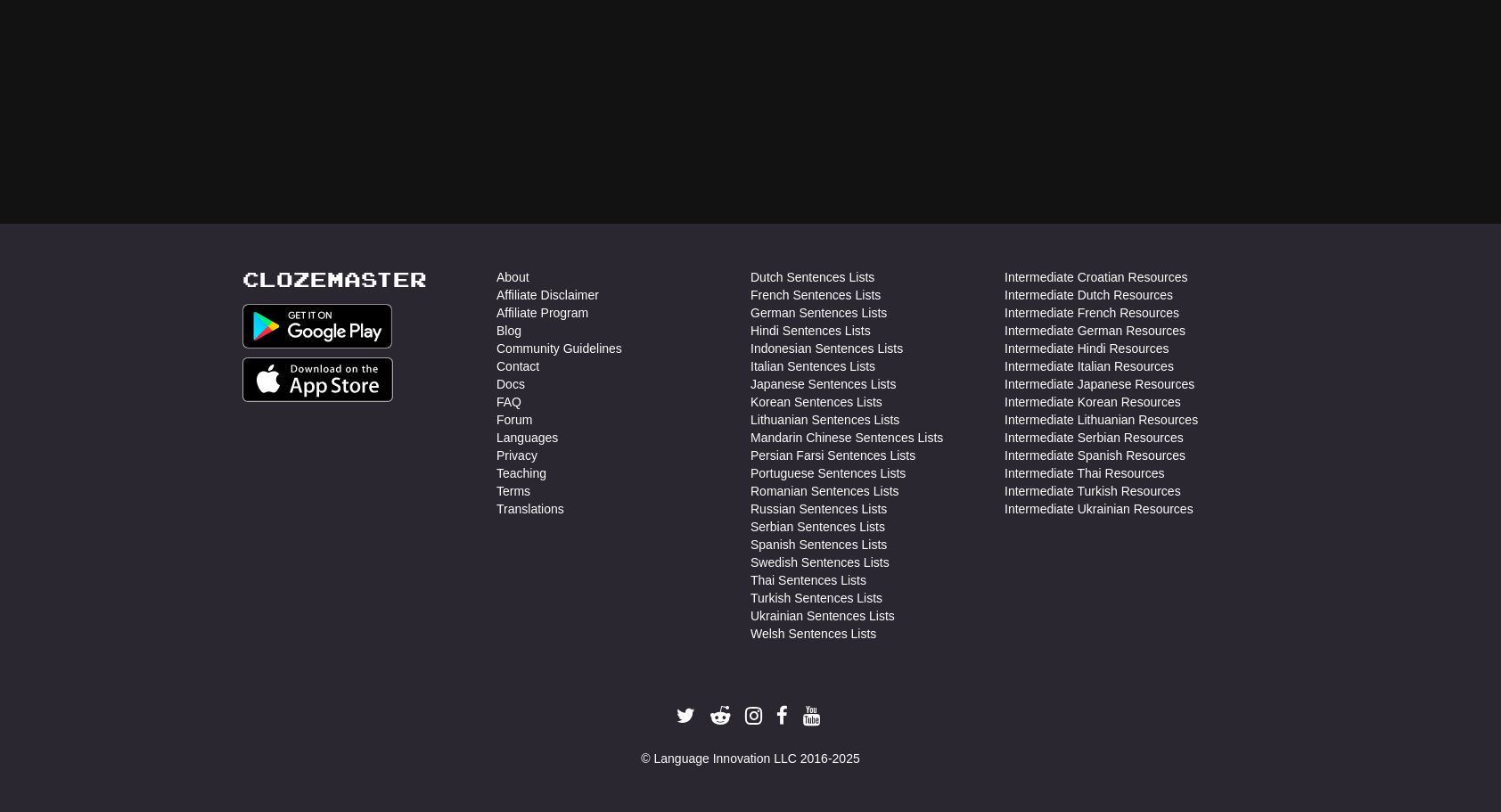 scroll, scrollTop: 0, scrollLeft: 0, axis: both 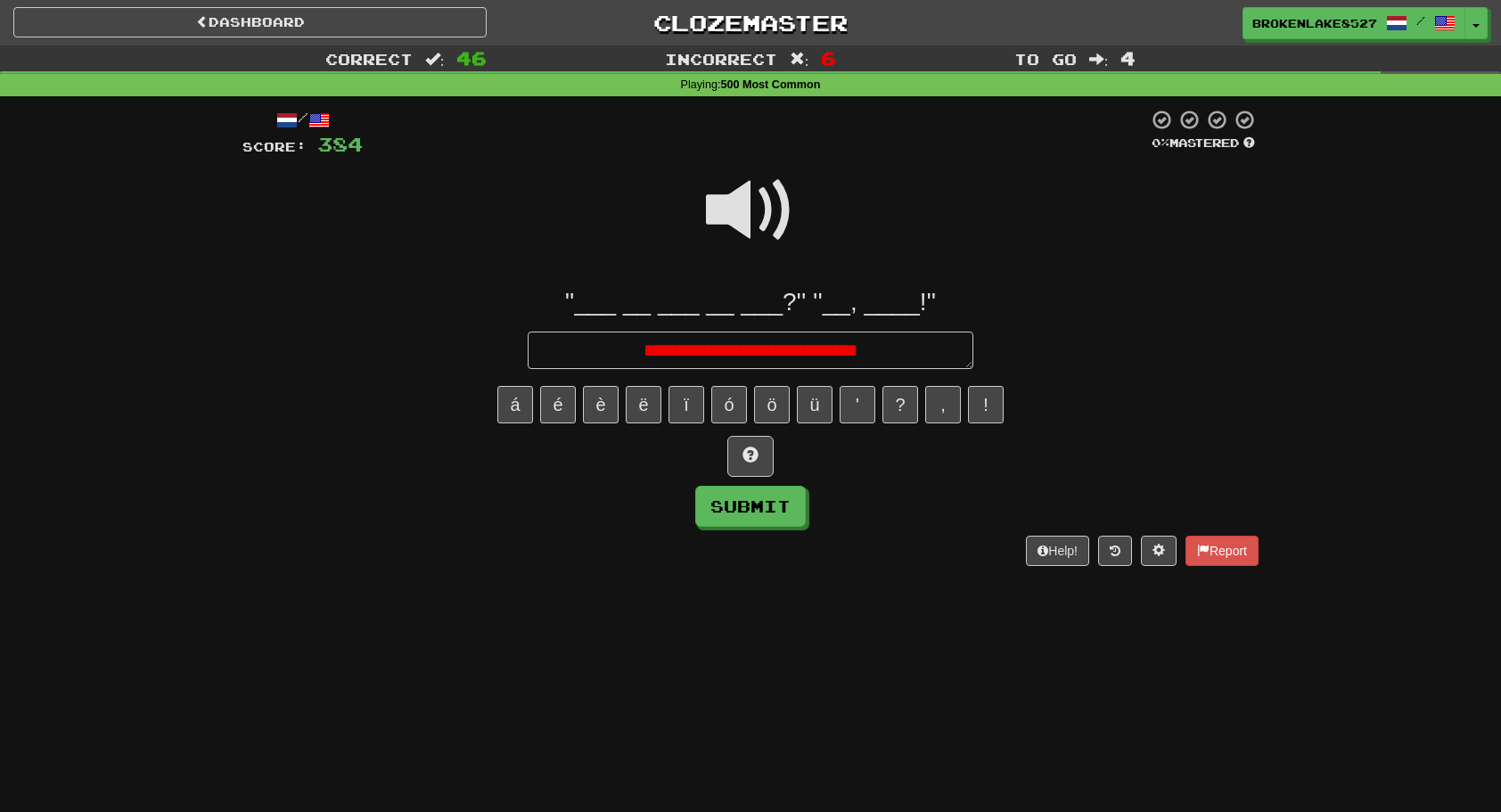 click on "**********" at bounding box center (750, 349) 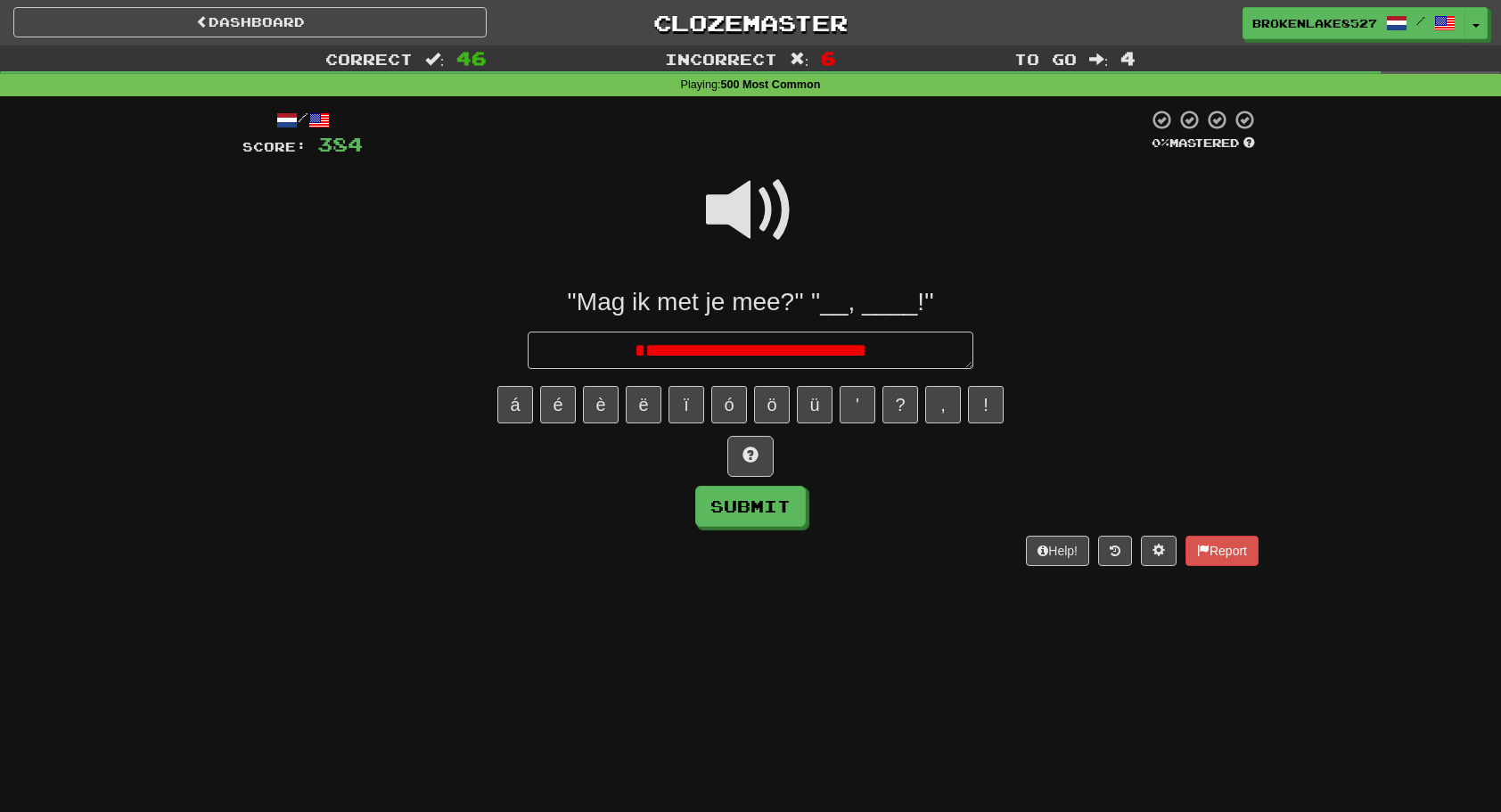 click on "**********" at bounding box center [750, 349] 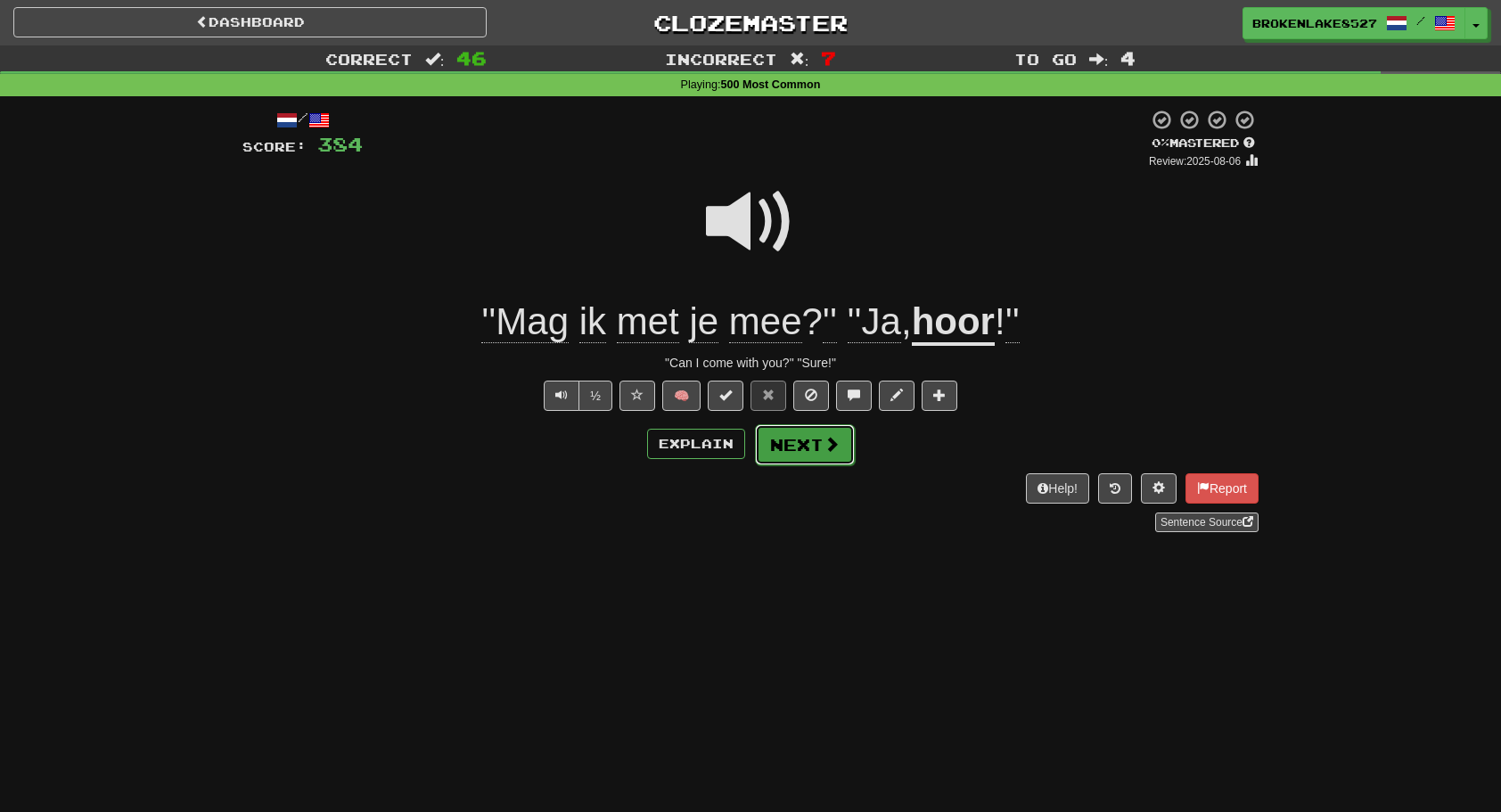 click on "Next" at bounding box center (805, 445) 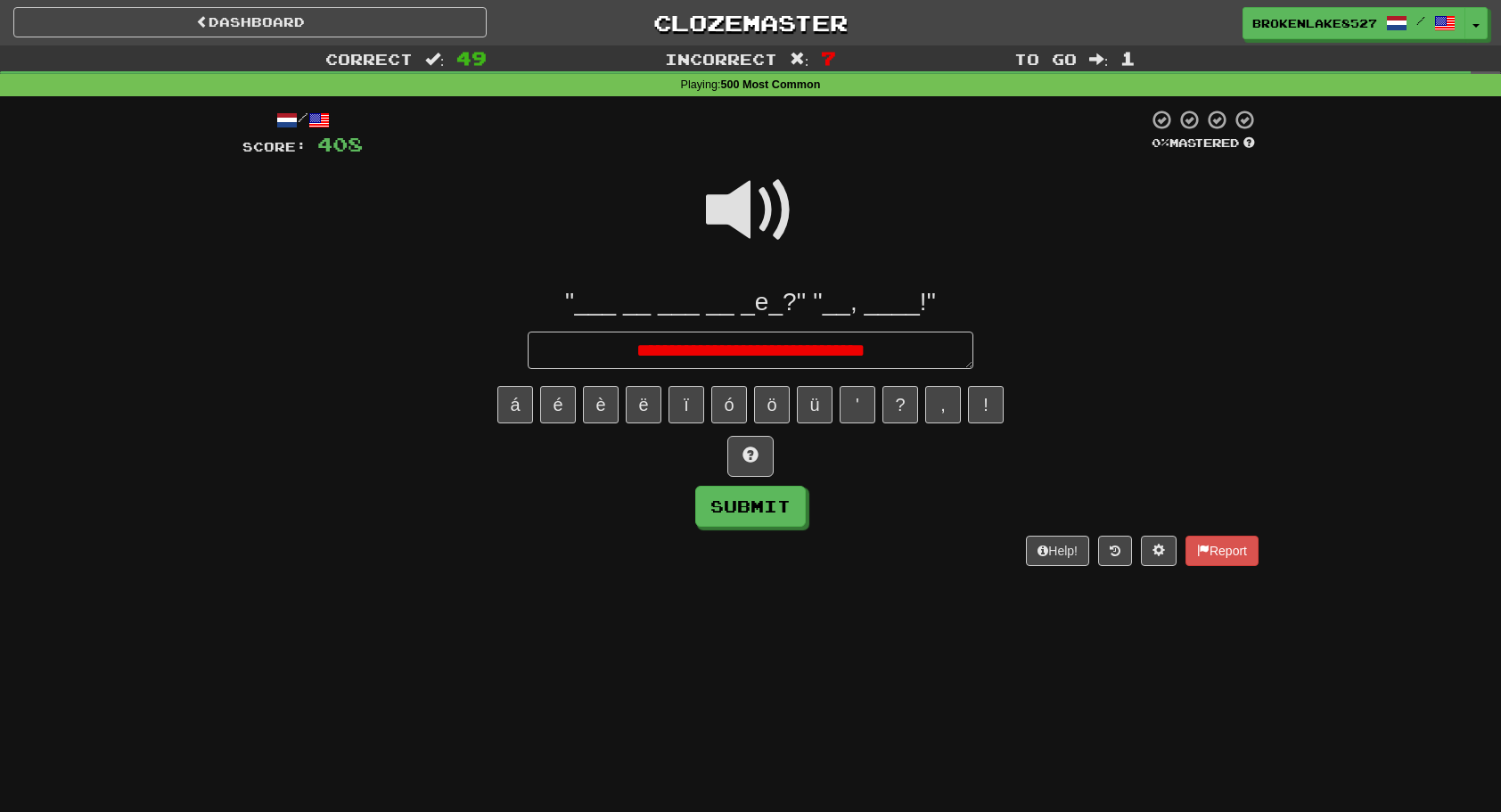click on "**********" at bounding box center [750, 349] 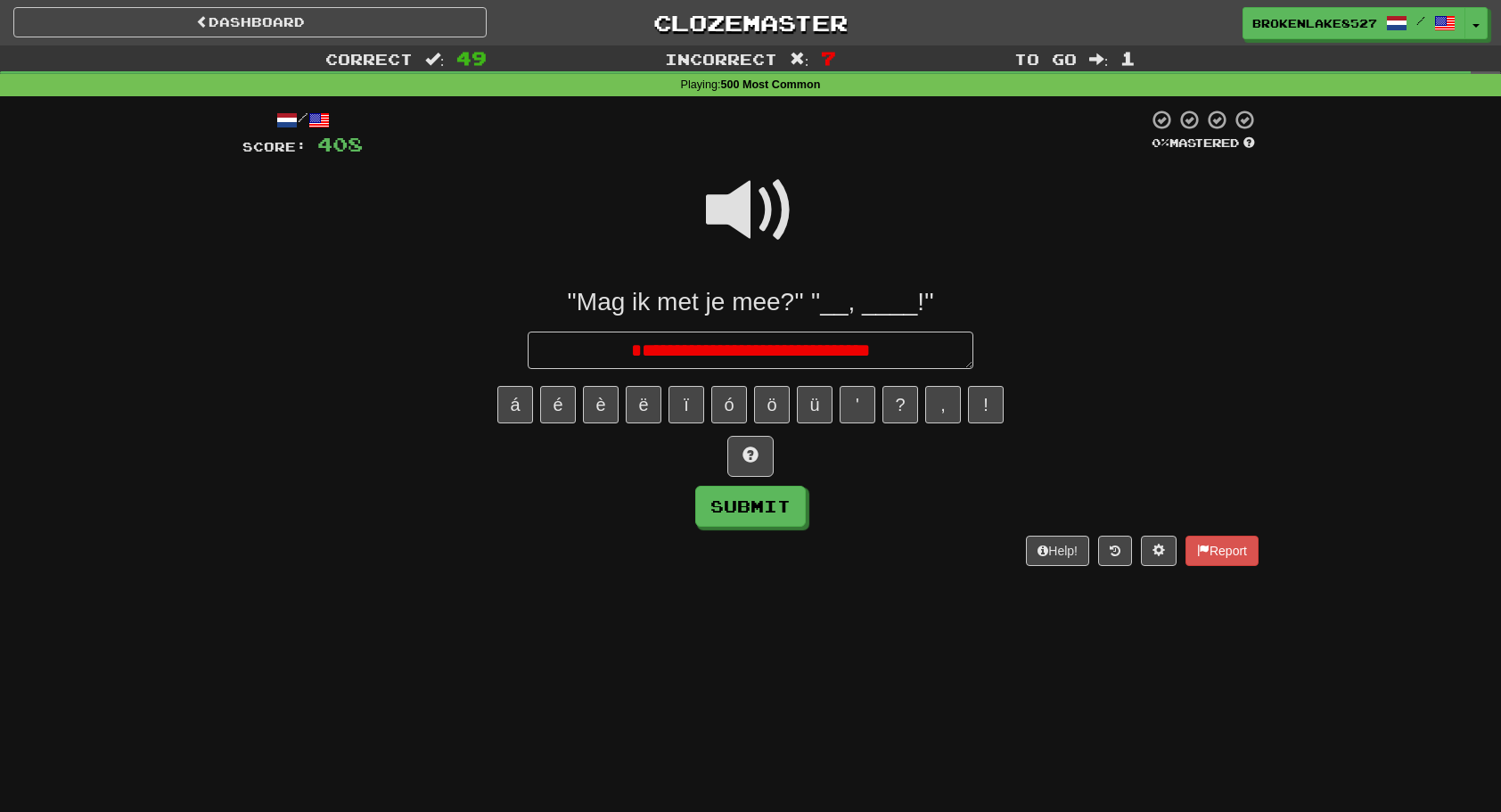 click on "**********" at bounding box center (750, 349) 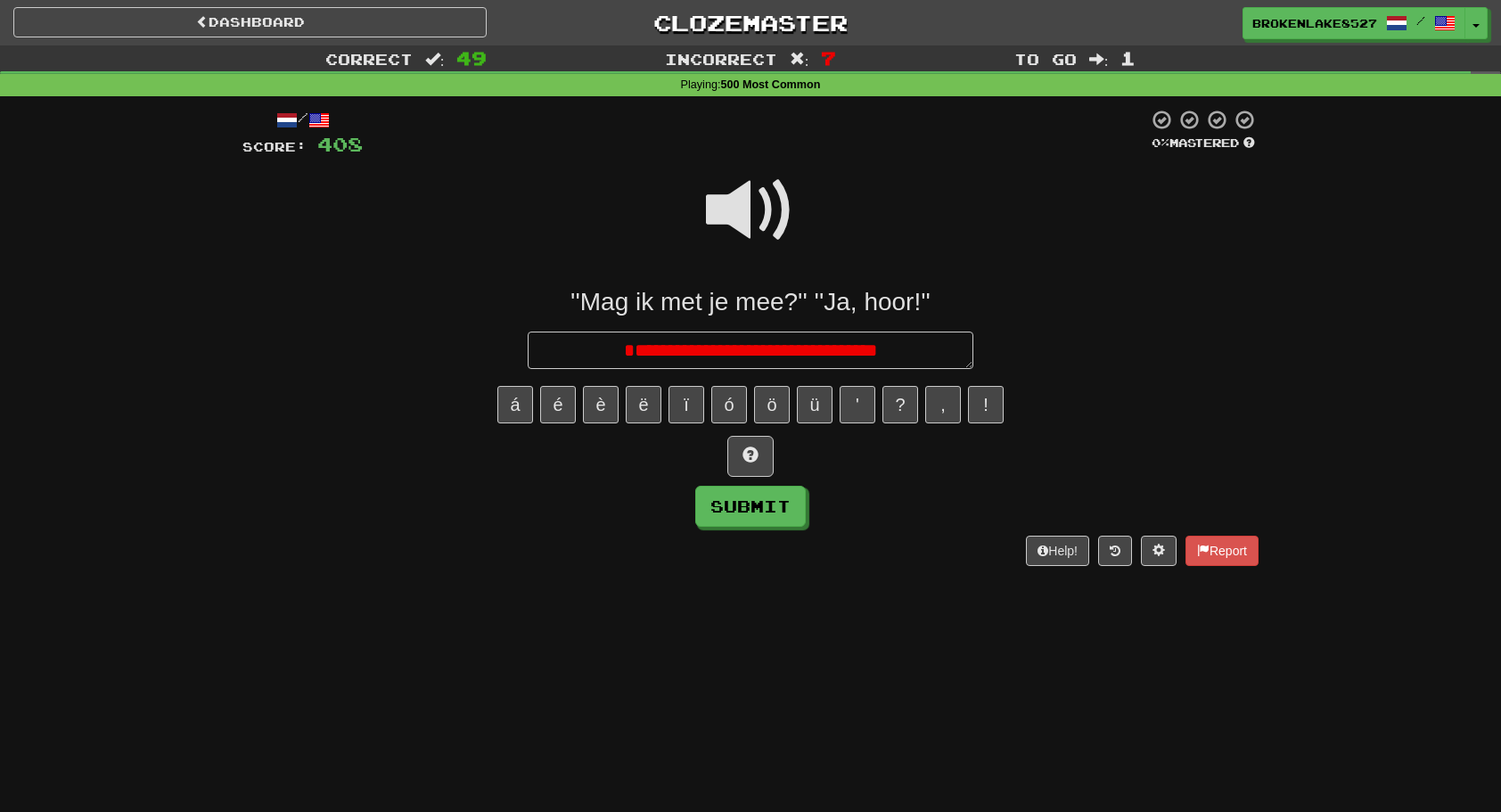 click on "**********" at bounding box center (750, 349) 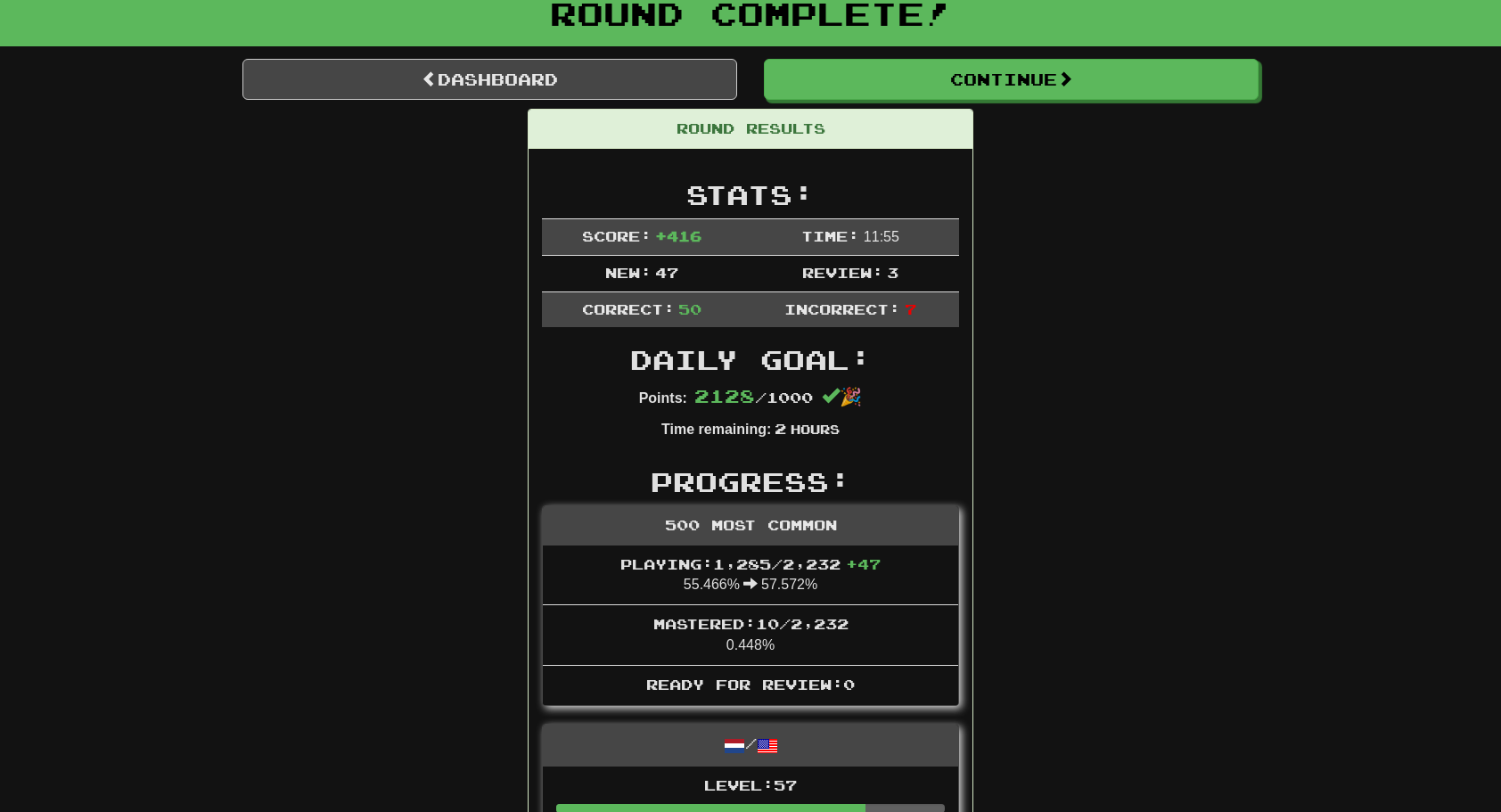 scroll, scrollTop: 118, scrollLeft: 0, axis: vertical 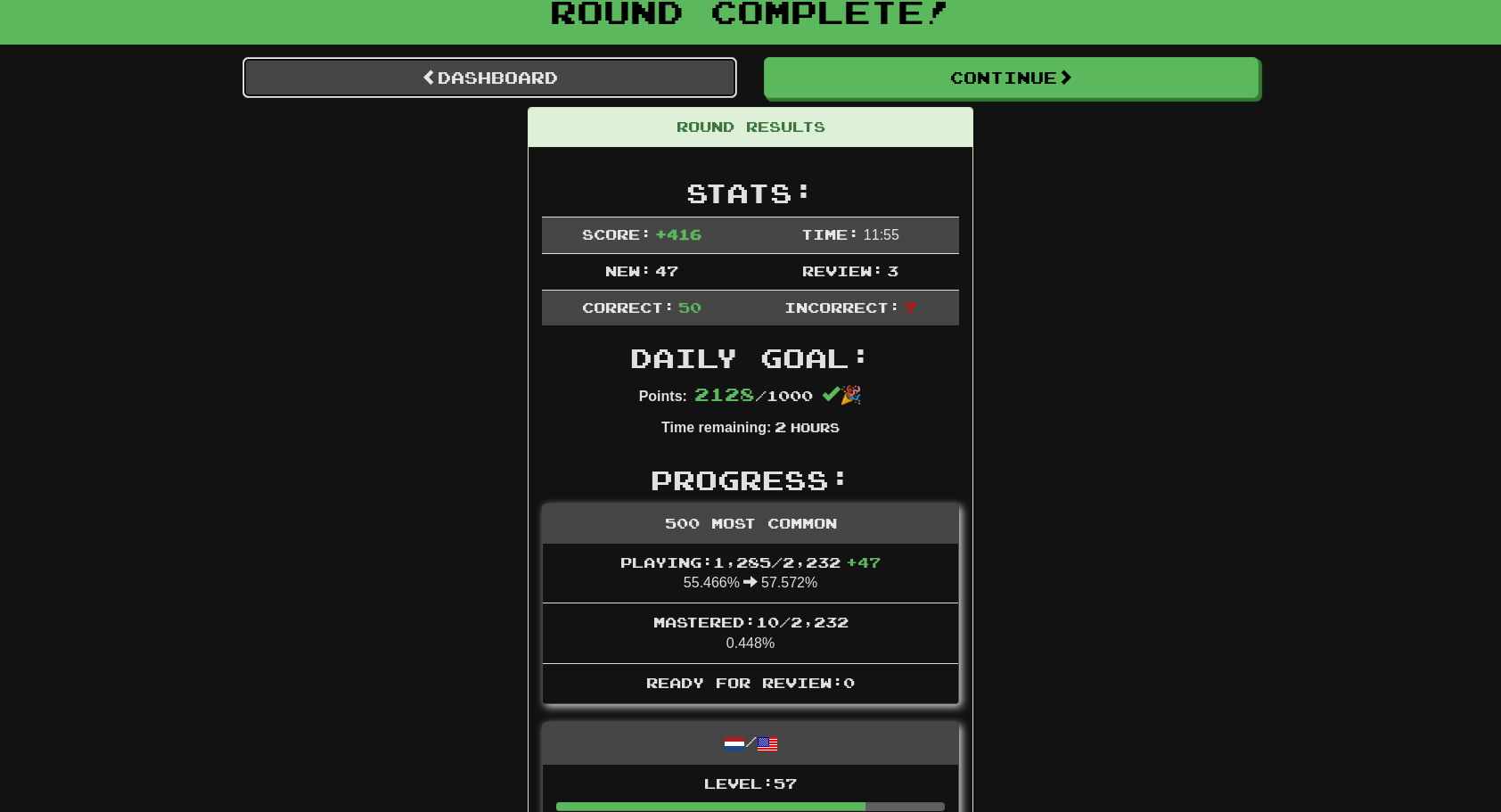 click on "Dashboard" at bounding box center [489, 78] 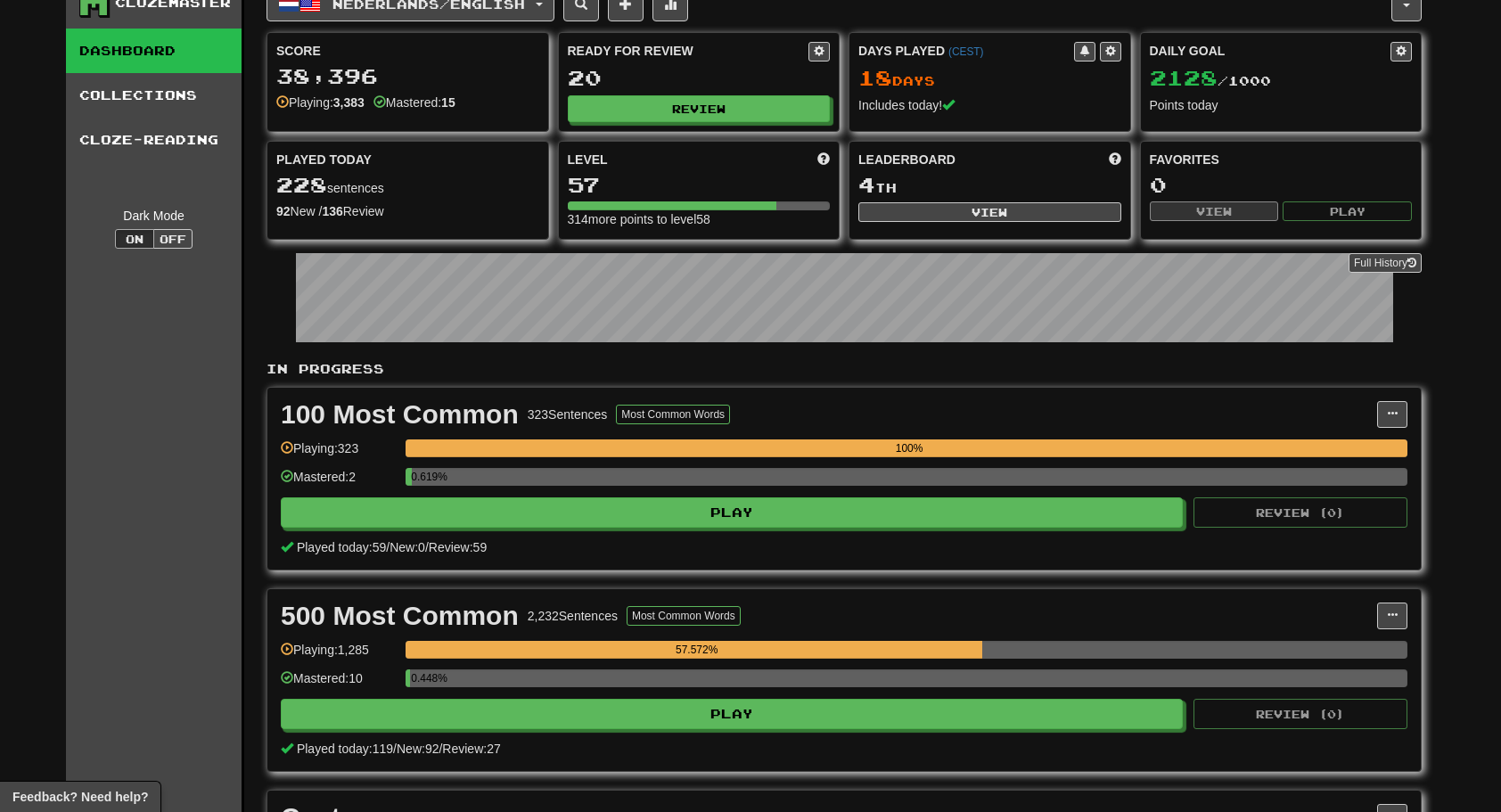 scroll, scrollTop: 25, scrollLeft: 0, axis: vertical 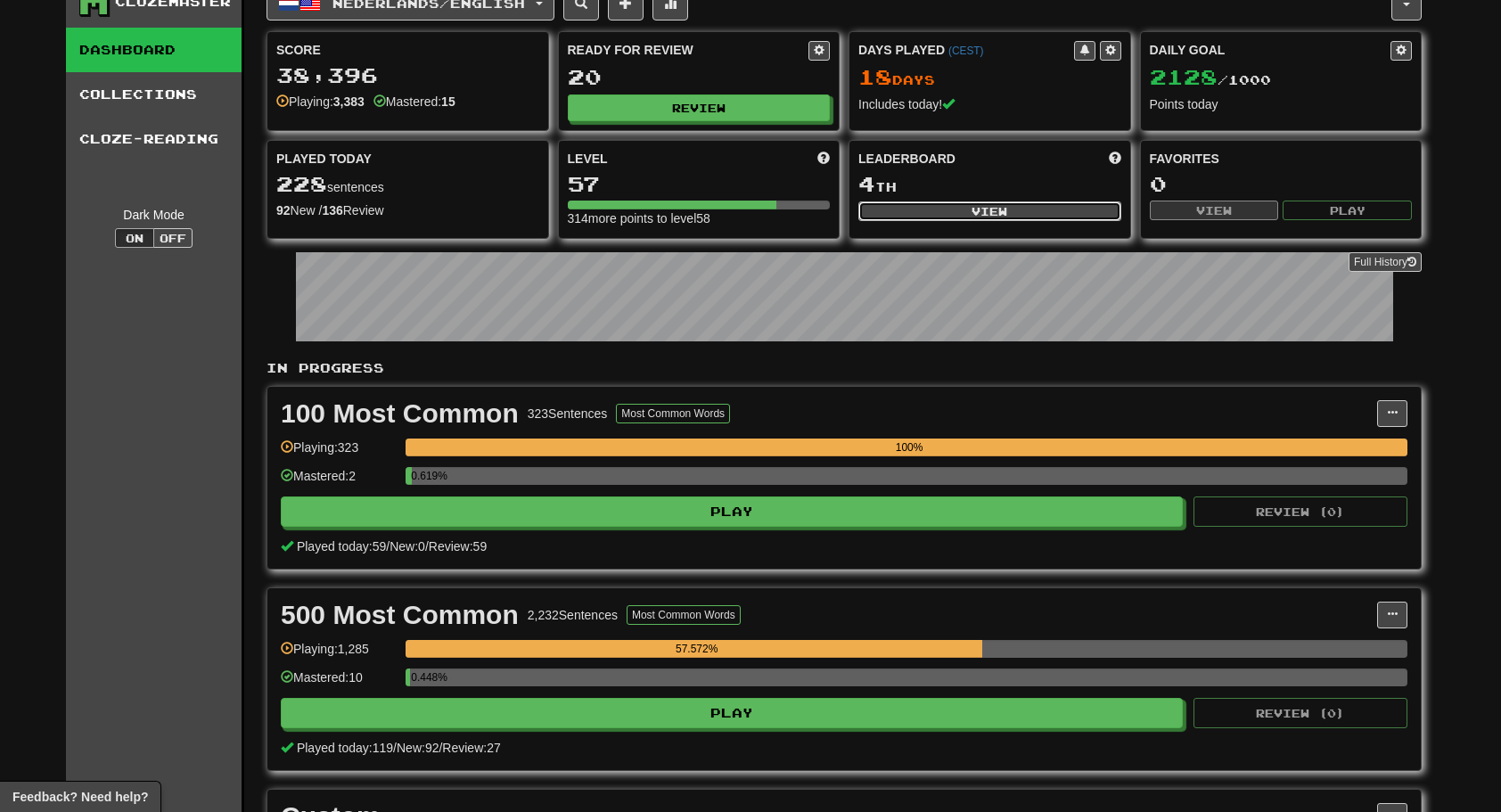 click on "View" at bounding box center (989, 211) 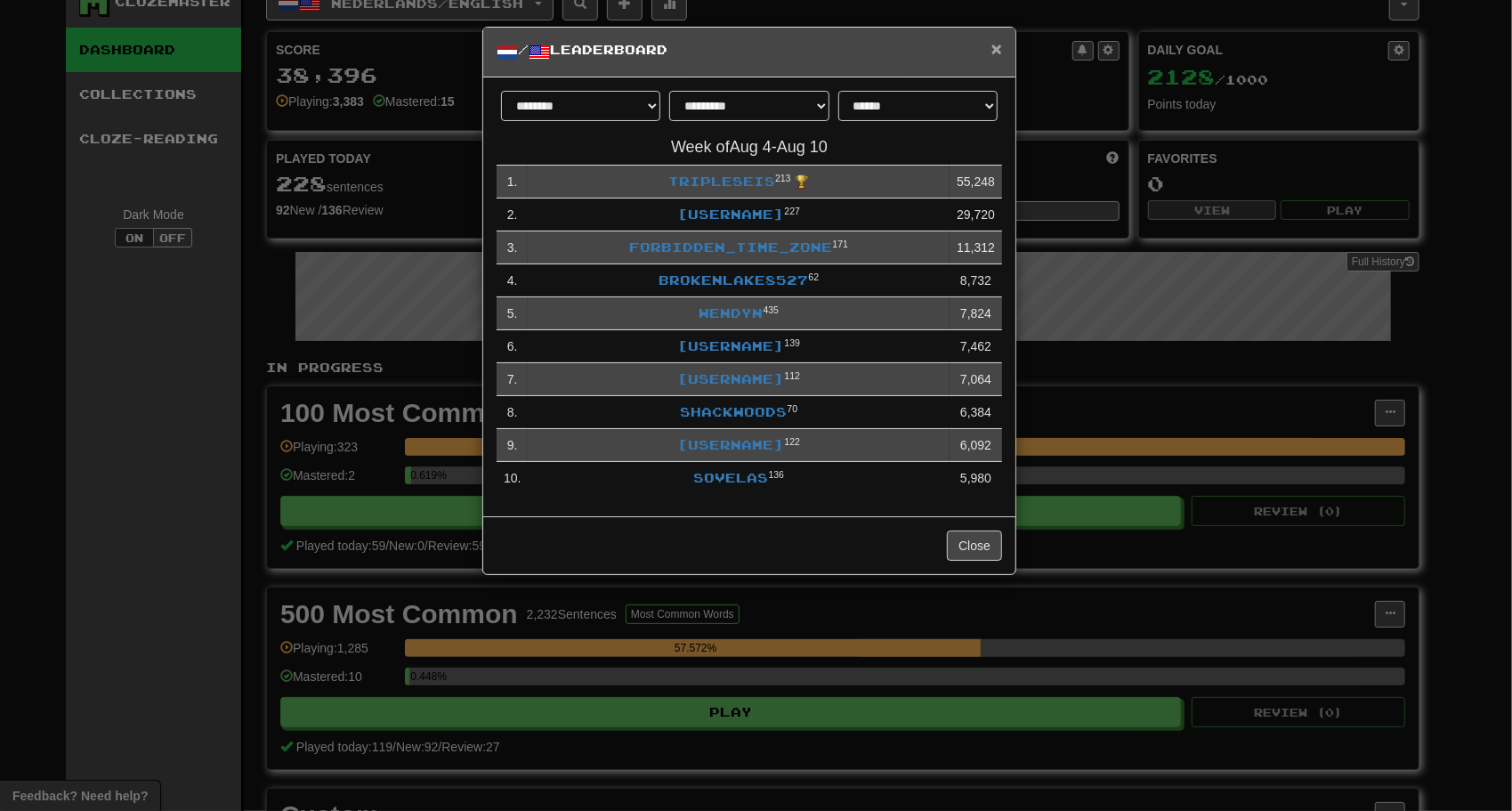 click on "×" at bounding box center (997, 48) 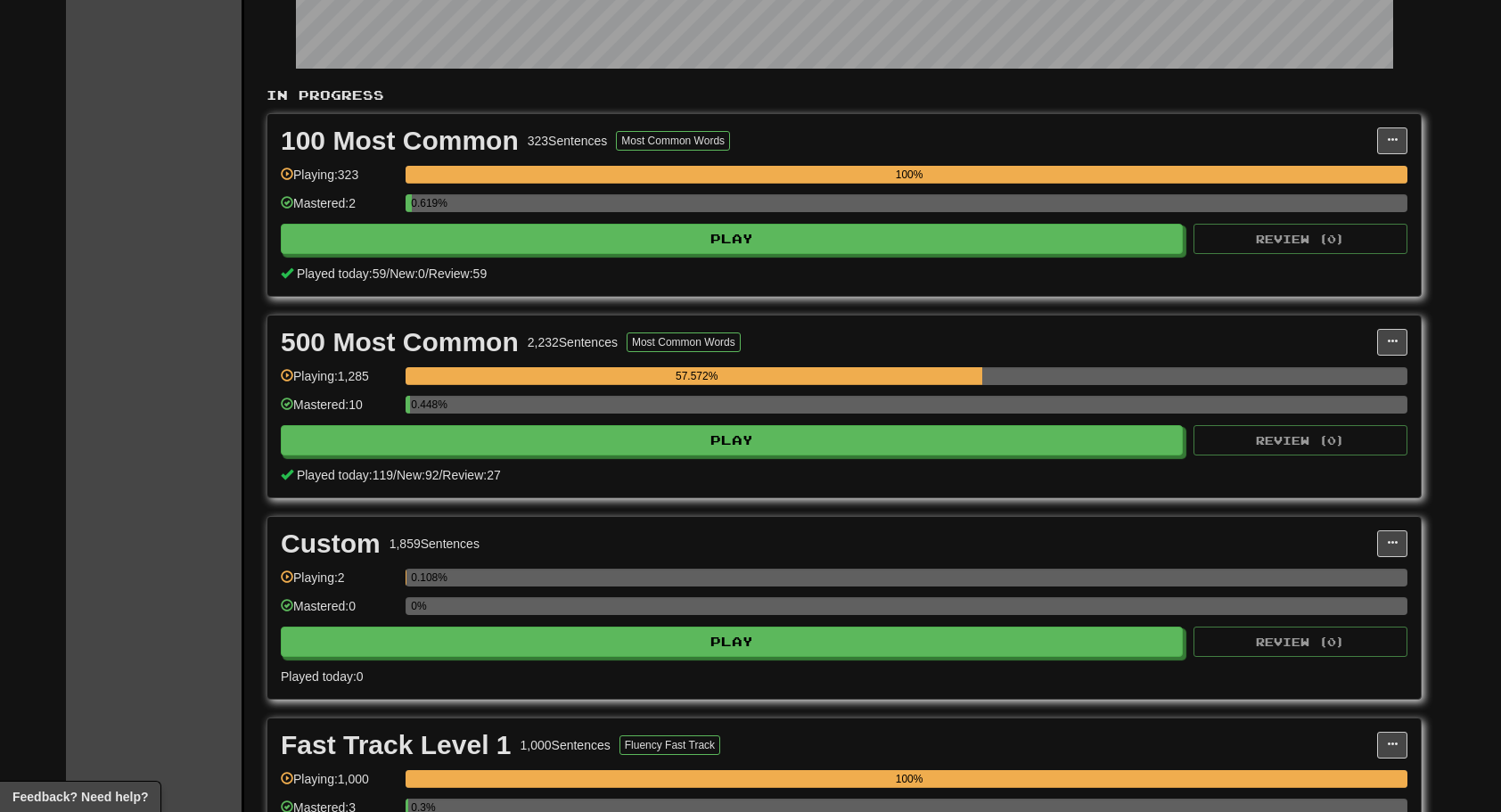 scroll, scrollTop: 288, scrollLeft: 0, axis: vertical 